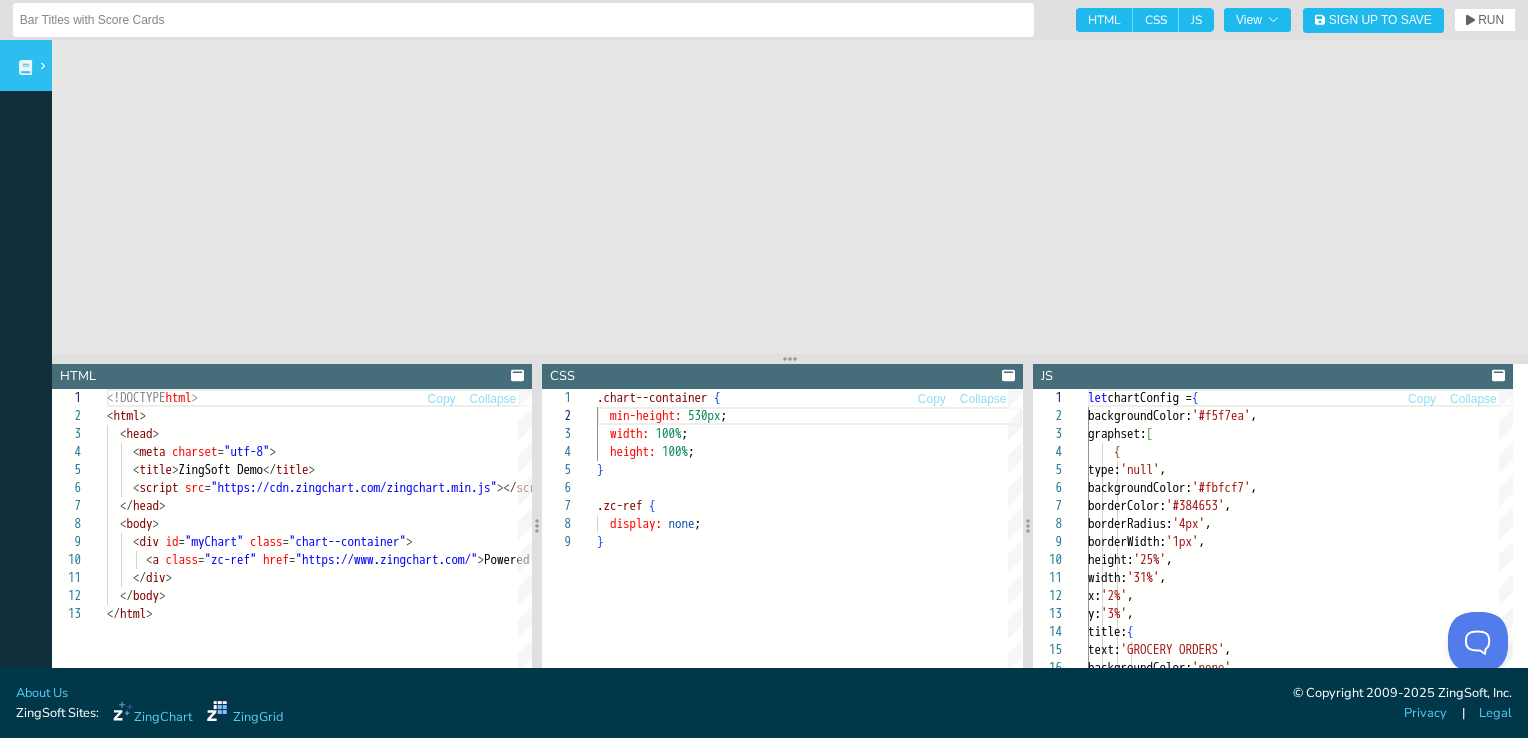scroll, scrollTop: 0, scrollLeft: 0, axis: both 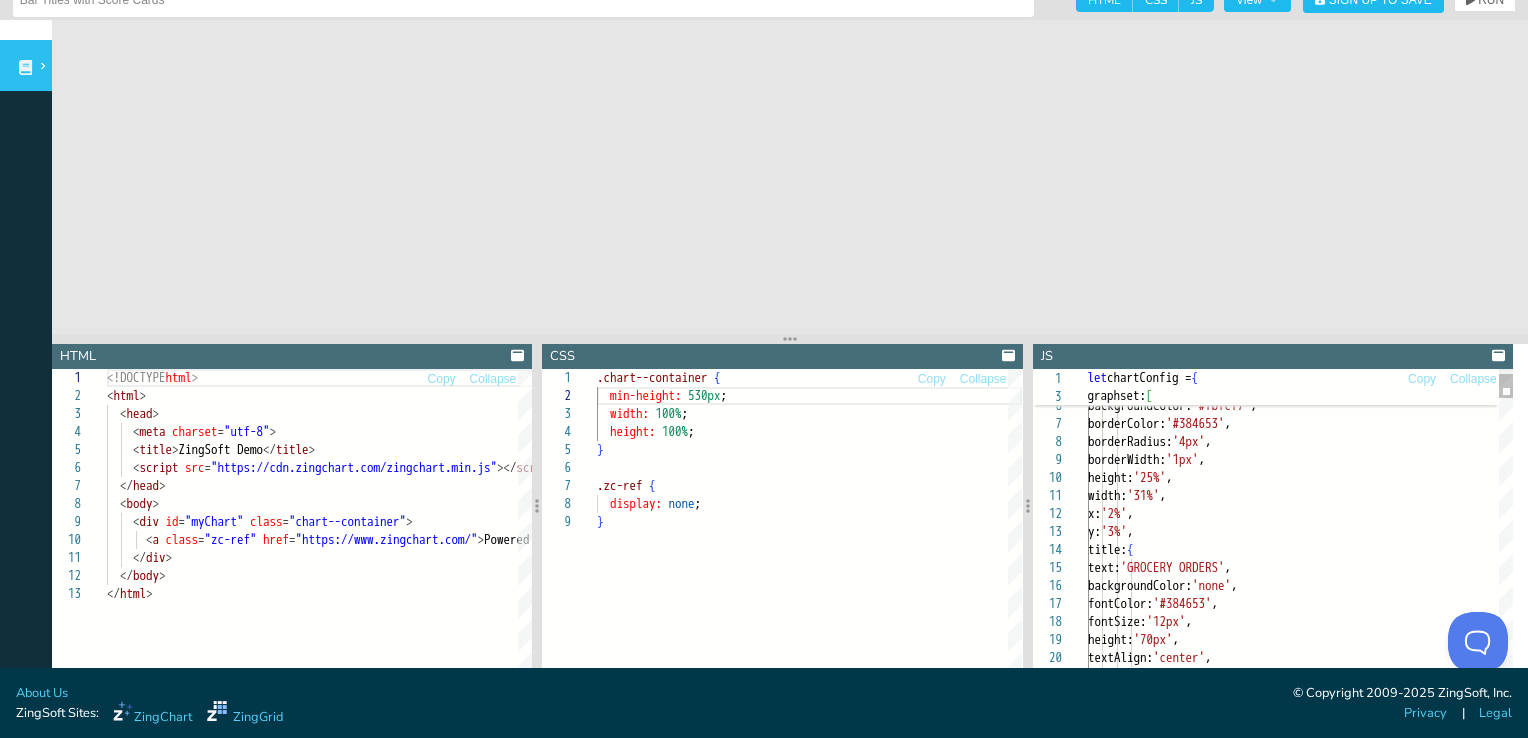type on "width: '31%',
x: '2%',
y: '3%',
title: {
text: 'GROCERY ORDERS',
backgroundColor: 'none',
fontColor: '#384653',
fontSize: '12px',
height: '70px',
textAlign: 'center'," 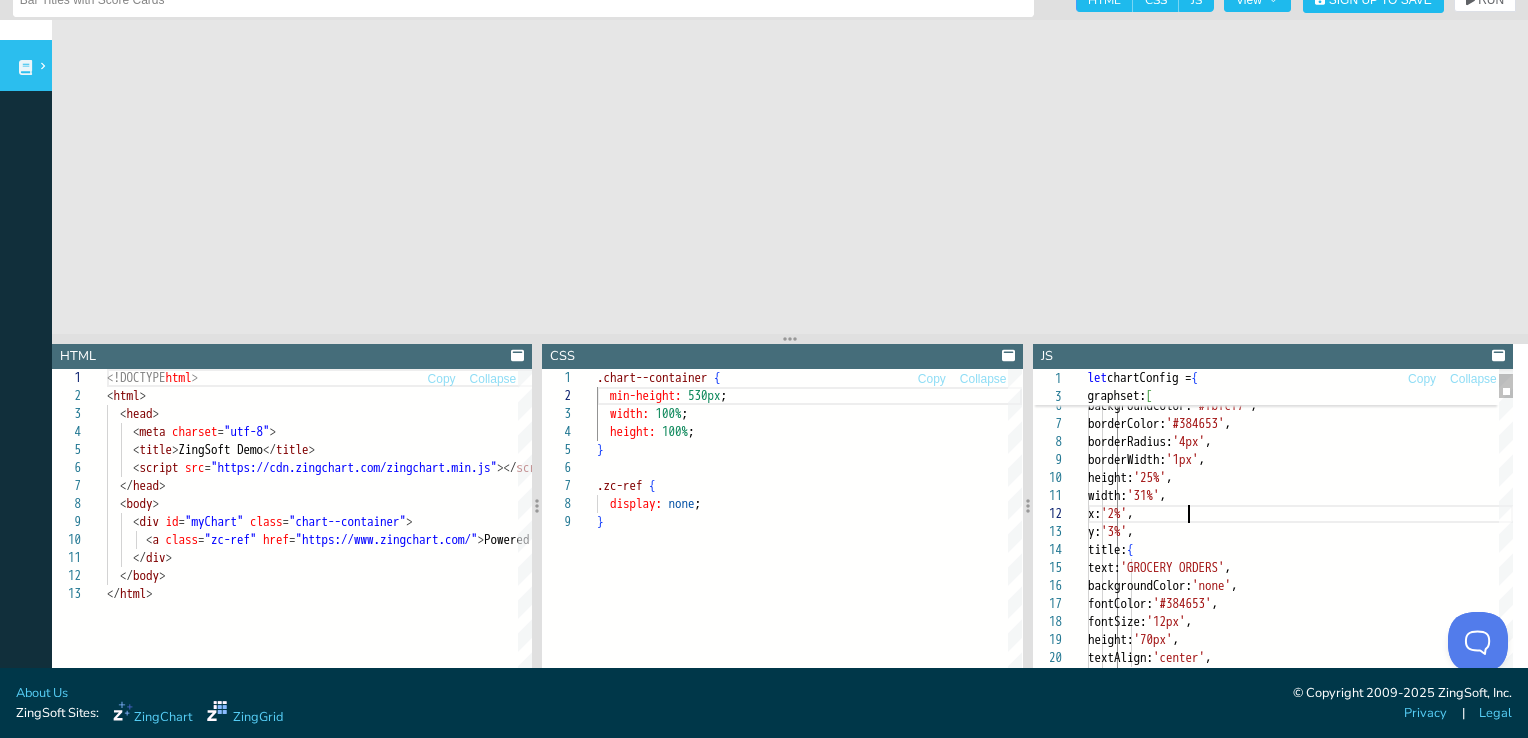scroll, scrollTop: 0, scrollLeft: 0, axis: both 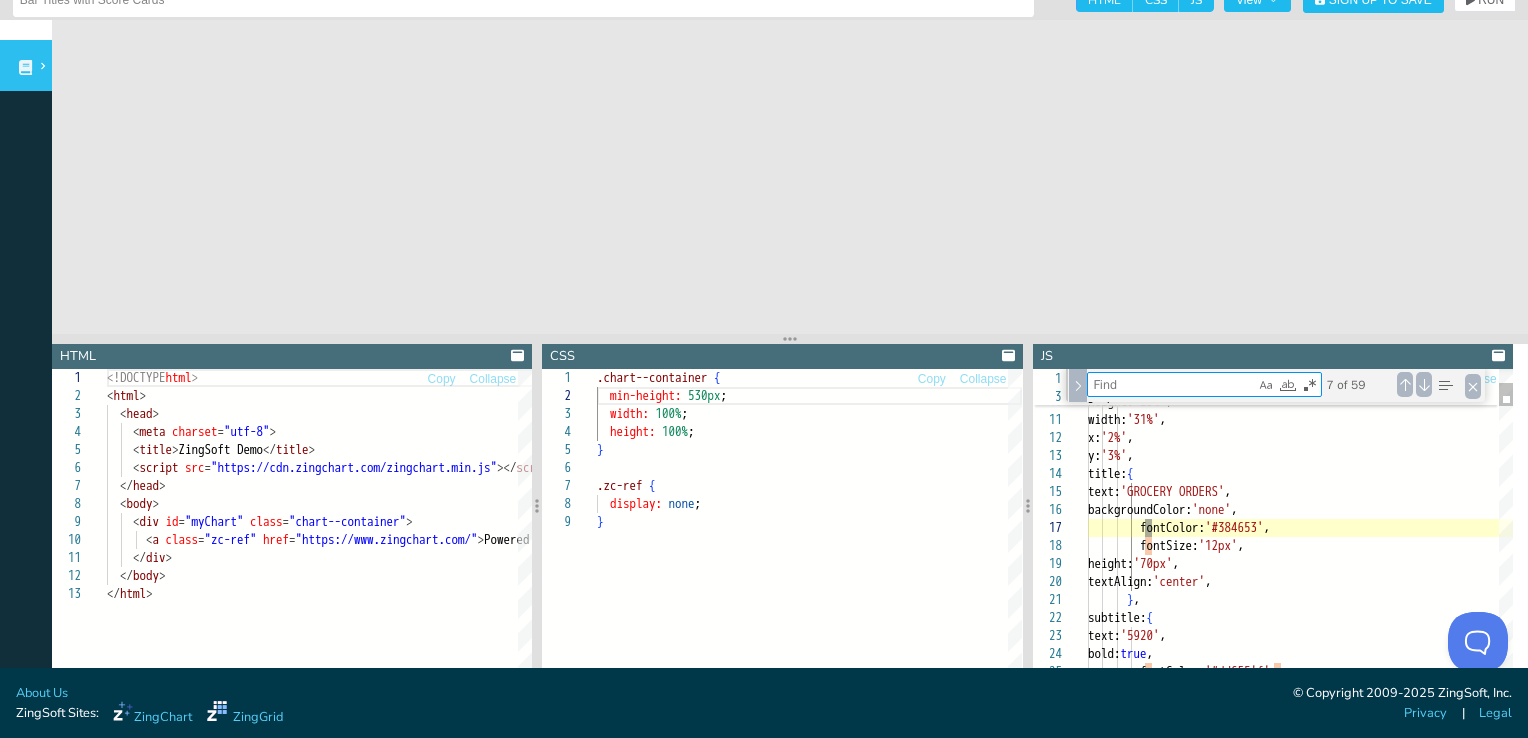 type on "f" 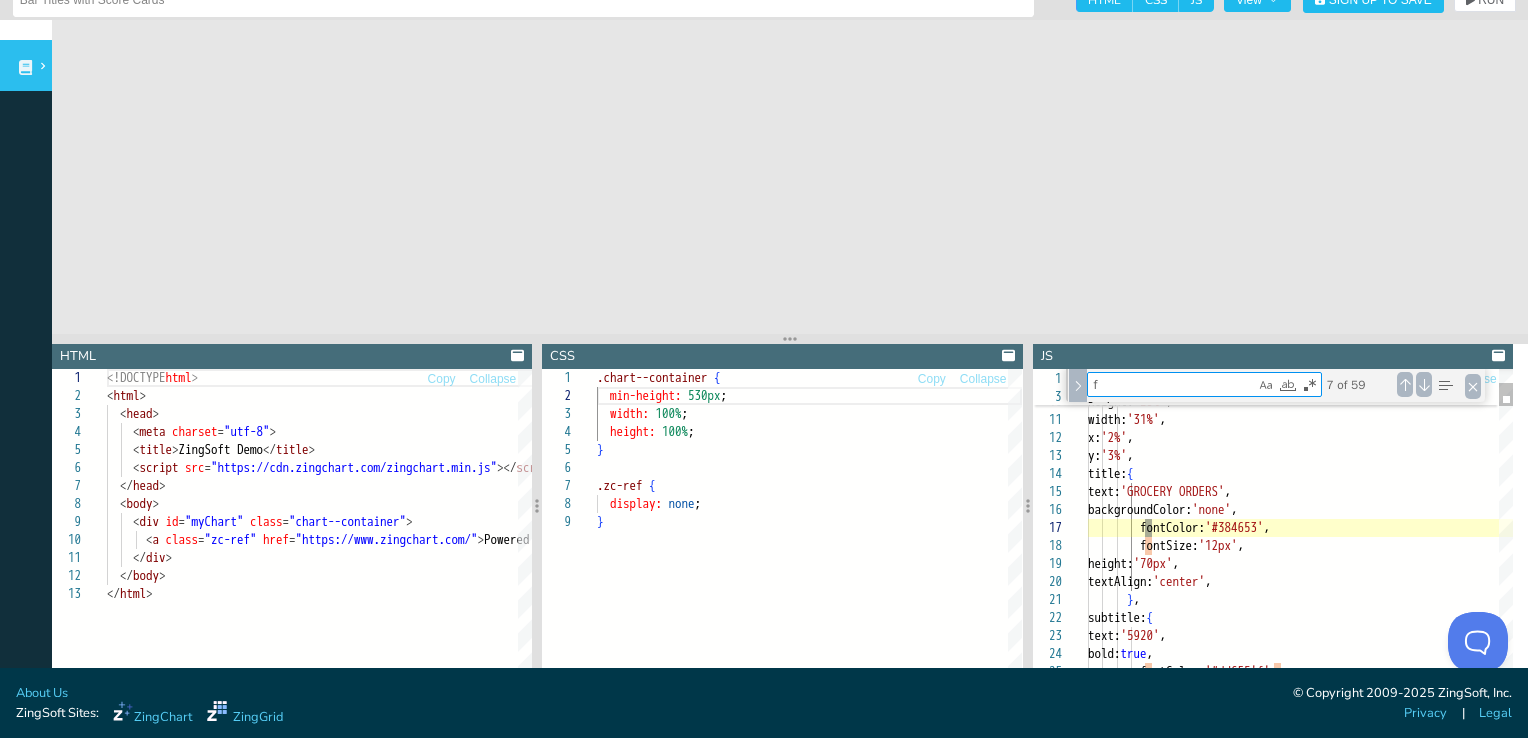 type on "shadow: false,
},
},
plotarea: {
margin: '45px 40px 90px 60px',
},
scaleX: {
values: ['Bakery', 'Dairy', 'Meat', 'Produce', 'Liquor', 'Frozen'],
guide: {
visible: false," 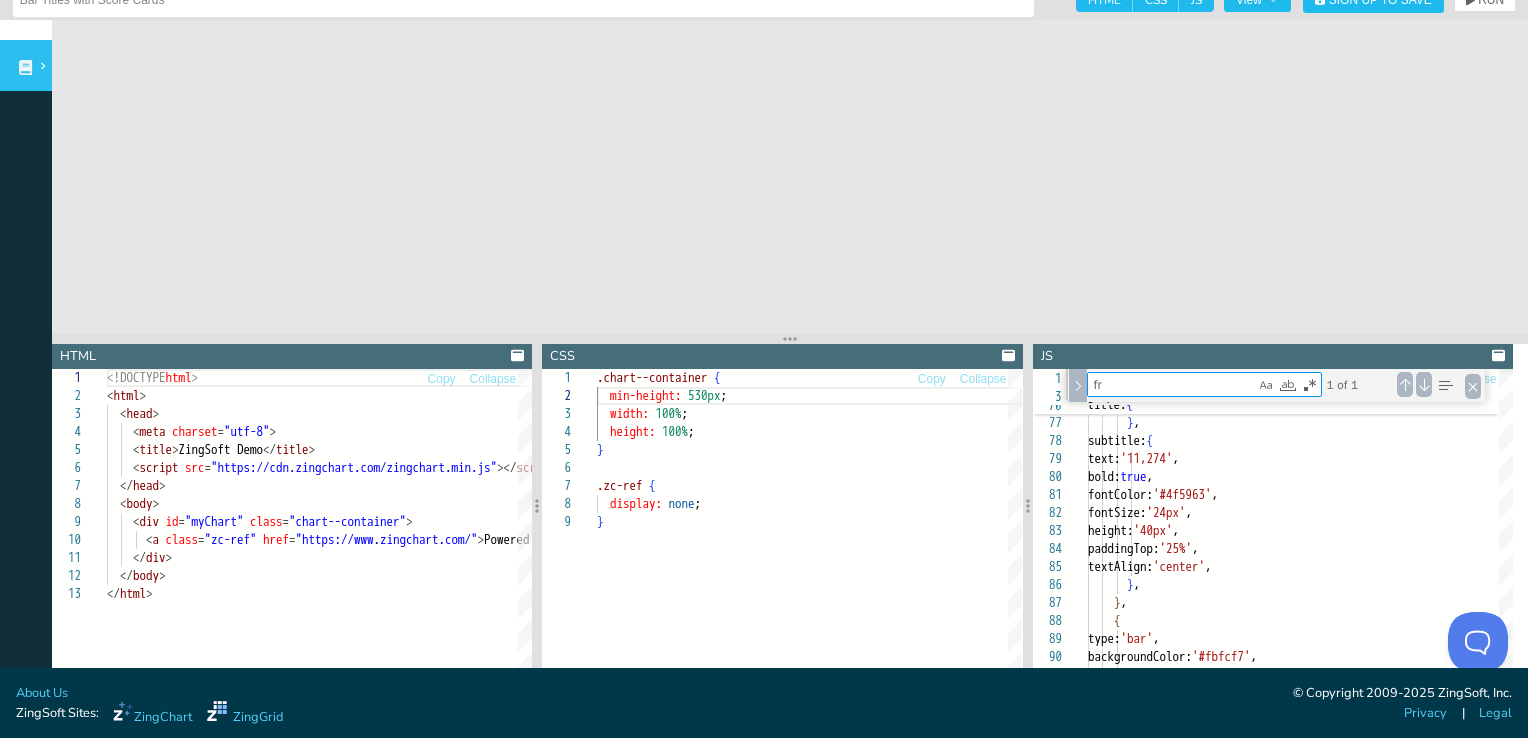 type on "fr" 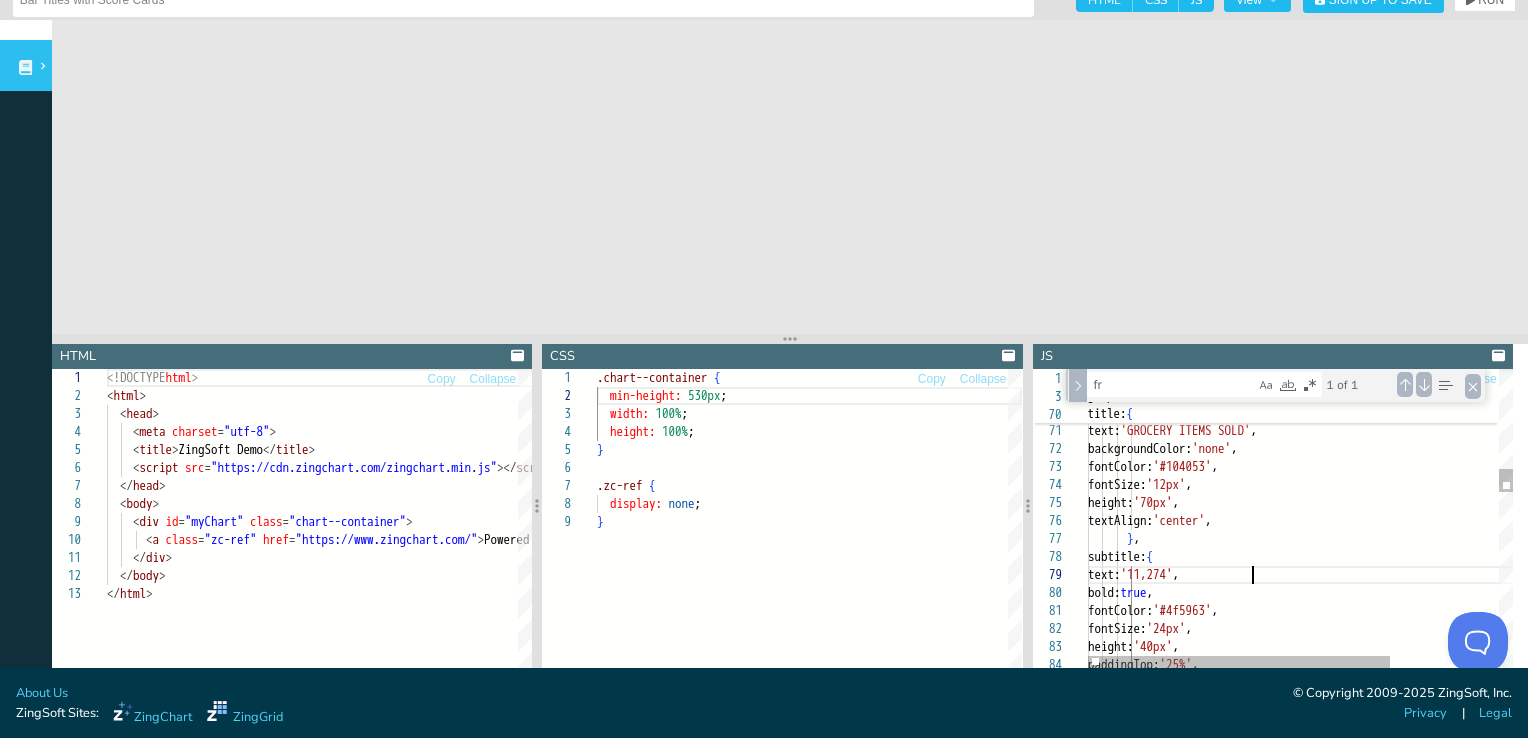 scroll, scrollTop: 0, scrollLeft: 0, axis: both 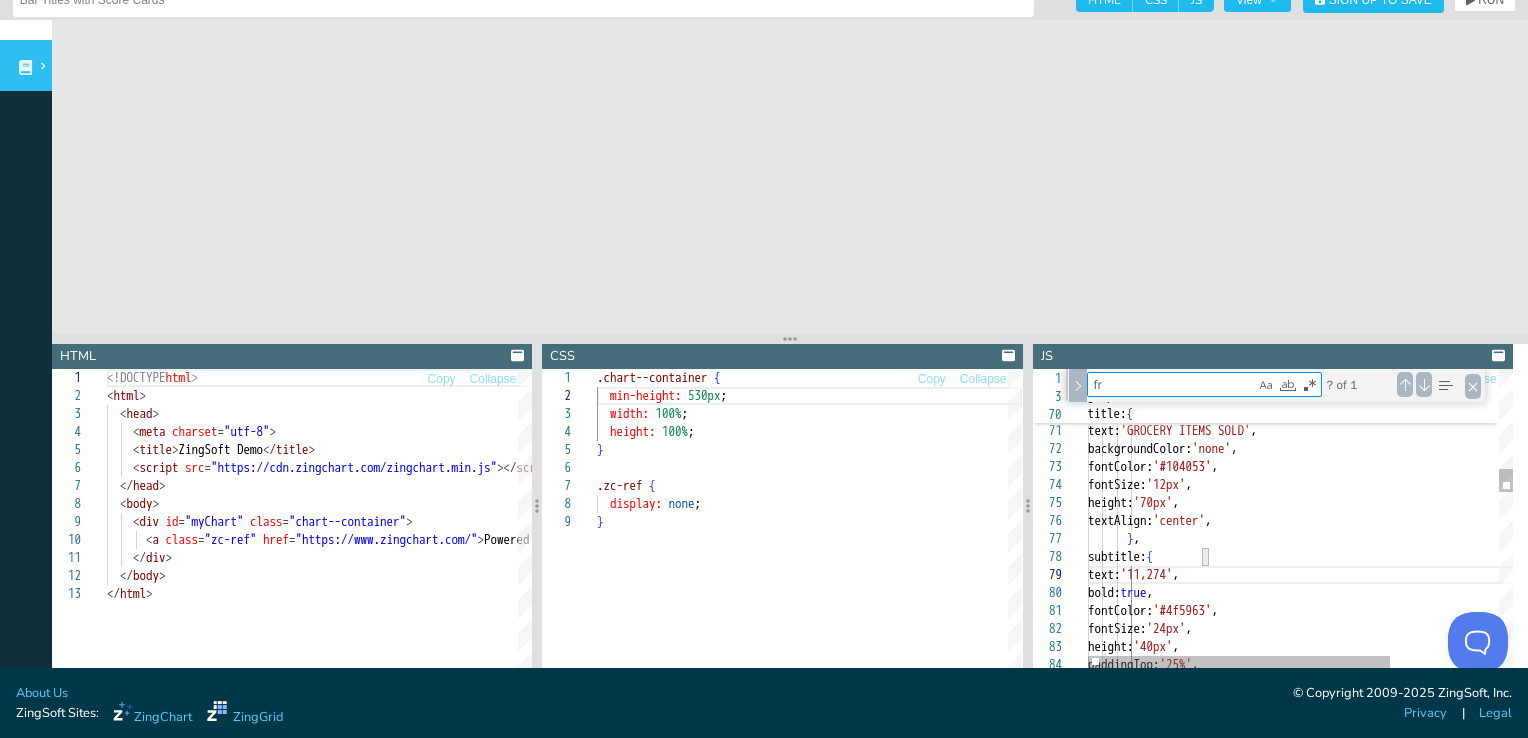 type on "fontColor: '#4f5963',
fontSize: '24px',
height: '40px',
paddingTop: '25%',
textAlign: 'center',
},
},
{
type: 'bar',
backgroundColor: '#fbfcf7'," 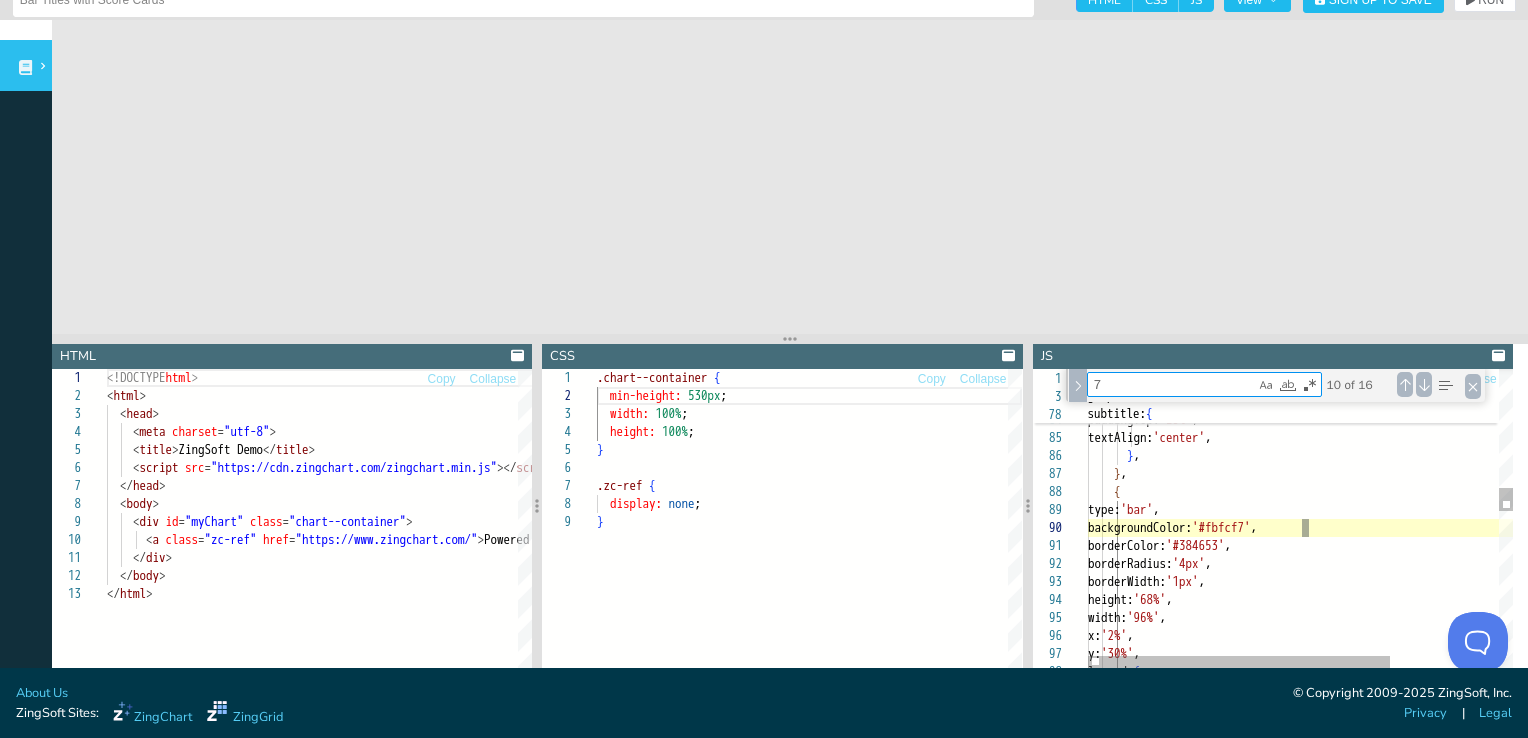 type on "backgroundColor: '#4cc2bb',
legendMarker: {
borderColor: '#4cc2bb',
},
},
{
text: 'Aisle 2',
values: [9, 31, 12, 38, 19, 34],
backgroundColor: '#4c707e',
legendMarker: {" 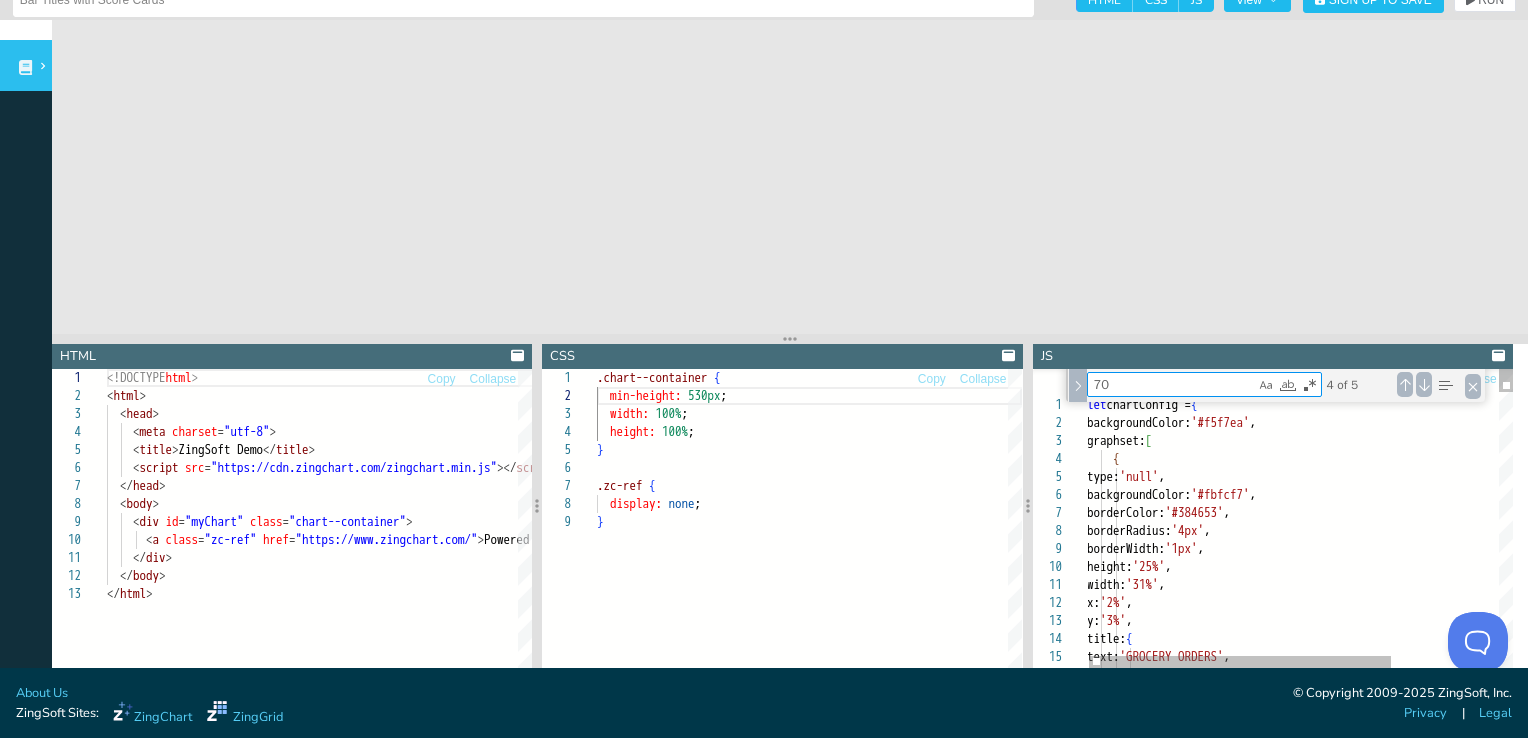 type on "borderColor: '#4c707e',
},
},
{
text: 'Aisle 3',
values: [39, 65, 12, 58, 39, 24],
backgroundColor: '#dd655f',
legendMarker: {
borderColor: '#dd655f',
}," 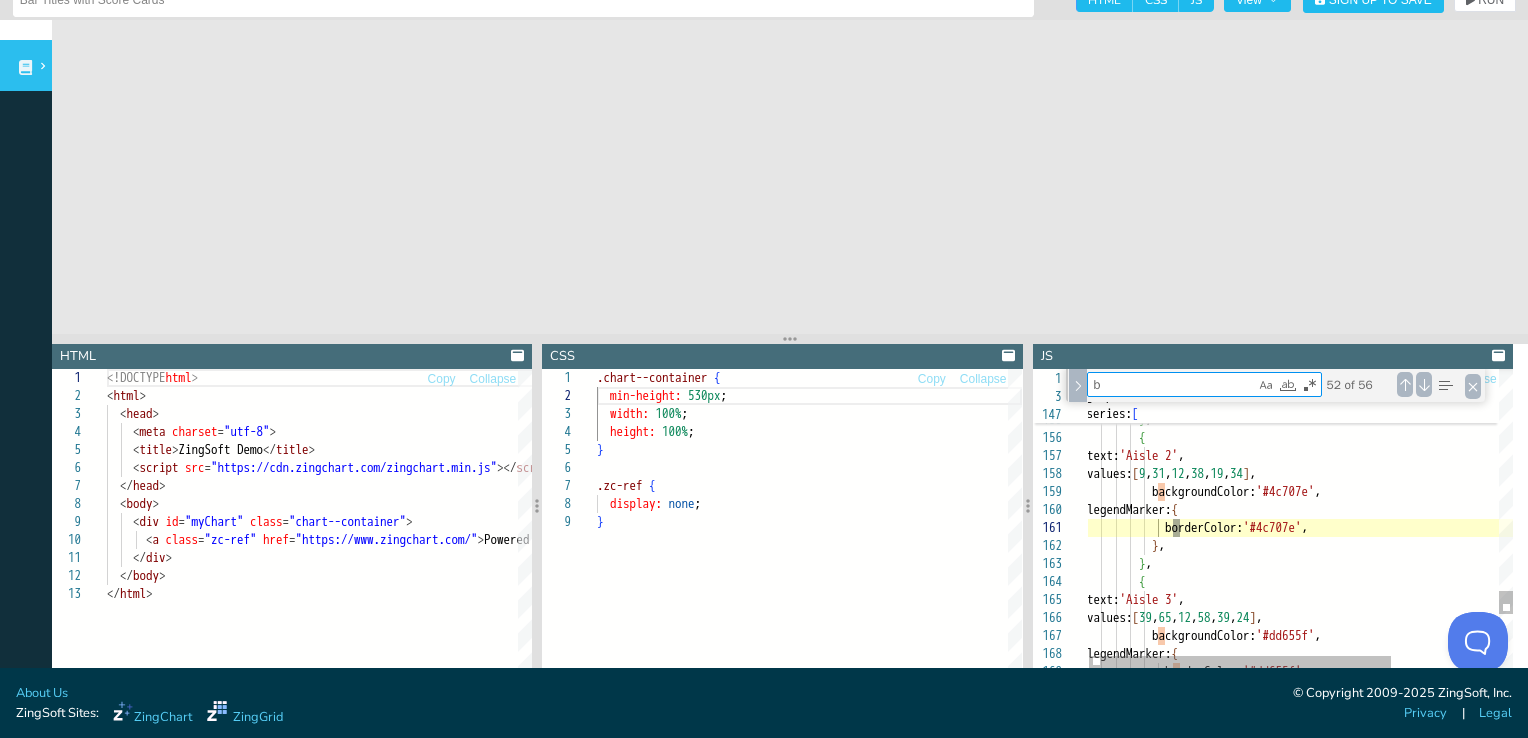 type on "ba" 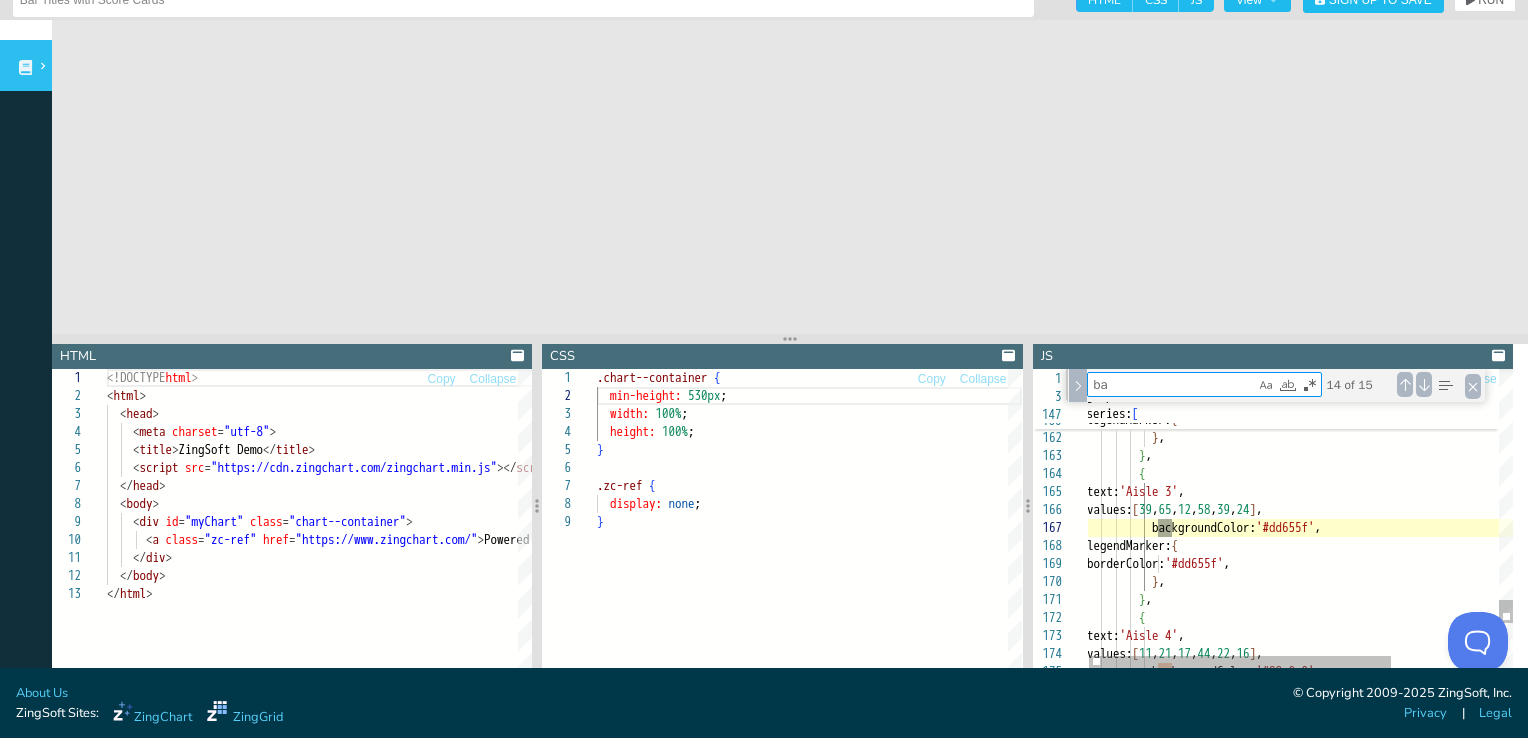 type on "shadow: false,
},
},
plotarea: {
margin: '45px 40px 90px 60px',
},
scaleX: {
values: ['Bakery', 'Dairy', 'Meat', 'Produce', 'Liquor', 'Frozen'],
guide: {
visible: false," 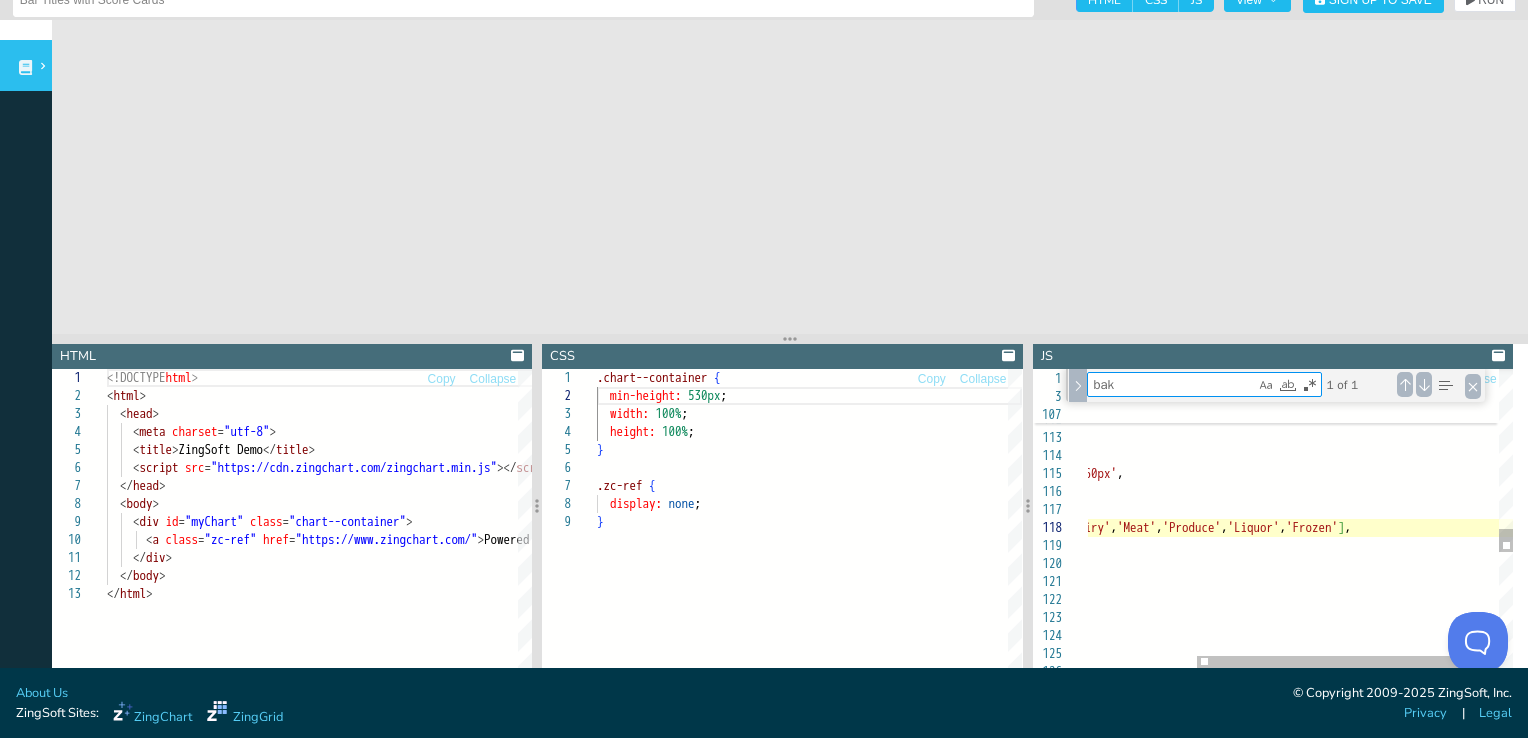 type on "bak" 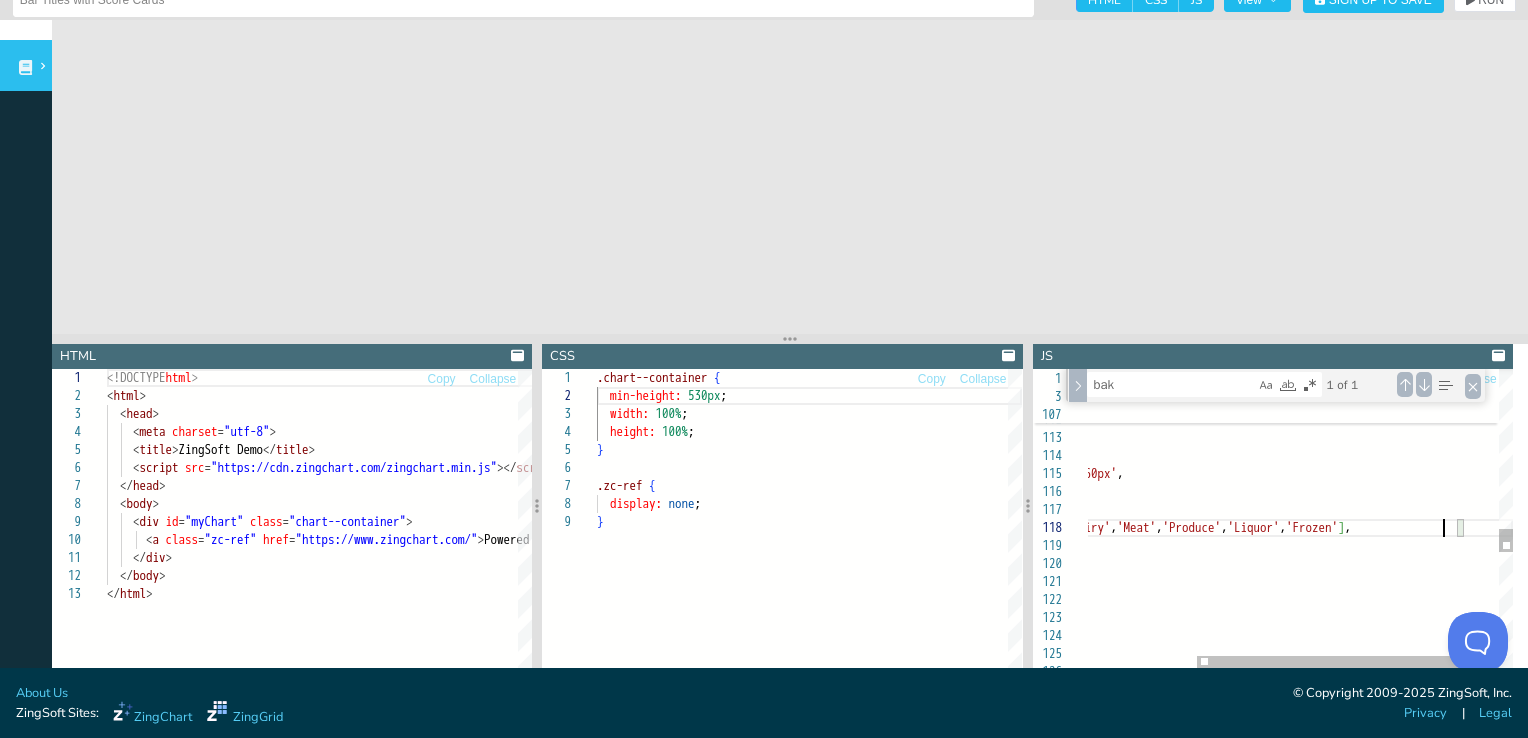 scroll, scrollTop: 0, scrollLeft: 0, axis: both 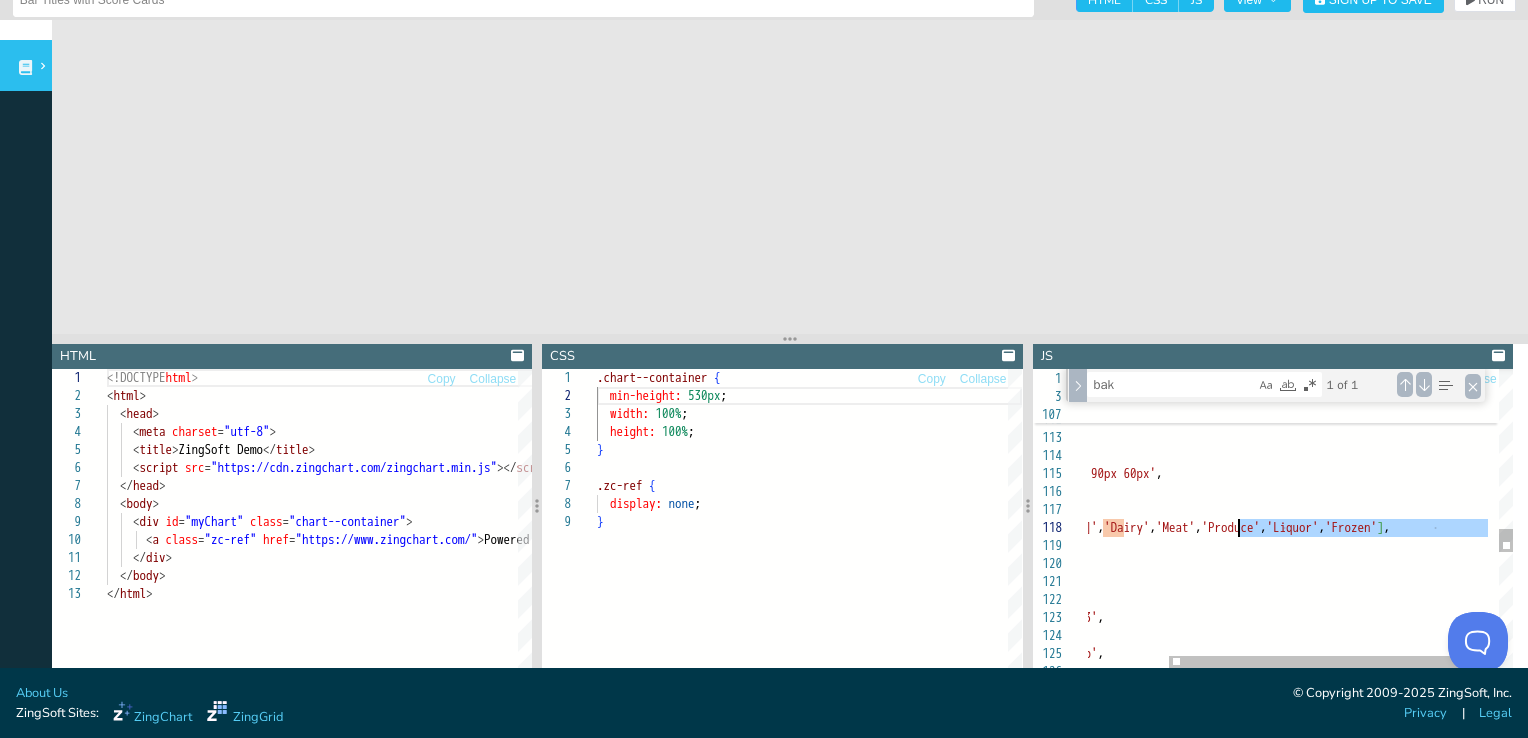 drag, startPoint x: 1439, startPoint y: 528, endPoint x: 1246, endPoint y: 534, distance: 193.09325 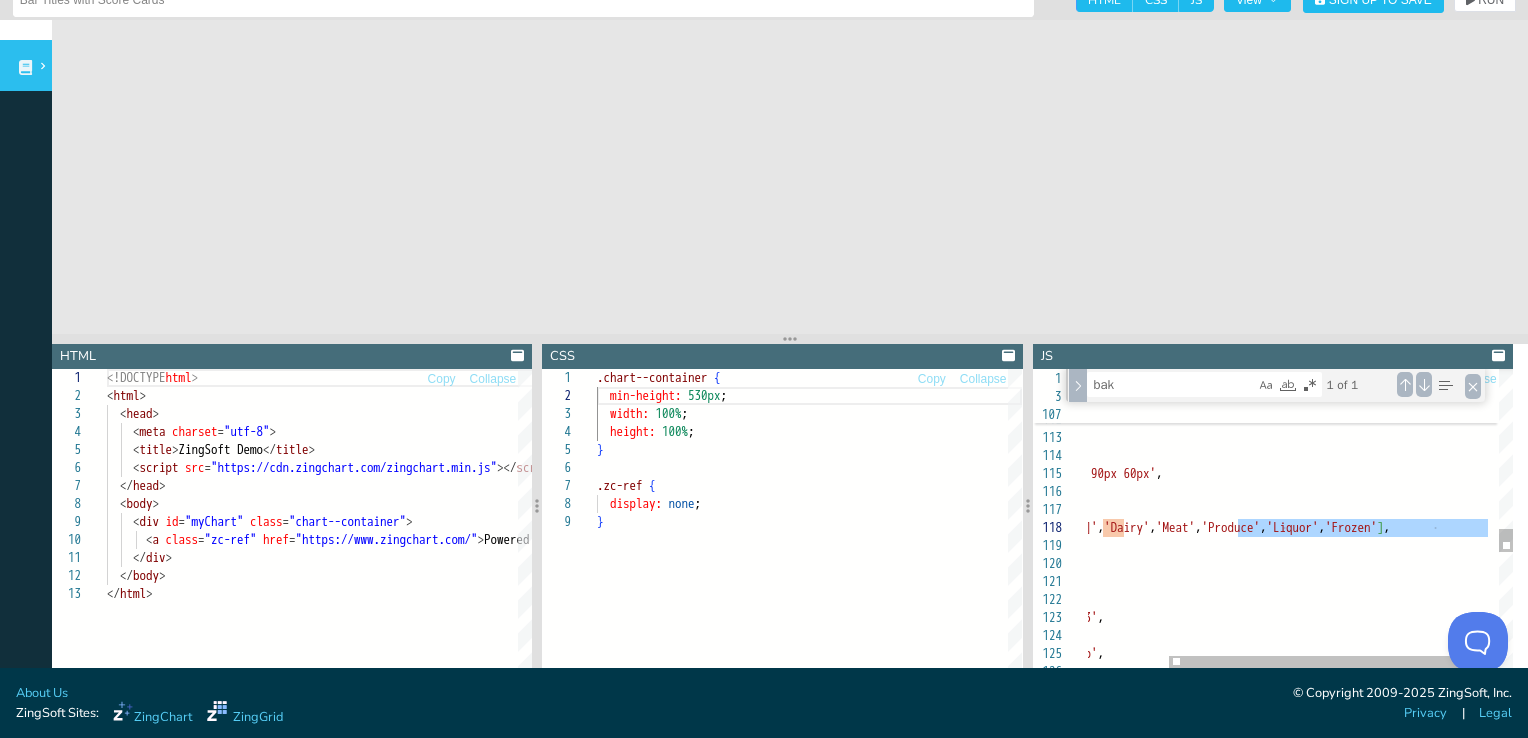 scroll, scrollTop: 126, scrollLeft: 270, axis: both 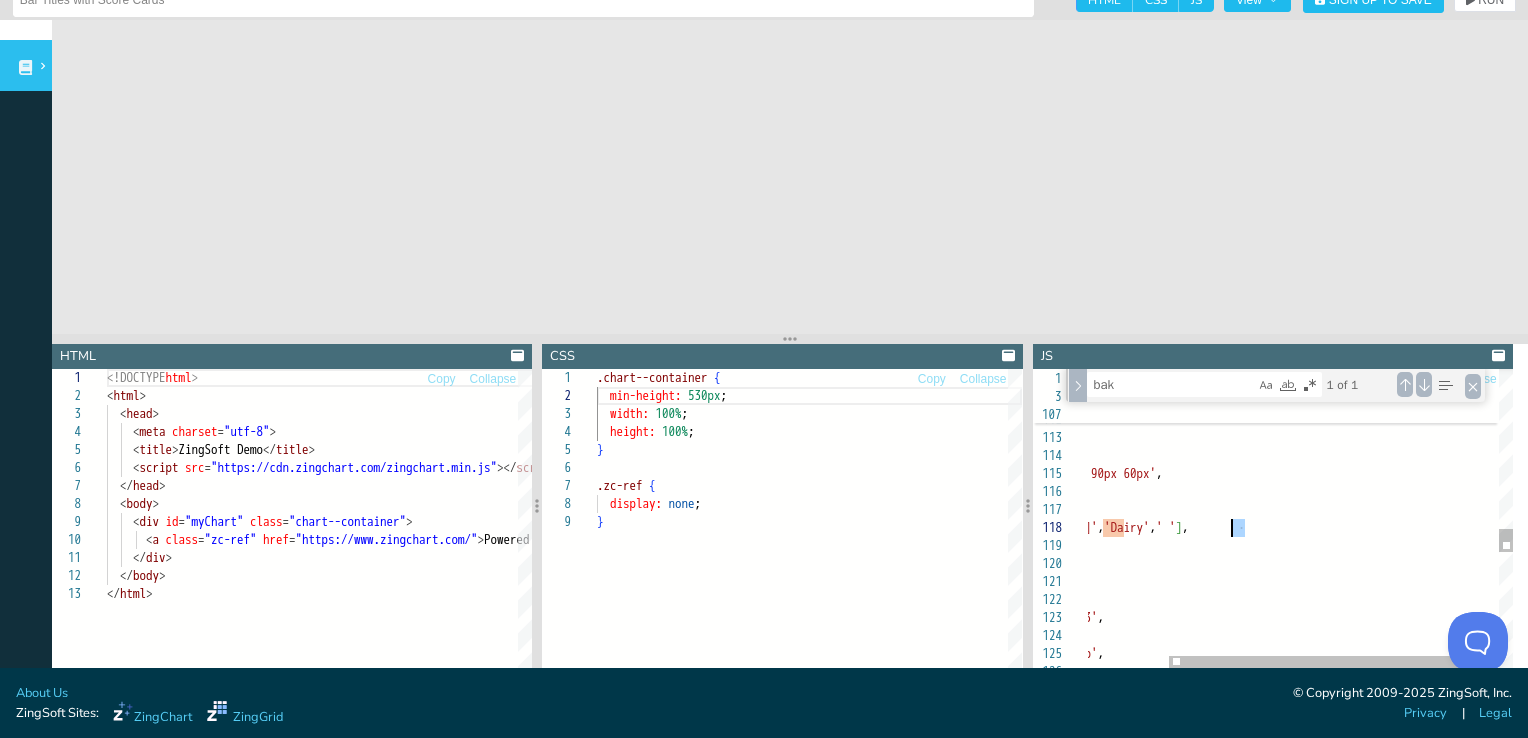 drag, startPoint x: 1249, startPoint y: 532, endPoint x: 1227, endPoint y: 530, distance: 22.090721 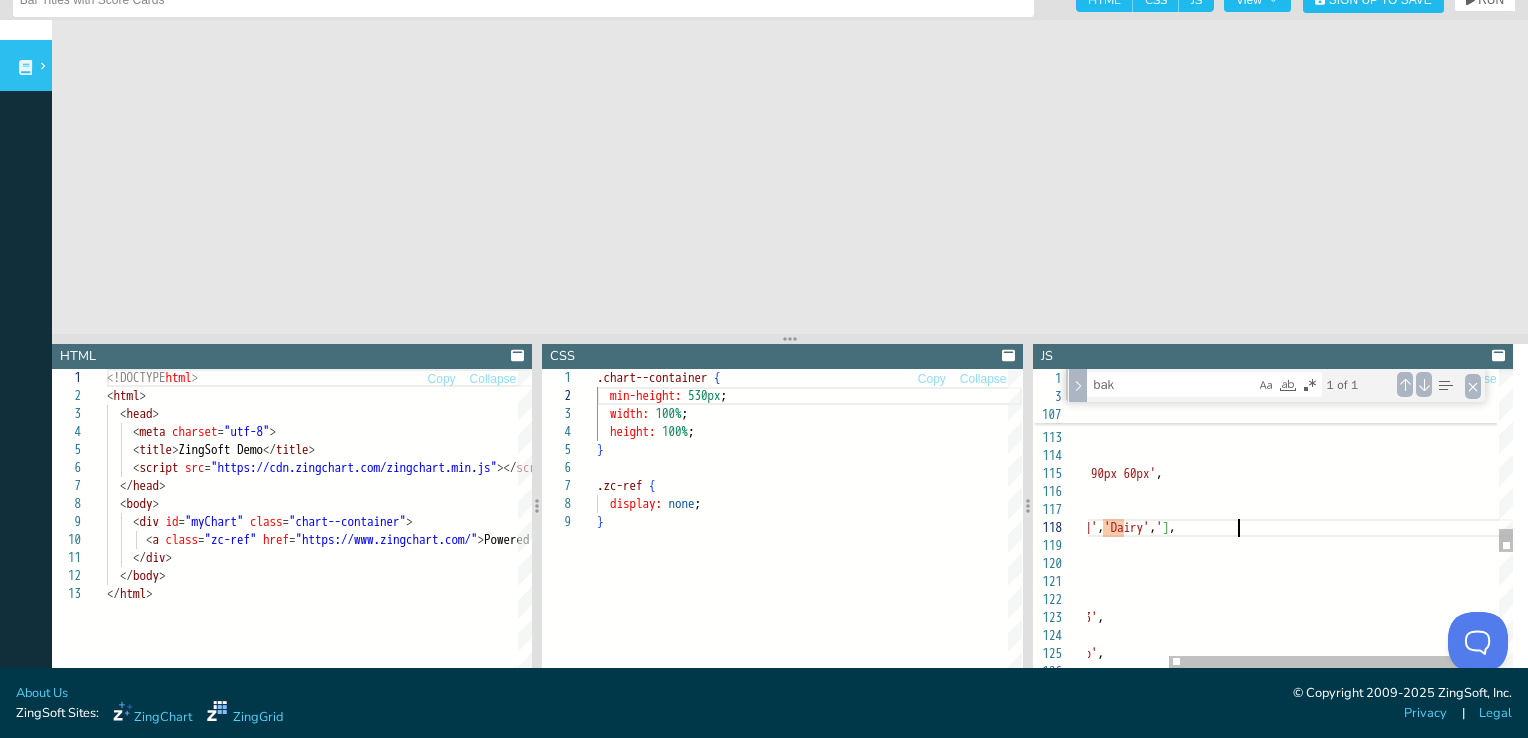 scroll, scrollTop: 126, scrollLeft: 264, axis: both 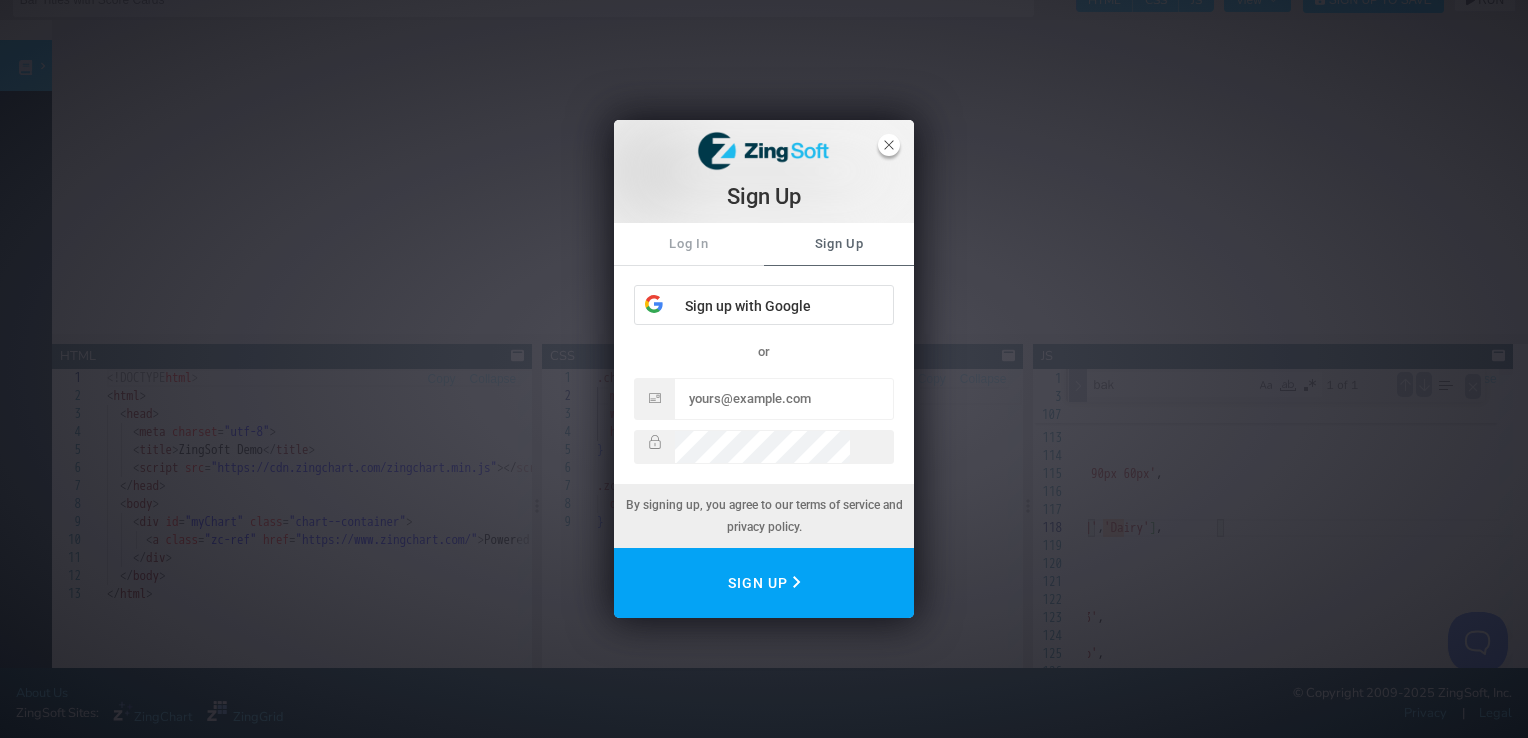 click 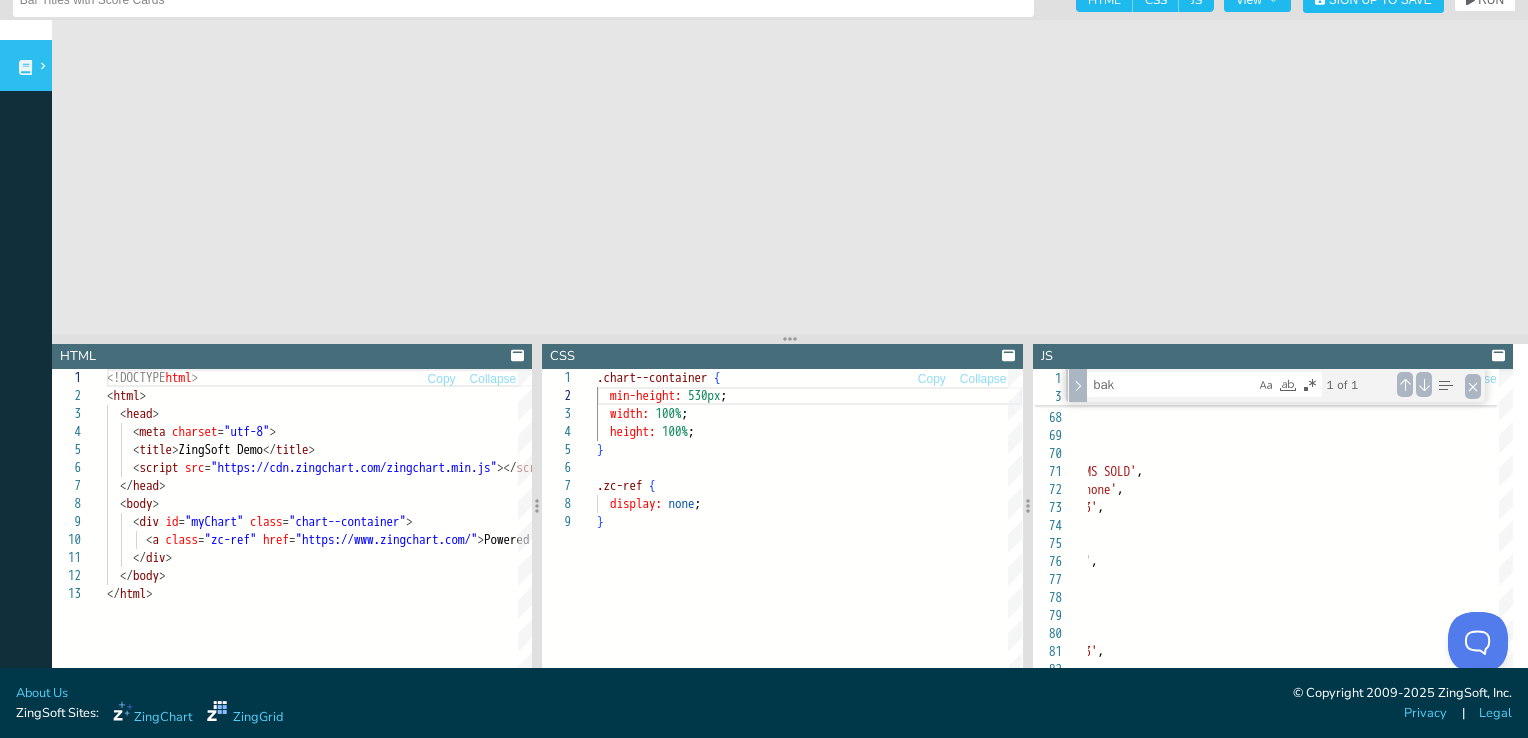 scroll, scrollTop: 0, scrollLeft: 0, axis: both 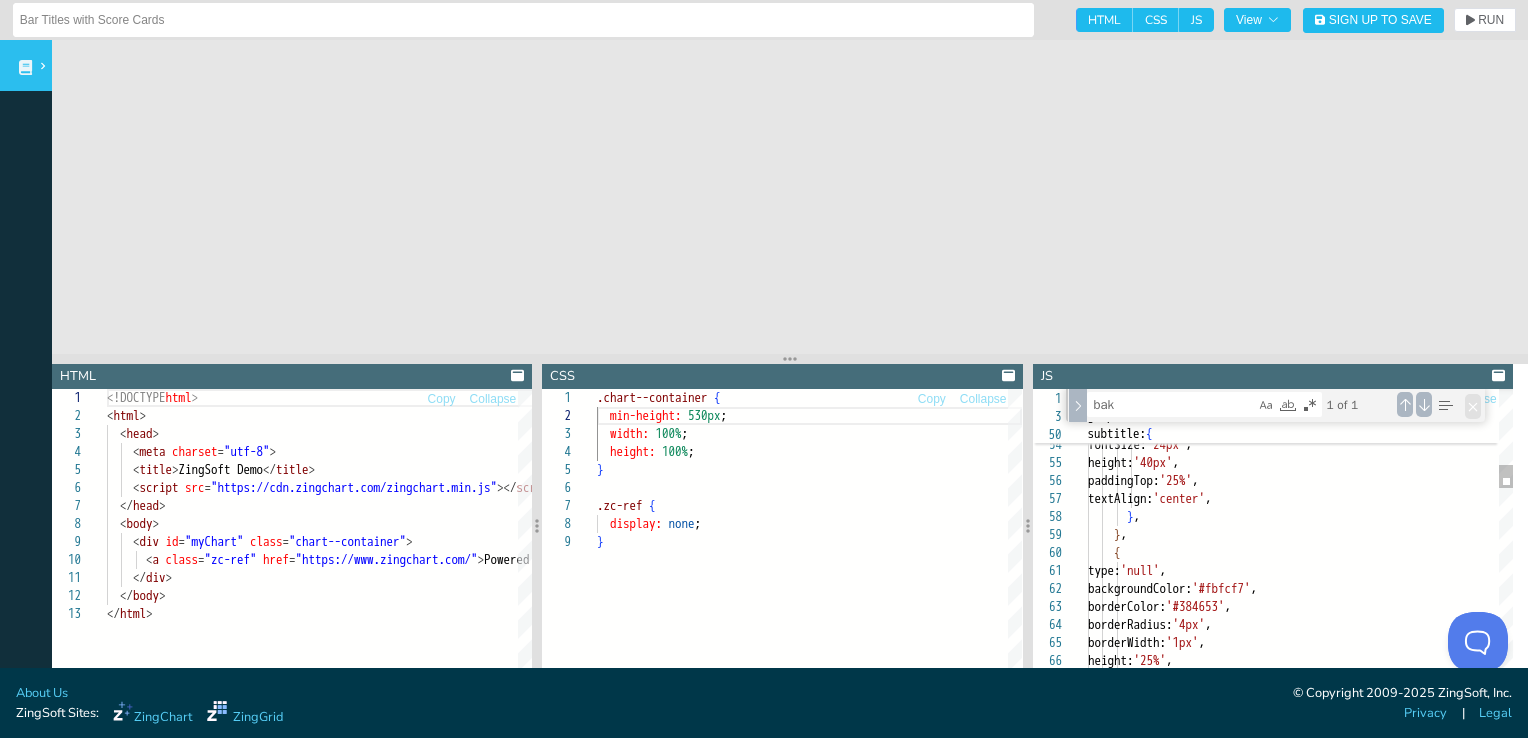 click at bounding box center [1473, 406] 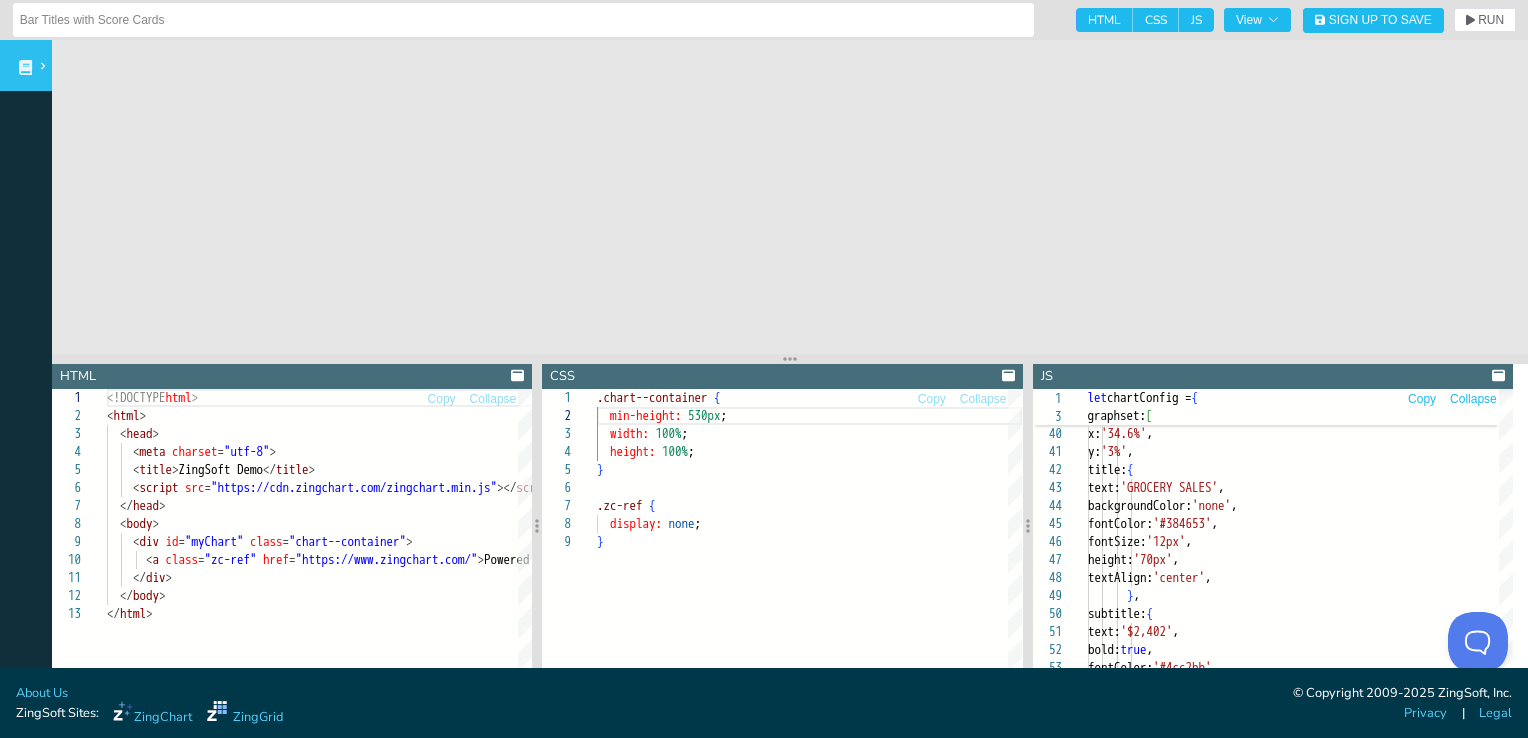 click on "Collapse" at bounding box center [1473, 399] 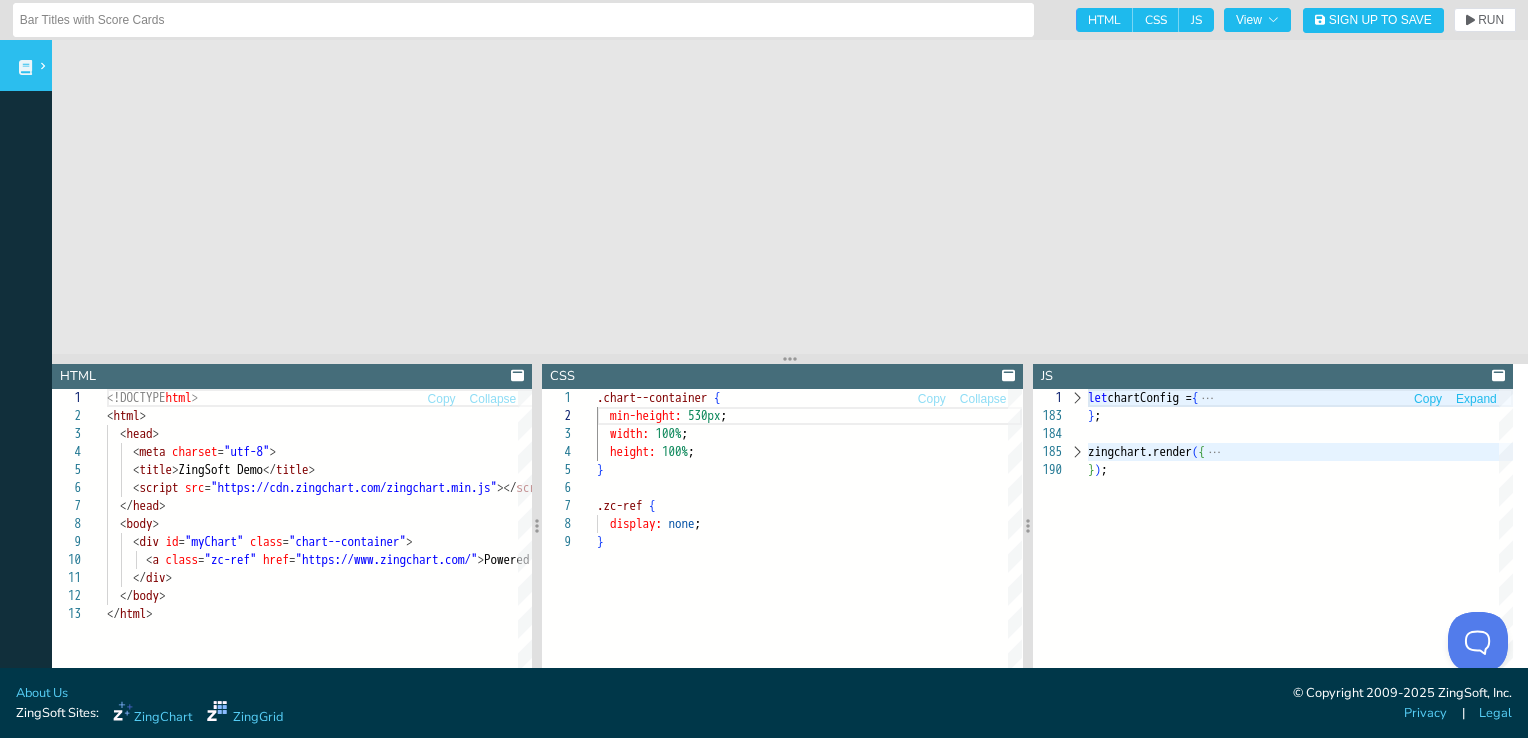 click on "Expand" at bounding box center [1476, 399] 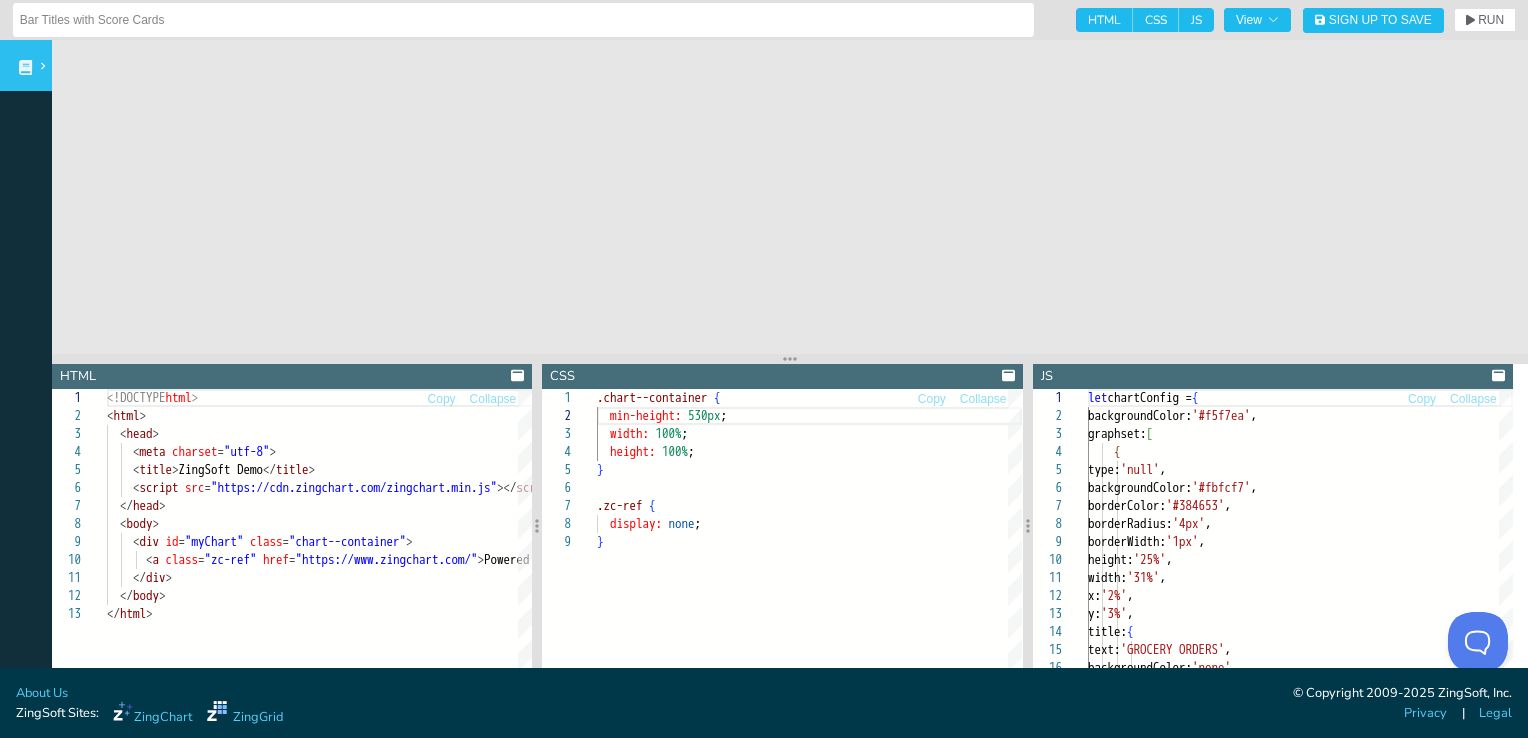 click at bounding box center (41, 65) 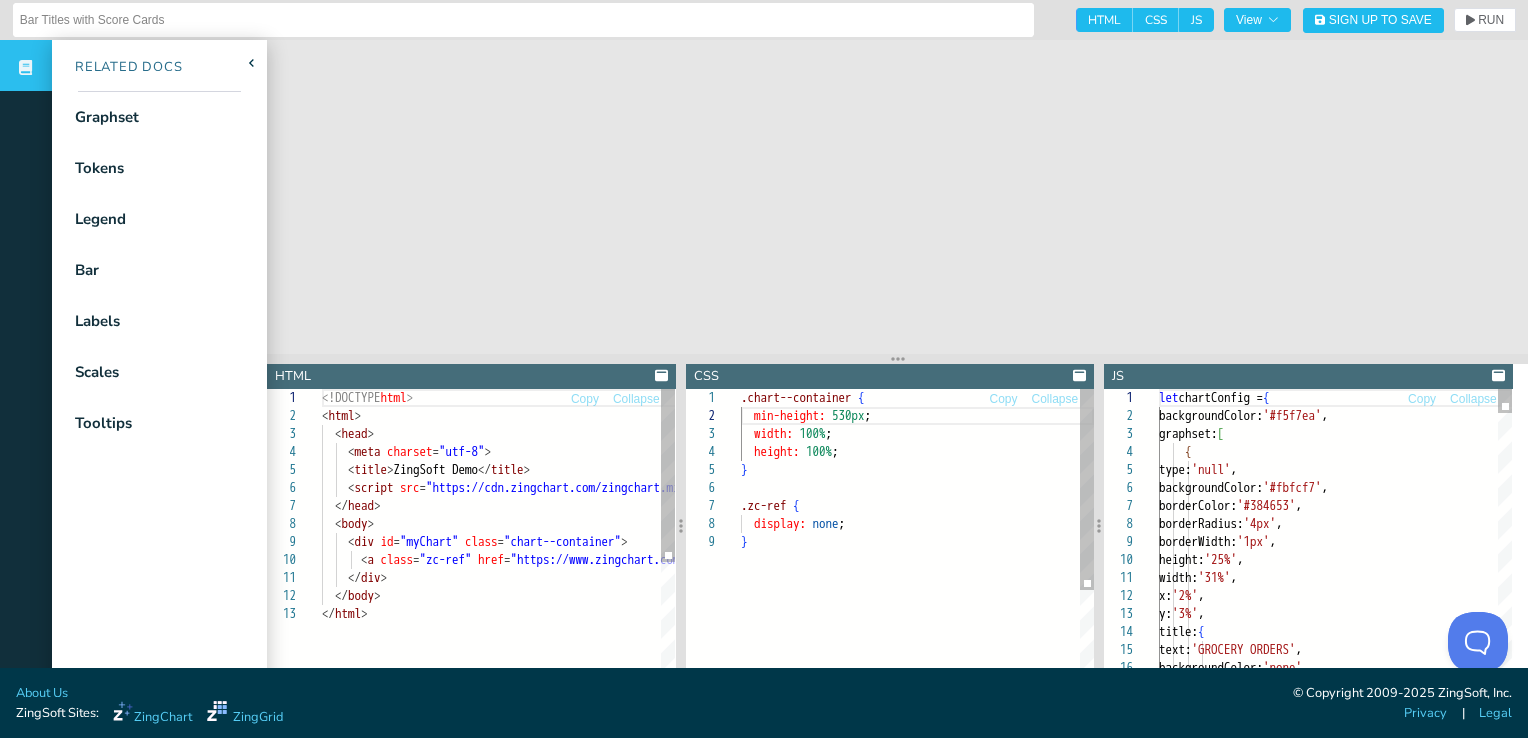 click at bounding box center [41, 65] 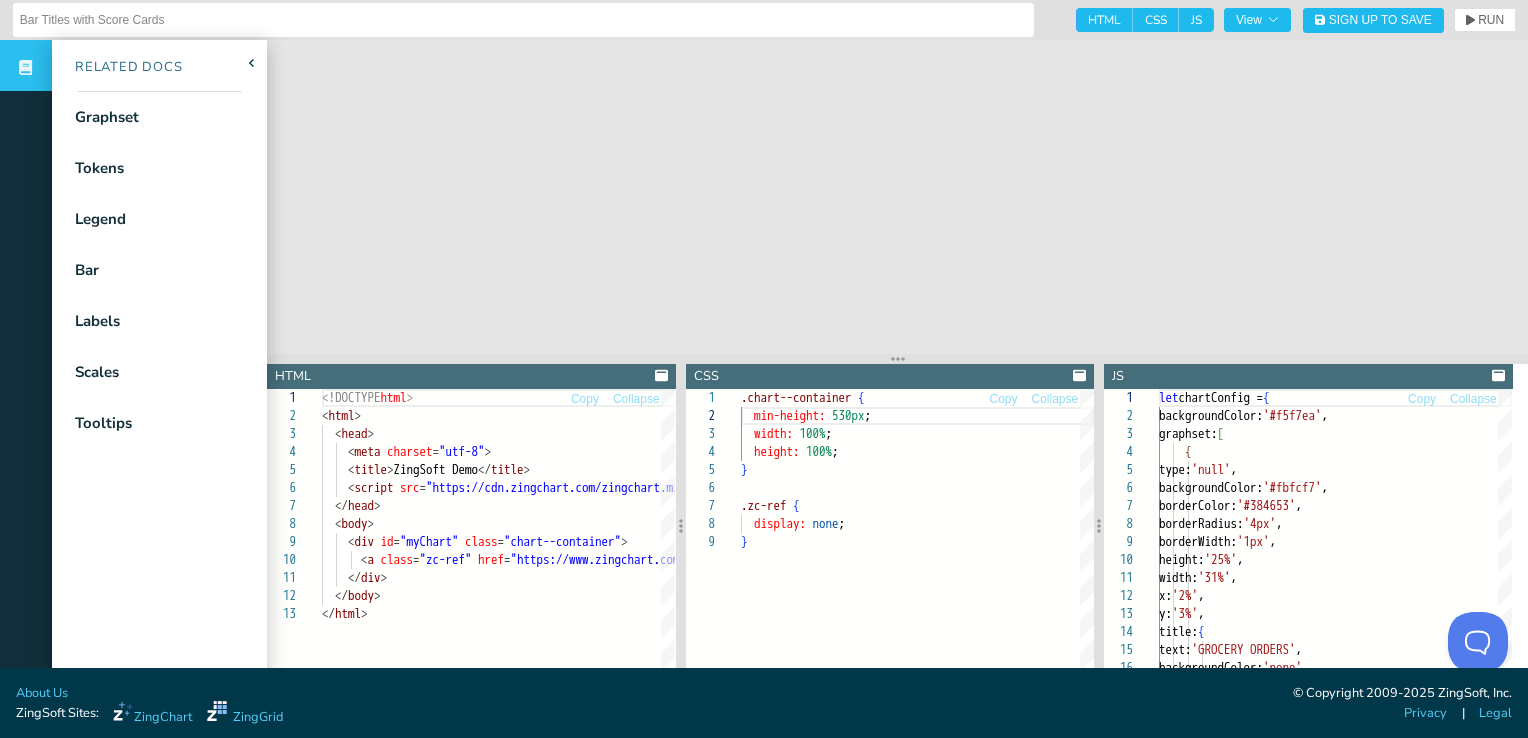 click at bounding box center (41, 65) 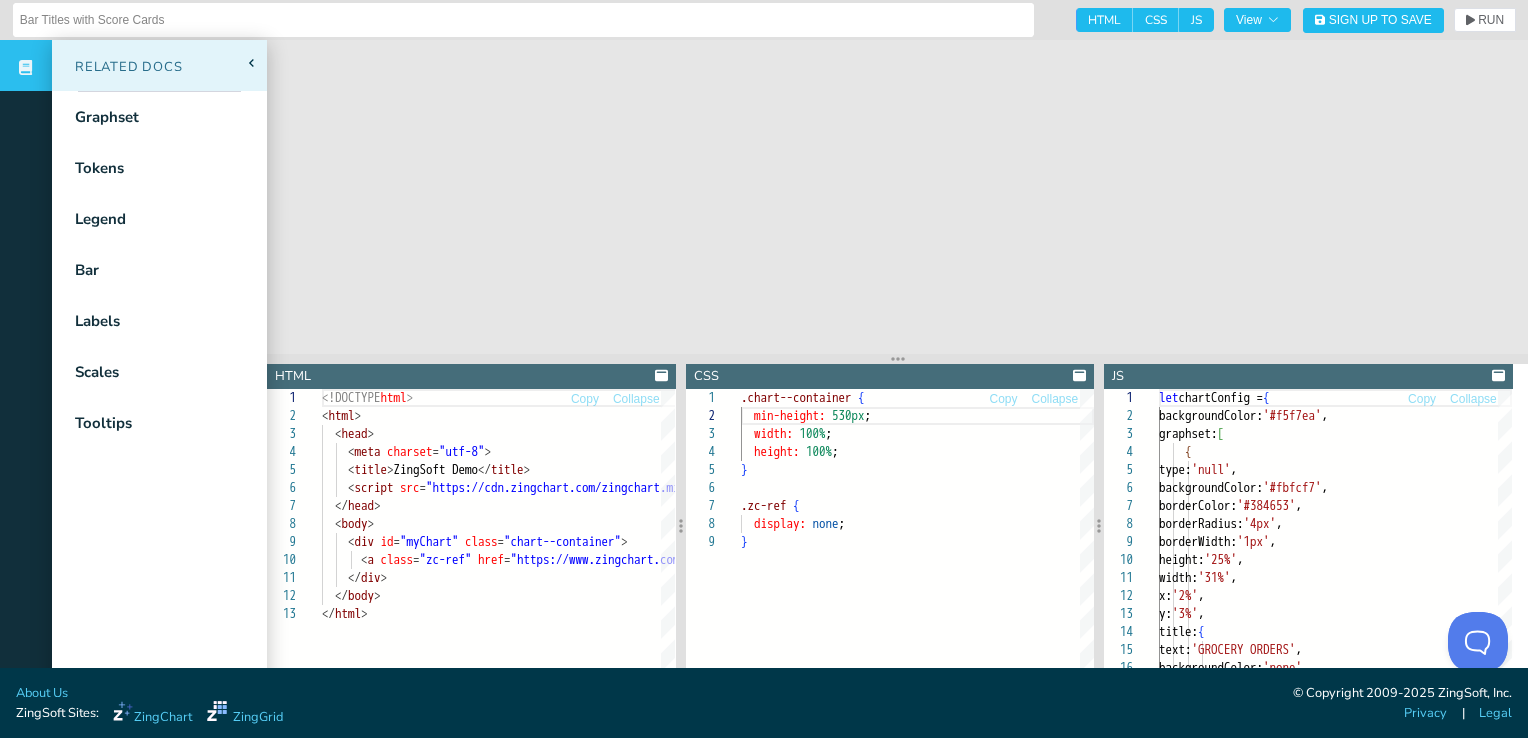 click 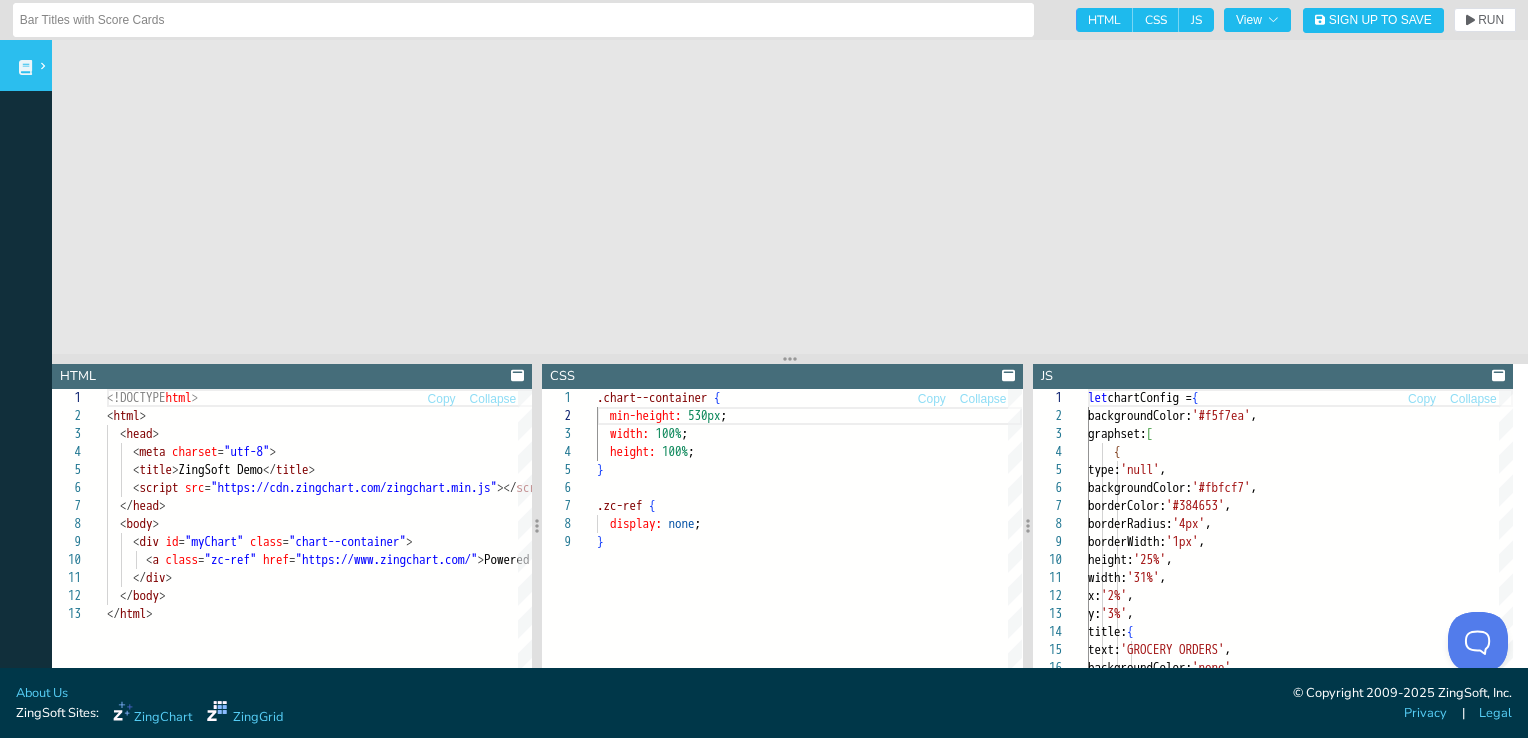 scroll, scrollTop: 4, scrollLeft: 0, axis: vertical 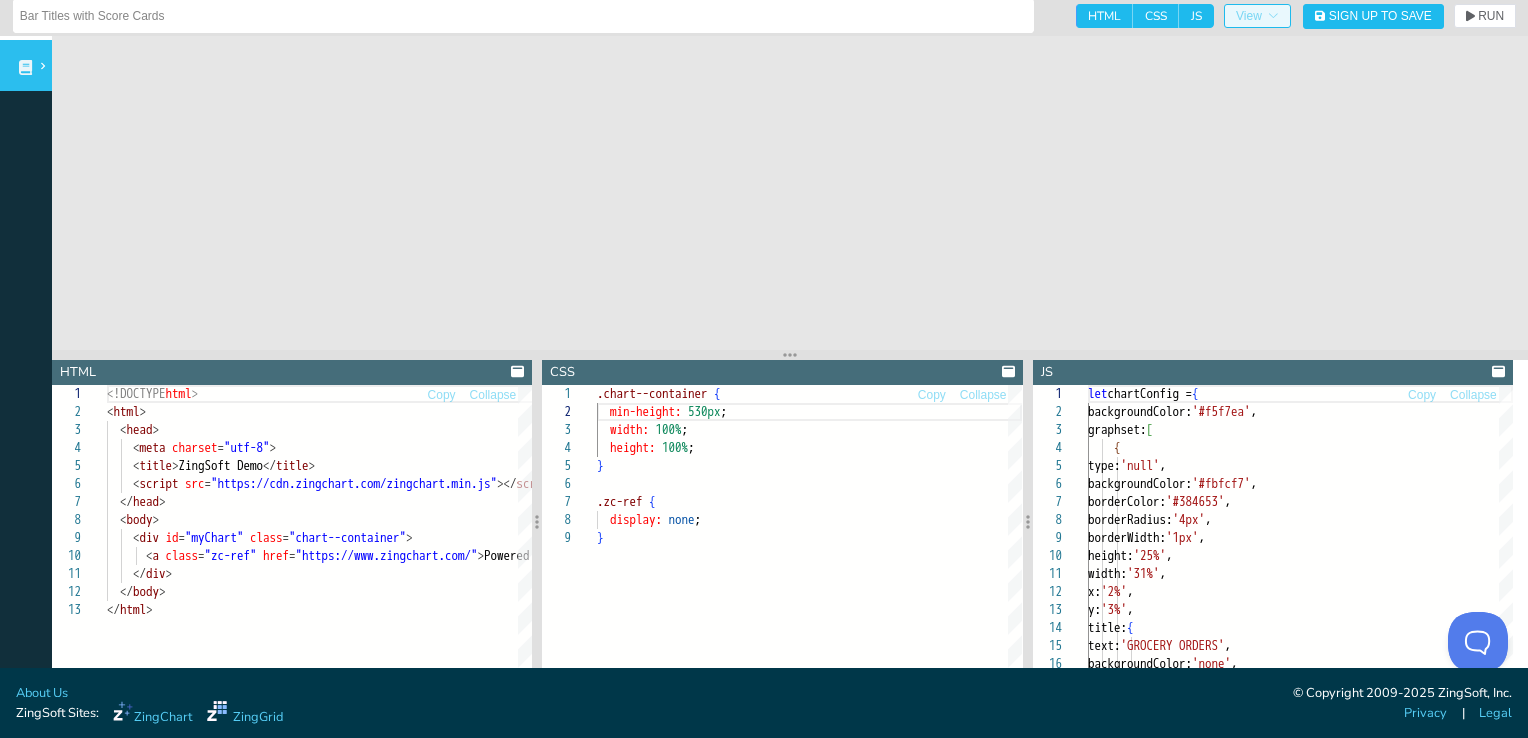click on "View" at bounding box center (1257, 16) 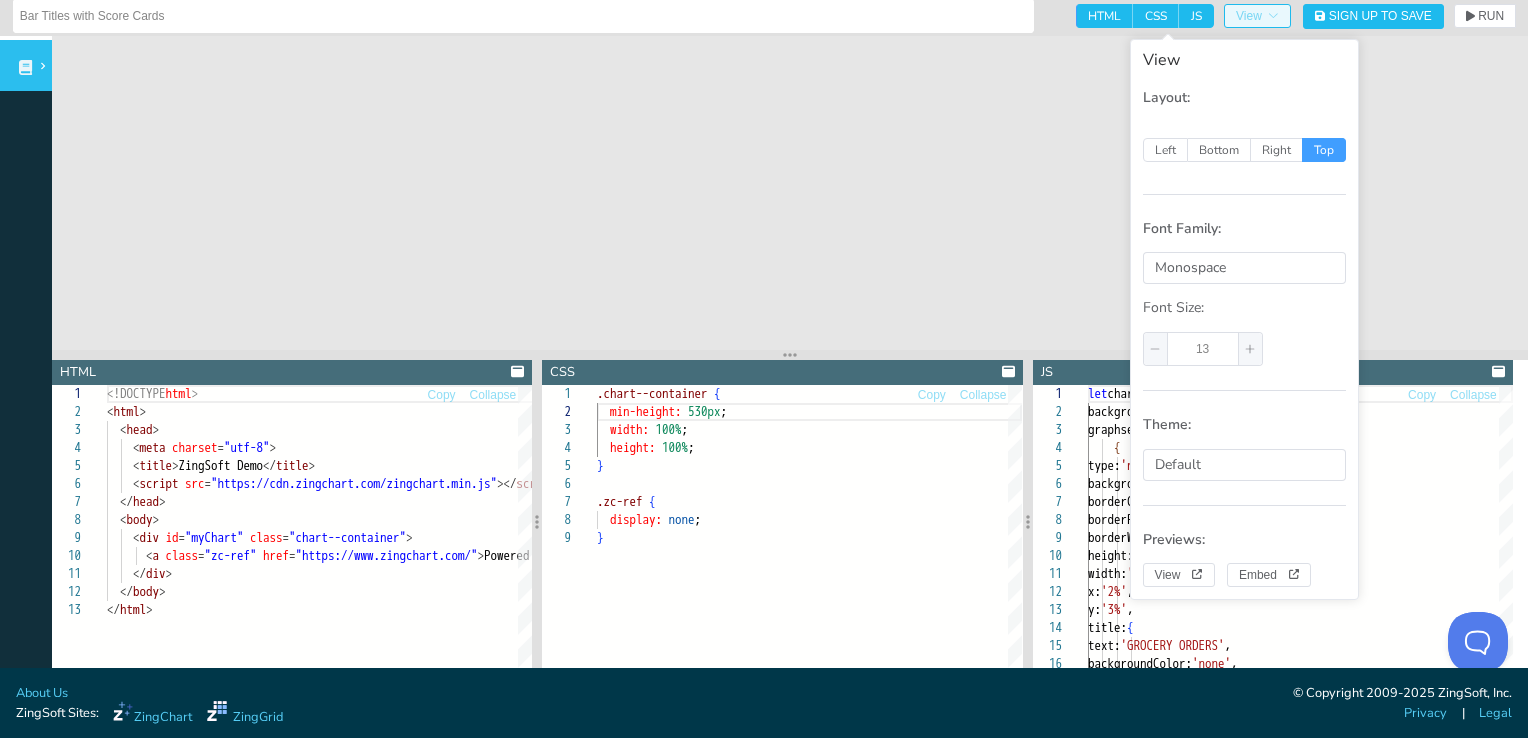 click on "View" at bounding box center (1257, 16) 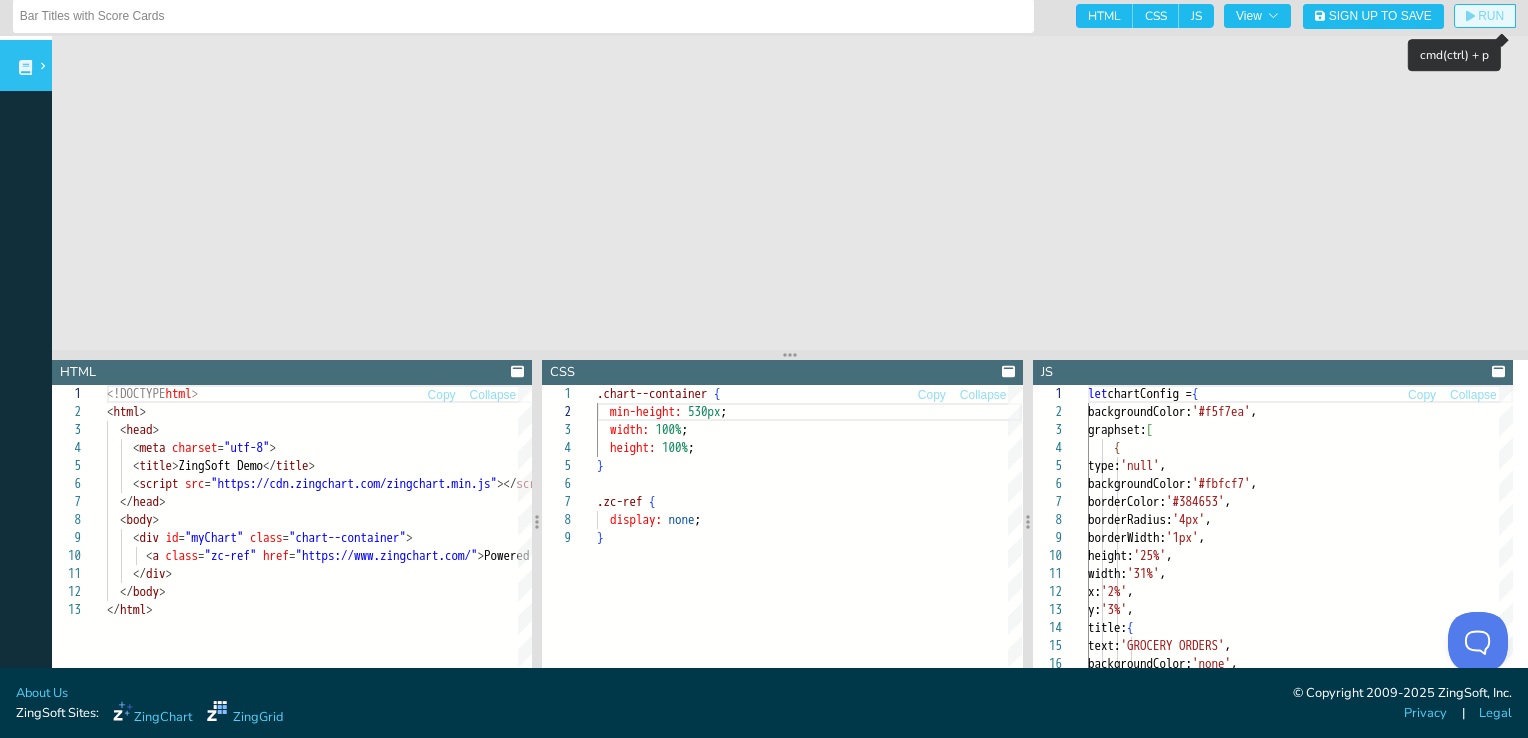 click on "RUN" 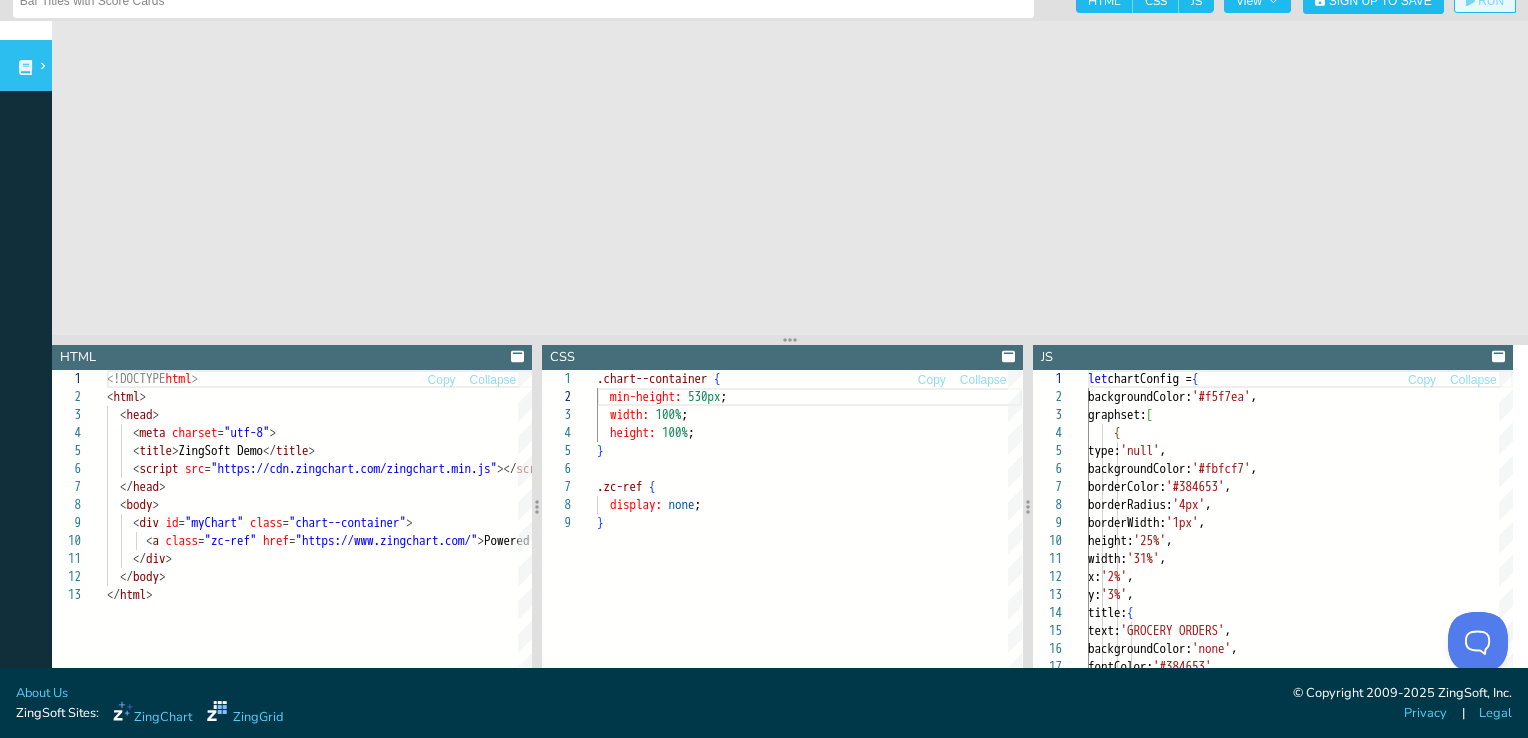 scroll, scrollTop: 0, scrollLeft: 0, axis: both 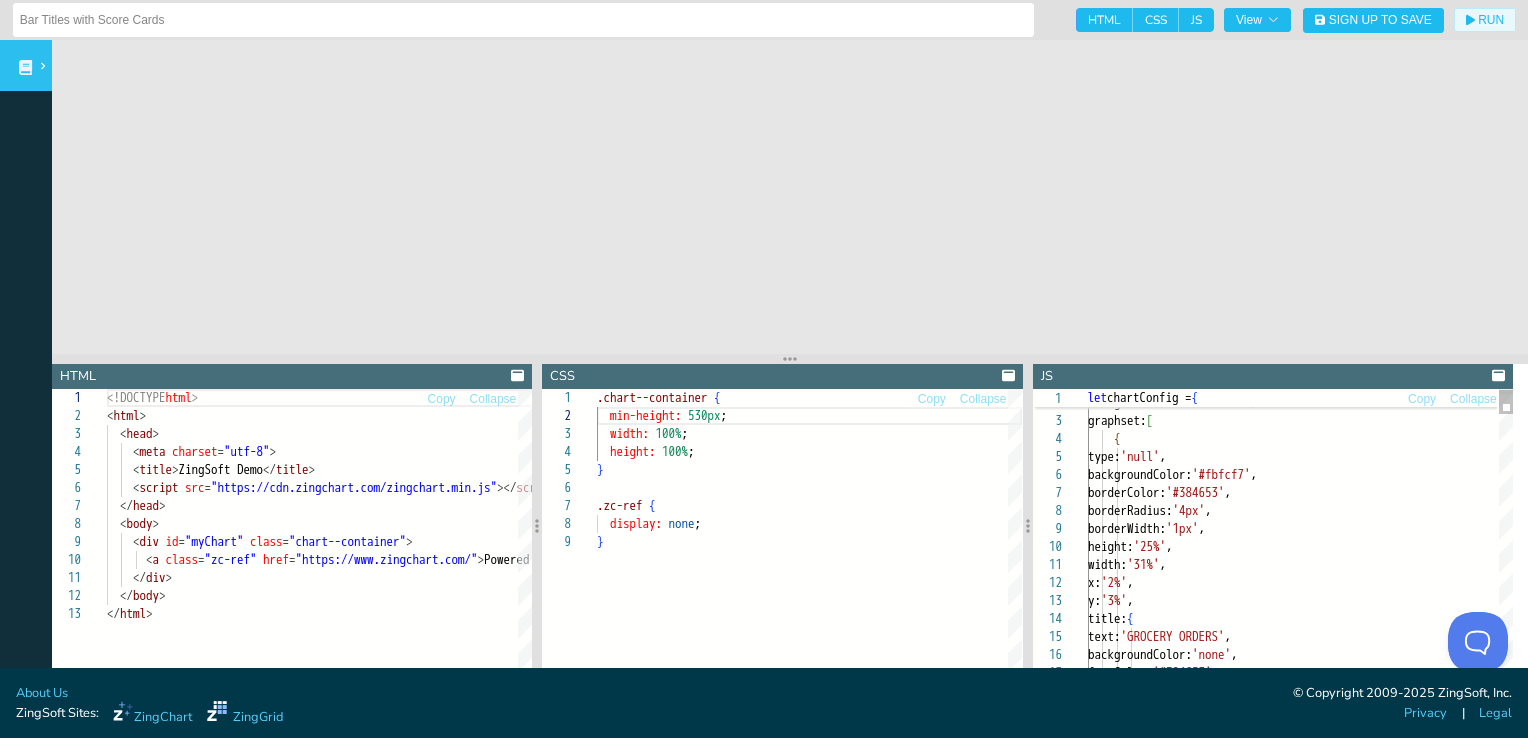 type 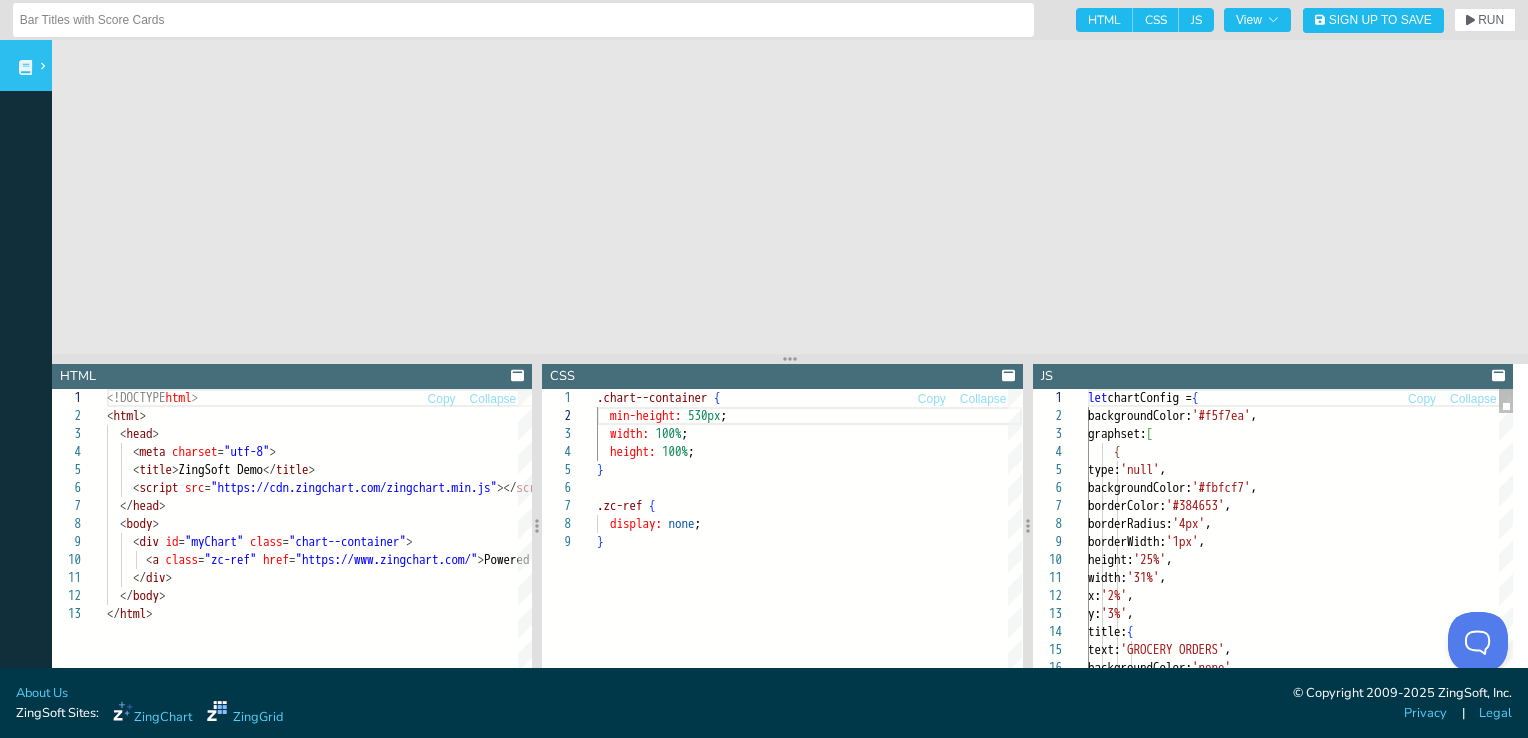 type 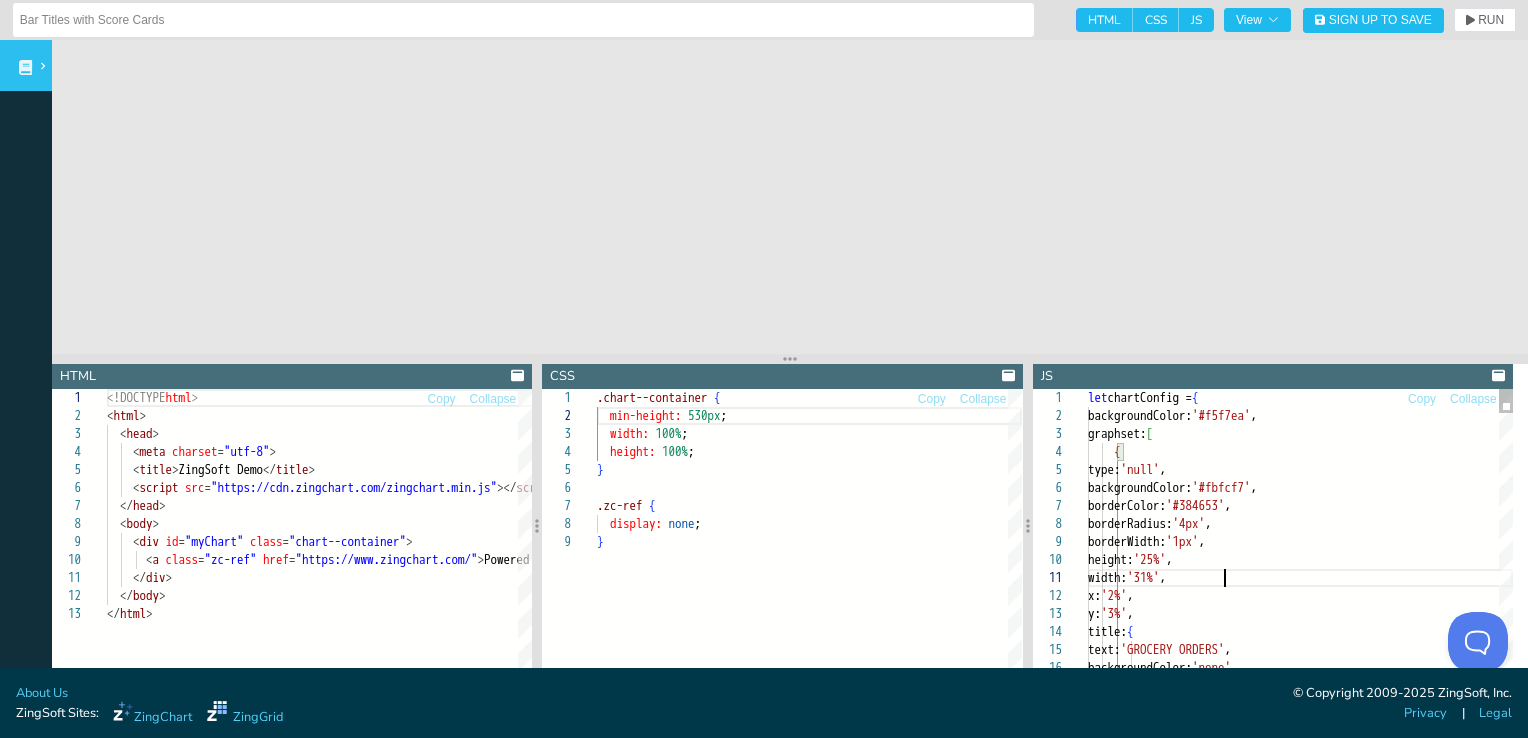 scroll, scrollTop: 126, scrollLeft: 0, axis: vertical 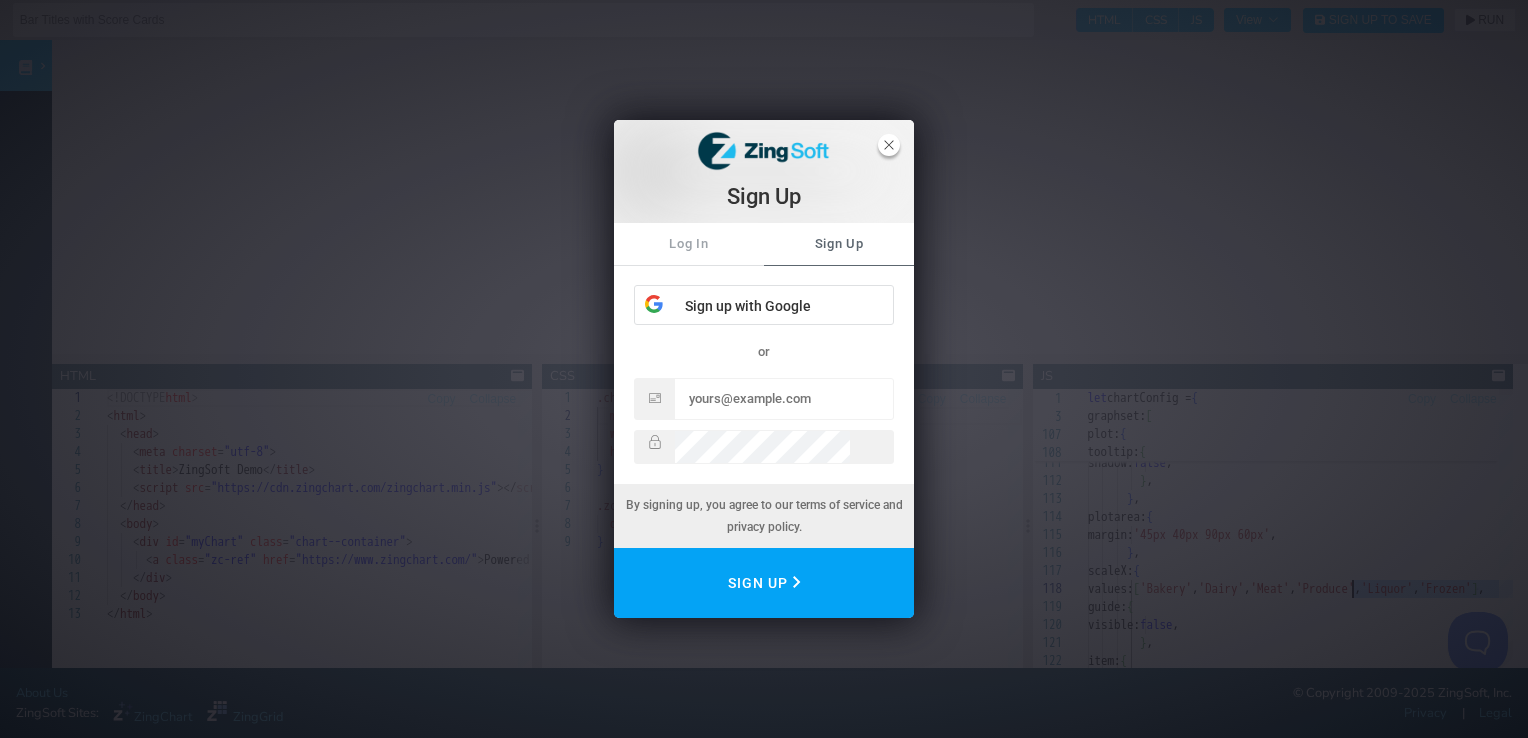 click 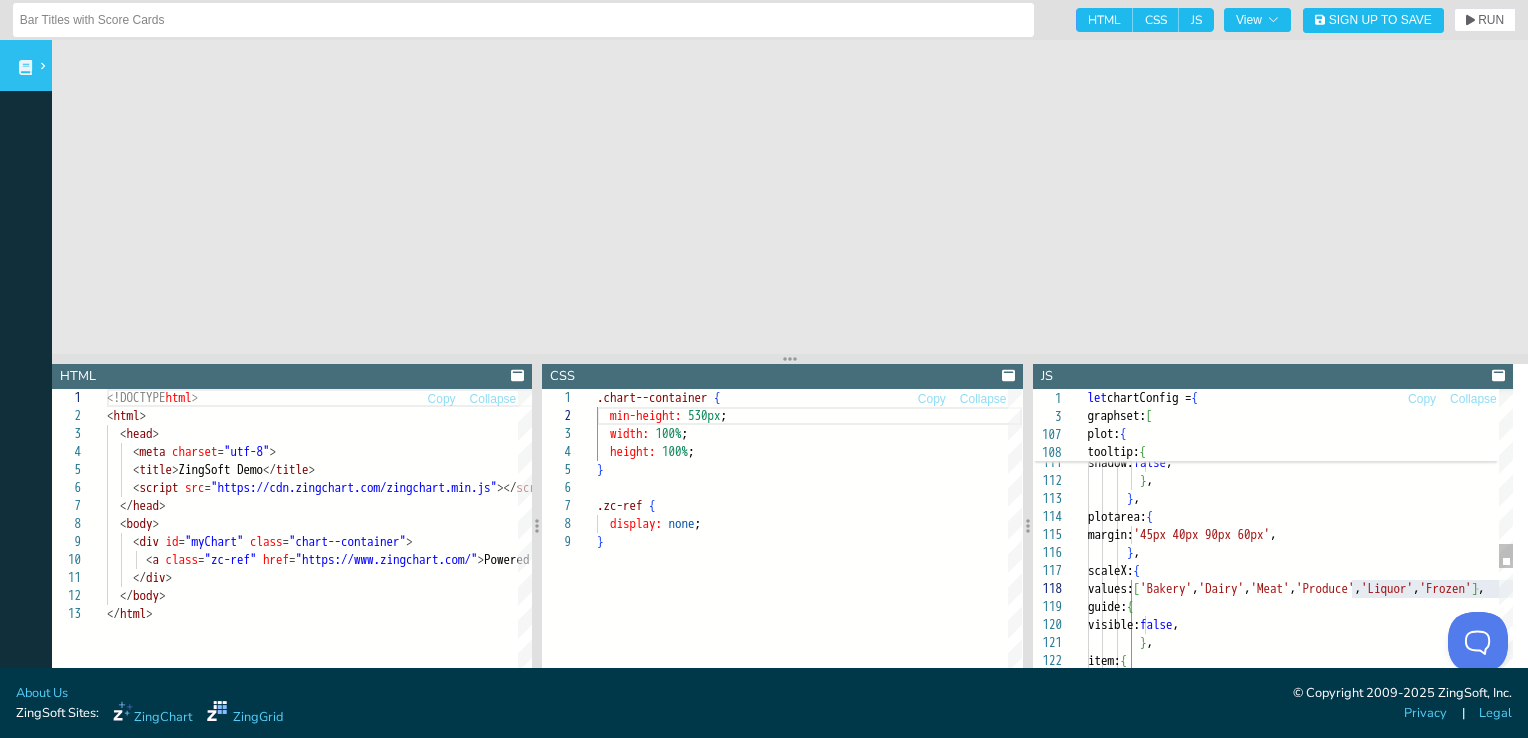 click on "plot:  {         tooltip:  {           text:  '%v %k in %t' ,           borderRadius:  '4px' ,           shadow:  false ,          } ,        } ,       plotarea:  {         margin:  '45px 40px 90px 60px' ,        } ,       scaleX:  {         values:  [ 'Bakery' ,  'Dairy' ,  'Meat' ,  'Produce' ,  'Liquor' ,  'Frozen' ] ,         guide:  {           visible:  false ,          } ,         item:  {           fontColor:  '#384653' ," at bounding box center (1377, 324) 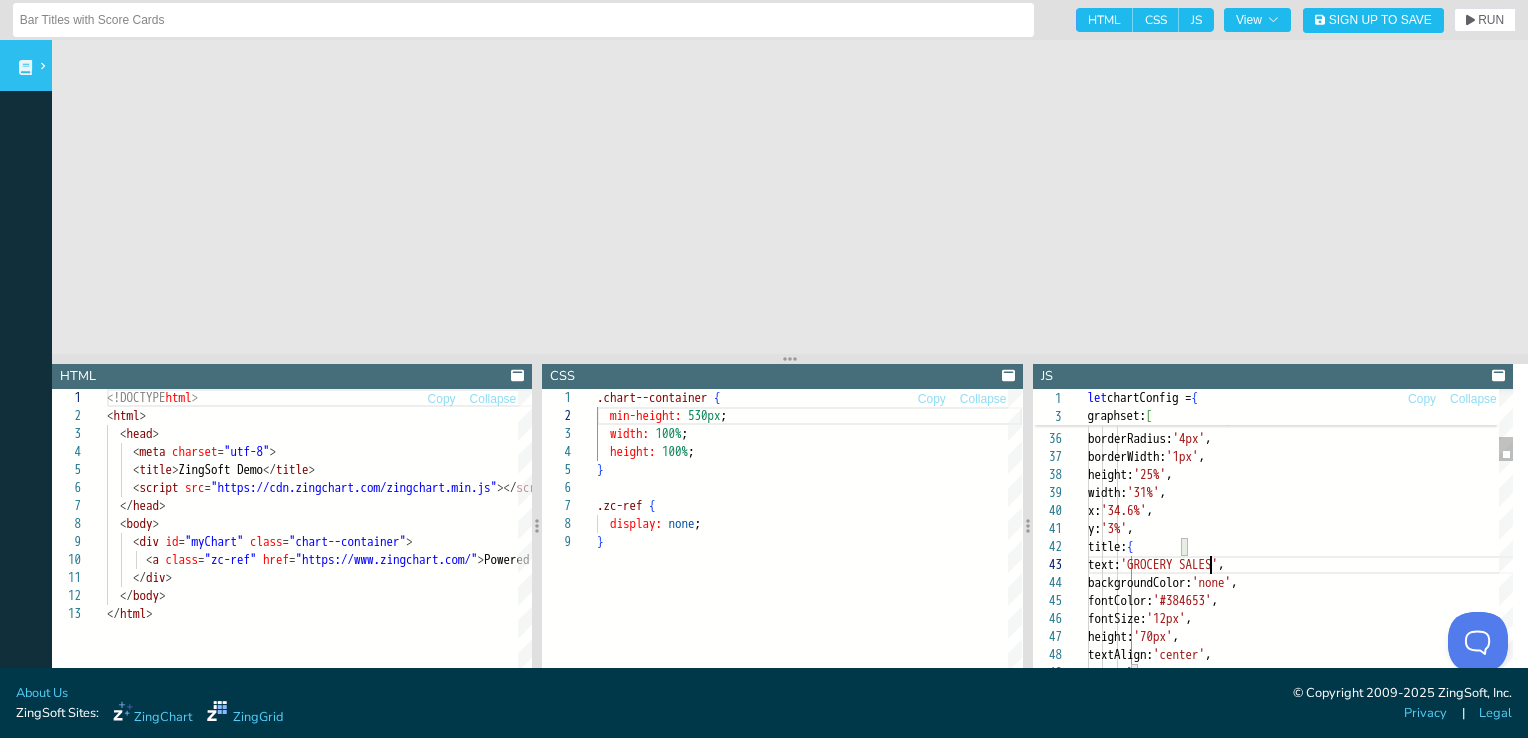 click on "} ,
subtitle:  {
height:  '70px' ,
textAlign:  'center' ,
fontSize:  '12px' ,
backgroundColor:  'none' ,
fontColor:  '#384653' ,
text:  'GROCERY SALES' ,
},
y:  '3%' ,
title:  {
x:  '34.6%' ,
width:  '31%' ,
height:  '25%' ,
borderWidth:  '1px' ,
borderRadius:  '4px' ,
borderColor:  '#384653' ,
backgroundColor:  '#fbfcf7' ,
type:  'null' ," at bounding box center [1377, 1650] 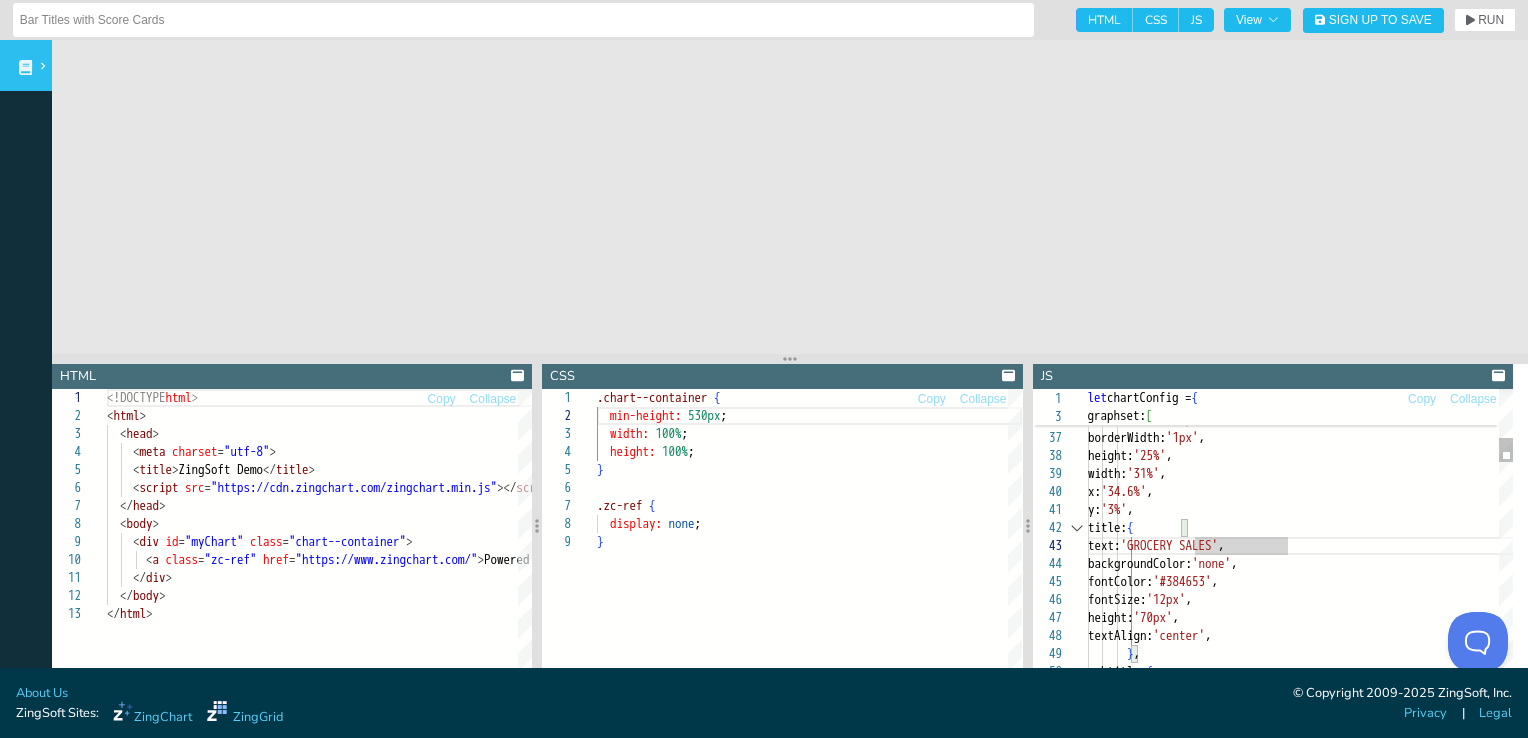 click at bounding box center (1077, 528) 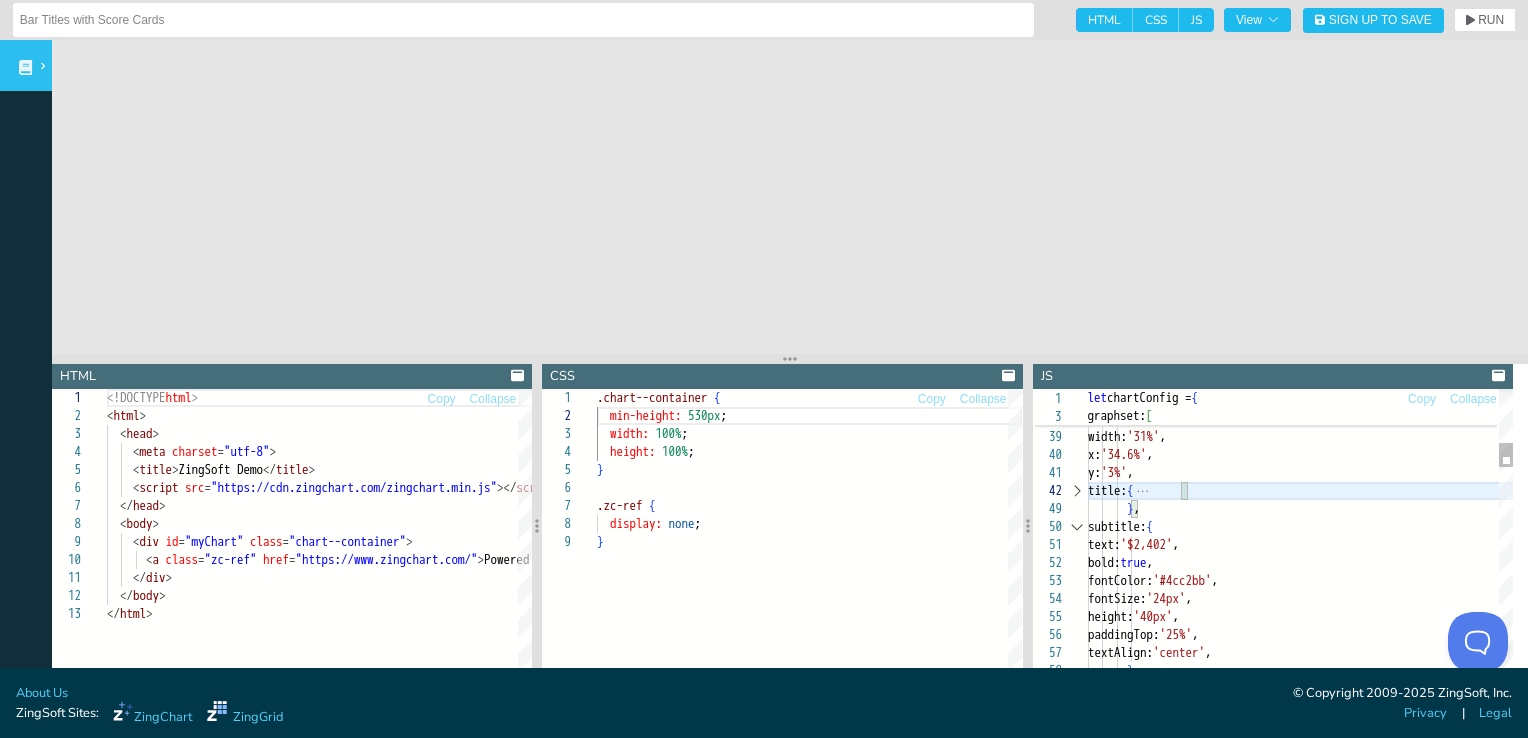 click at bounding box center [1077, 527] 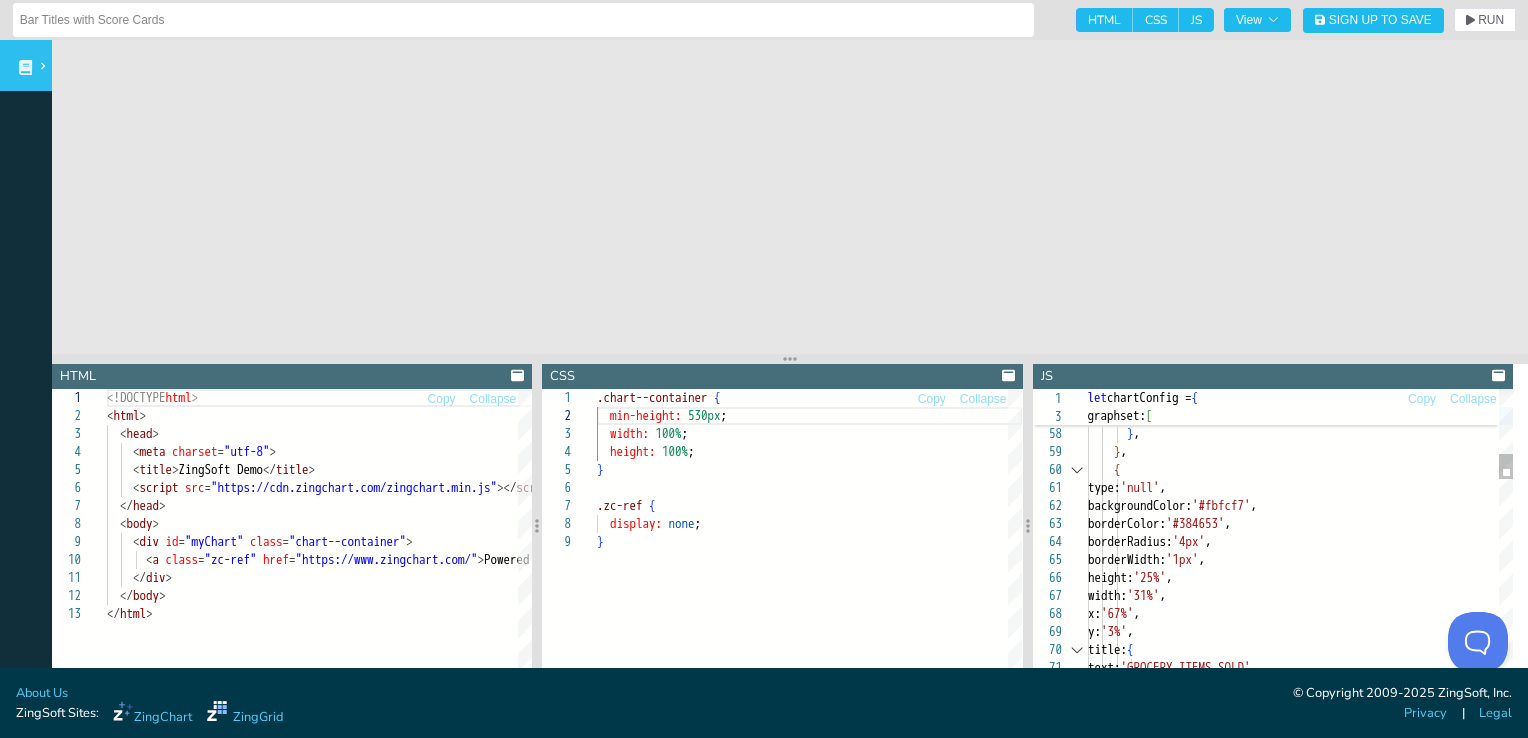 click at bounding box center (1077, 470) 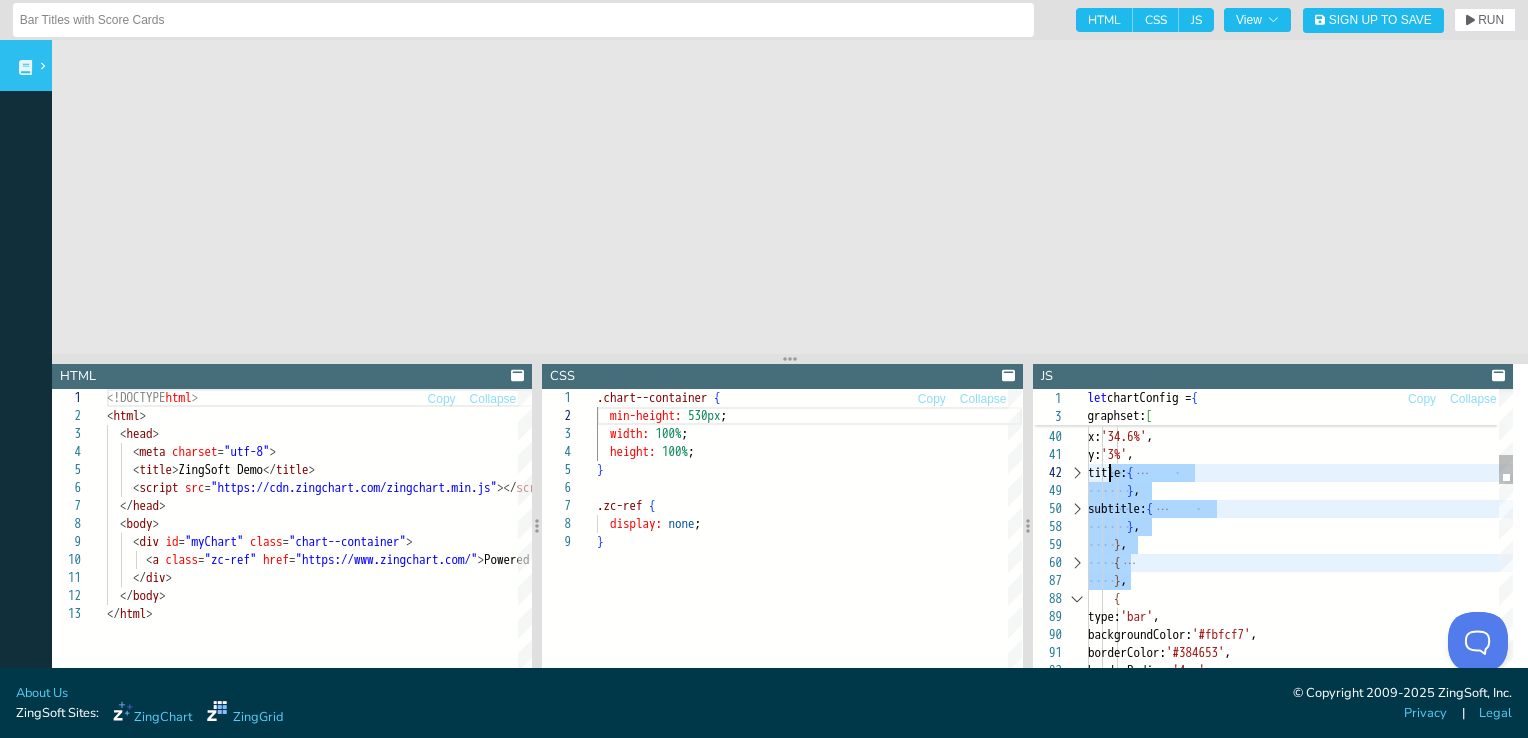 drag, startPoint x: 1151, startPoint y: 581, endPoint x: 1107, endPoint y: 480, distance: 110.16805 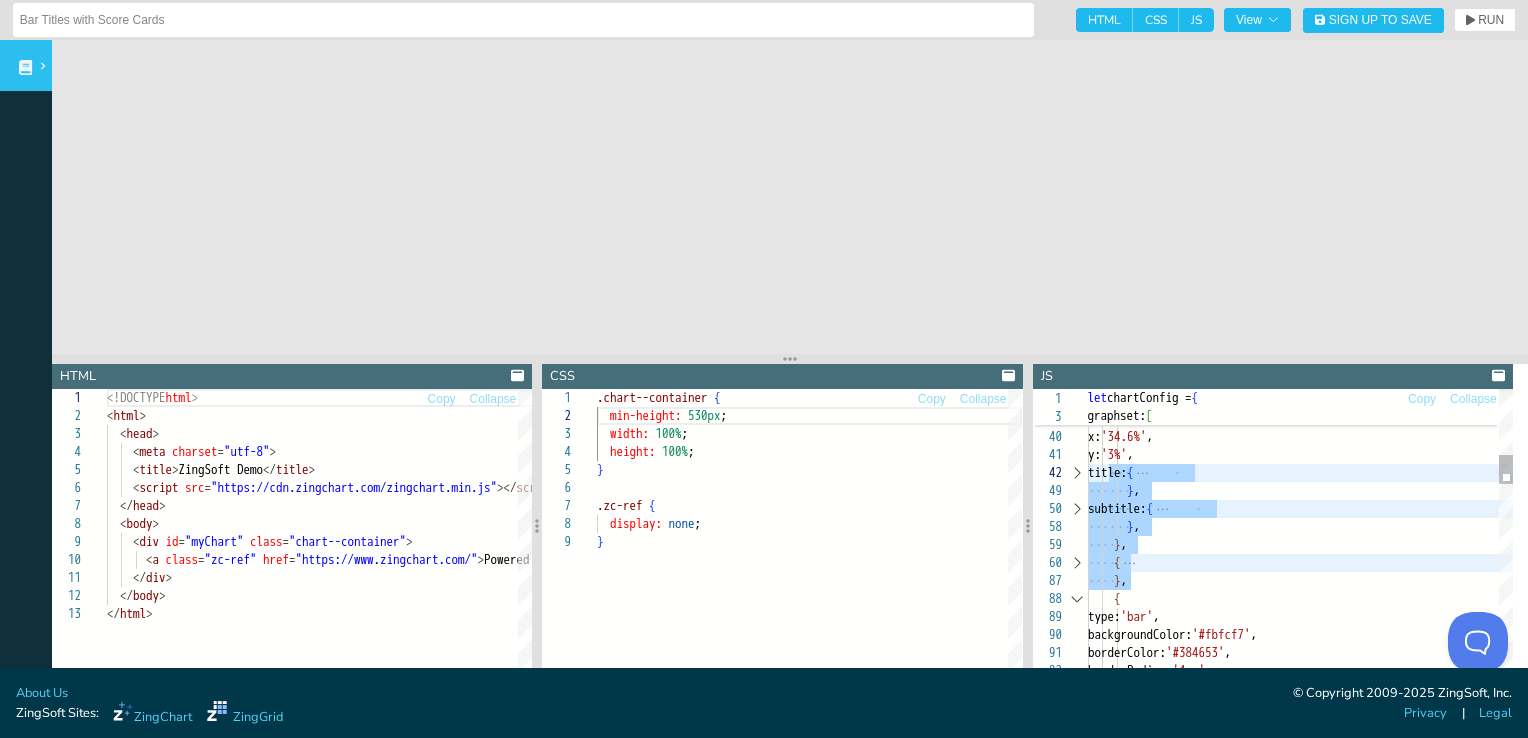 scroll, scrollTop: 33, scrollLeft: 26, axis: both 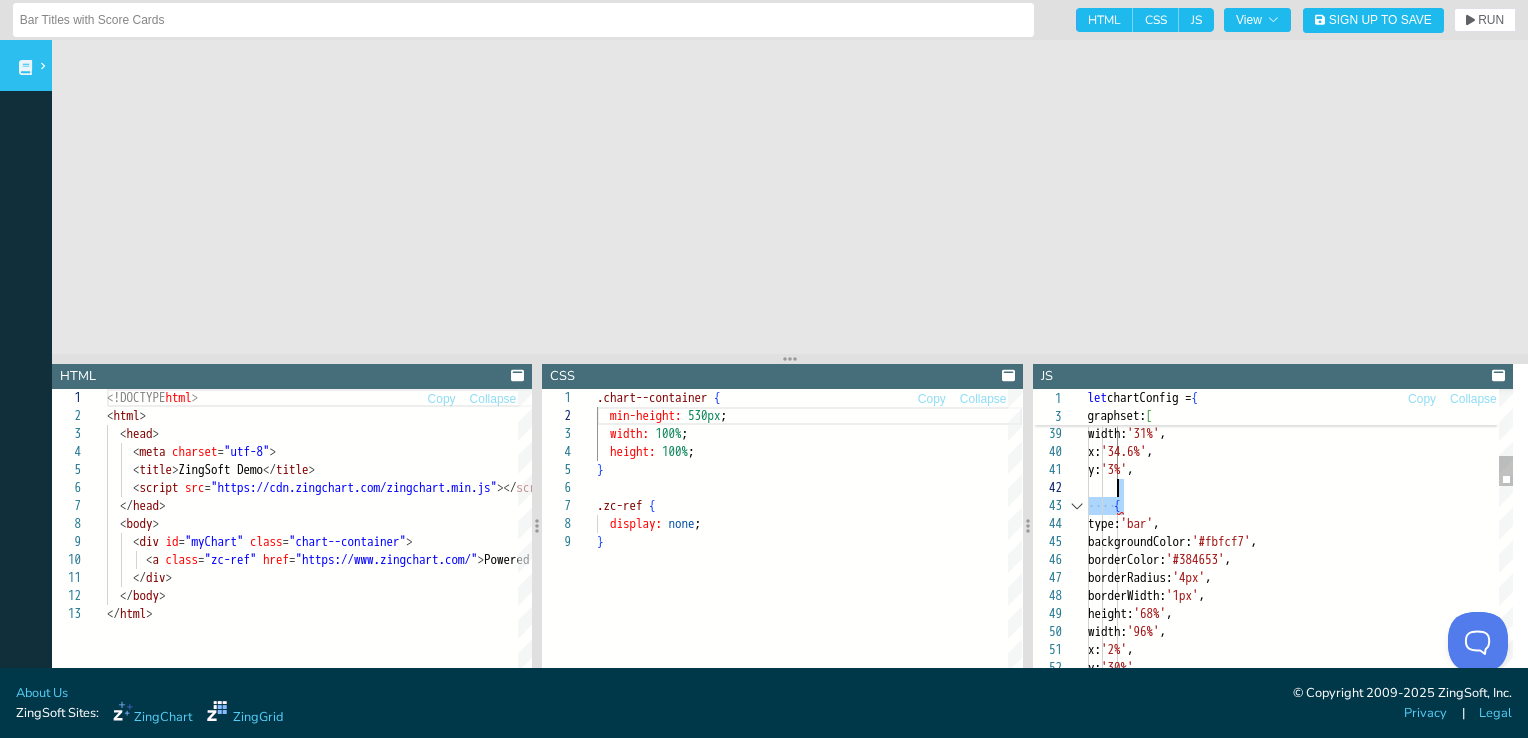 drag, startPoint x: 1150, startPoint y: 509, endPoint x: 1136, endPoint y: 496, distance: 19.104973 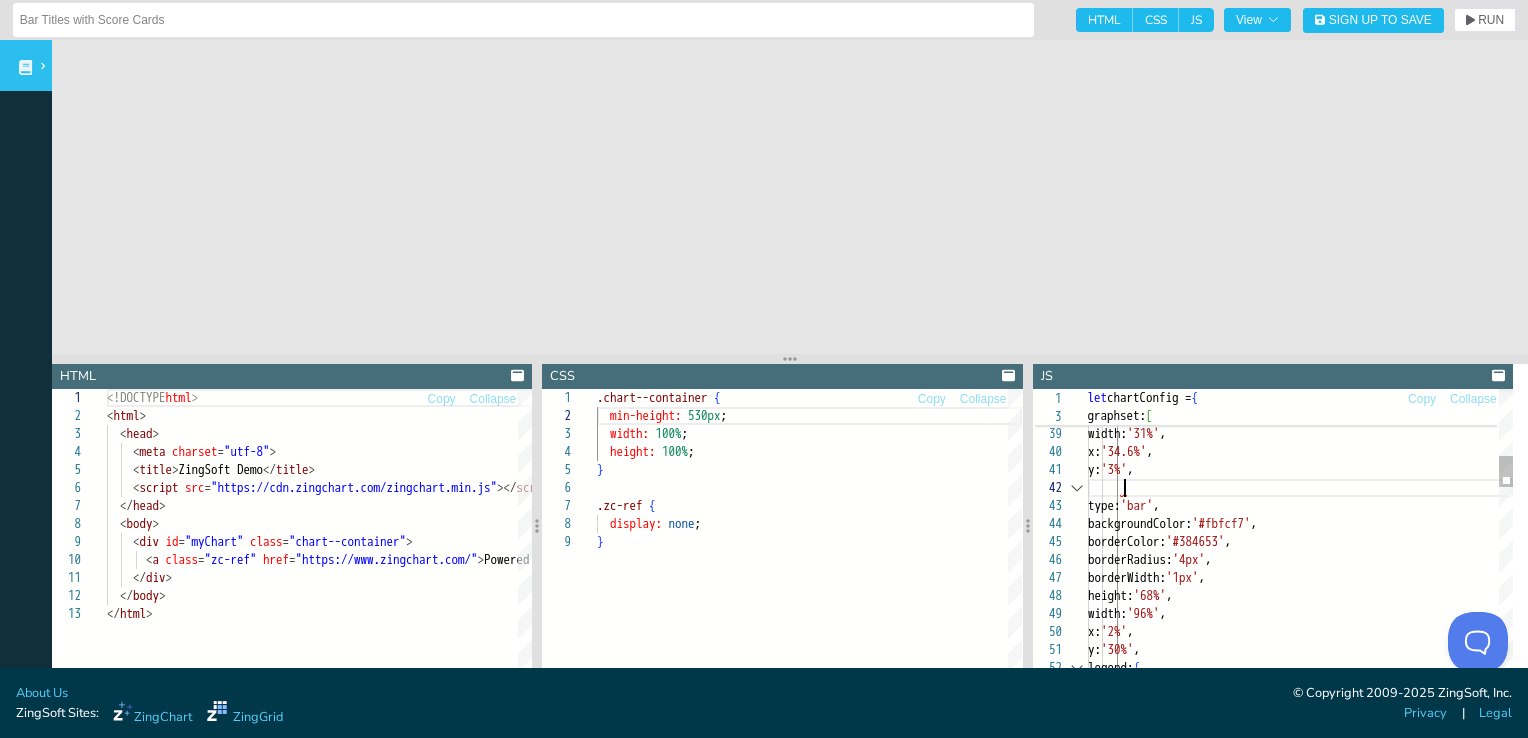 scroll, scrollTop: 33, scrollLeft: 33, axis: both 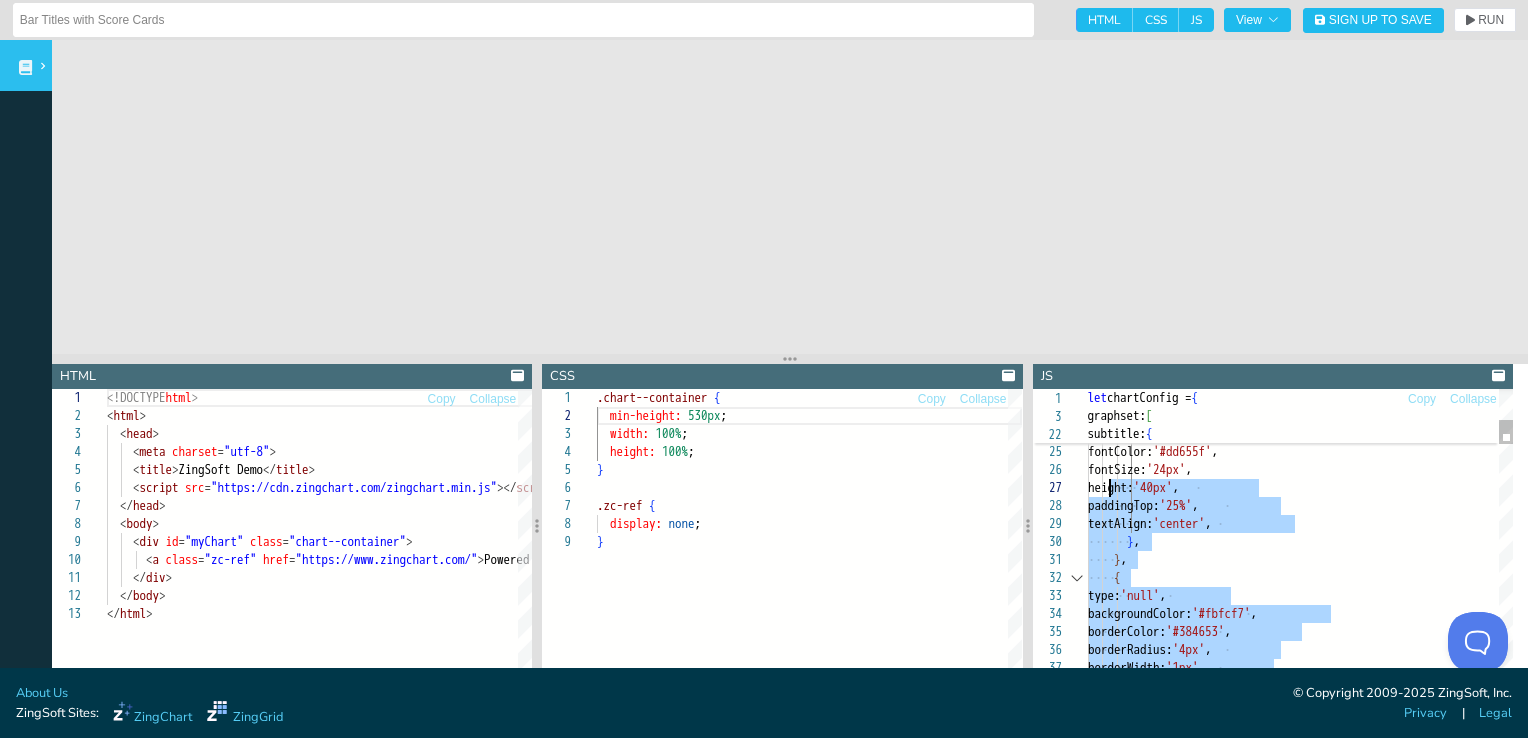 click on "borderRadius:  '4px' ,       borderWidth:  '1px' ,       height:  '25%' ,       subtitle:  {         text:  '5920' ,         bold:  true ,         fontColor:  '#dd655f' ,         fontSize:  '24px' ,         height:  '40px' ,         paddingTop:  '25%' ,         textAlign:  'center' ,        } ,      } ,      {       type:  'null' ,       backgroundColor:  '#fbfcf7' ,       borderColor:  '#384653' ," at bounding box center (1300, 1861) 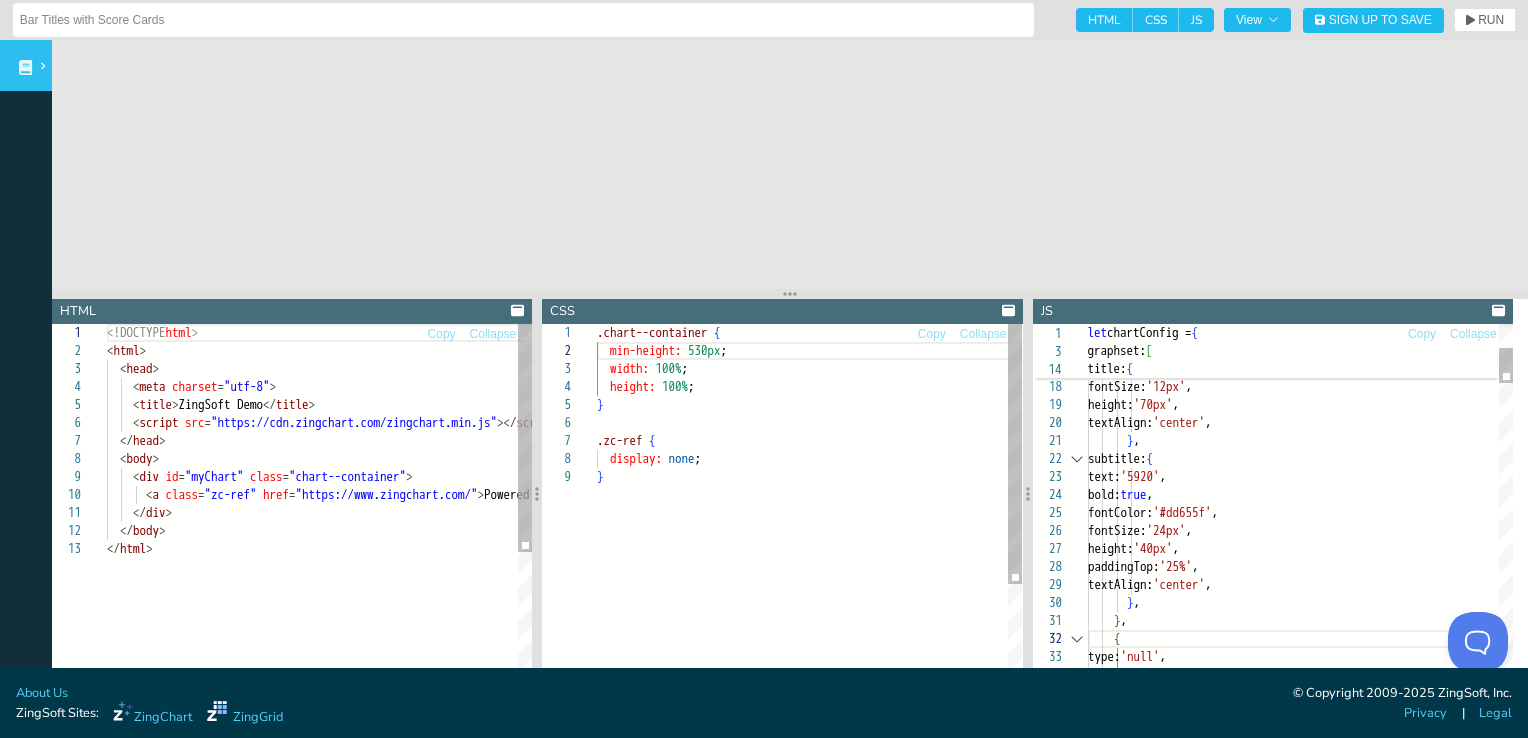 drag, startPoint x: 1072, startPoint y: 362, endPoint x: 1054, endPoint y: 298, distance: 66.48308 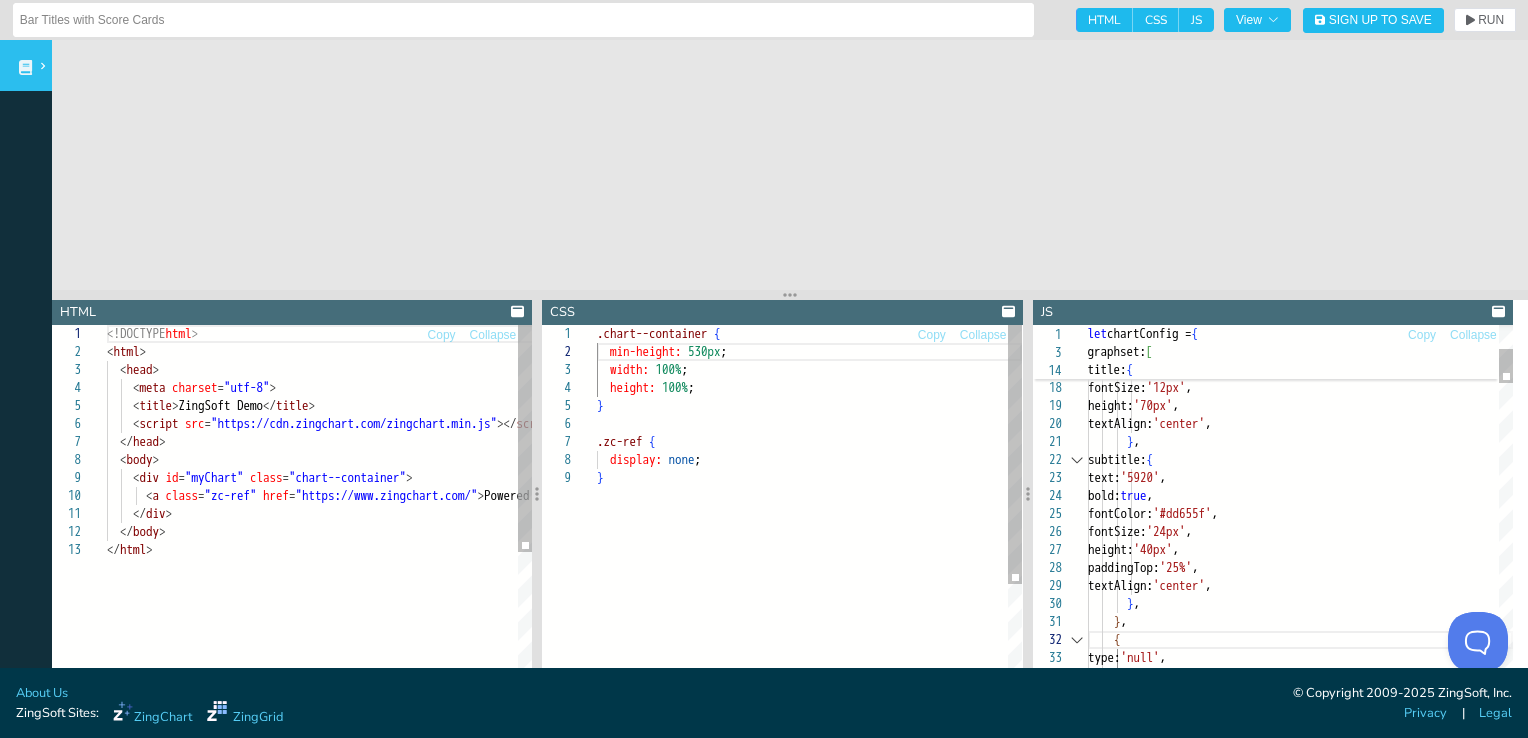 click at bounding box center (790, 295) 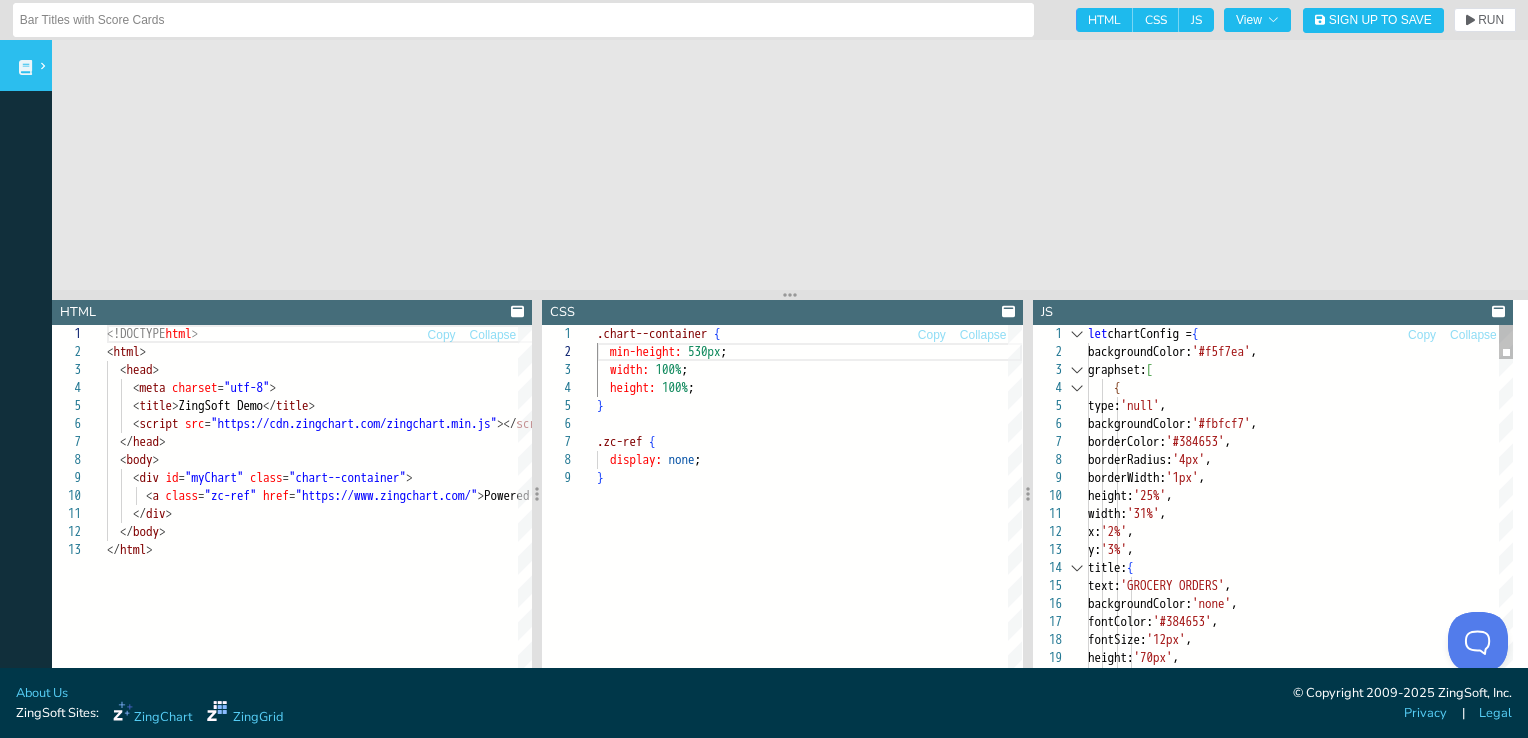 click at bounding box center (1077, 370) 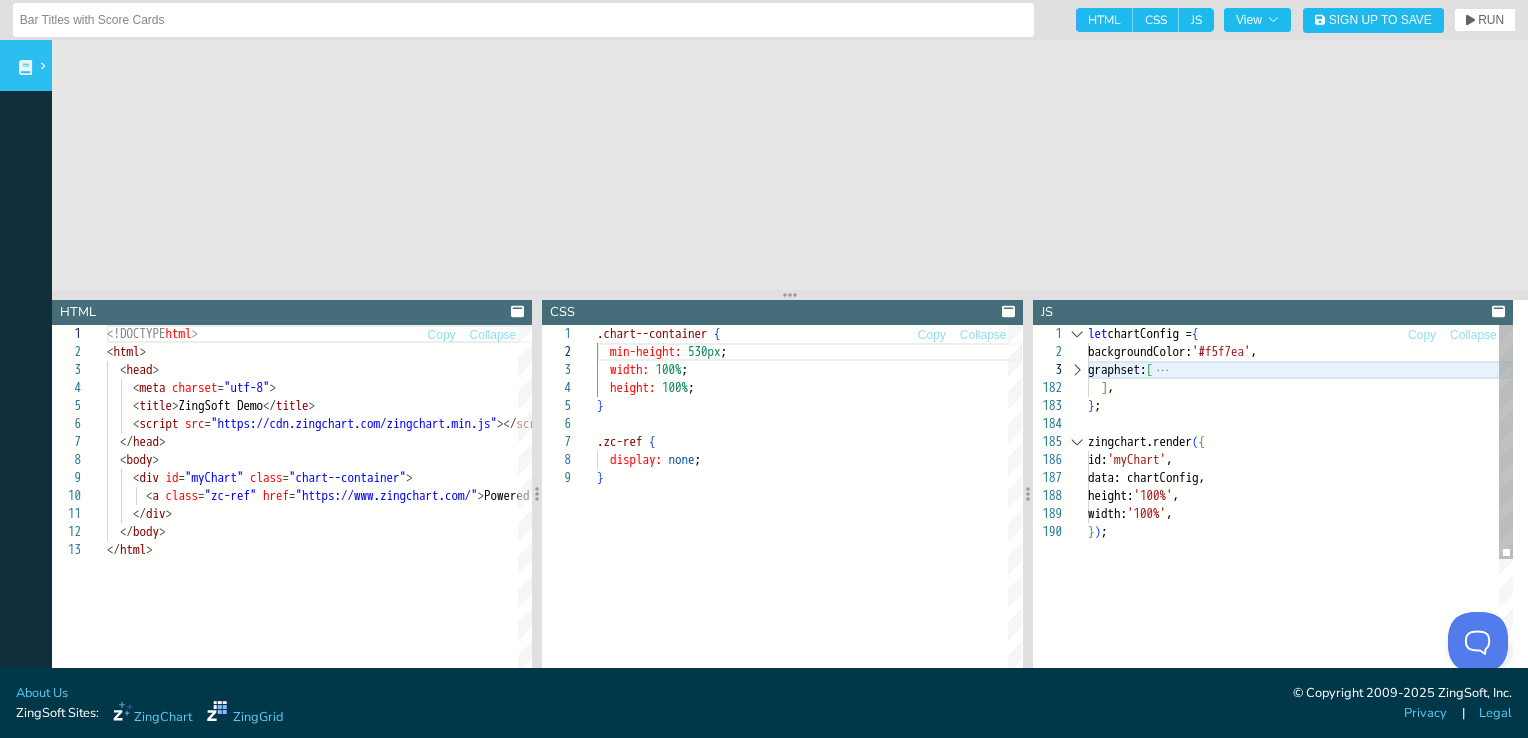 click at bounding box center [1077, 370] 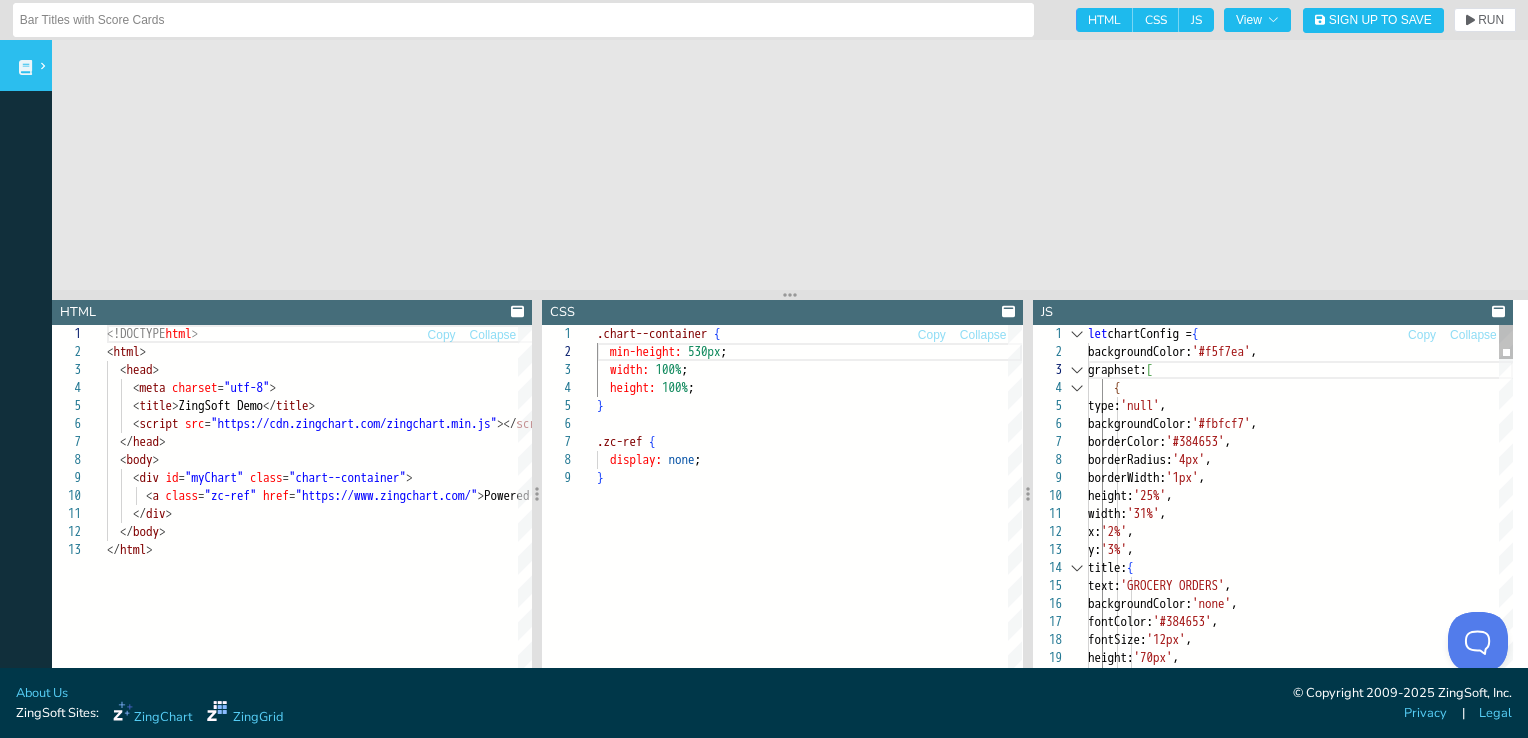 click at bounding box center (1077, 388) 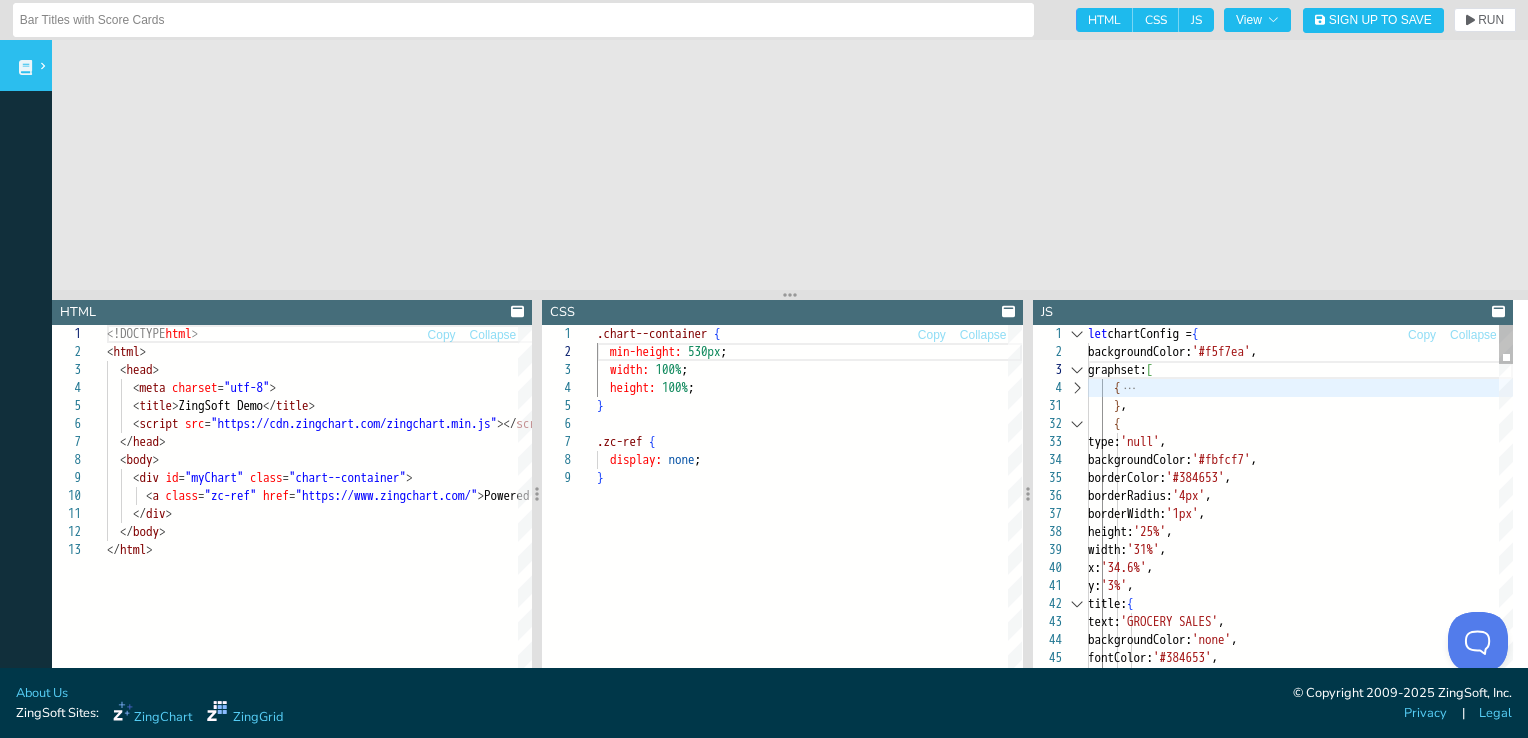 click at bounding box center [1077, 388] 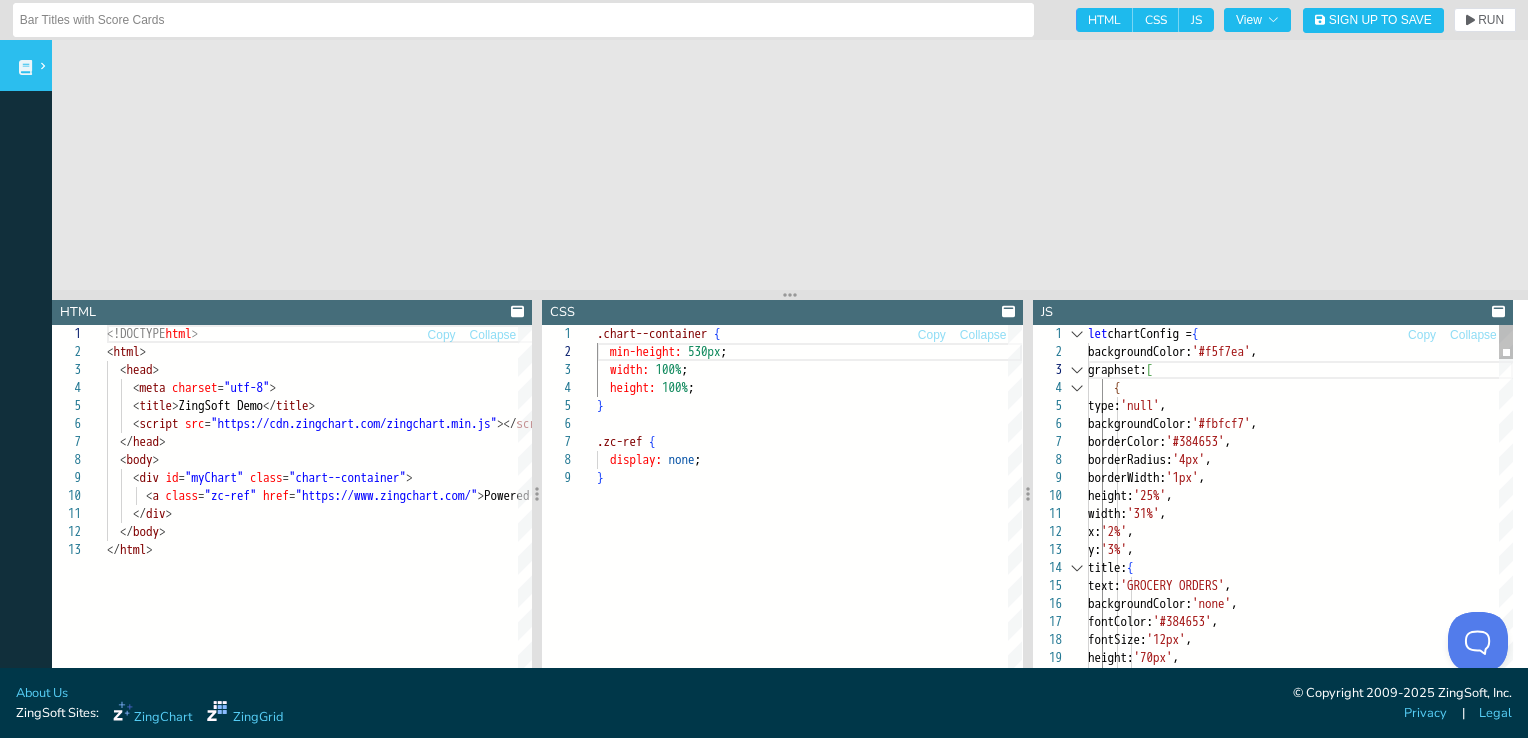 click at bounding box center (1077, 568) 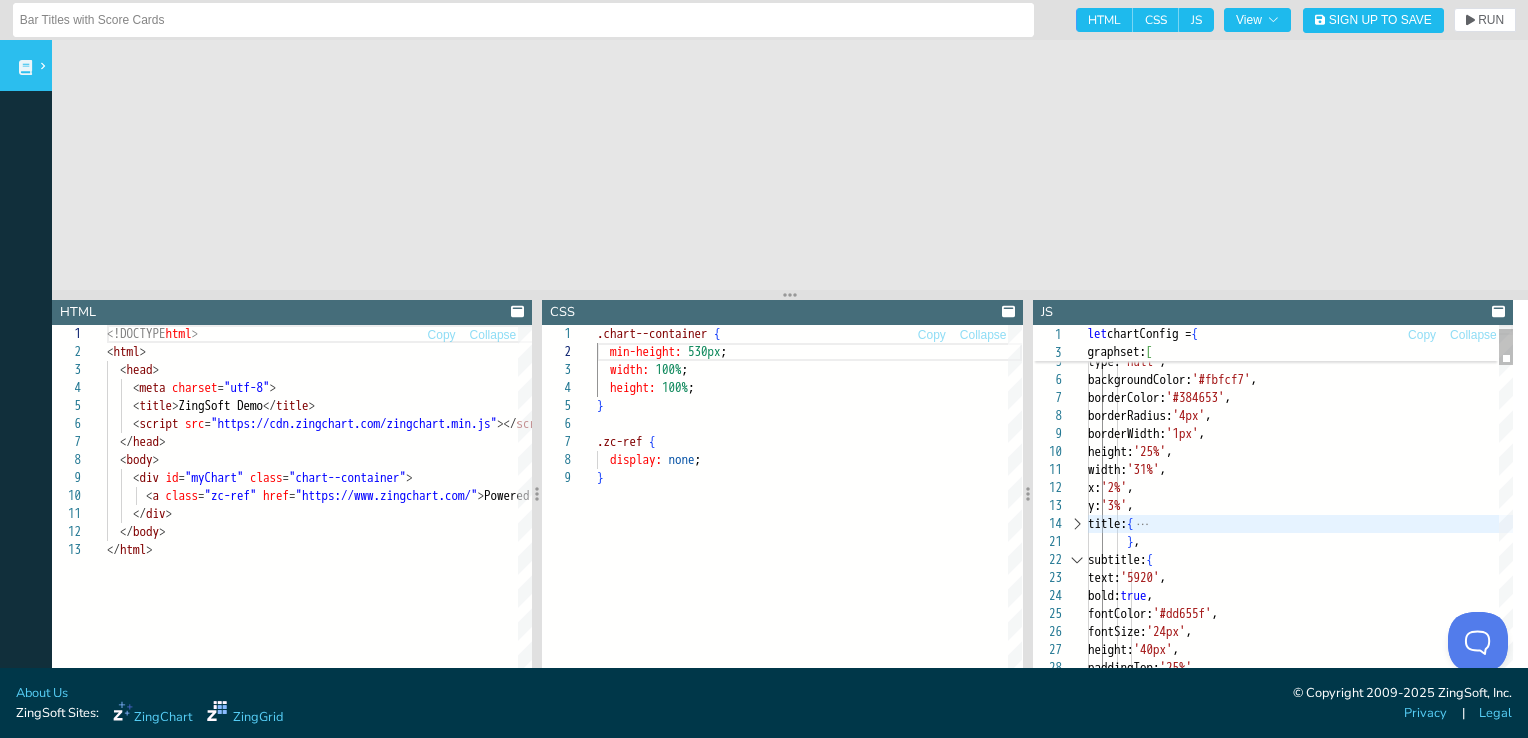 click at bounding box center (1077, 560) 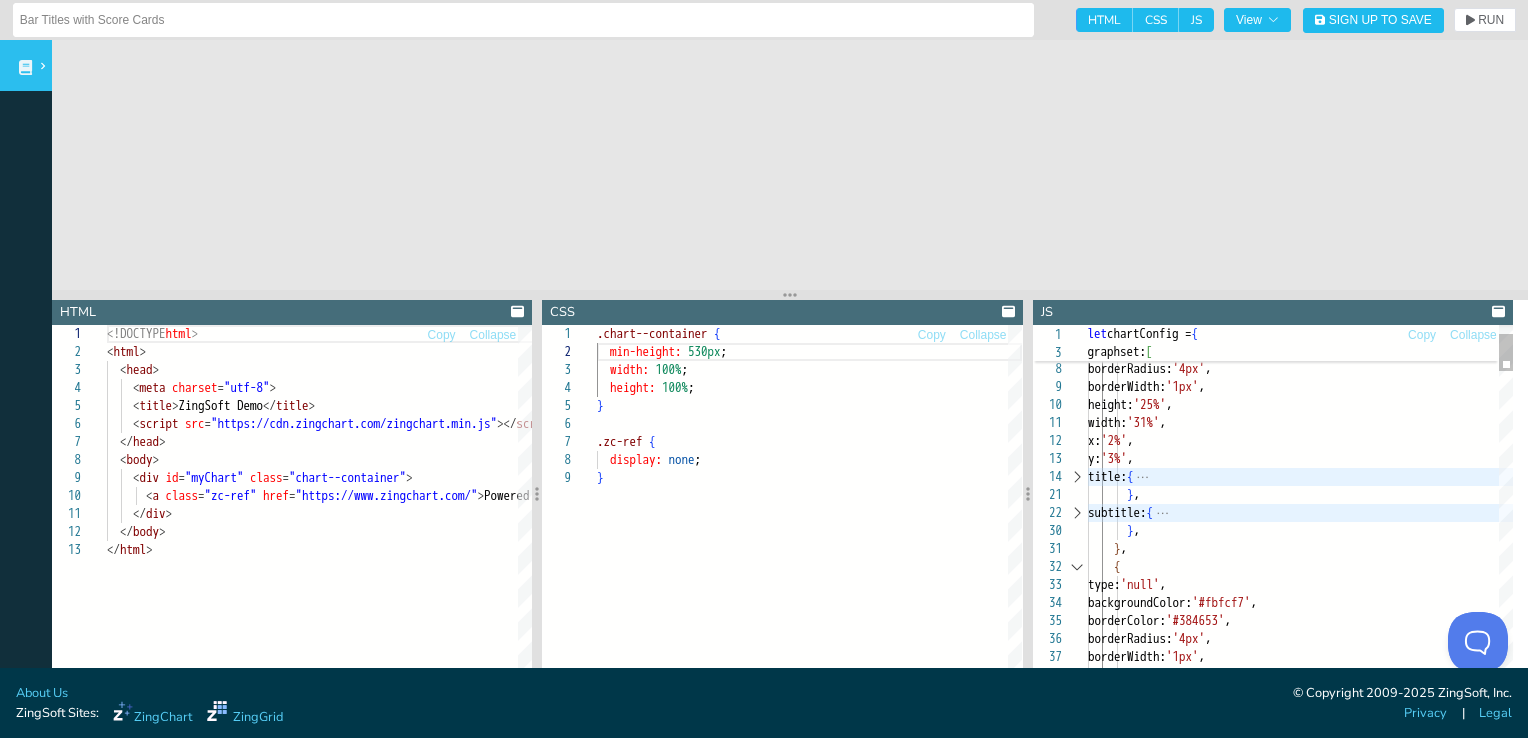 click at bounding box center (1077, 567) 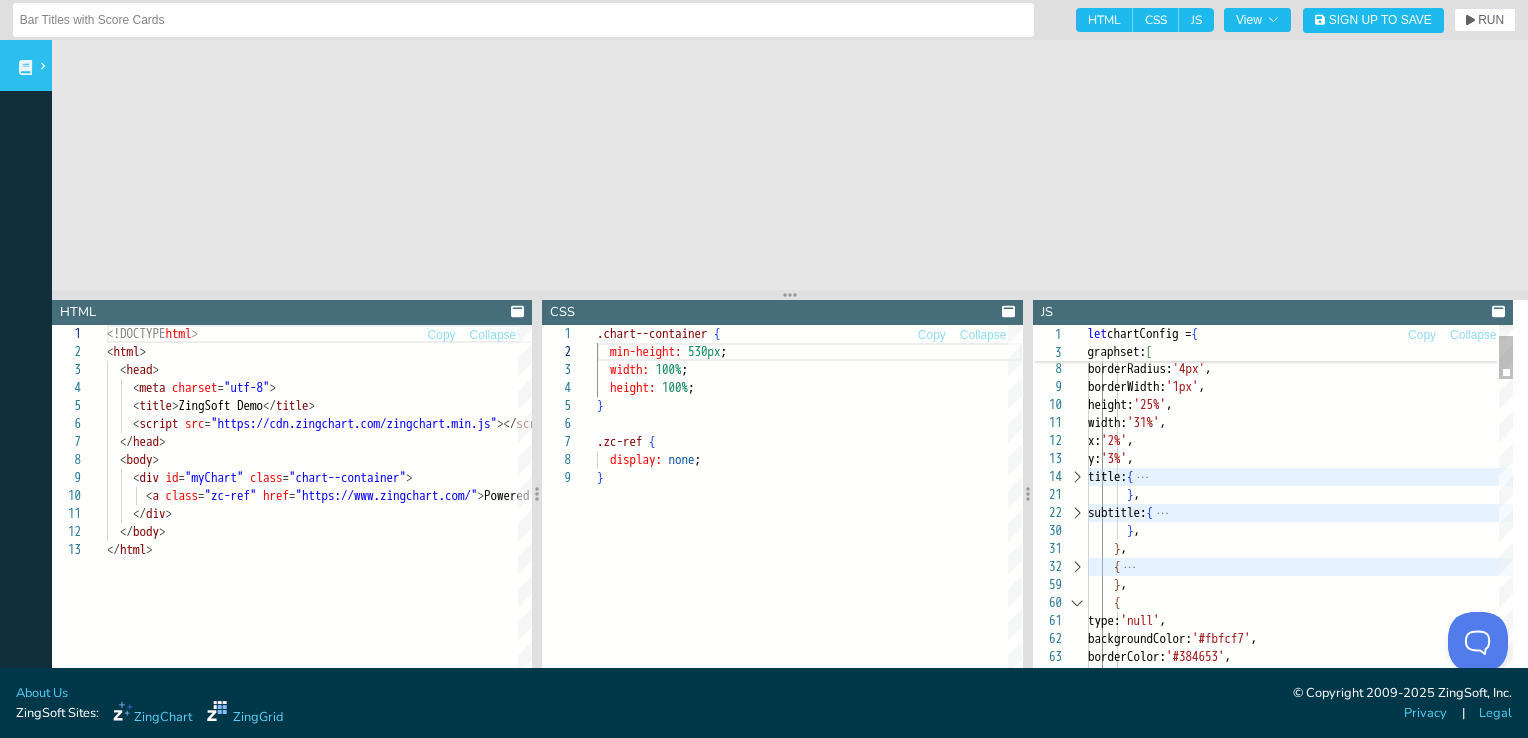 scroll, scrollTop: 33, scrollLeft: 0, axis: vertical 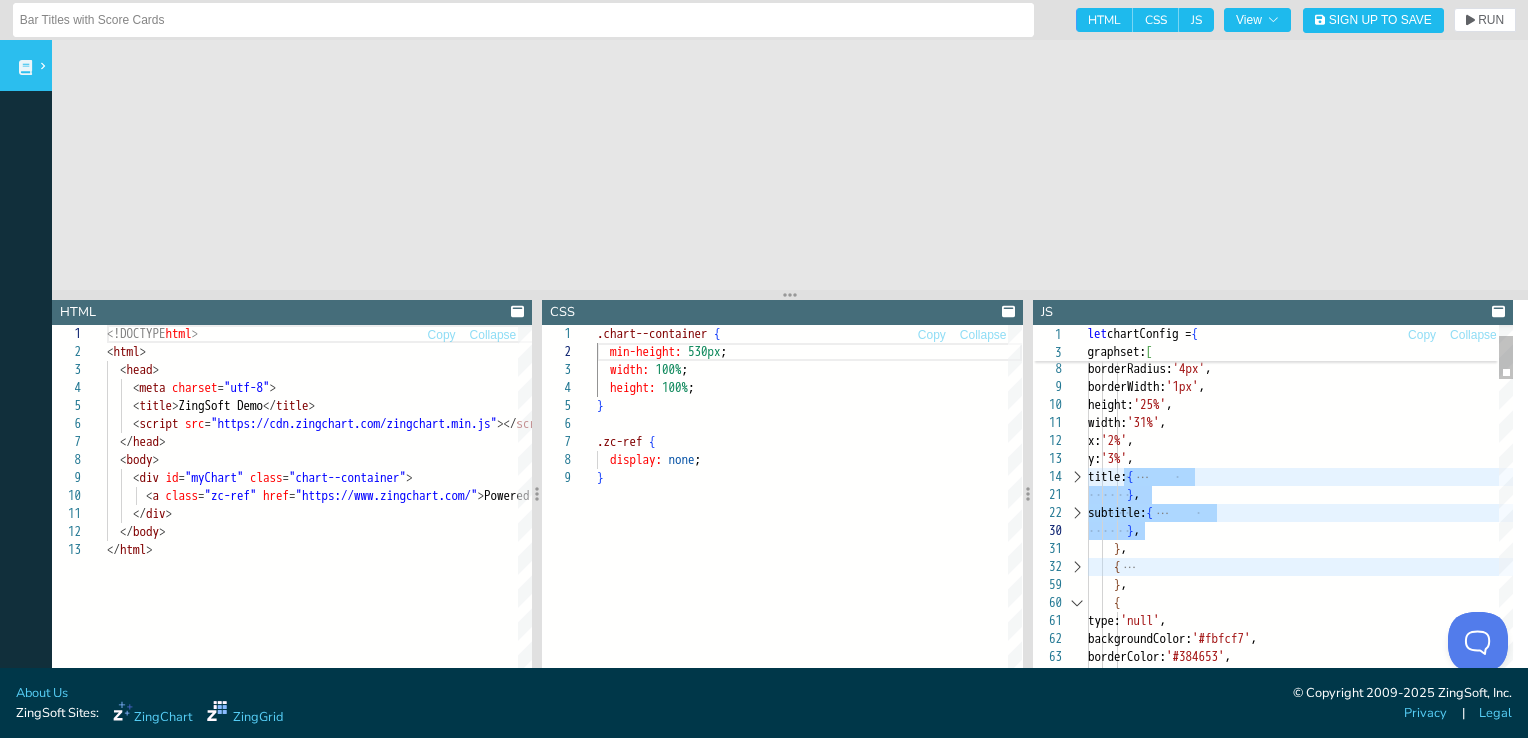 drag, startPoint x: 1121, startPoint y: 483, endPoint x: 1147, endPoint y: 535, distance: 58.137768 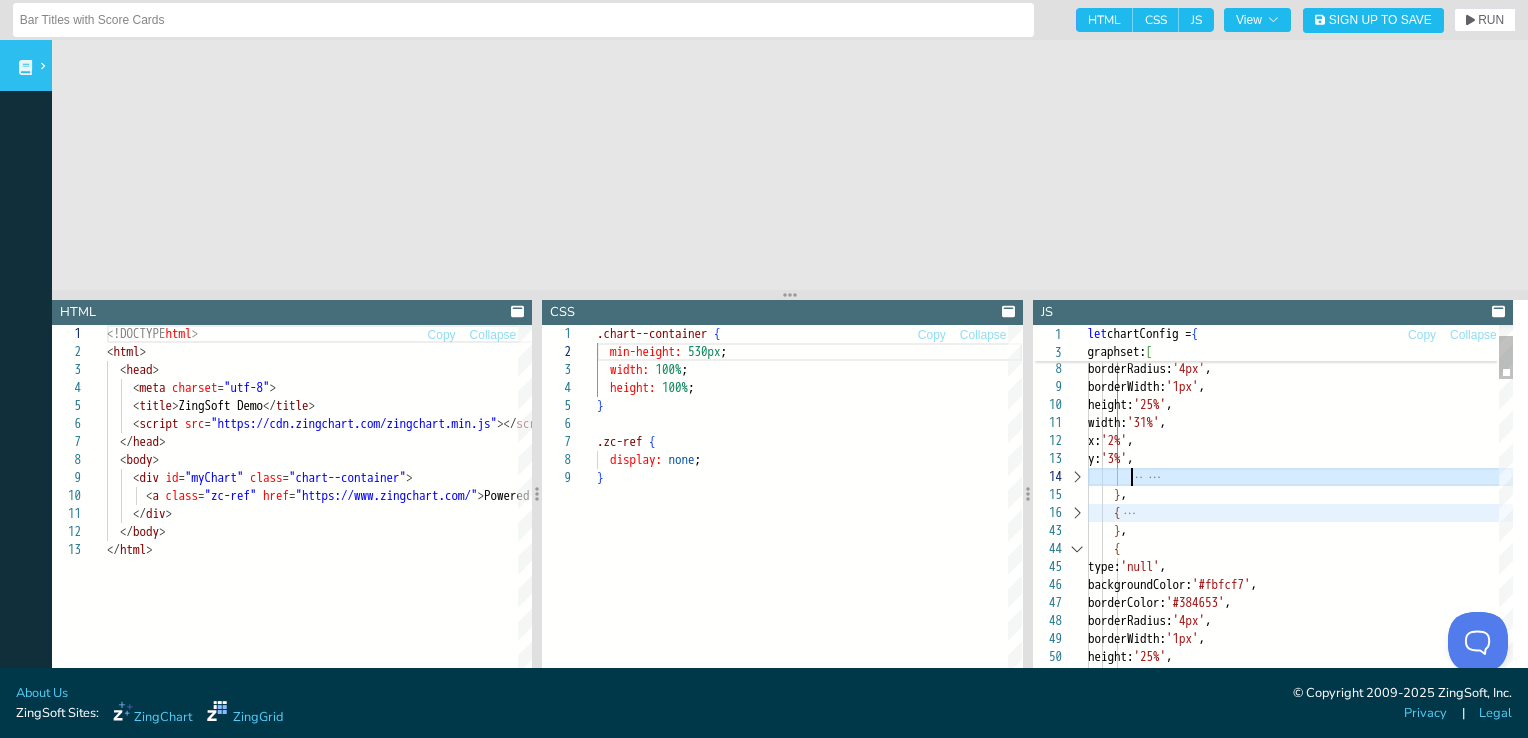 scroll, scrollTop: 55, scrollLeft: 40, axis: both 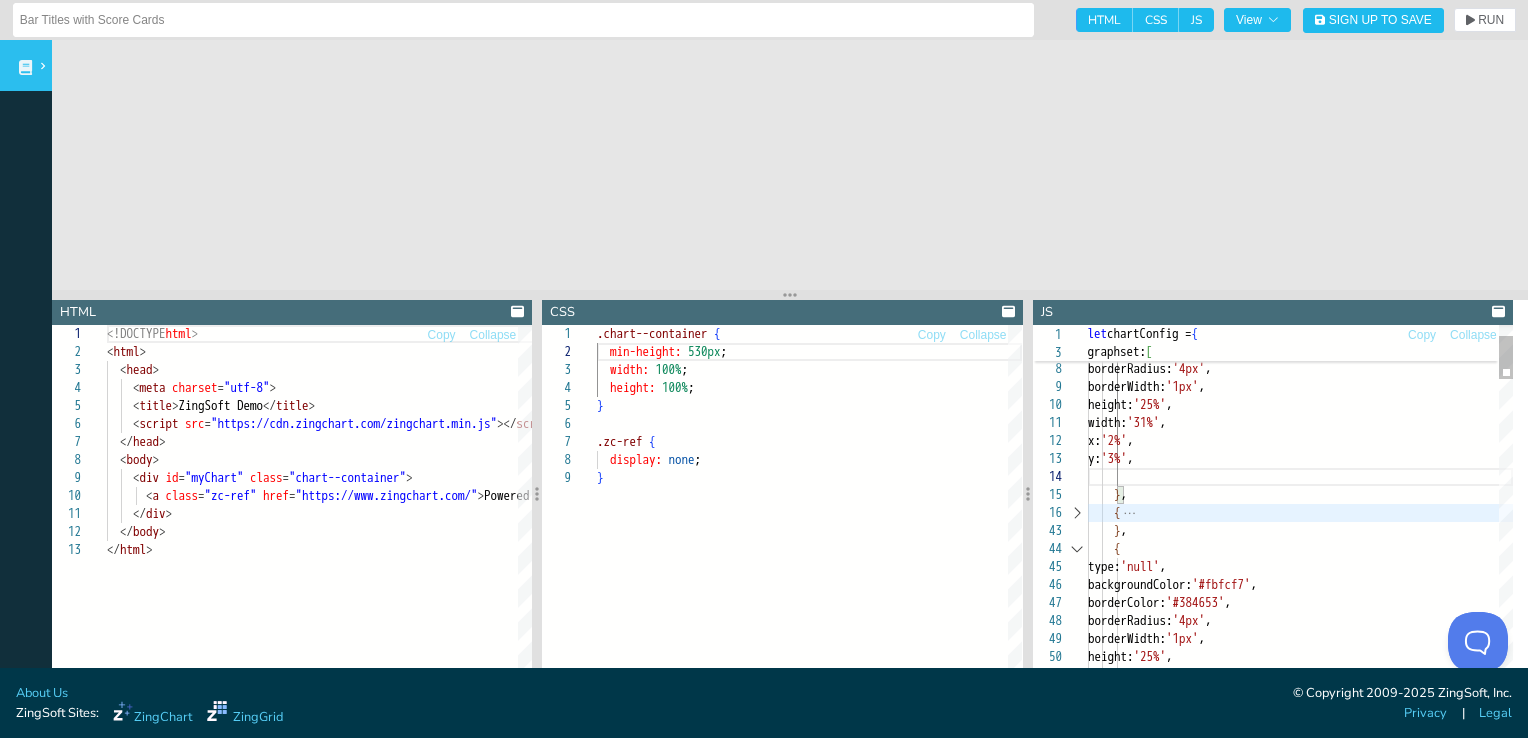 click at bounding box center (1077, 513) 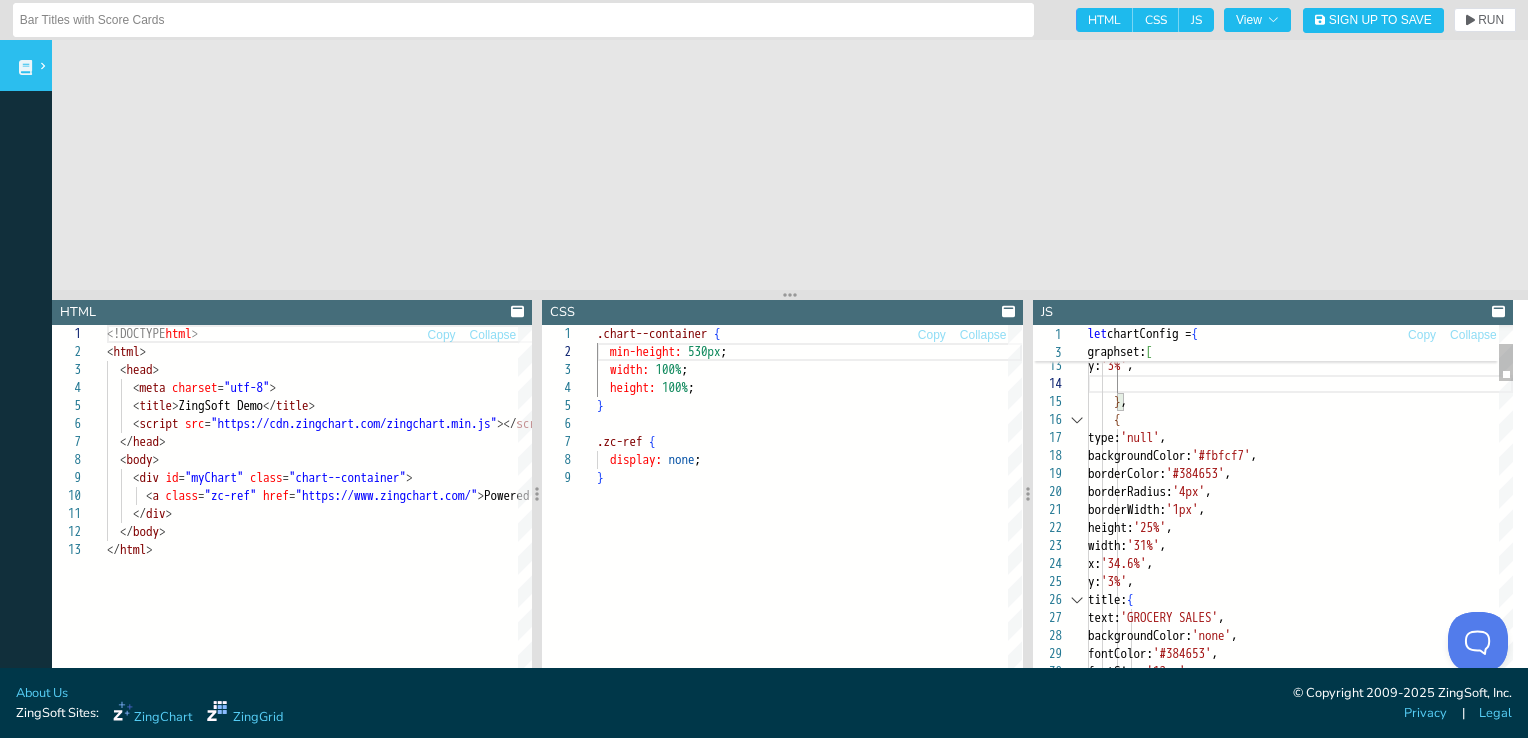 click at bounding box center [1077, 420] 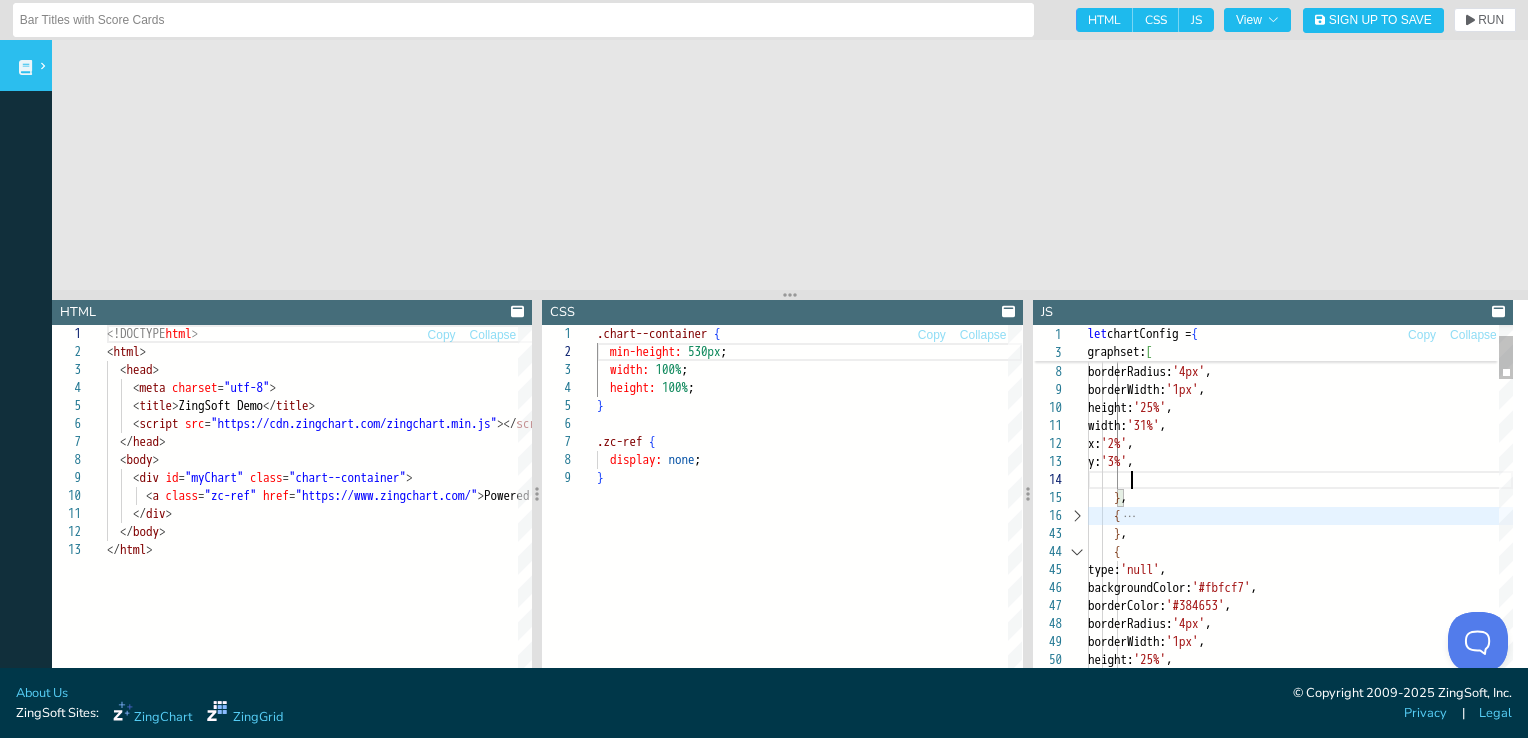 click on "11" at bounding box center (1060, 426) 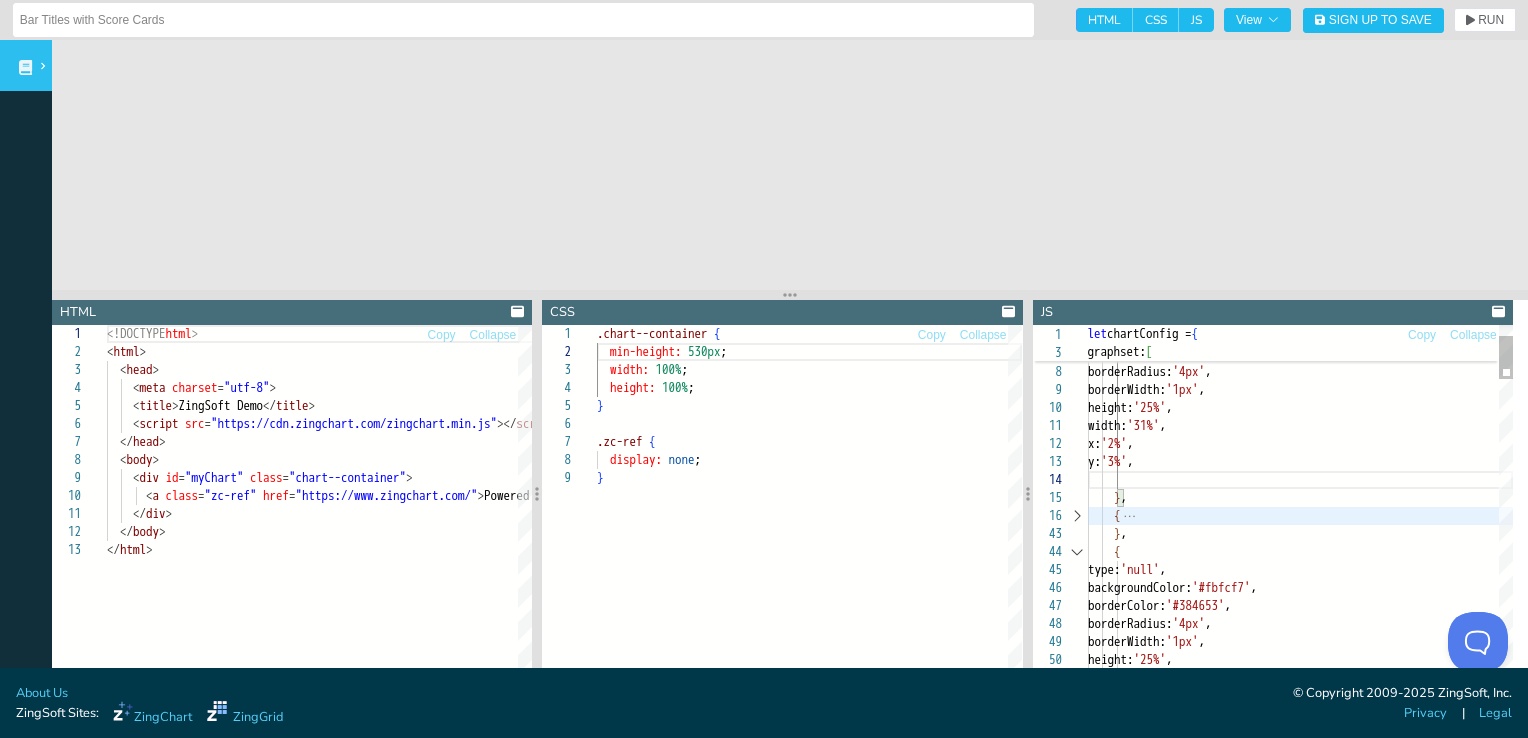 click at bounding box center [1077, 516] 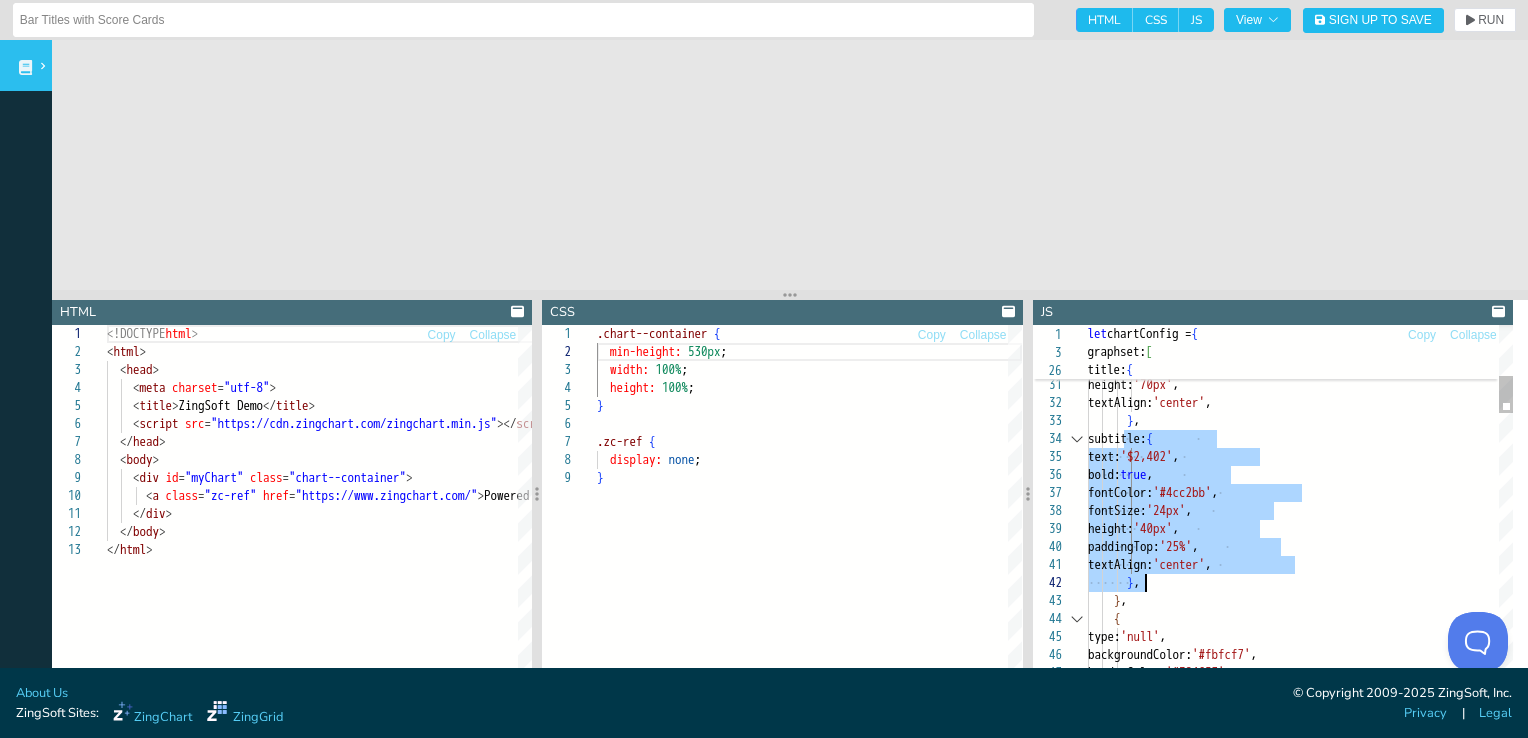drag, startPoint x: 1126, startPoint y: 446, endPoint x: 1164, endPoint y: 581, distance: 140.24622 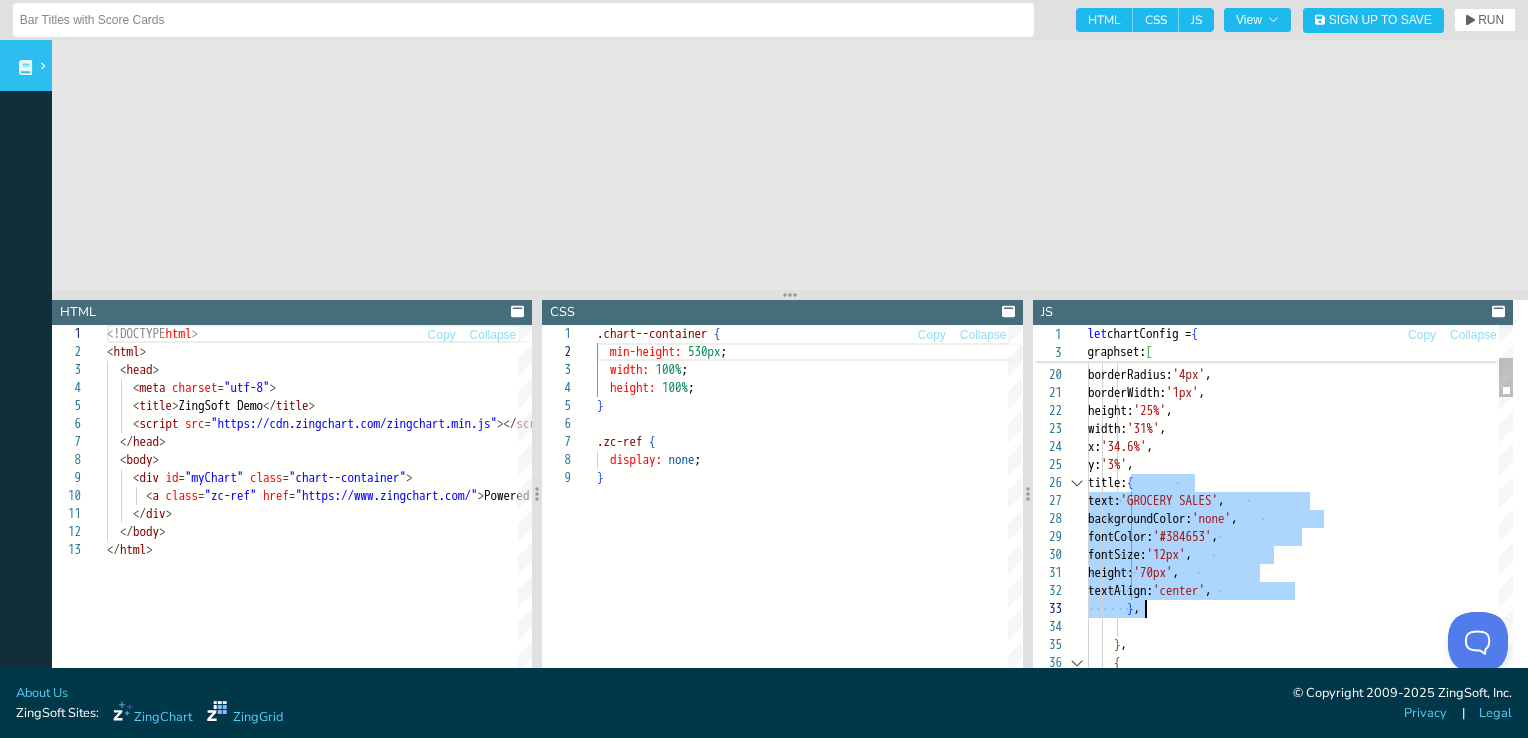 drag, startPoint x: 1128, startPoint y: 491, endPoint x: 1172, endPoint y: 612, distance: 128.7517 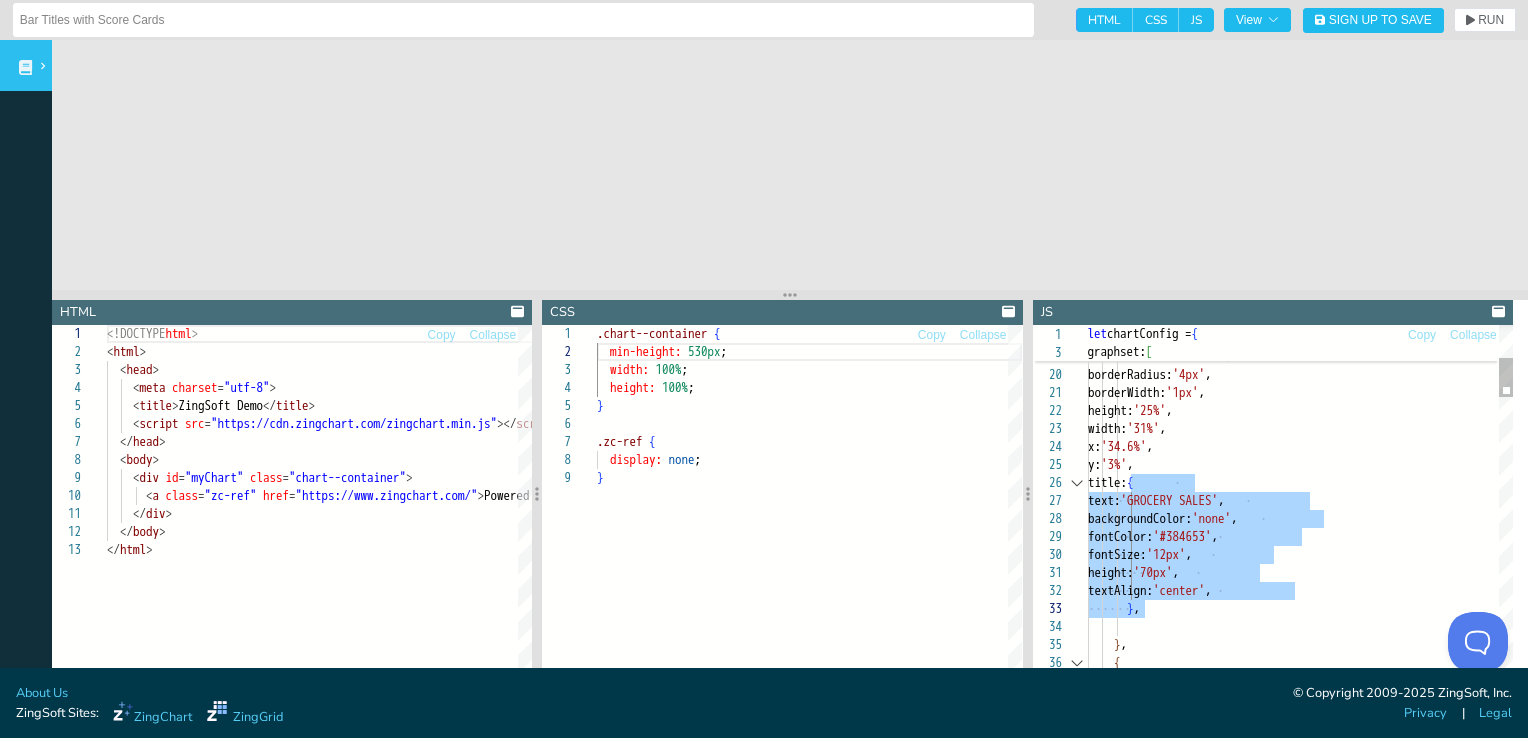 scroll, scrollTop: 90, scrollLeft: 48, axis: both 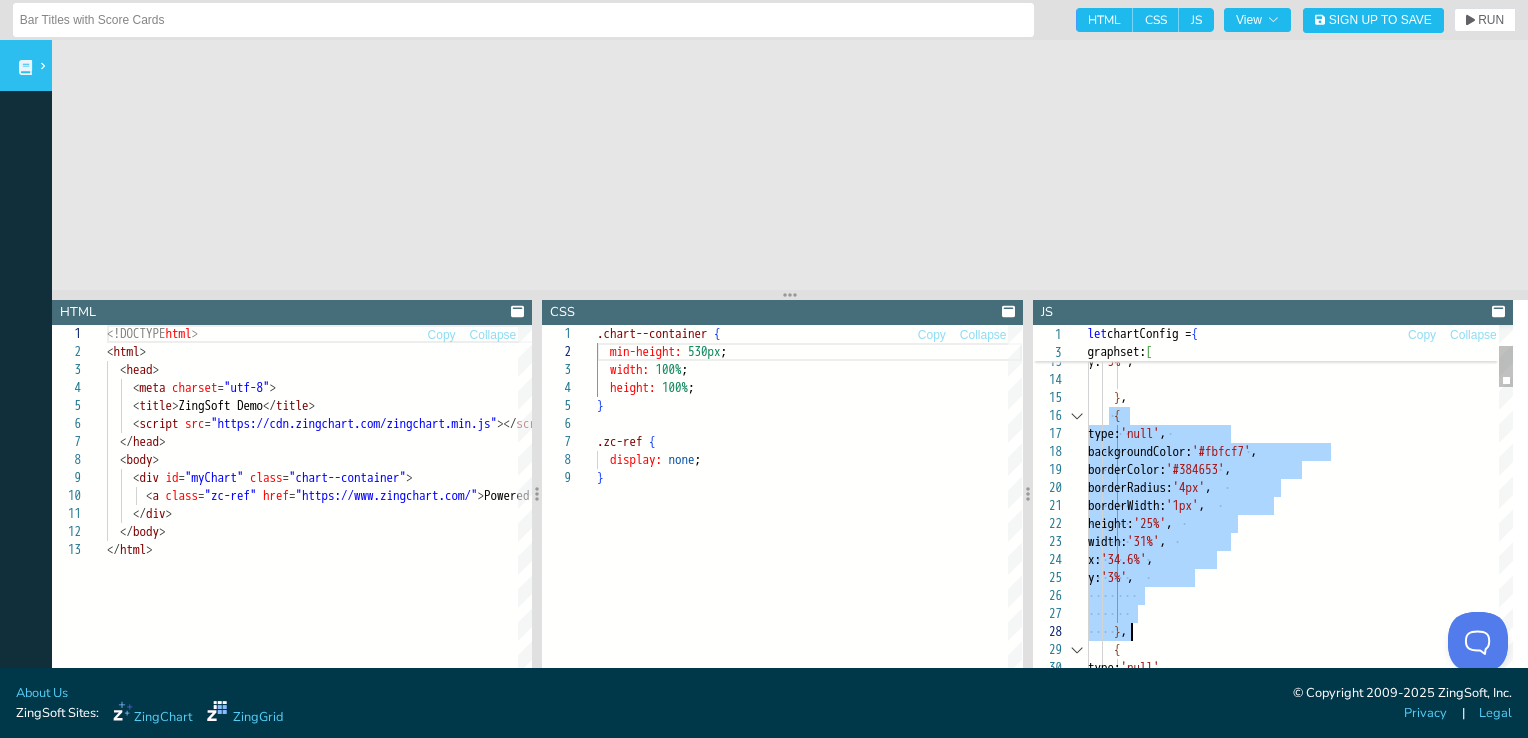 drag, startPoint x: 1112, startPoint y: 421, endPoint x: 1171, endPoint y: 626, distance: 213.32135 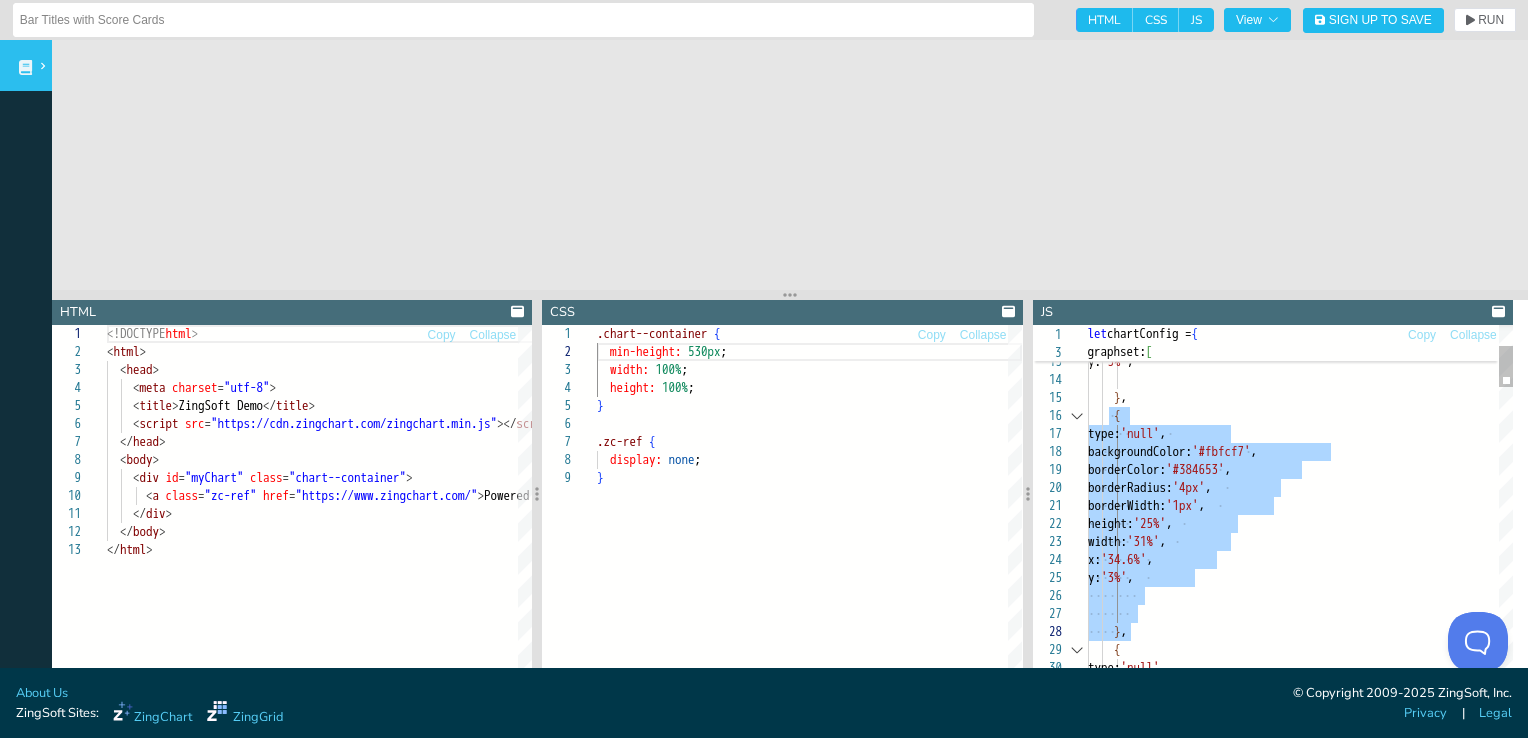 scroll, scrollTop: 90, scrollLeft: 28, axis: both 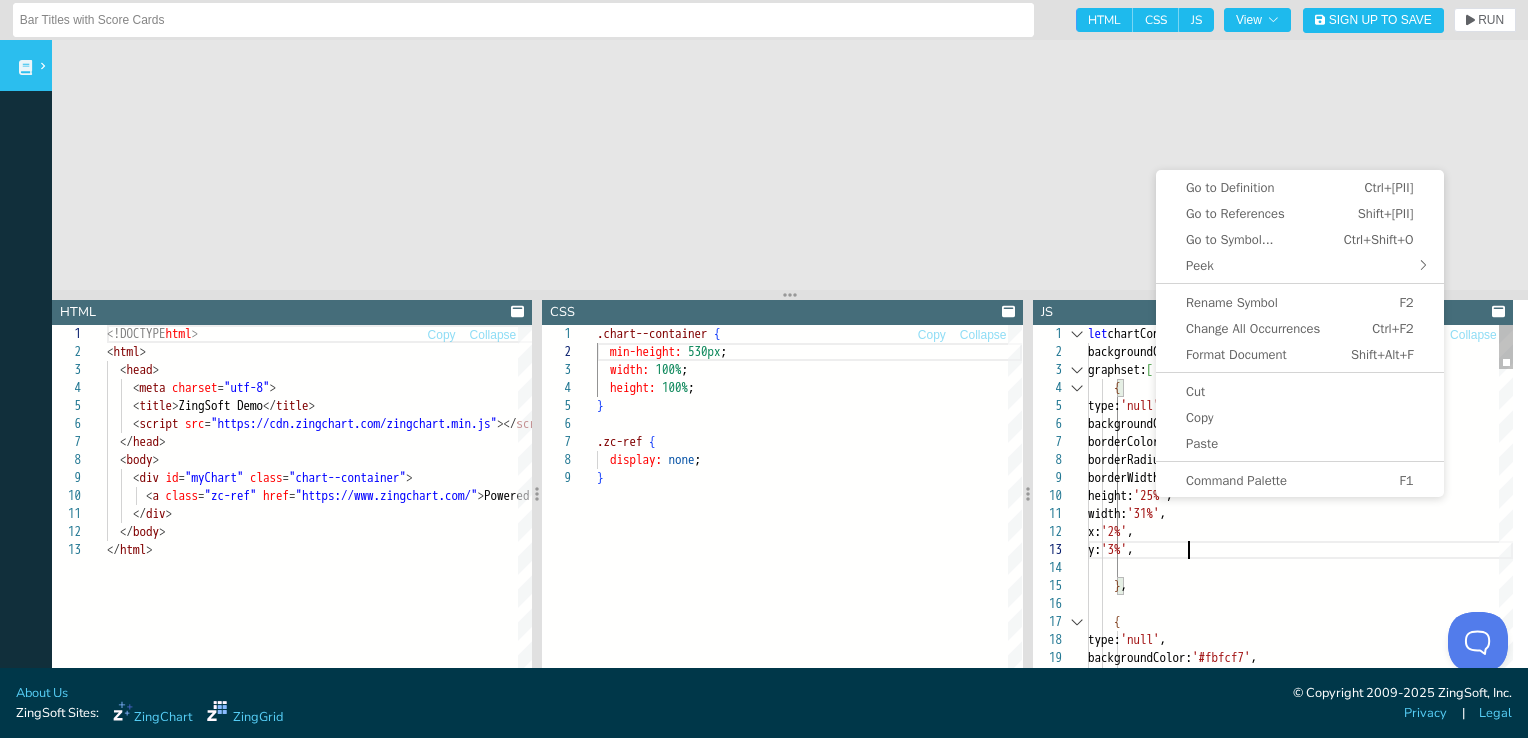 click on "{       type:  'null' ,       backgroundColor:  '#fbfcf7' ,         } ,           y:  '[PII]' ,       x:  '[PII]' ,       width:  '[PII]' ,       borderColor:  '#384653' ,       borderRadius:  '[PII]' ,       height:  '[PII]' ,       borderWidth:  '[PII]' ,       borderRadius:  '[PII]' ,       borderColor:  '#384653' ,       backgroundColor:  '#fbfcf7' ,       type:  'null' ,     {   graphset:  [   backgroundColor:  '#f5f7ea' , let  chartConfig =  {" at bounding box center [1300, 1820] 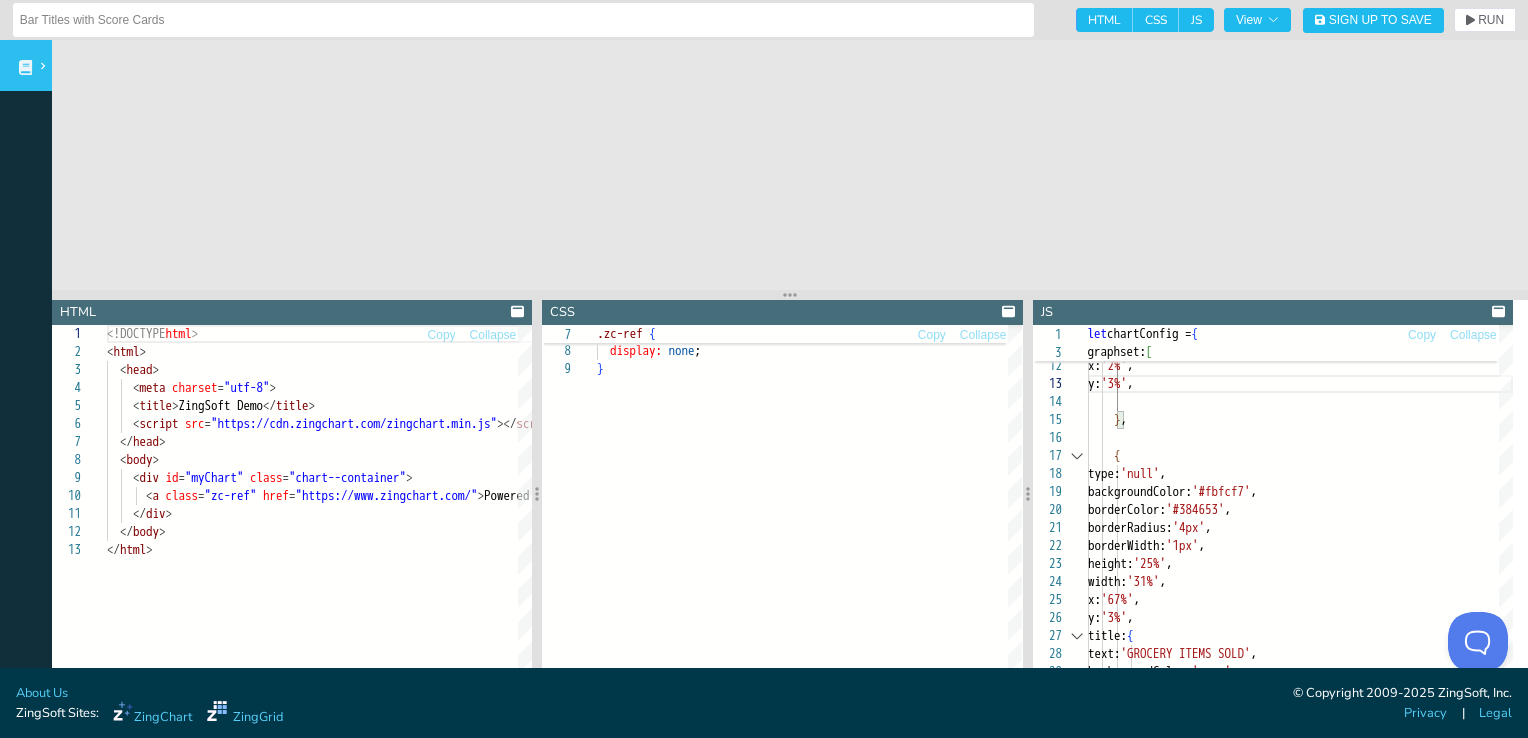 click 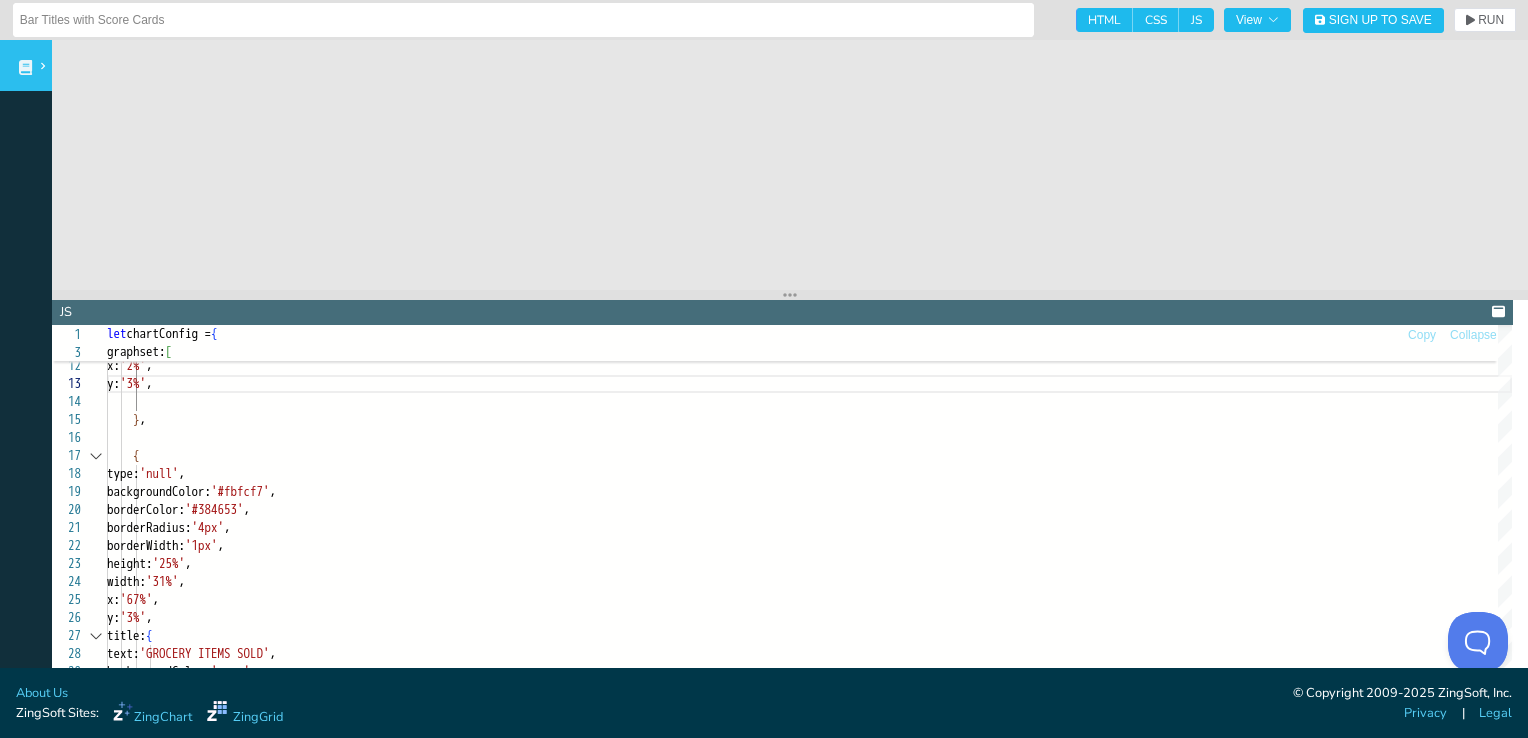 click 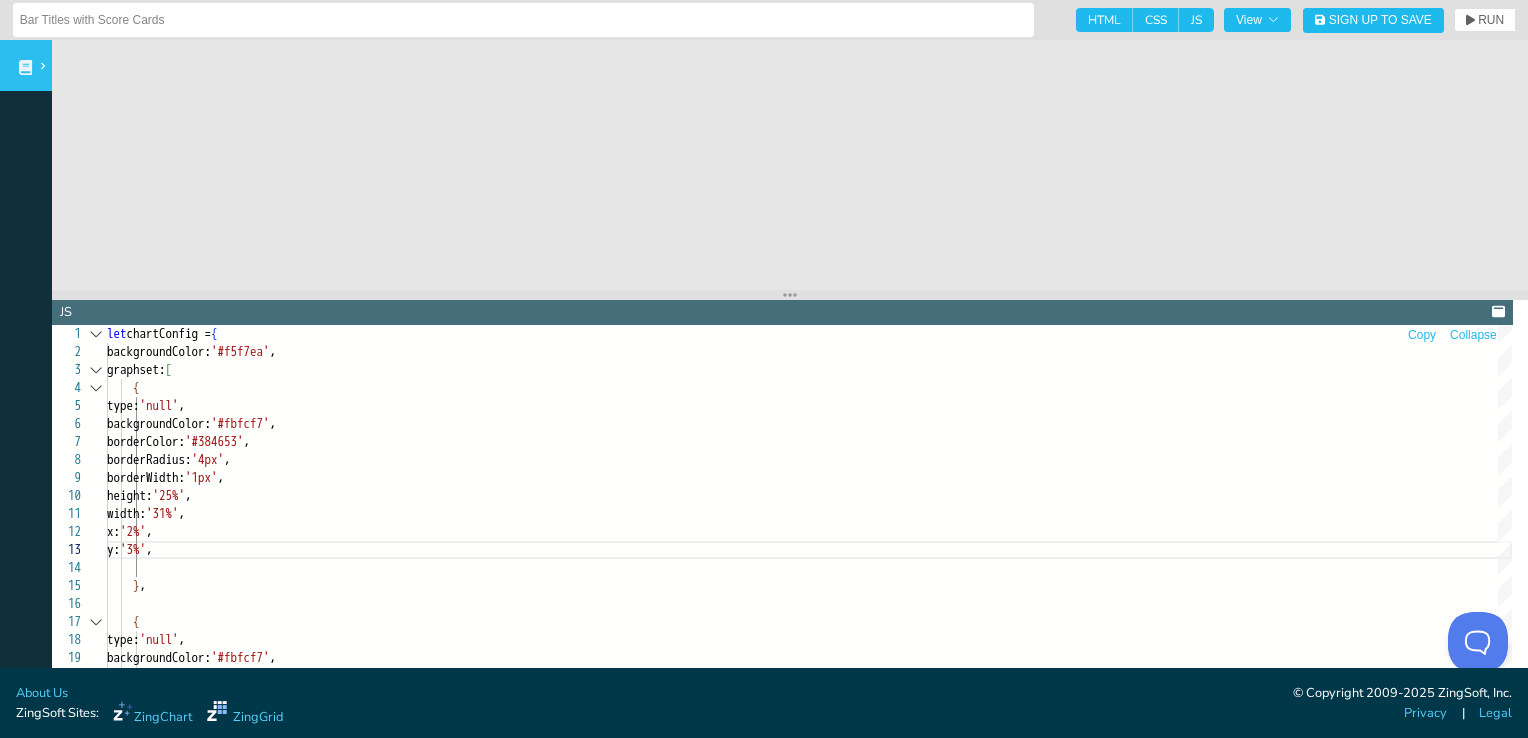 click on "Collapse" at bounding box center [1473, 335] 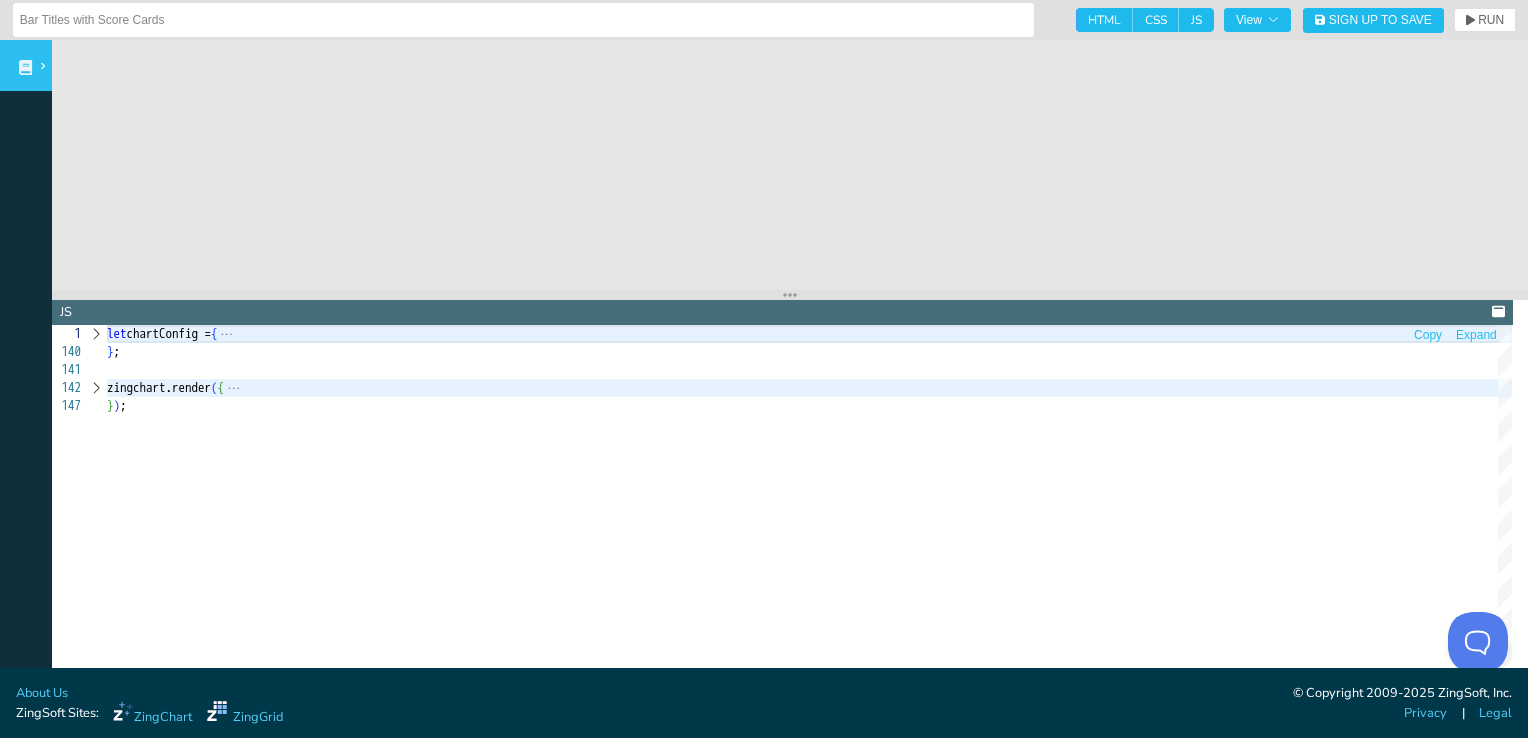 click on "Expand" at bounding box center [1476, 335] 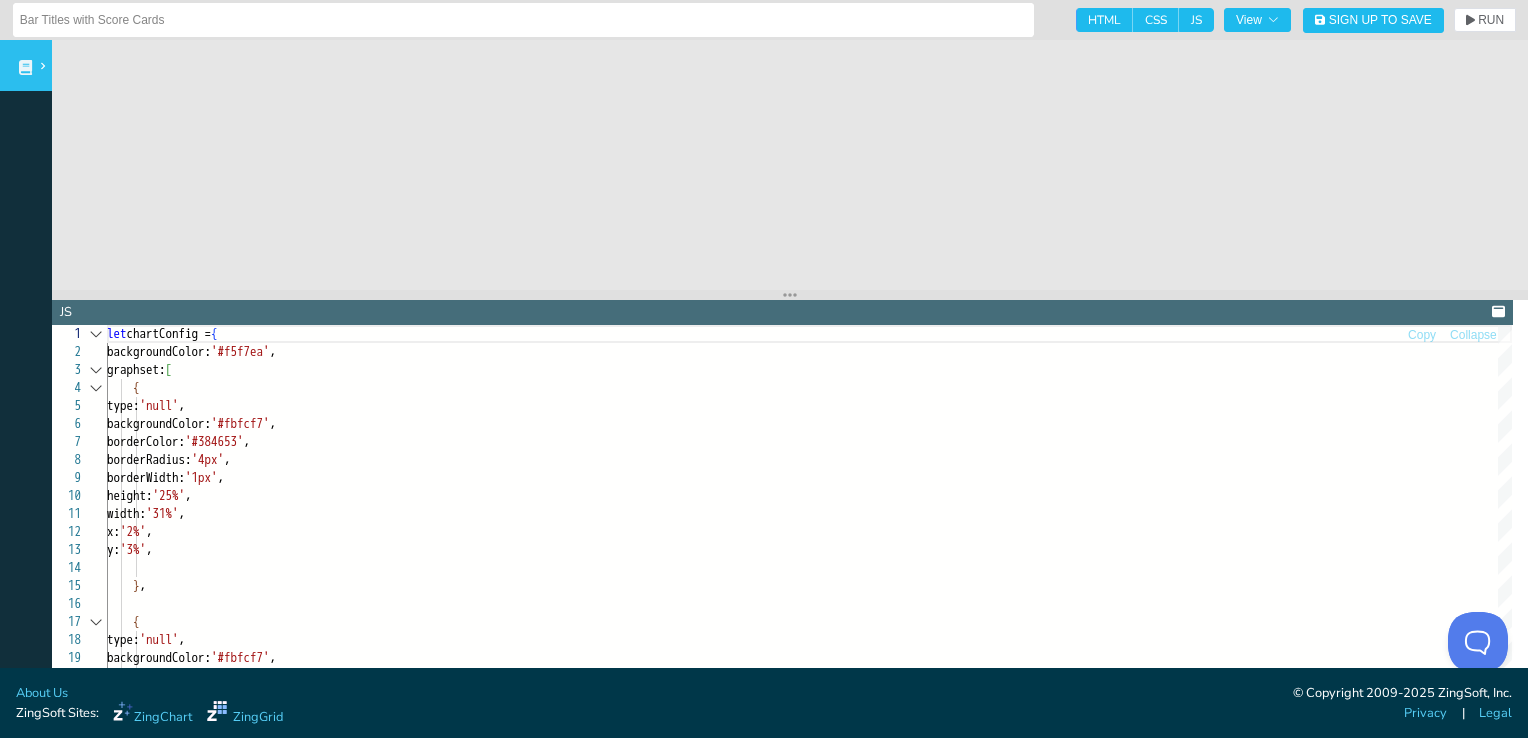 click 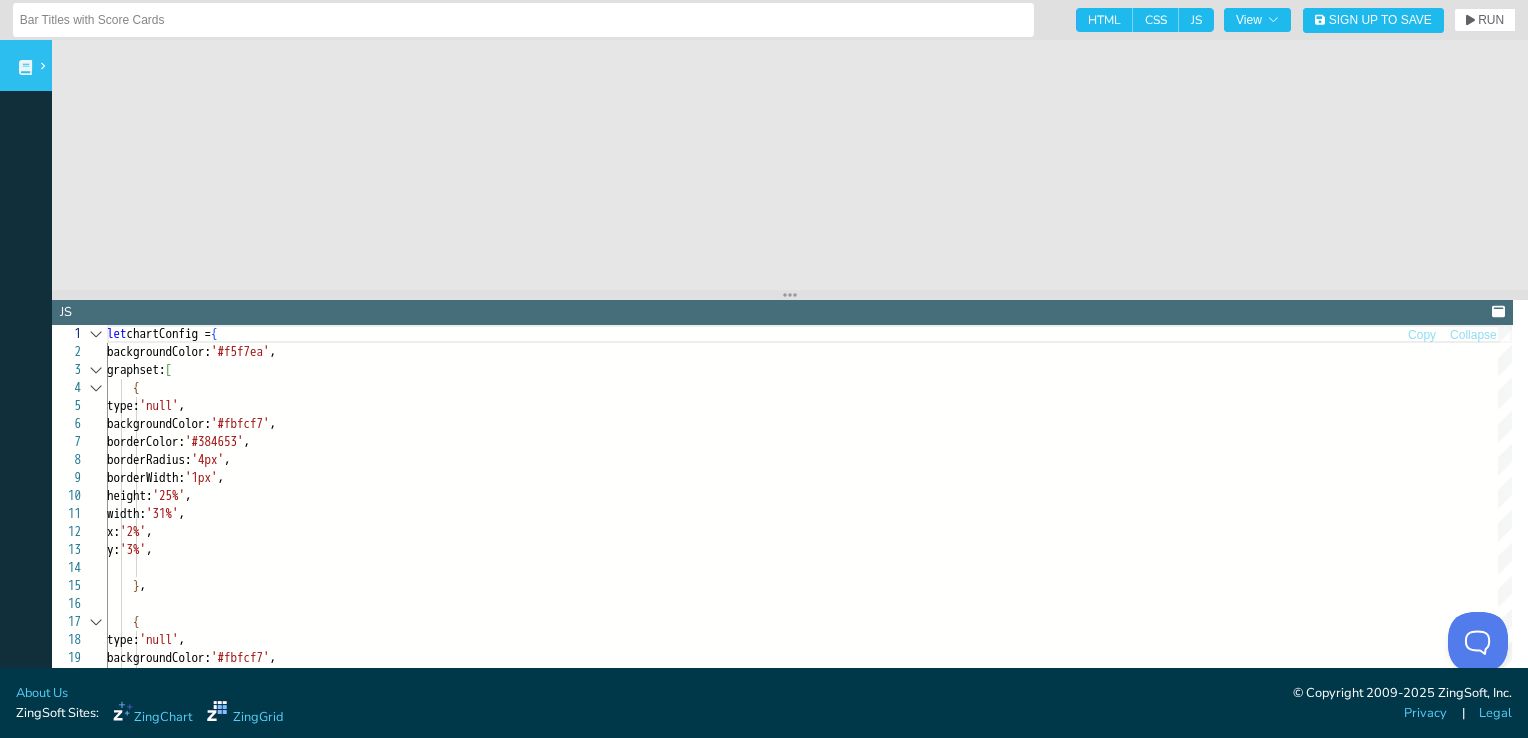 click 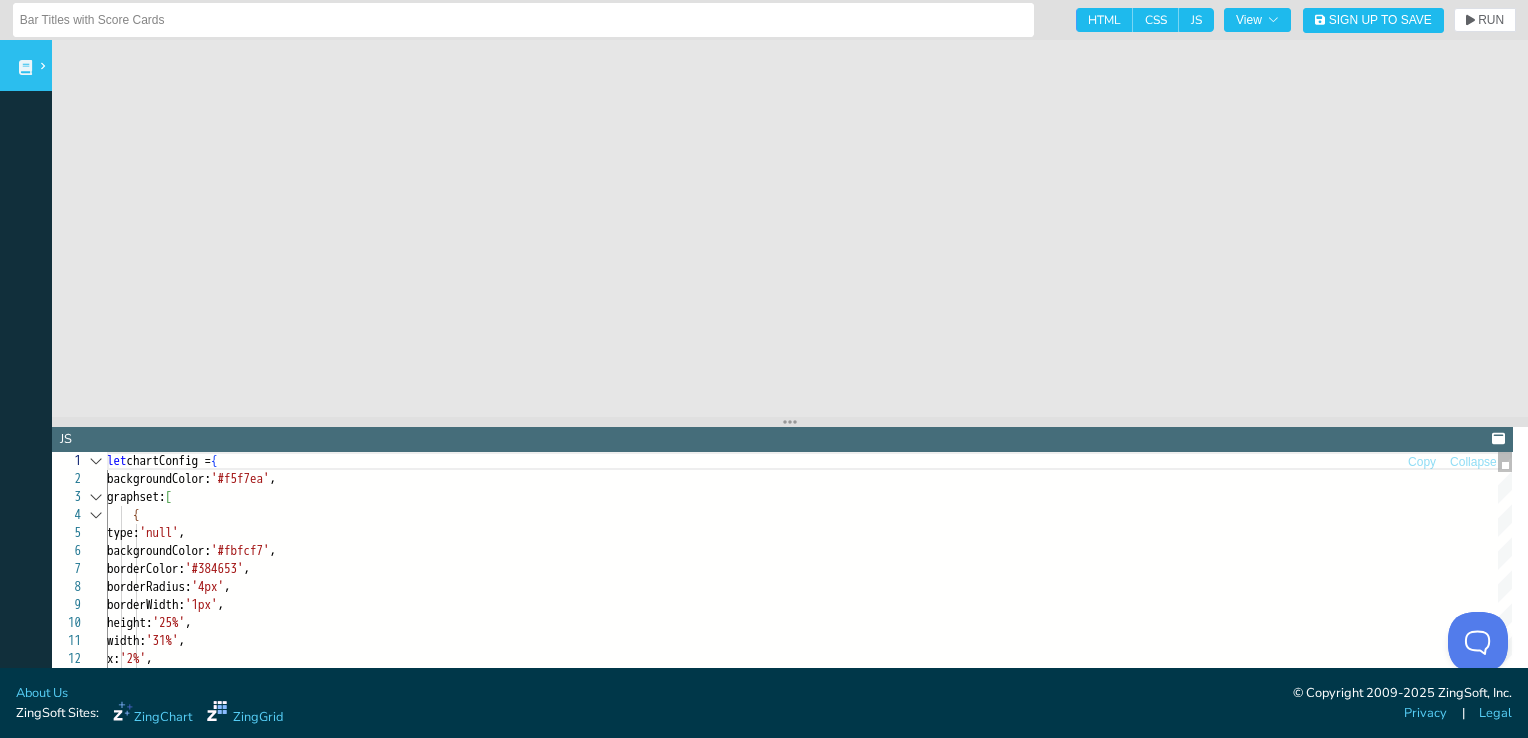 drag, startPoint x: 776, startPoint y: 293, endPoint x: 864, endPoint y: 418, distance: 152.86923 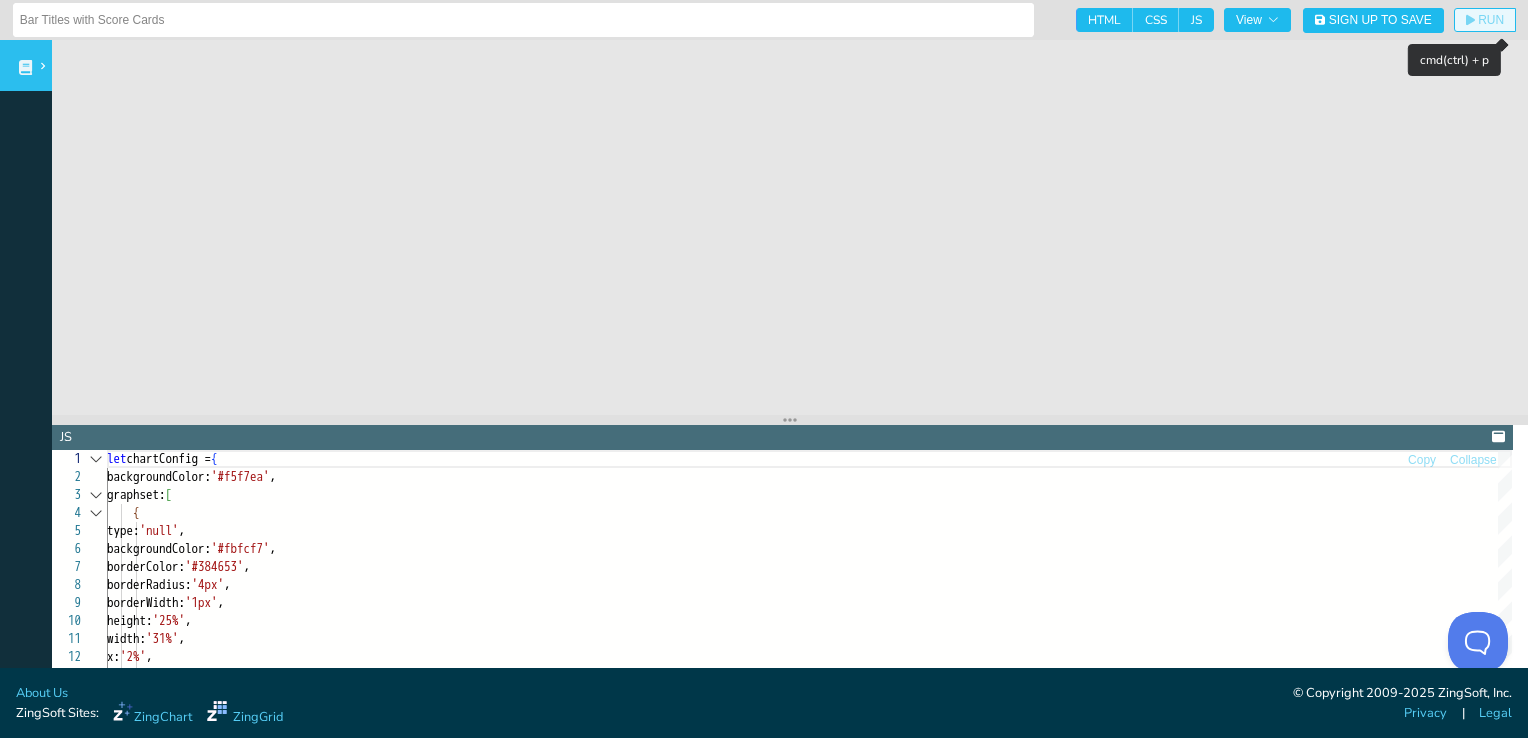 click 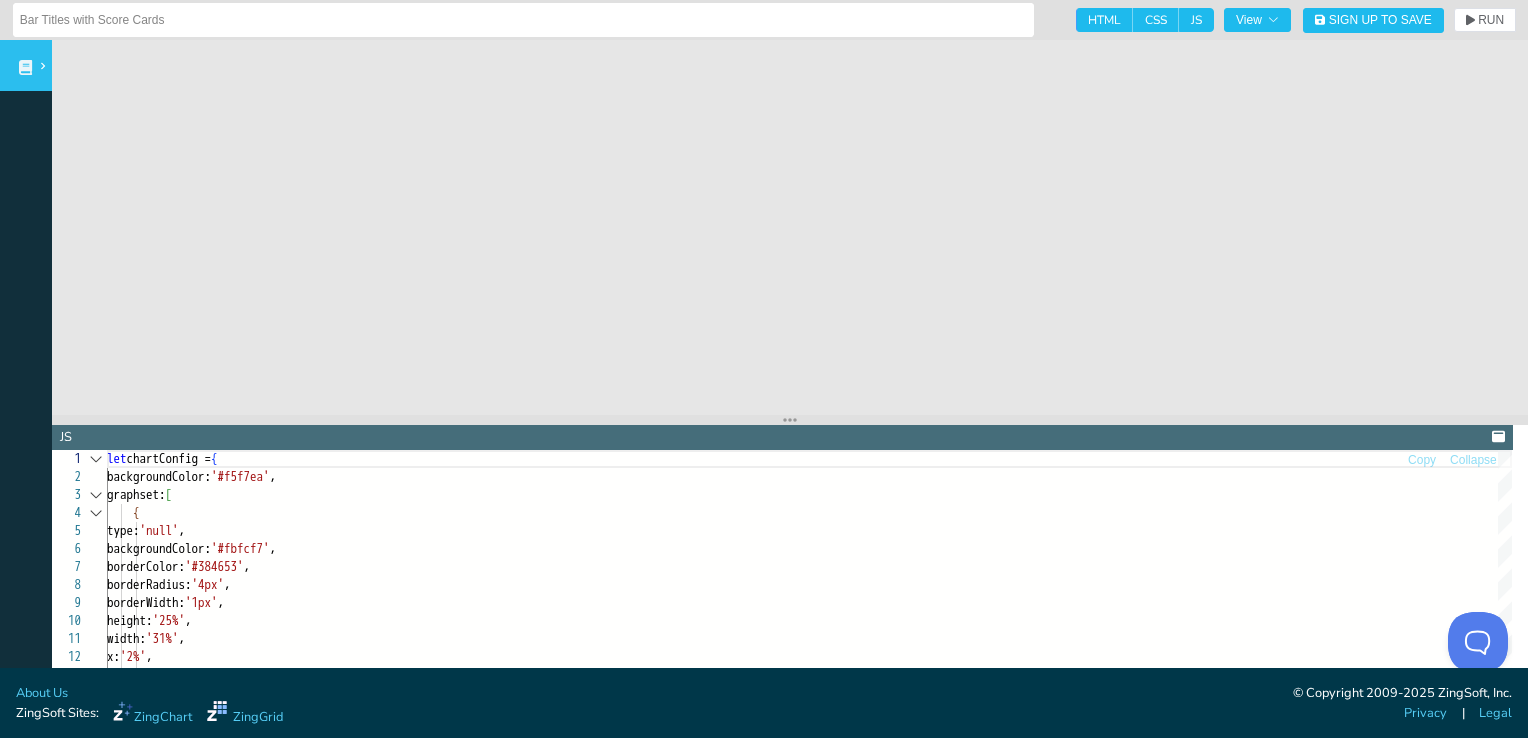 click on "JS" at bounding box center (66, 437) 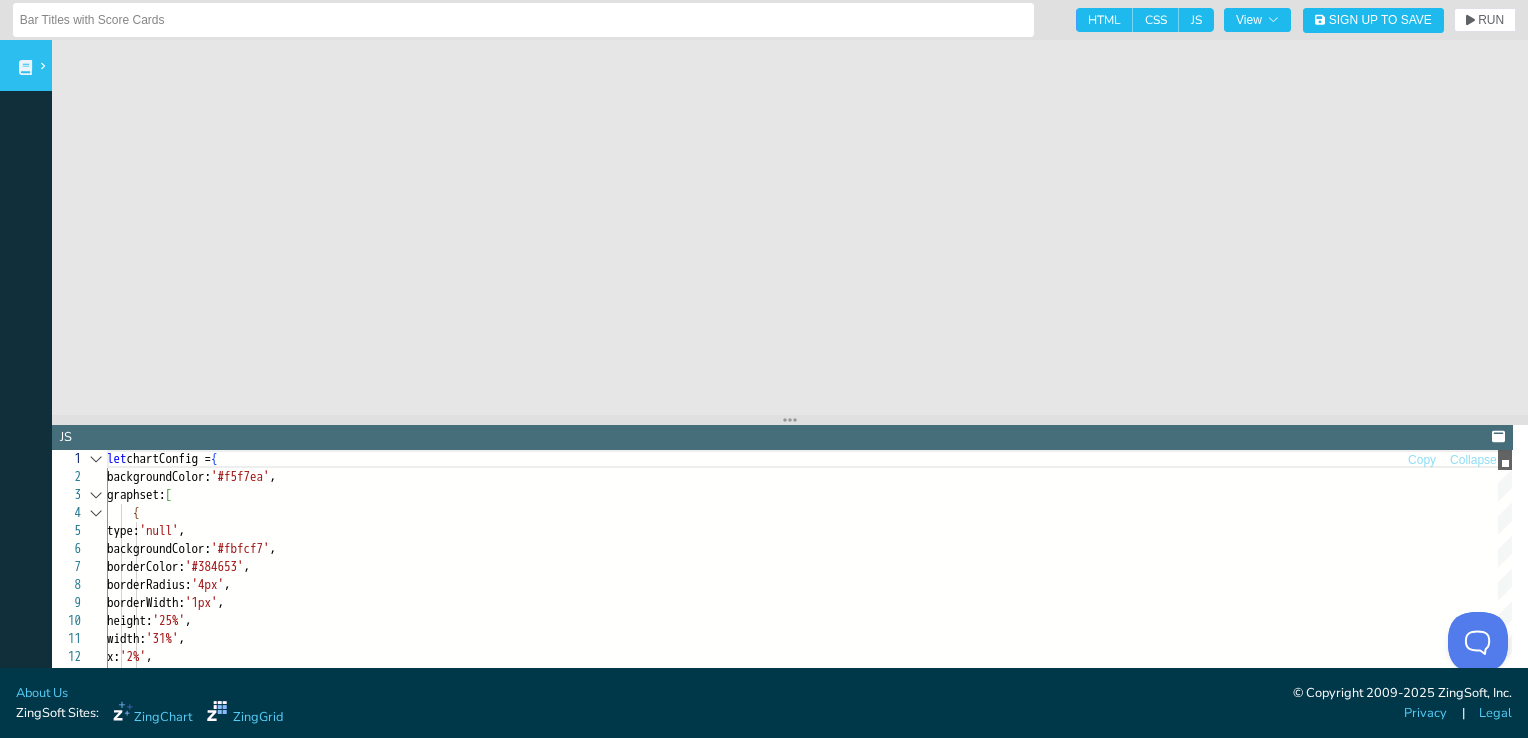 click at bounding box center [1505, 460] 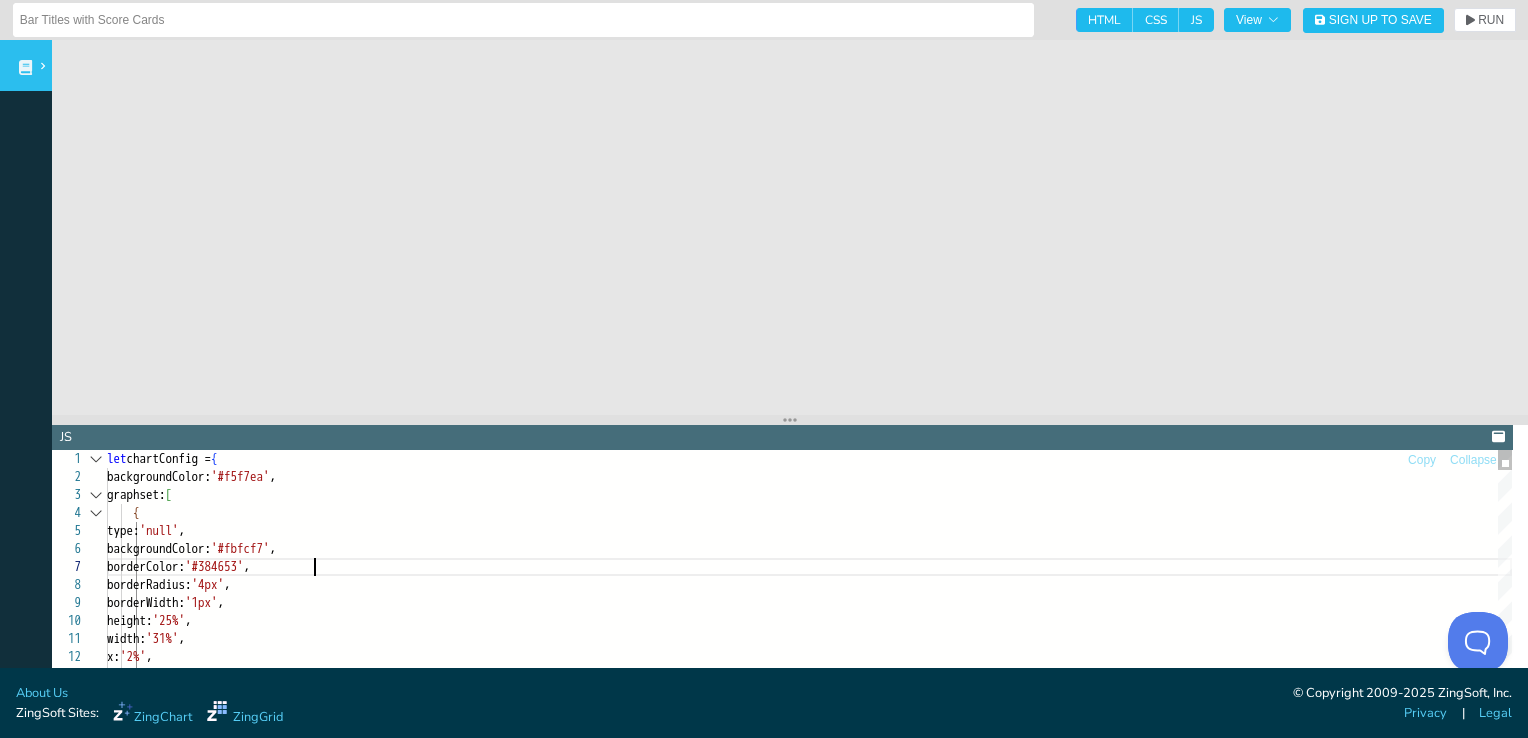 click on "borderWidth:  '1px' ,       height:  '25%' ,       width:  '31%' ,       x:  '2%' ,       y:  '3%' ,       type:  'null' ,       backgroundColor:  '#fbfcf7' ,       borderColor:  '#384653' ,       borderRadius:  '4px' ,
let  chartConfig =  {
backgroundColor:  '#f5f7ea' ,
graphset:  [
{" at bounding box center (809, 1883) 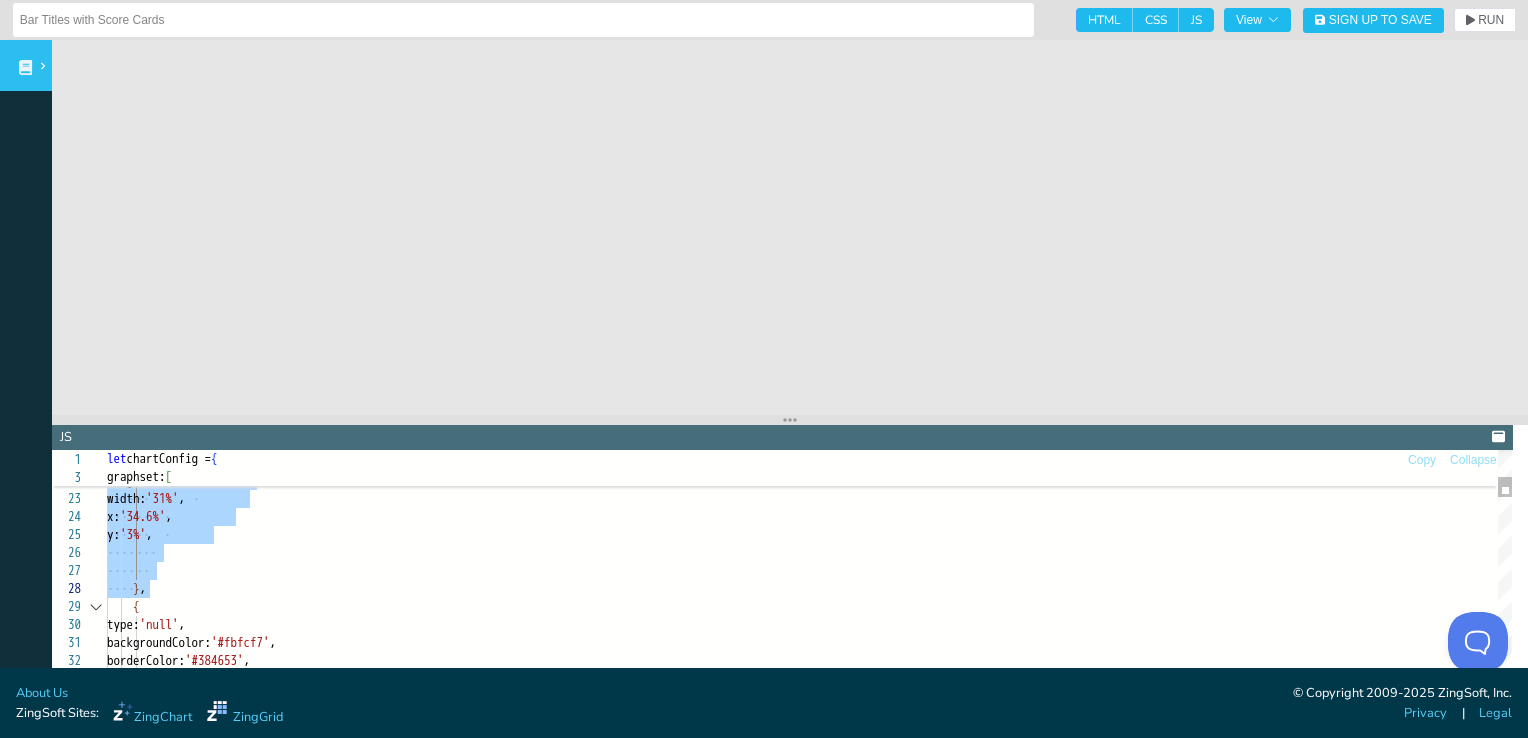 scroll, scrollTop: 90, scrollLeft: 27, axis: both 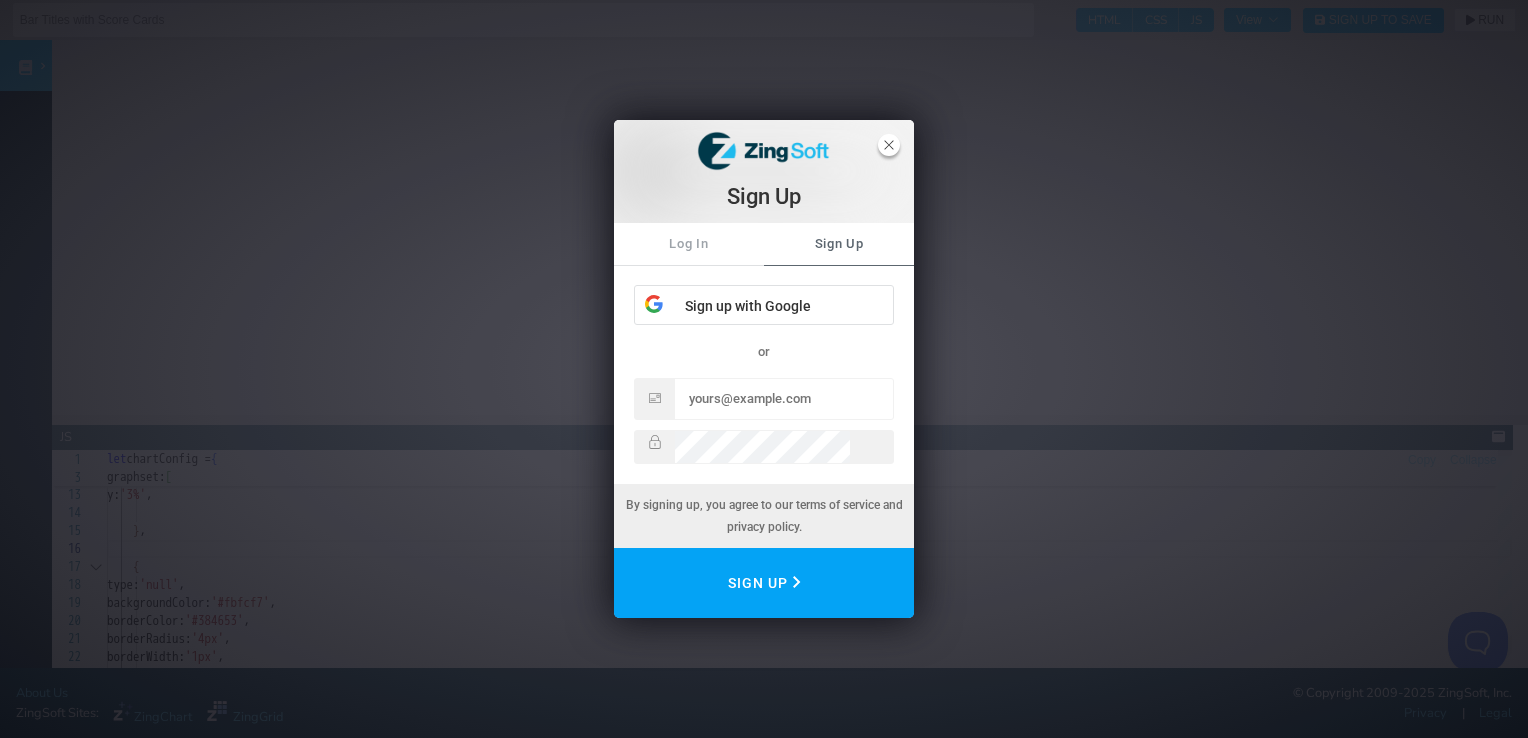 click 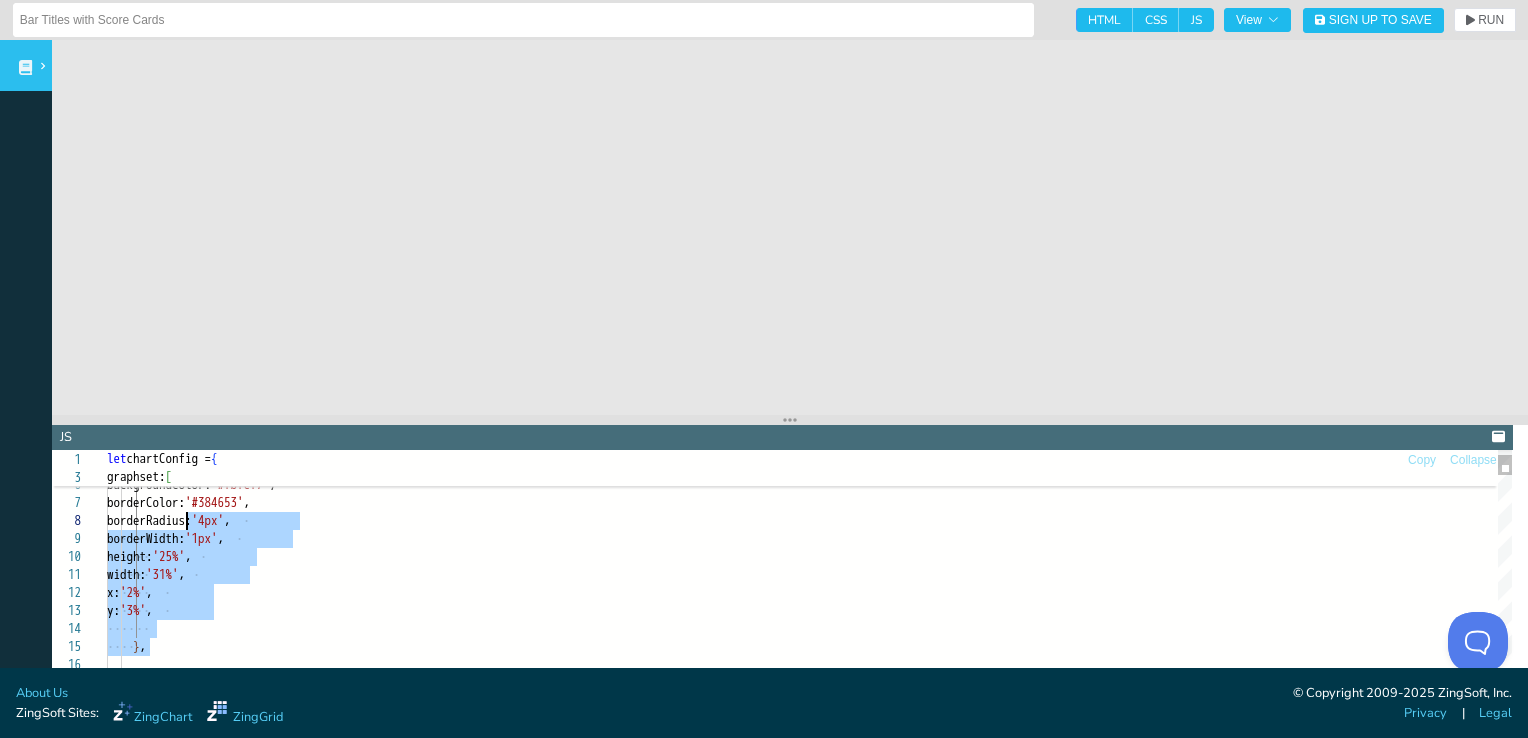 drag, startPoint x: 160, startPoint y: 645, endPoint x: 181, endPoint y: 516, distance: 130.69812 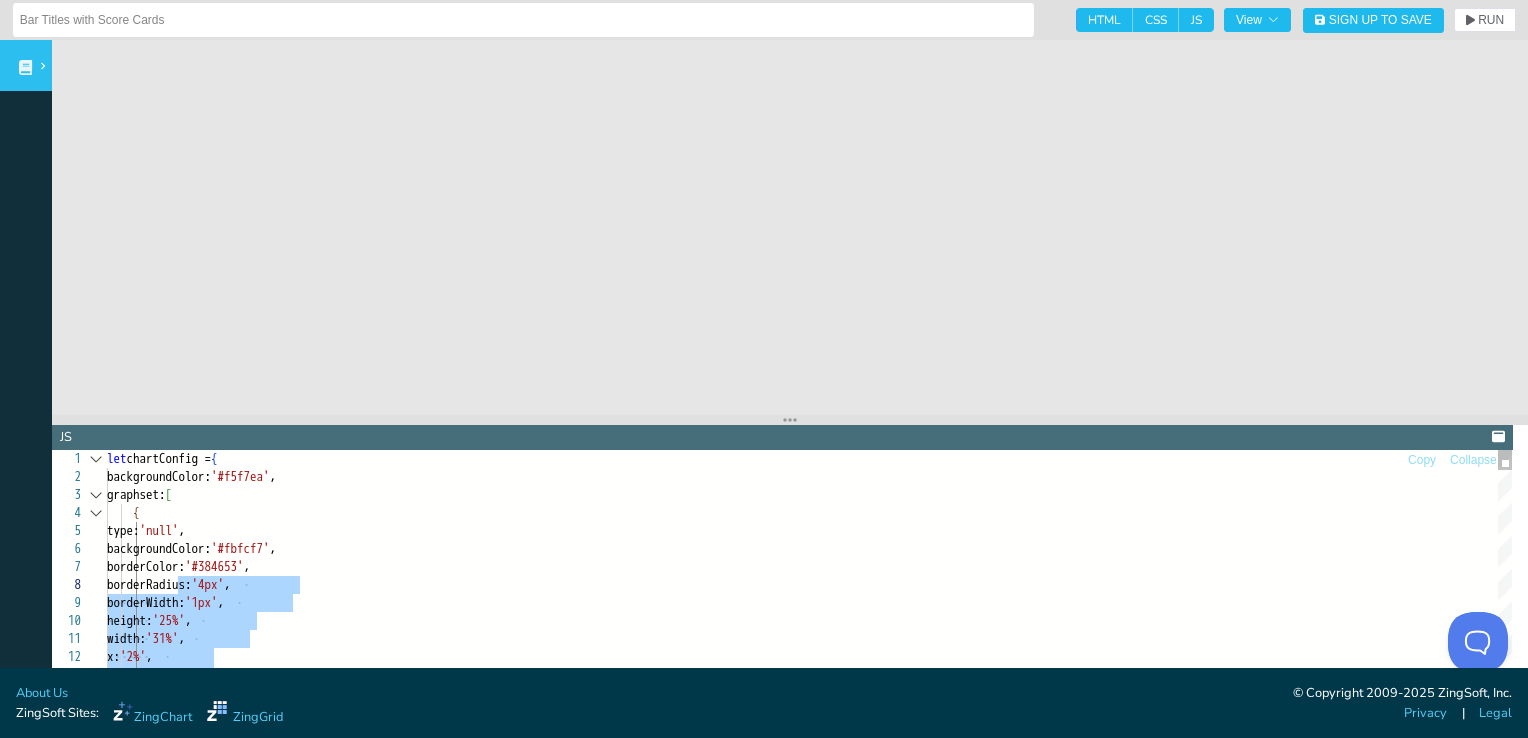 click at bounding box center [96, 513] 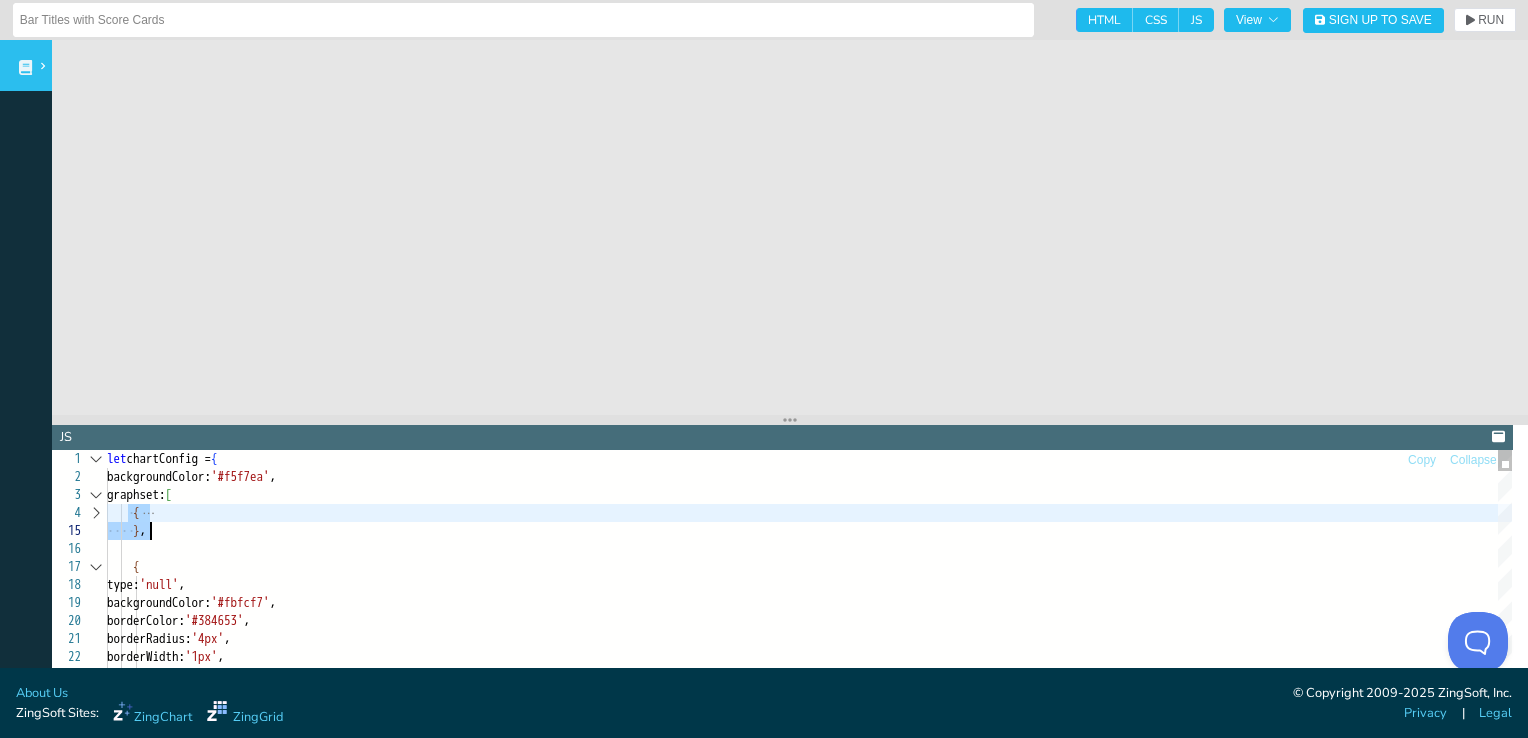 drag, startPoint x: 128, startPoint y: 513, endPoint x: 164, endPoint y: 538, distance: 43.829212 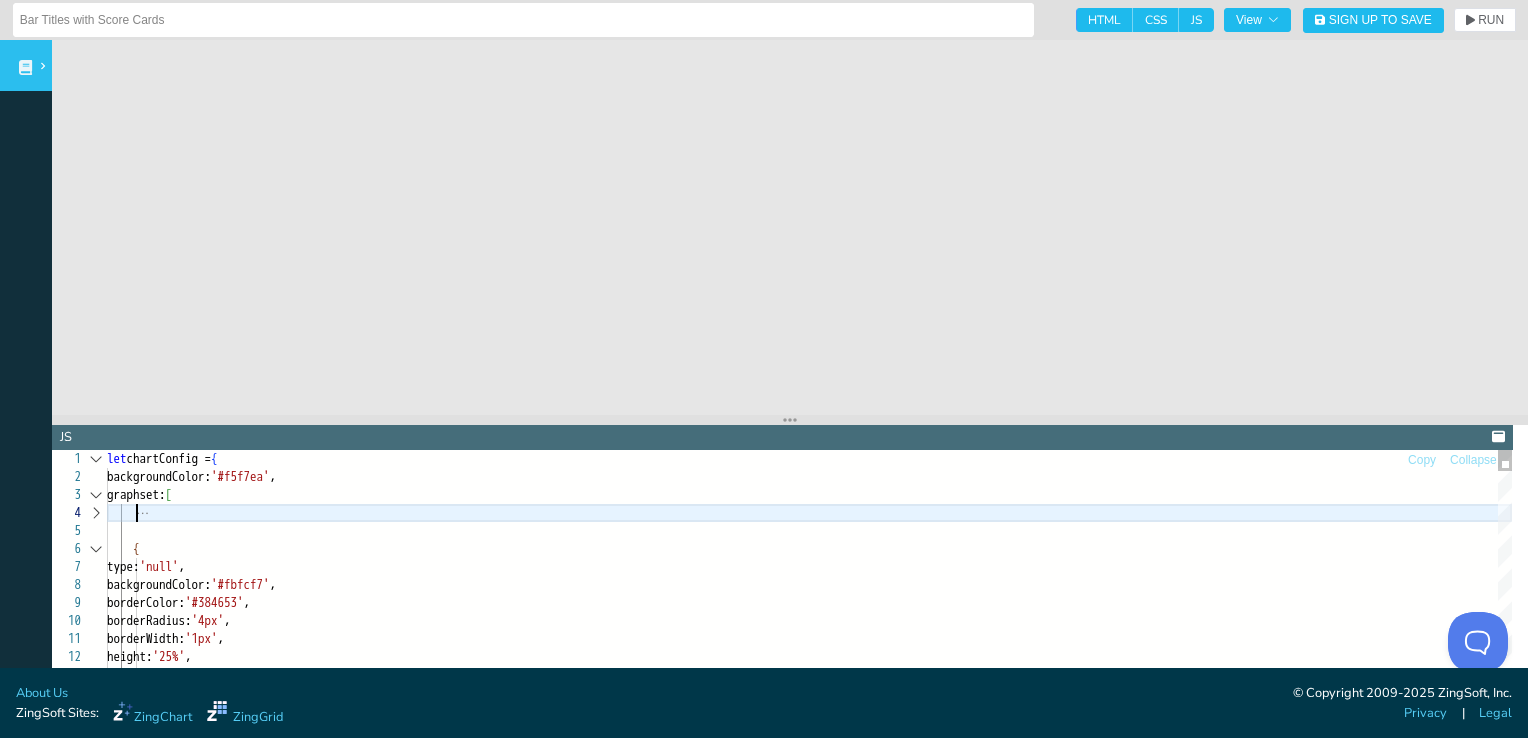 scroll, scrollTop: 68, scrollLeft: 27, axis: both 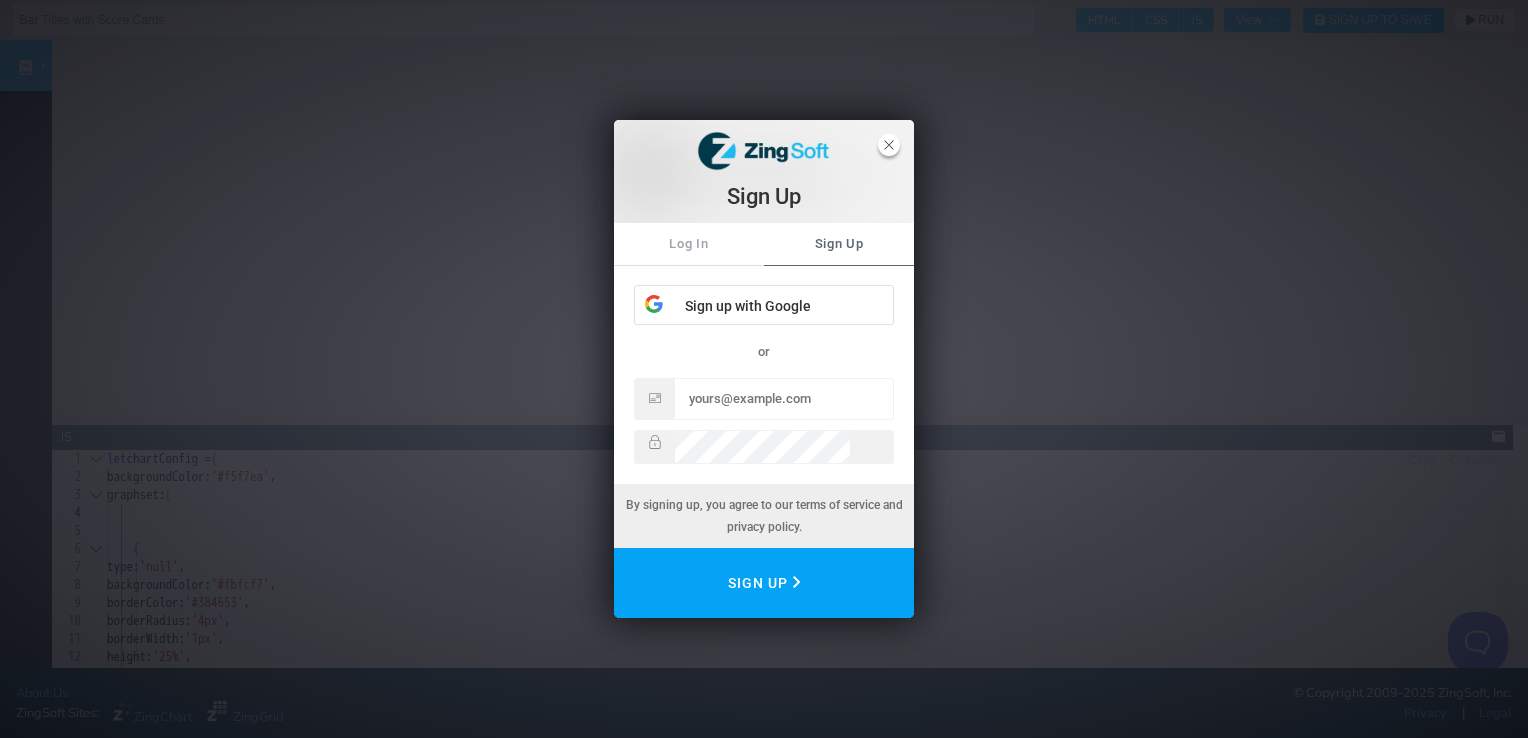click 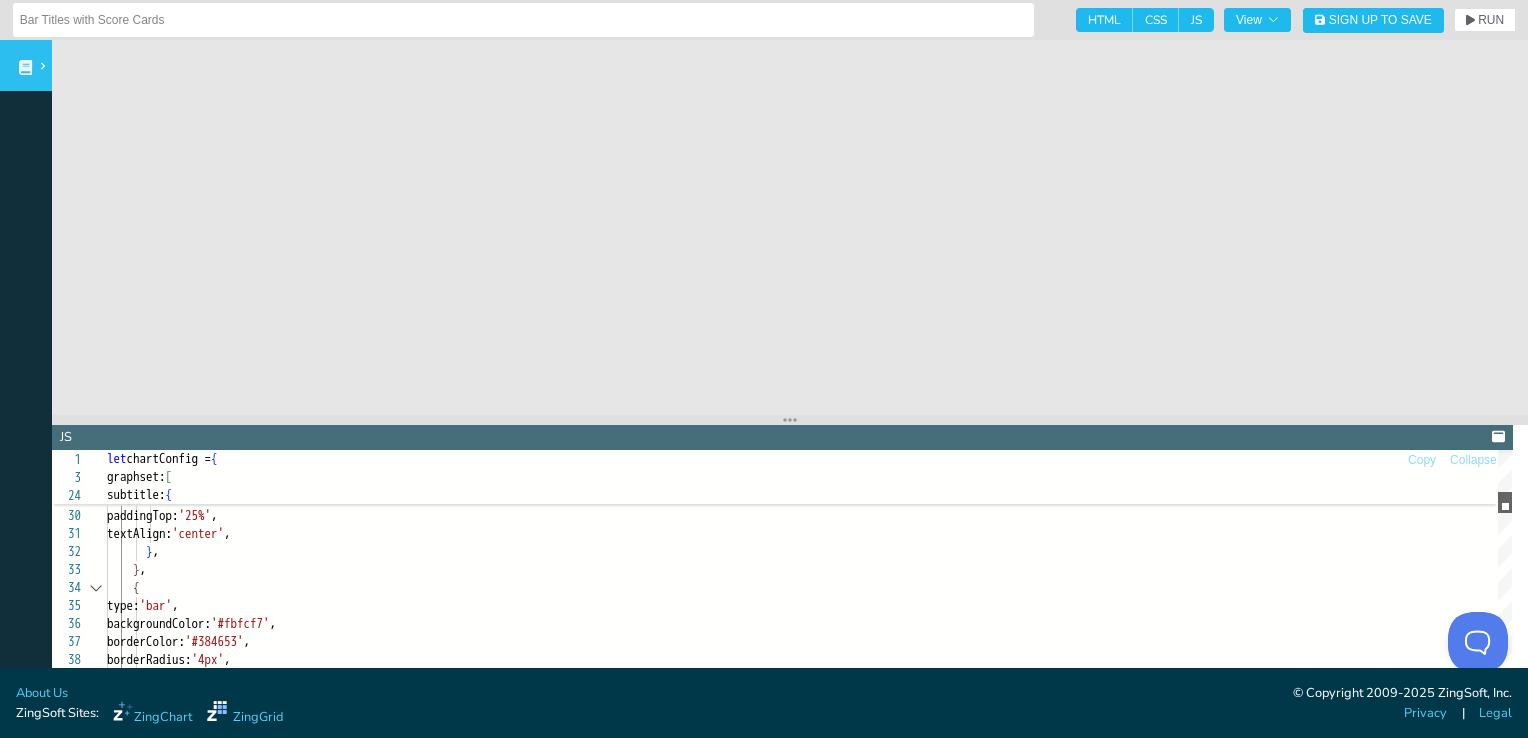 click at bounding box center [1505, 569] 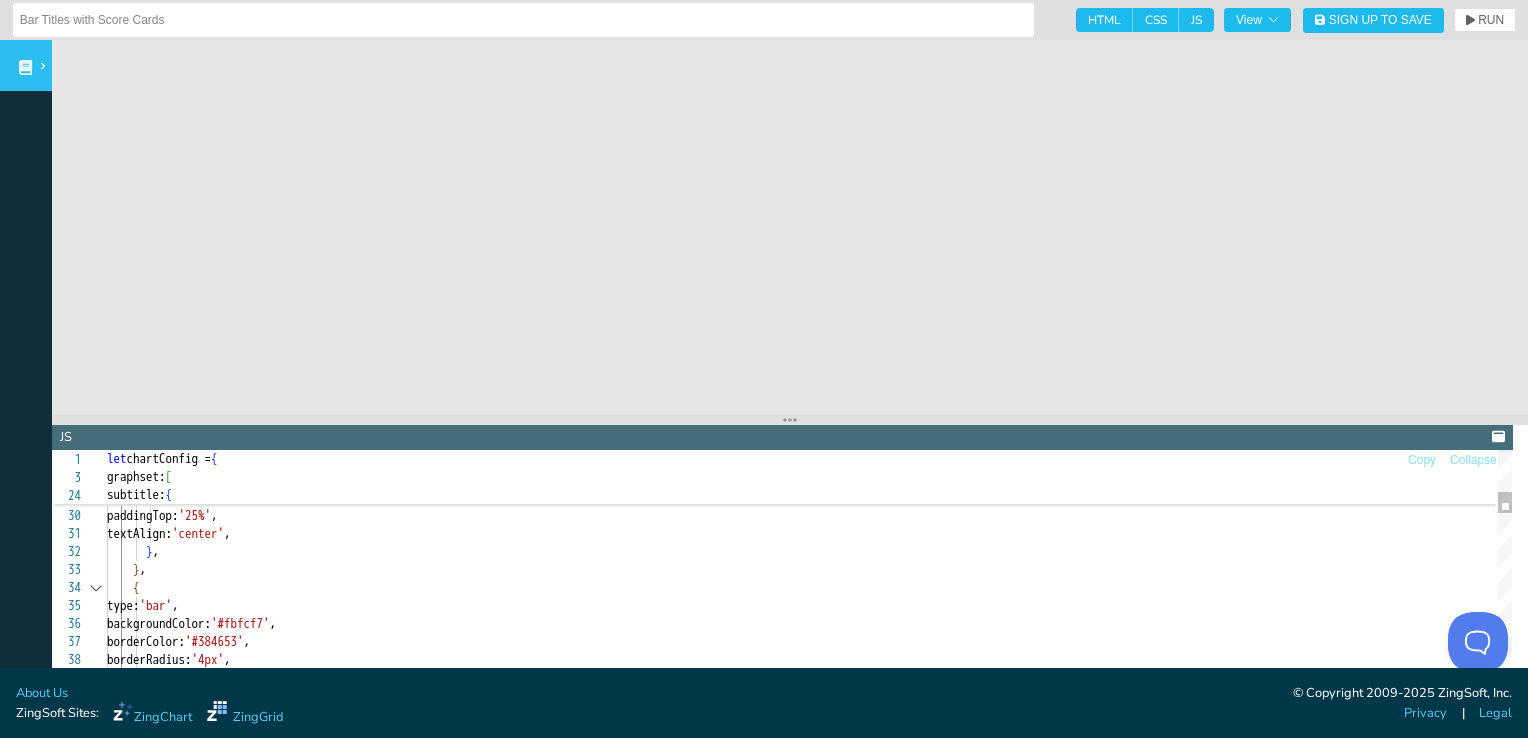 click at bounding box center (1505, 502) 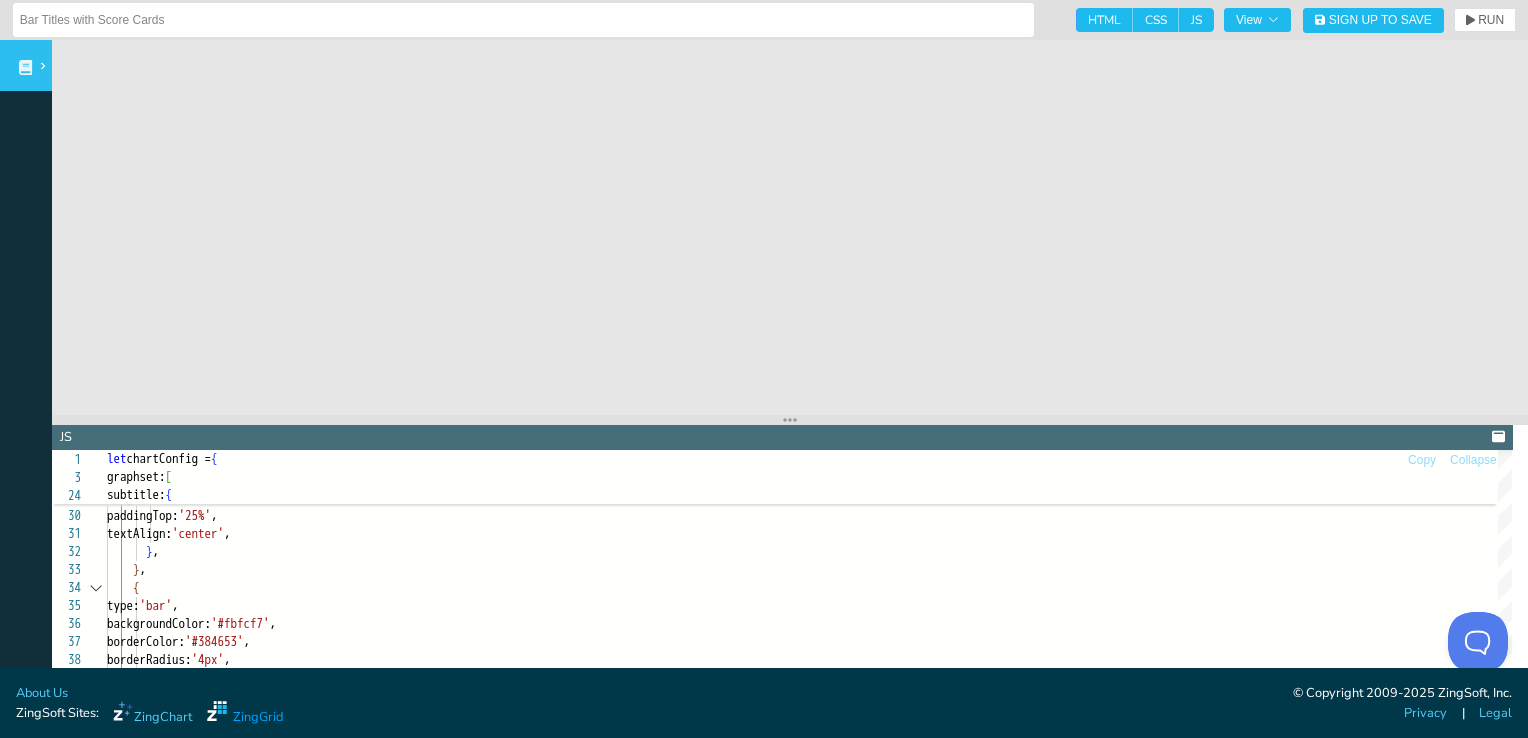 click 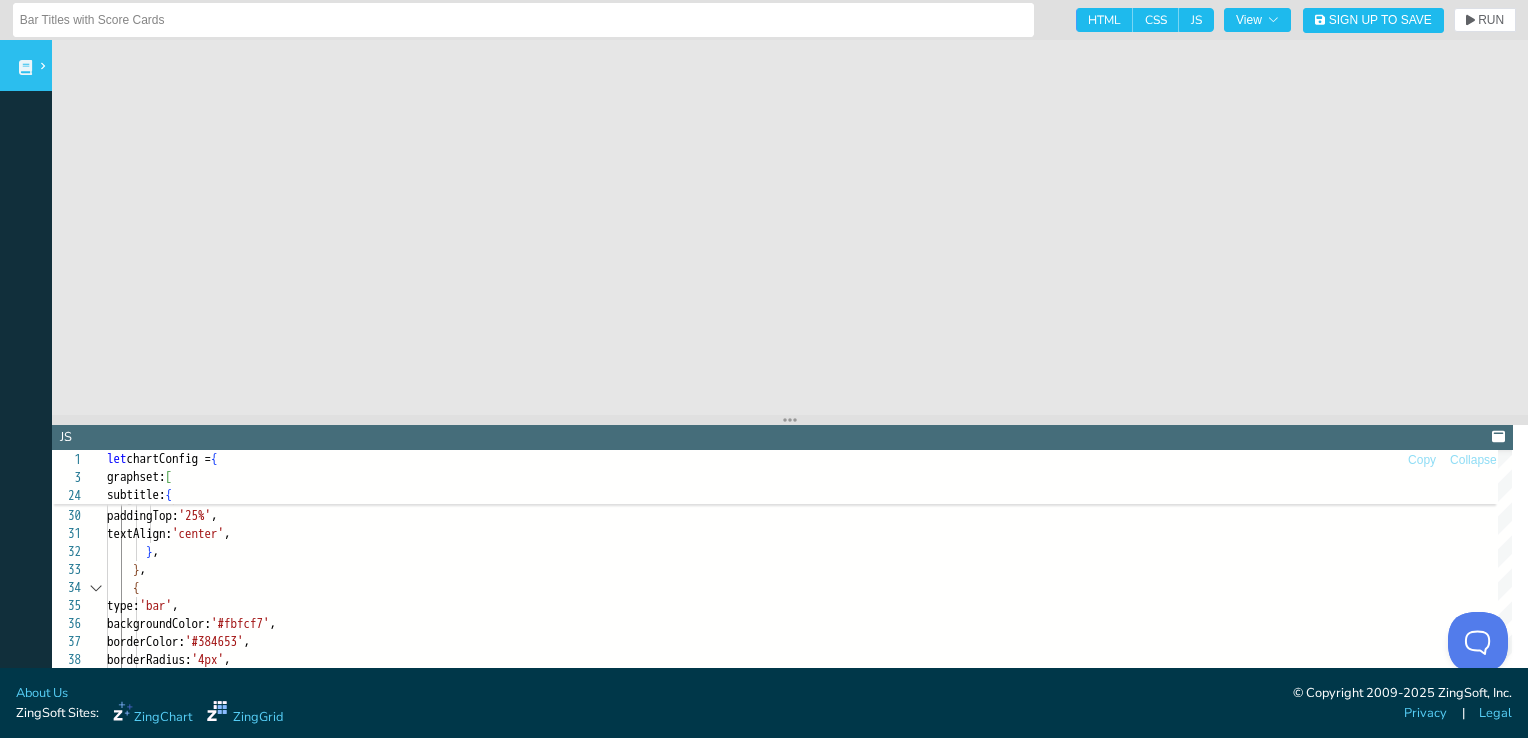 click on "ZingSoft Sites:" at bounding box center [57, 713] 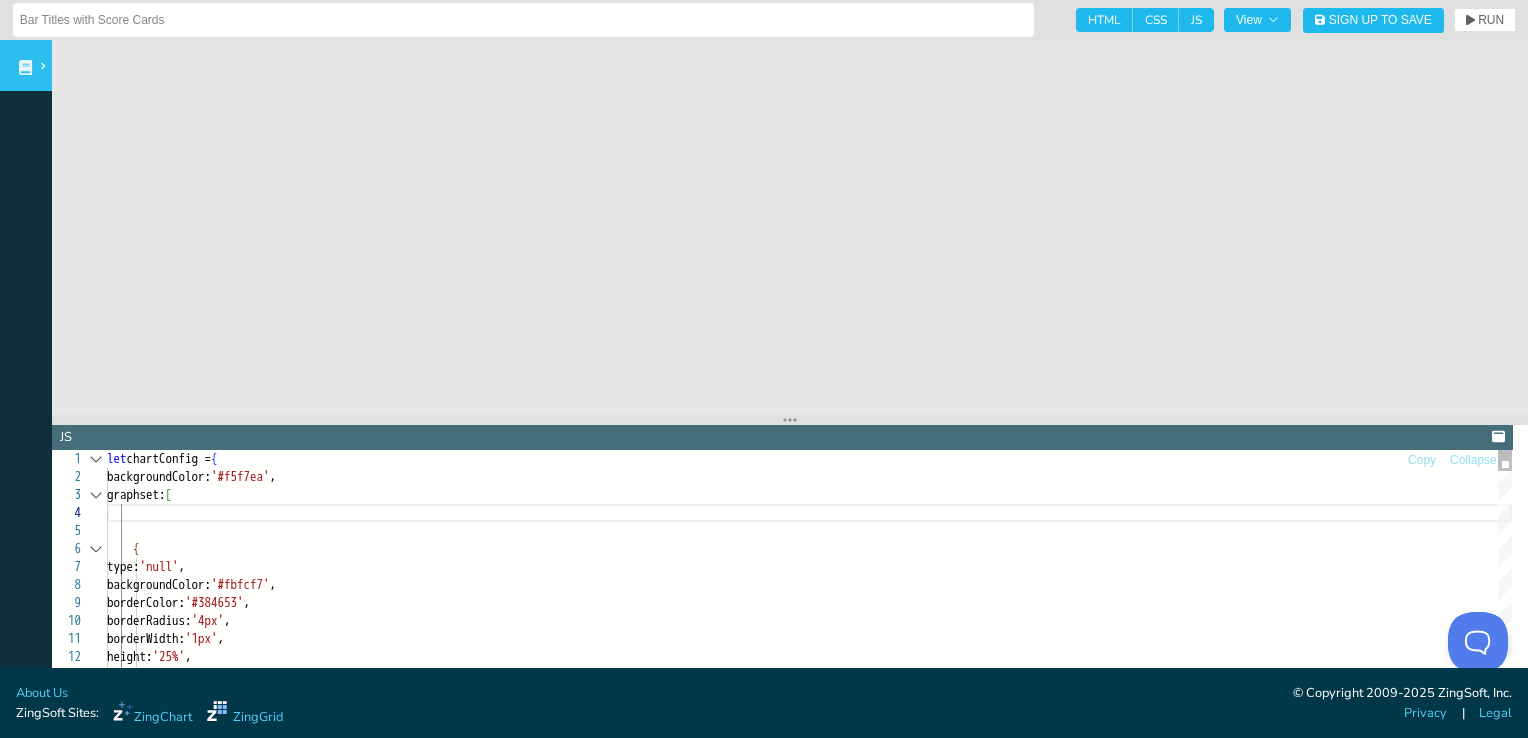 click at bounding box center [96, 549] 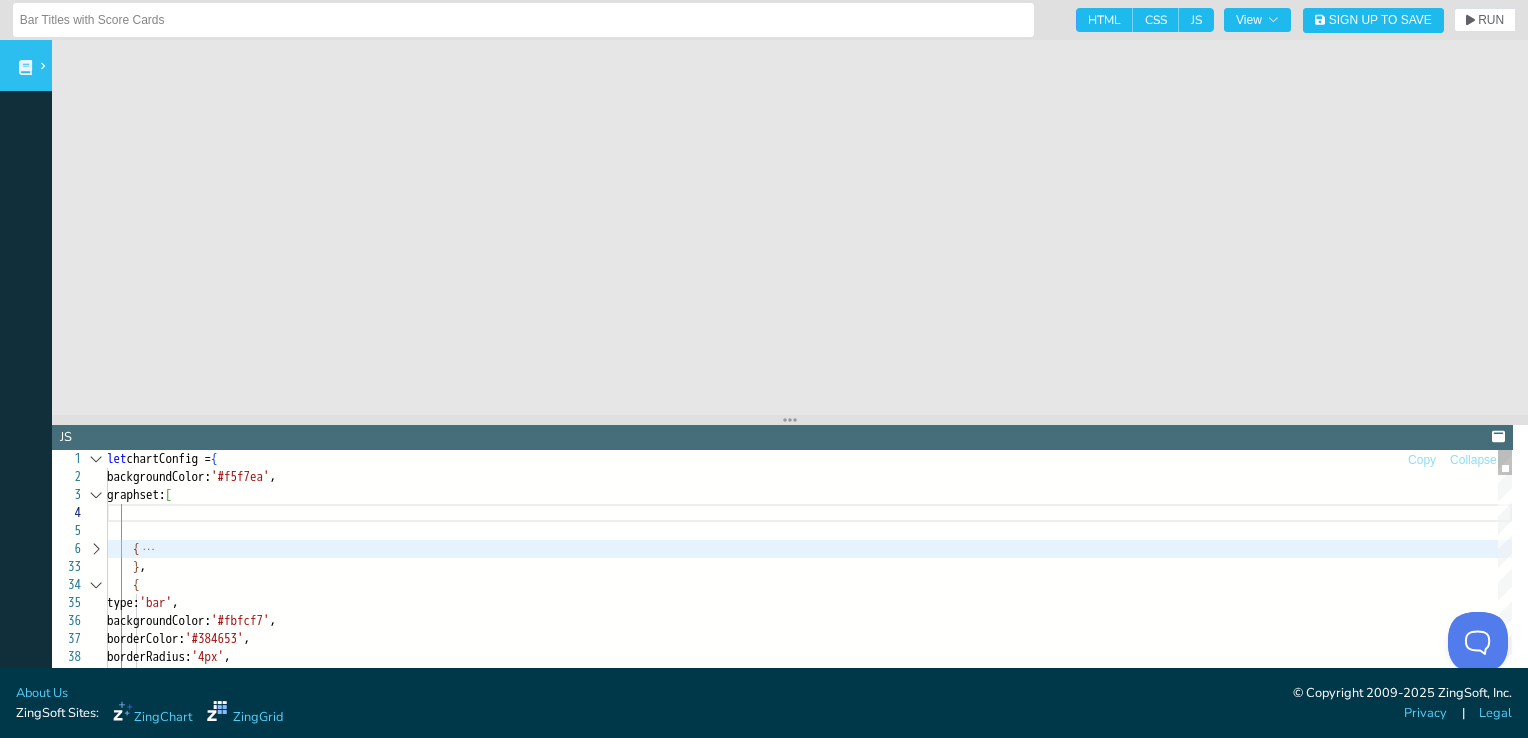 scroll, scrollTop: 68, scrollLeft: 34, axis: both 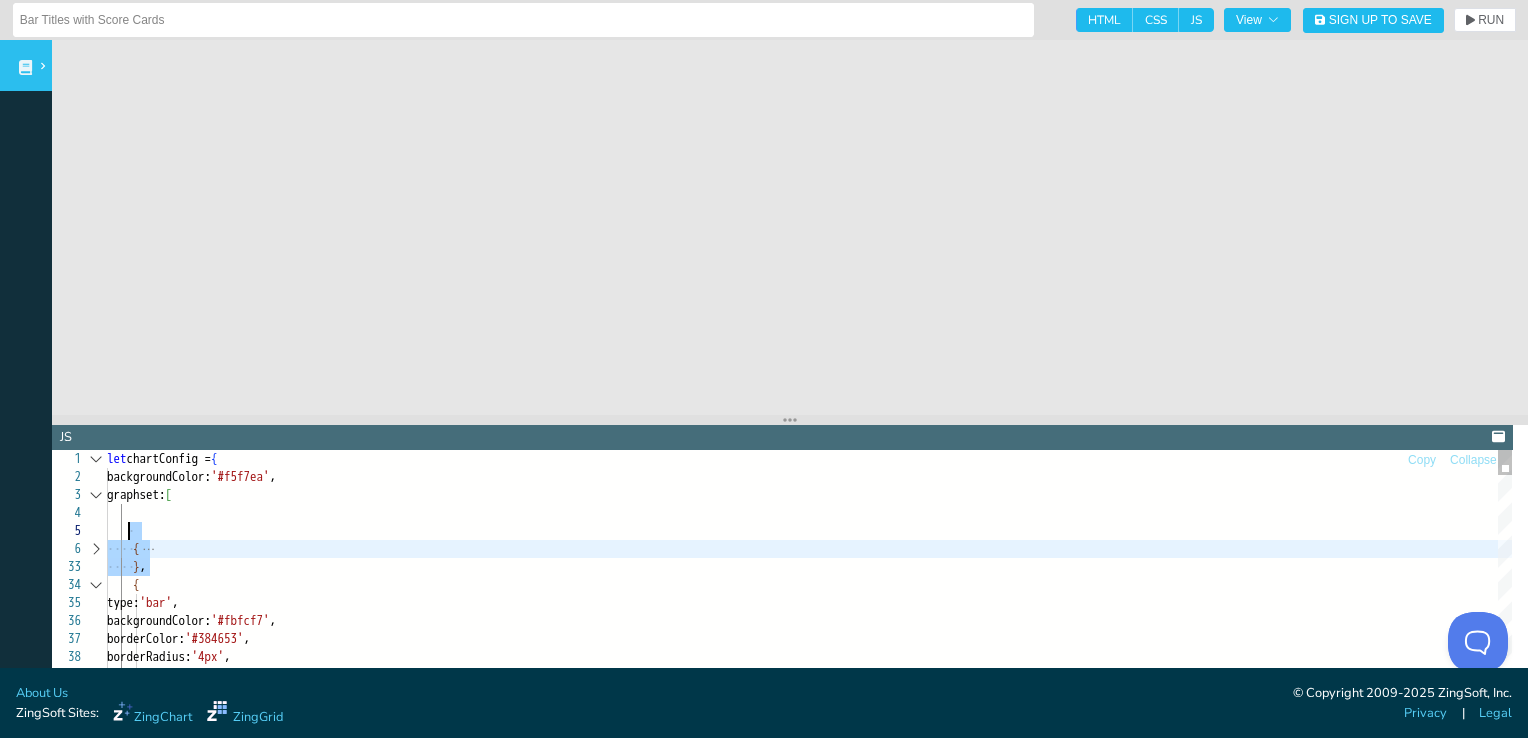drag, startPoint x: 165, startPoint y: 569, endPoint x: 129, endPoint y: 533, distance: 50.91169 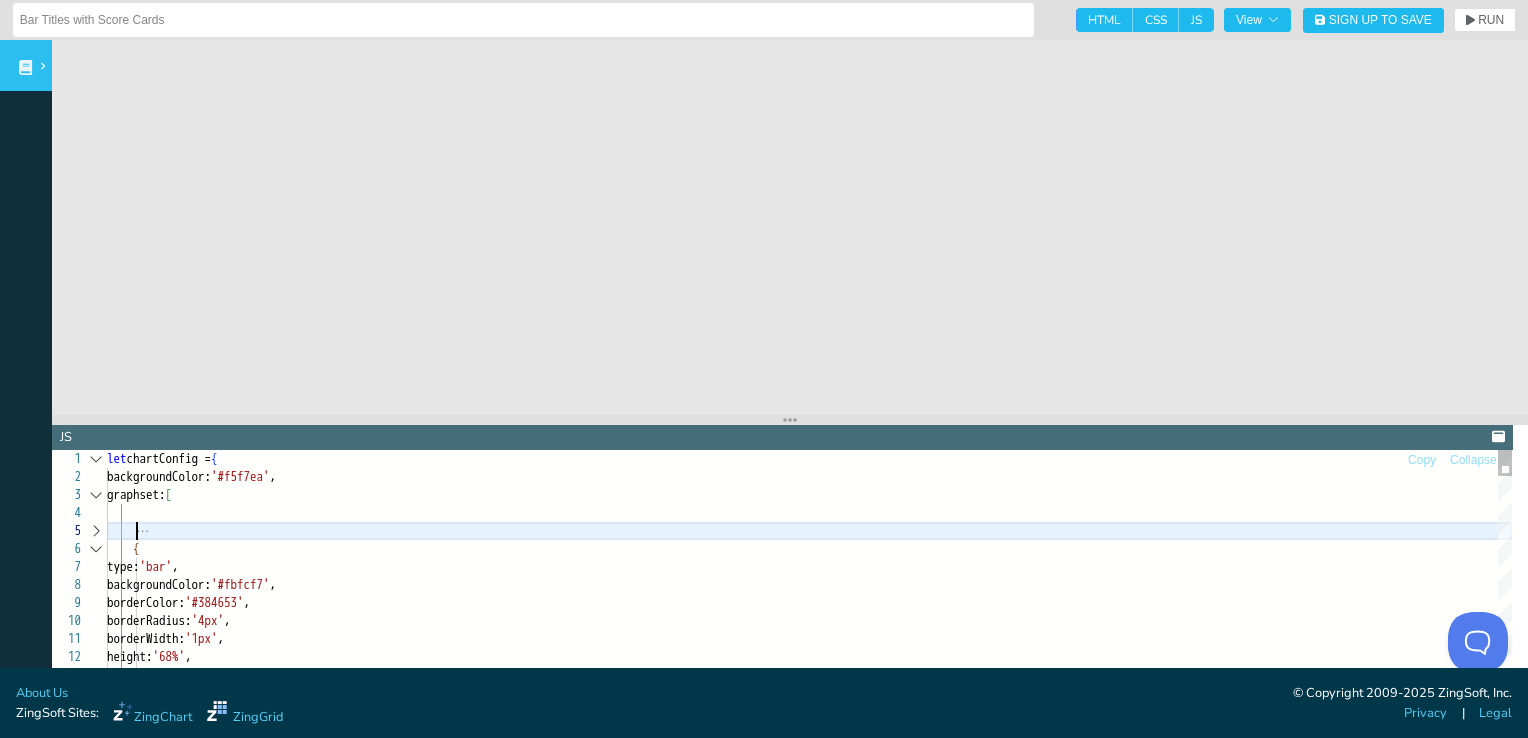 scroll, scrollTop: 72, scrollLeft: 28, axis: both 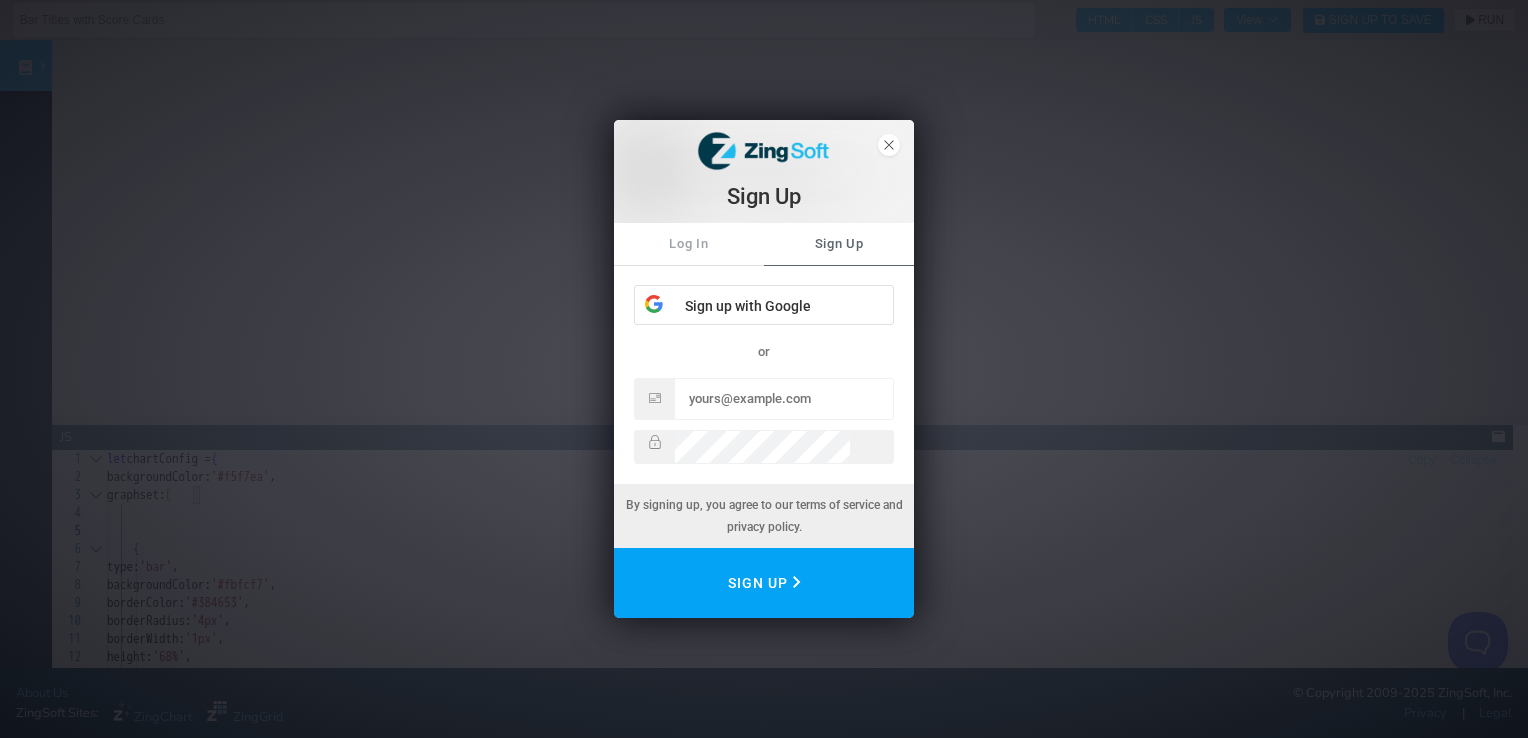 type on "let chartConfig = {
backgroundColor: '#f5f7ea',
graphset: [
{
type: 'bar',
backgroundColor: '#fbfcf7',
borderColor: '#384653',
borderRadius: '4px'," 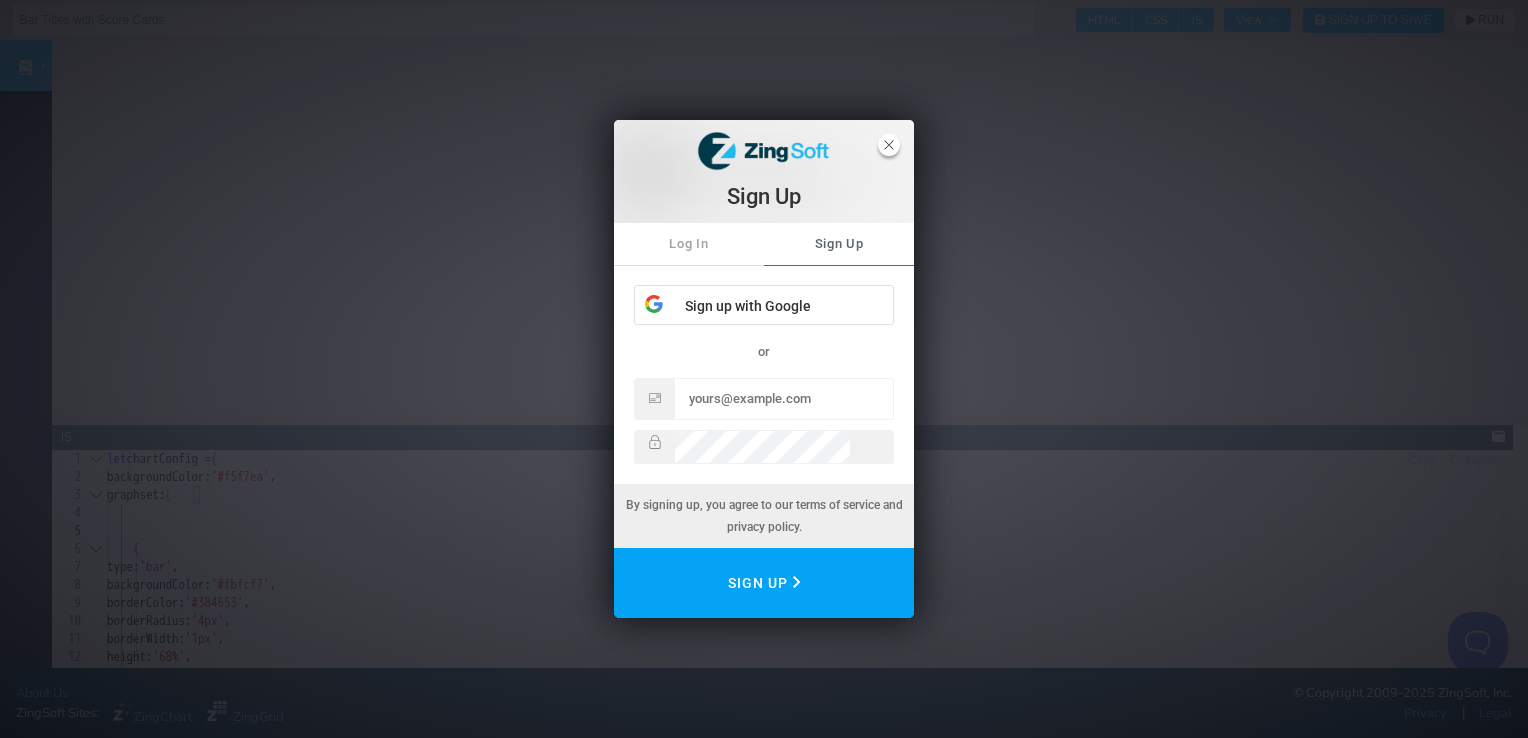 click 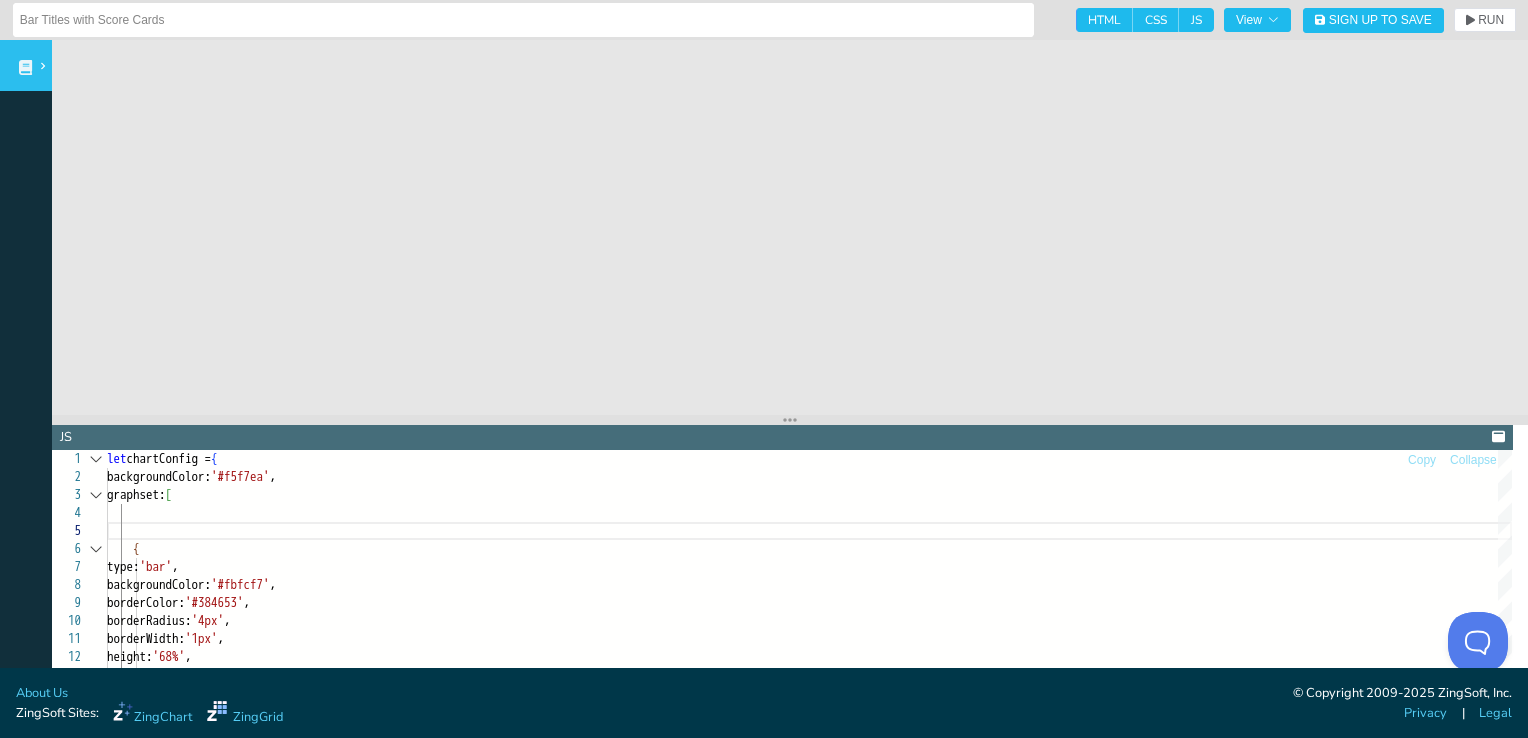 click on "HTML" at bounding box center [1104, 20] 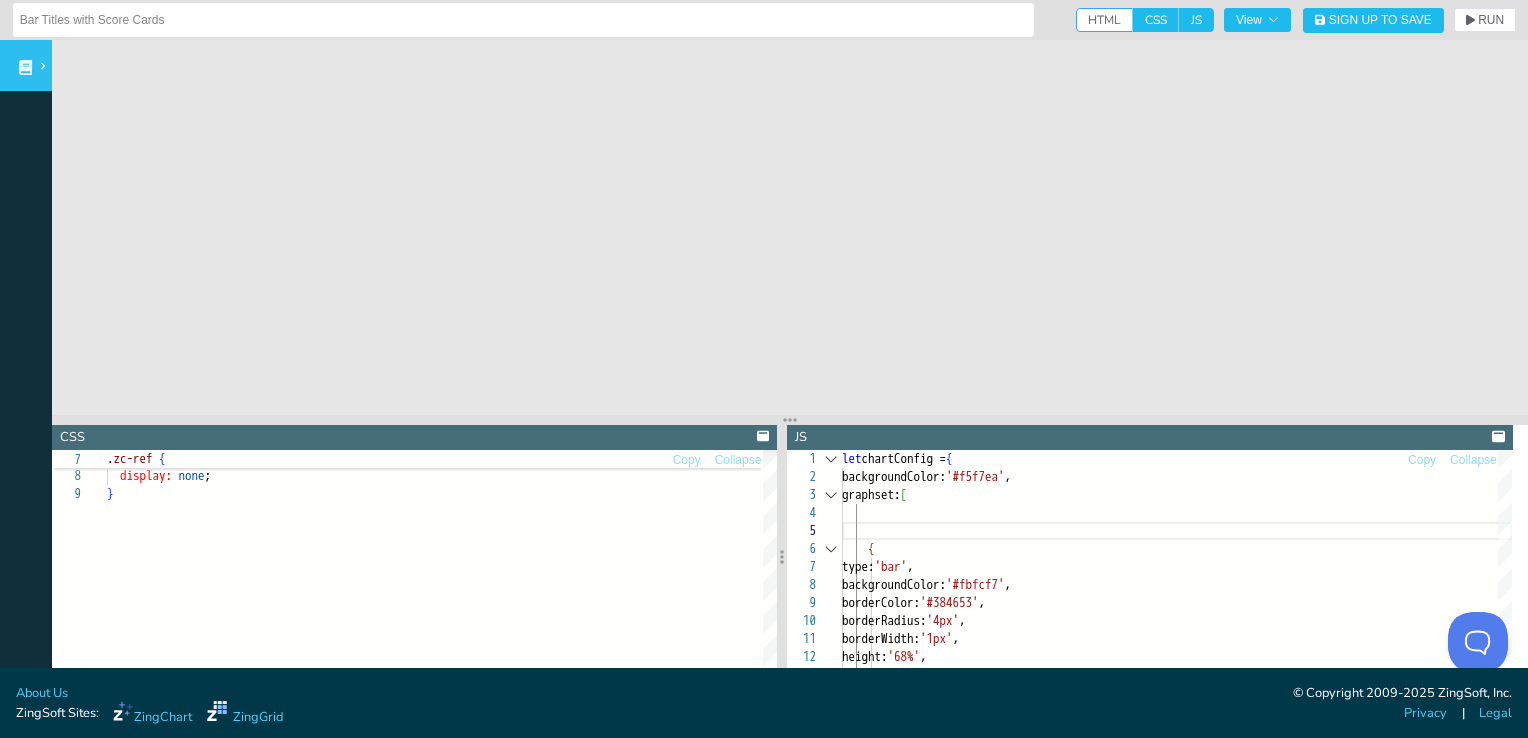 click on "CSS" at bounding box center (1156, 20) 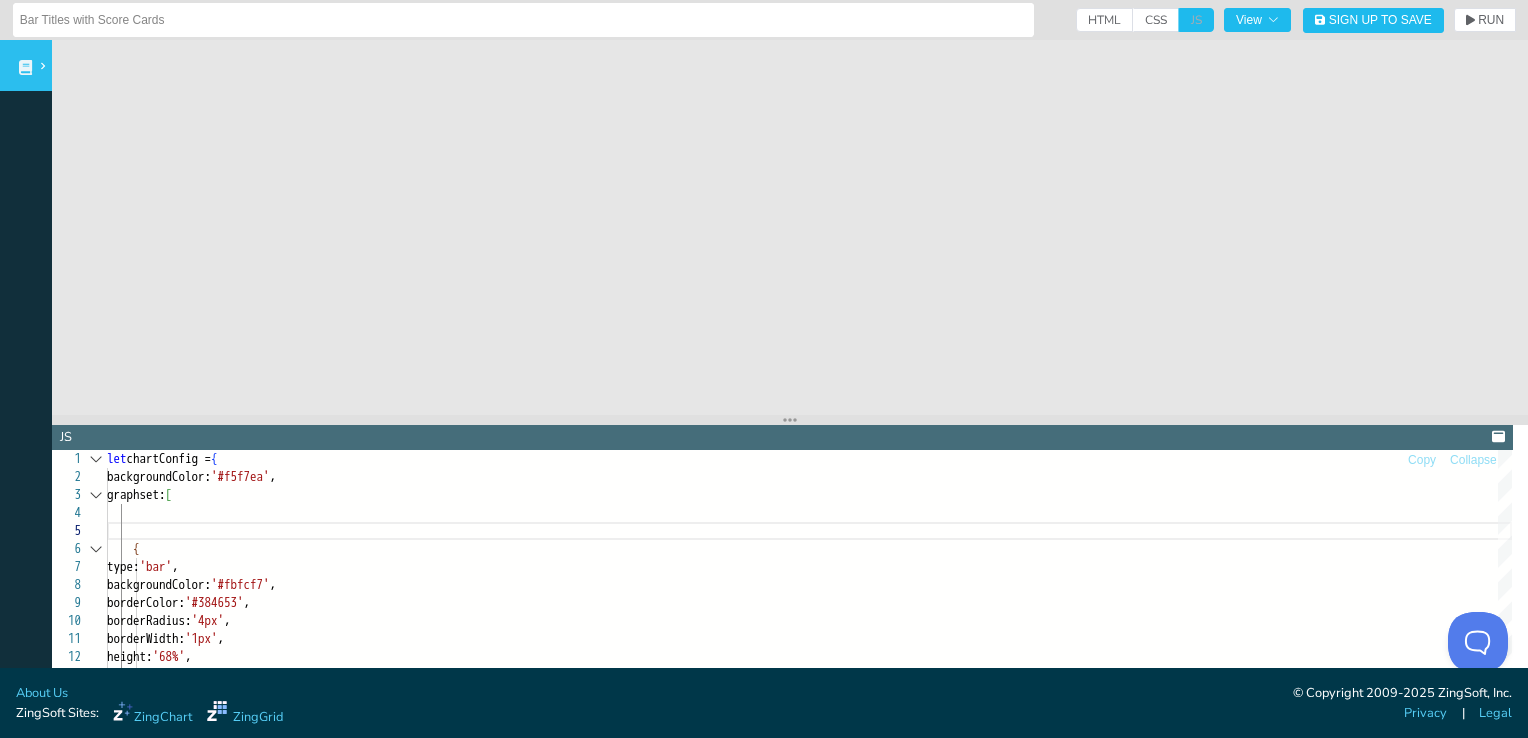 click on "JS" at bounding box center (1196, 20) 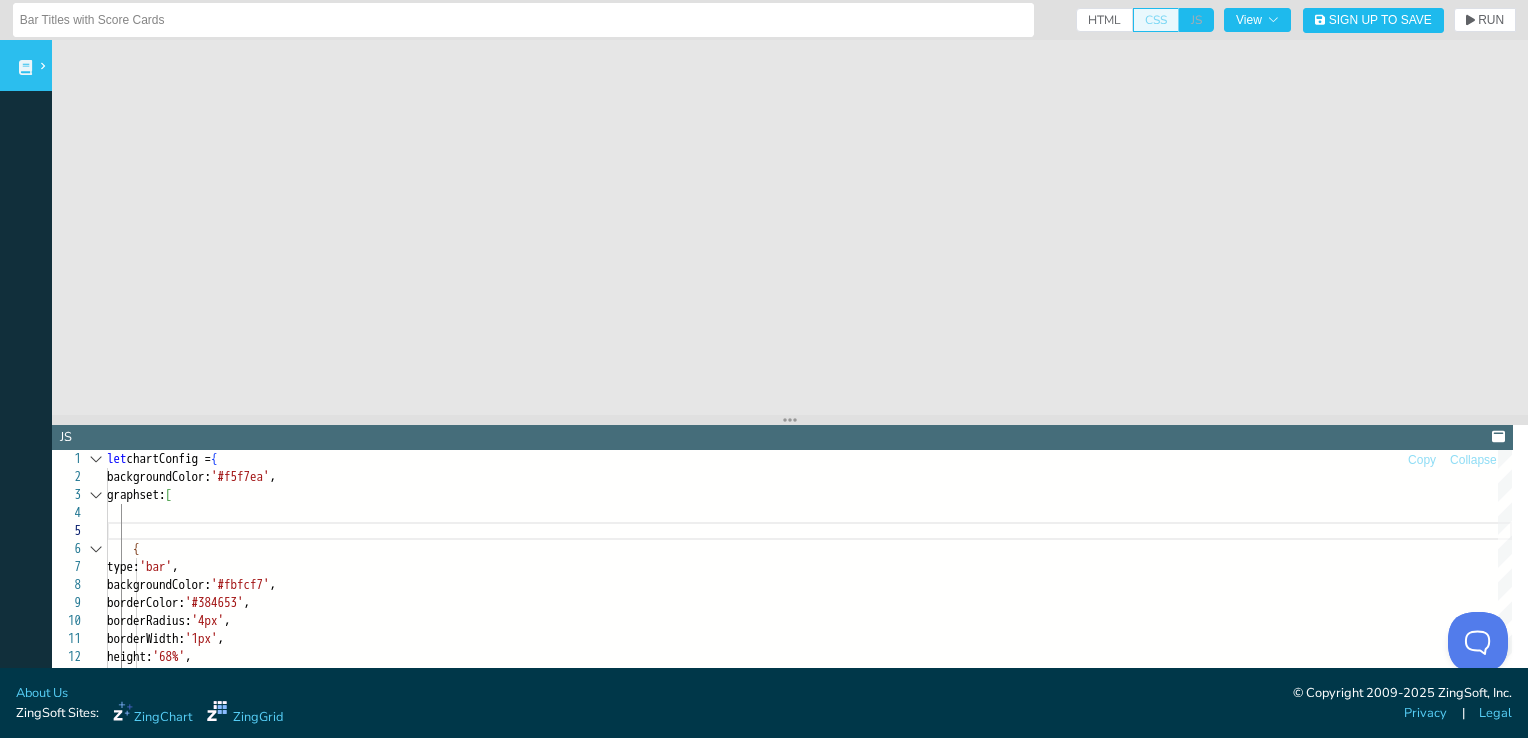 click on "CSS" at bounding box center [1156, 20] 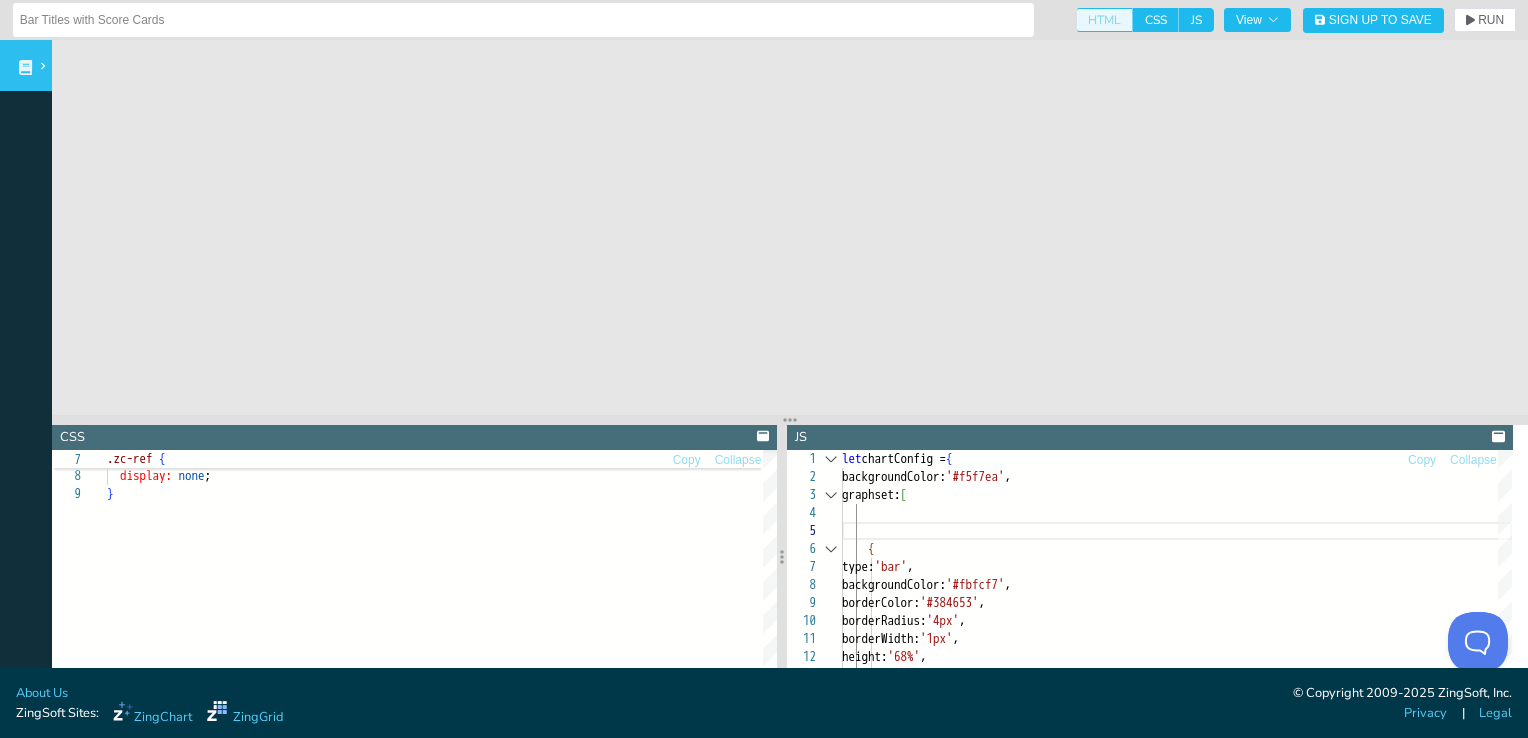 click on "HTML" at bounding box center (1104, 20) 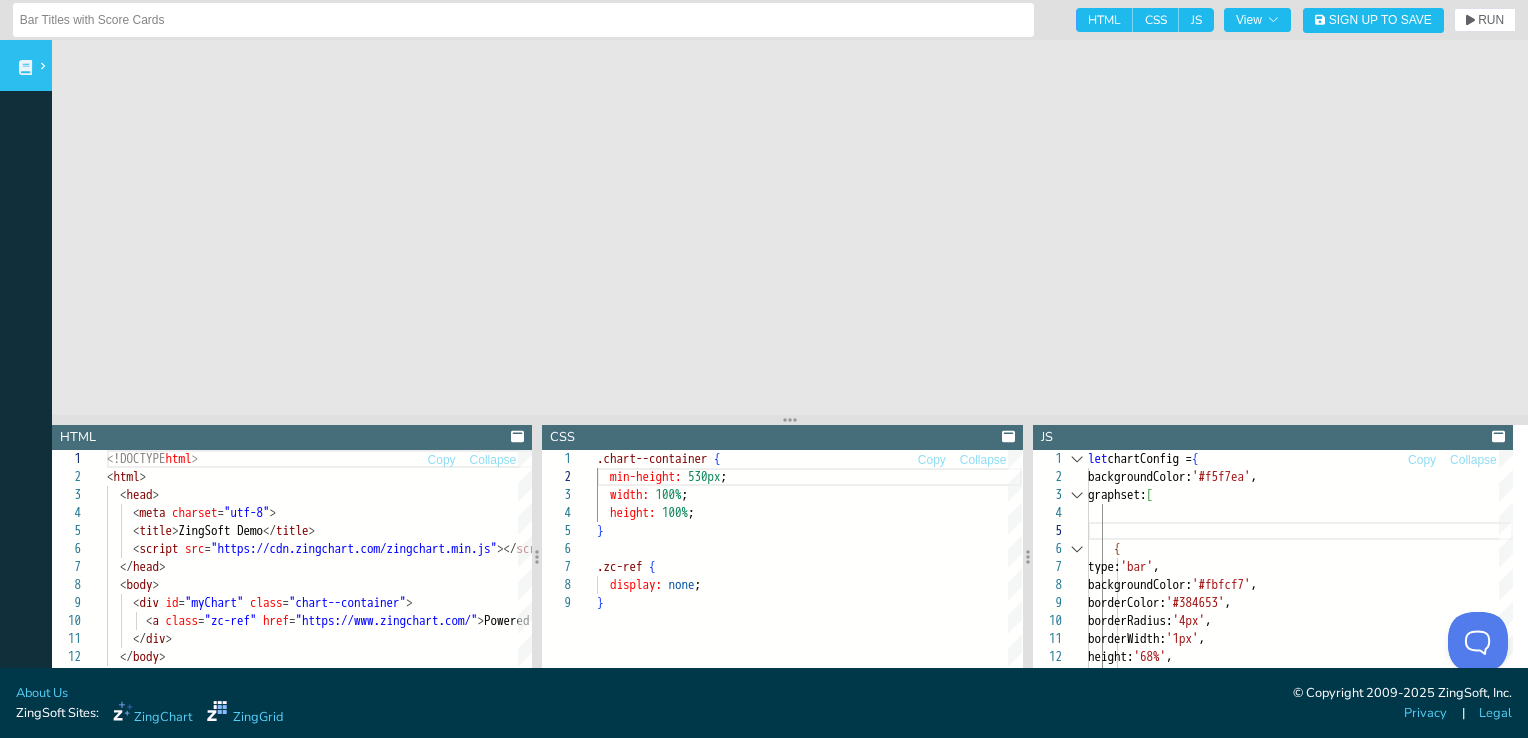click 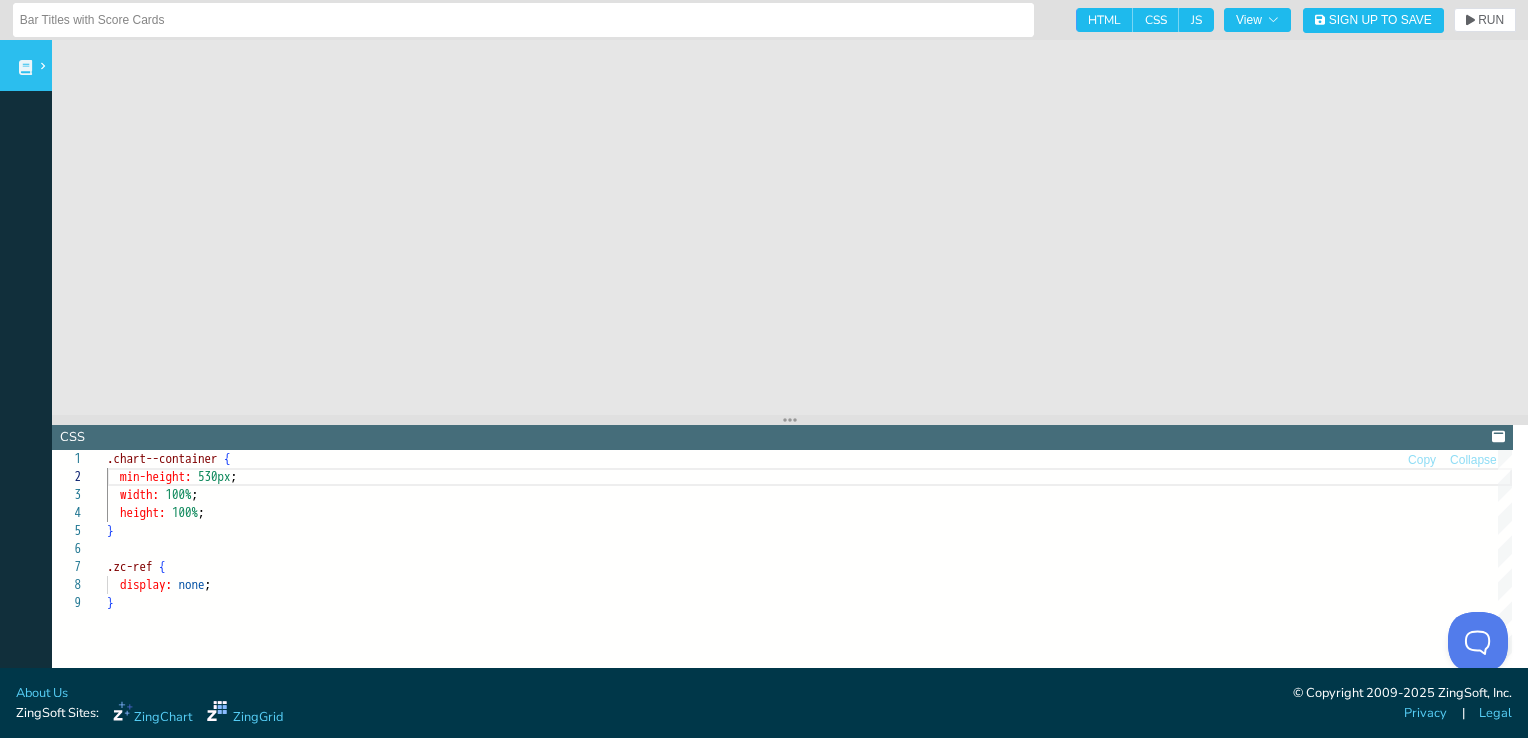 click on "JS" at bounding box center (1196, 20) 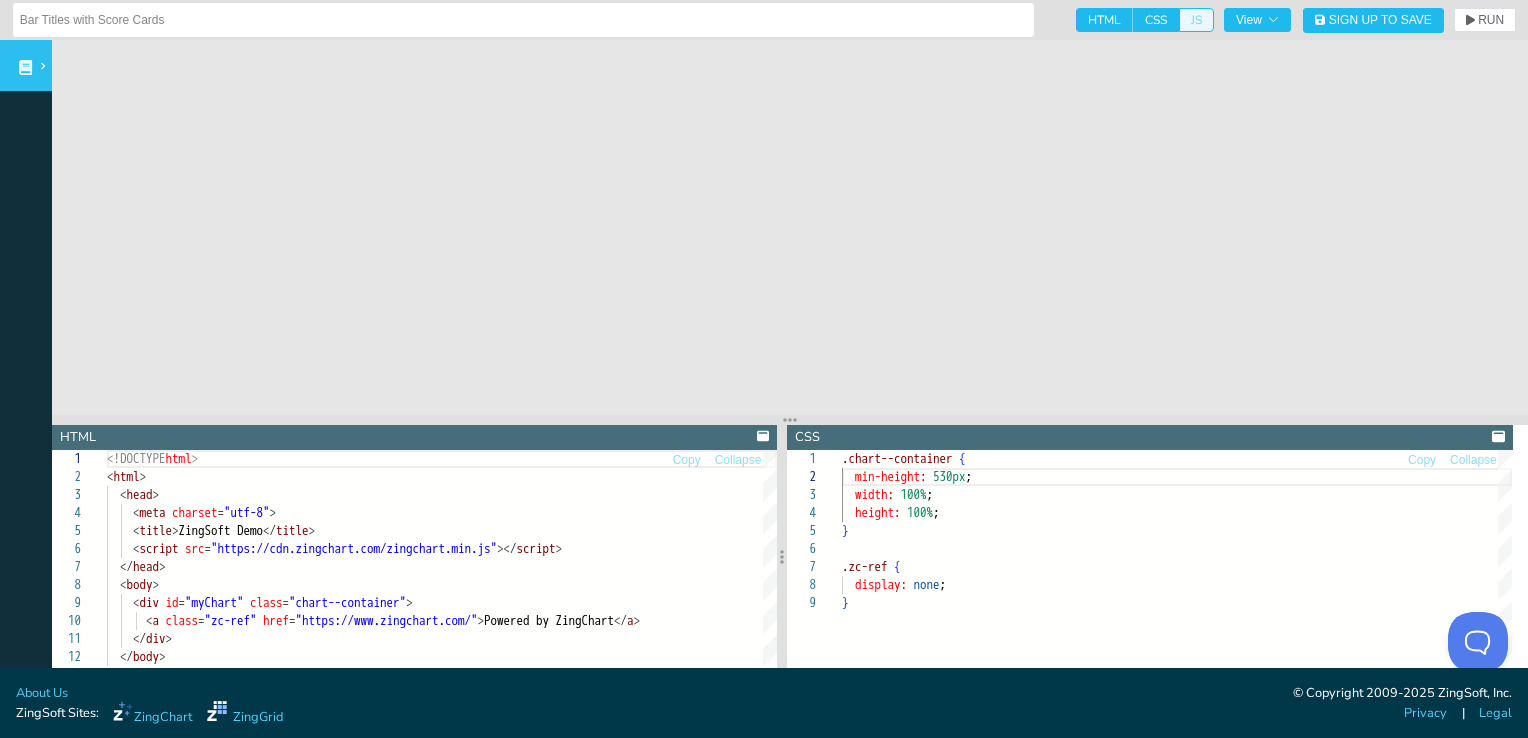 click on "JS" at bounding box center [1196, 20] 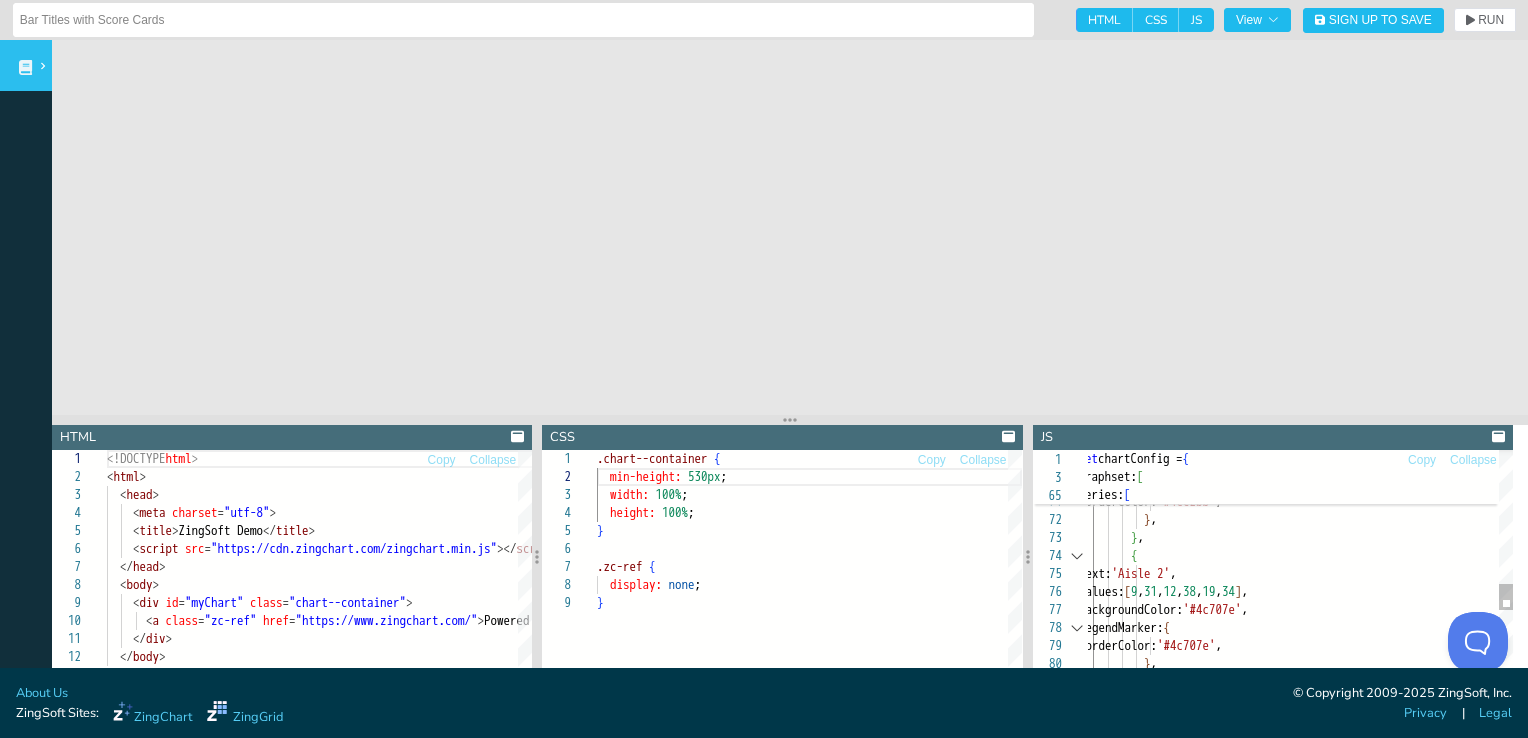 click at bounding box center [1077, 556] 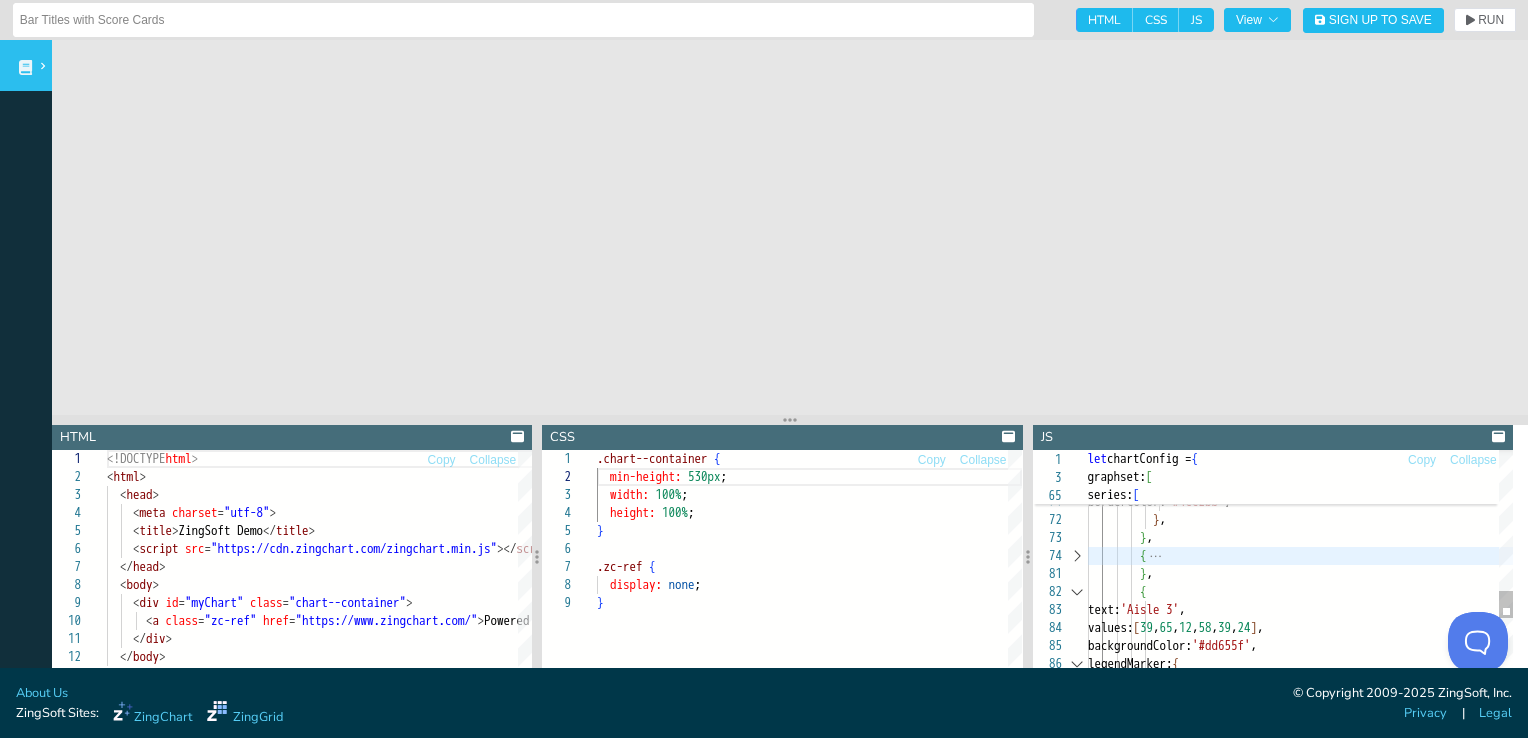click at bounding box center [1077, 556] 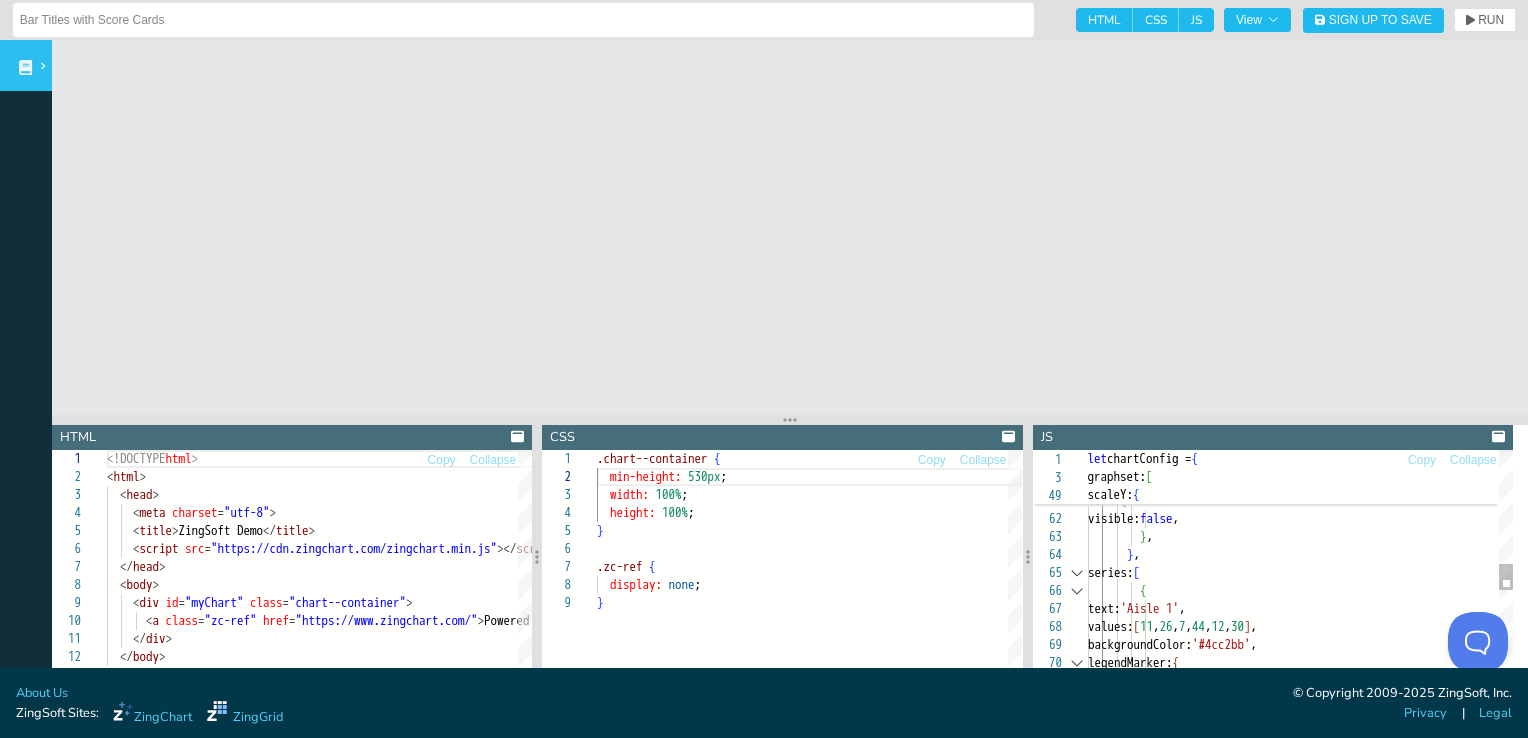 click at bounding box center (1077, 573) 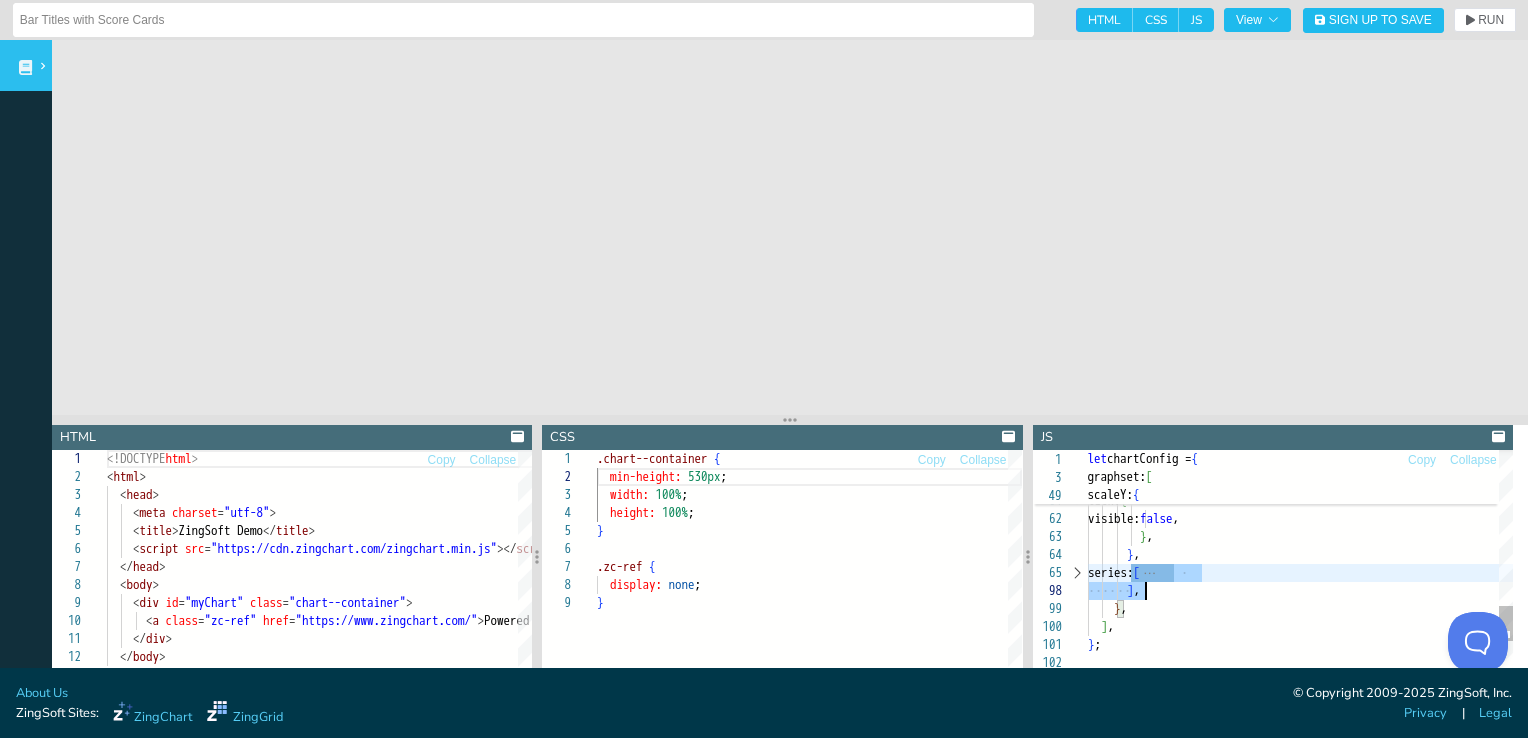 drag, startPoint x: 1128, startPoint y: 577, endPoint x: 1148, endPoint y: 591, distance: 24.41311 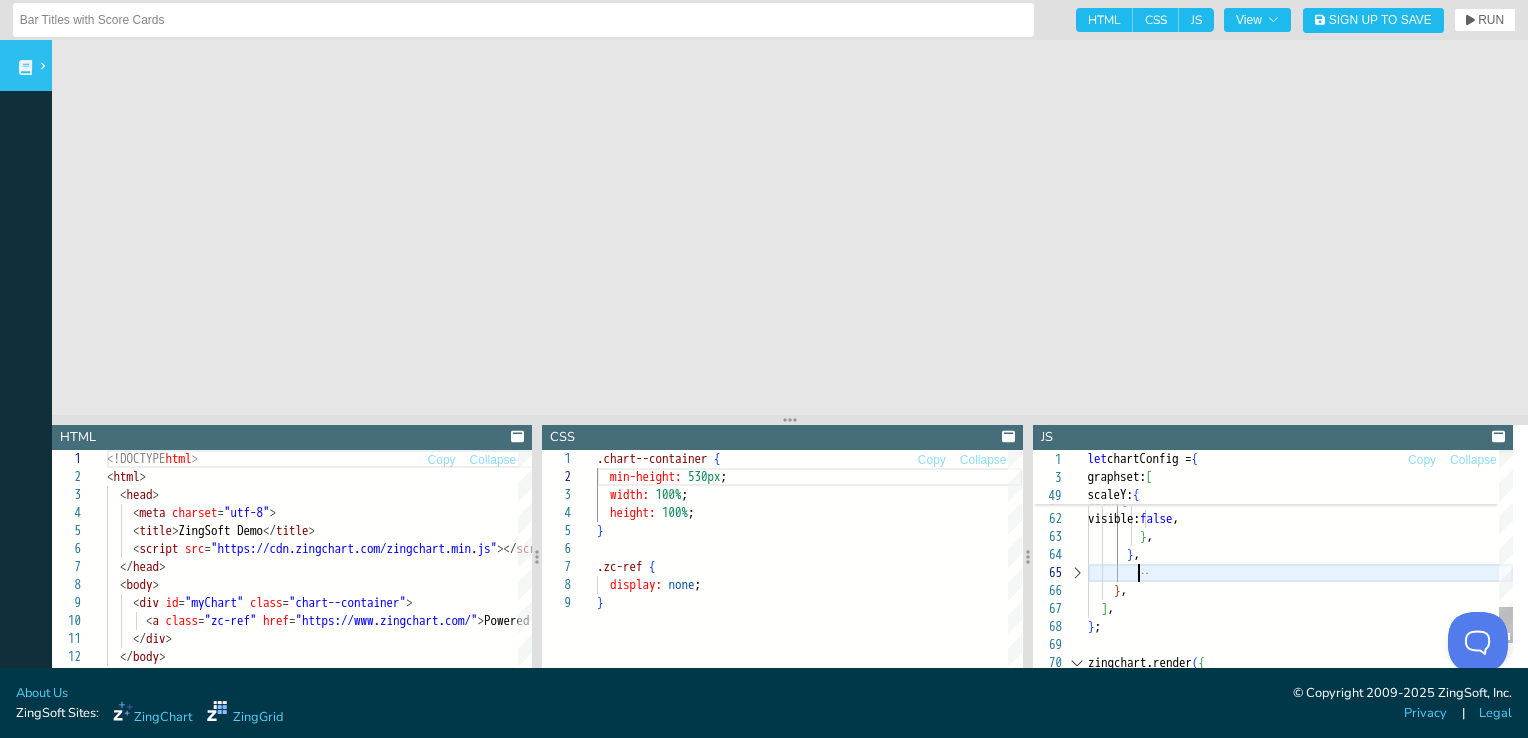 scroll, scrollTop: 72, scrollLeft: 48, axis: both 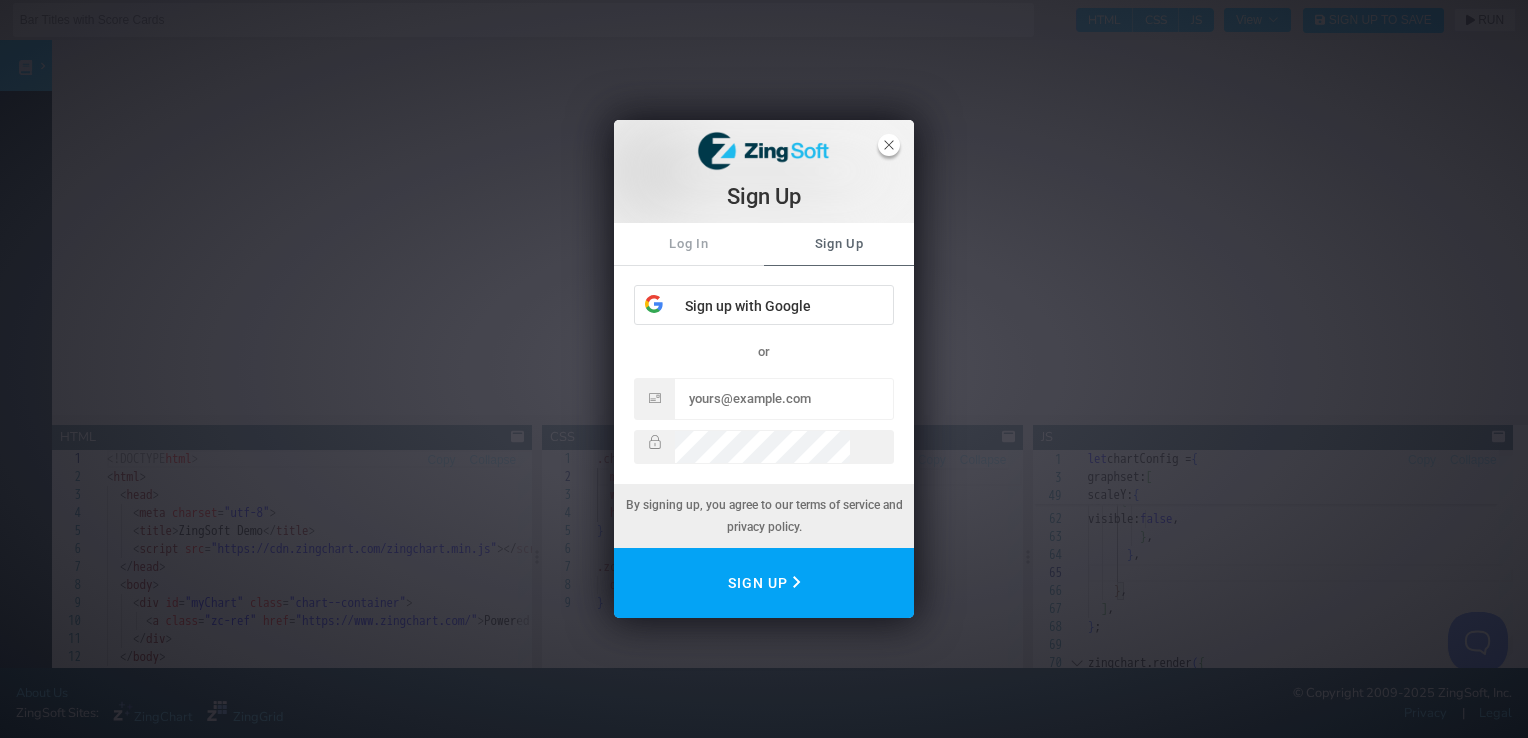 click 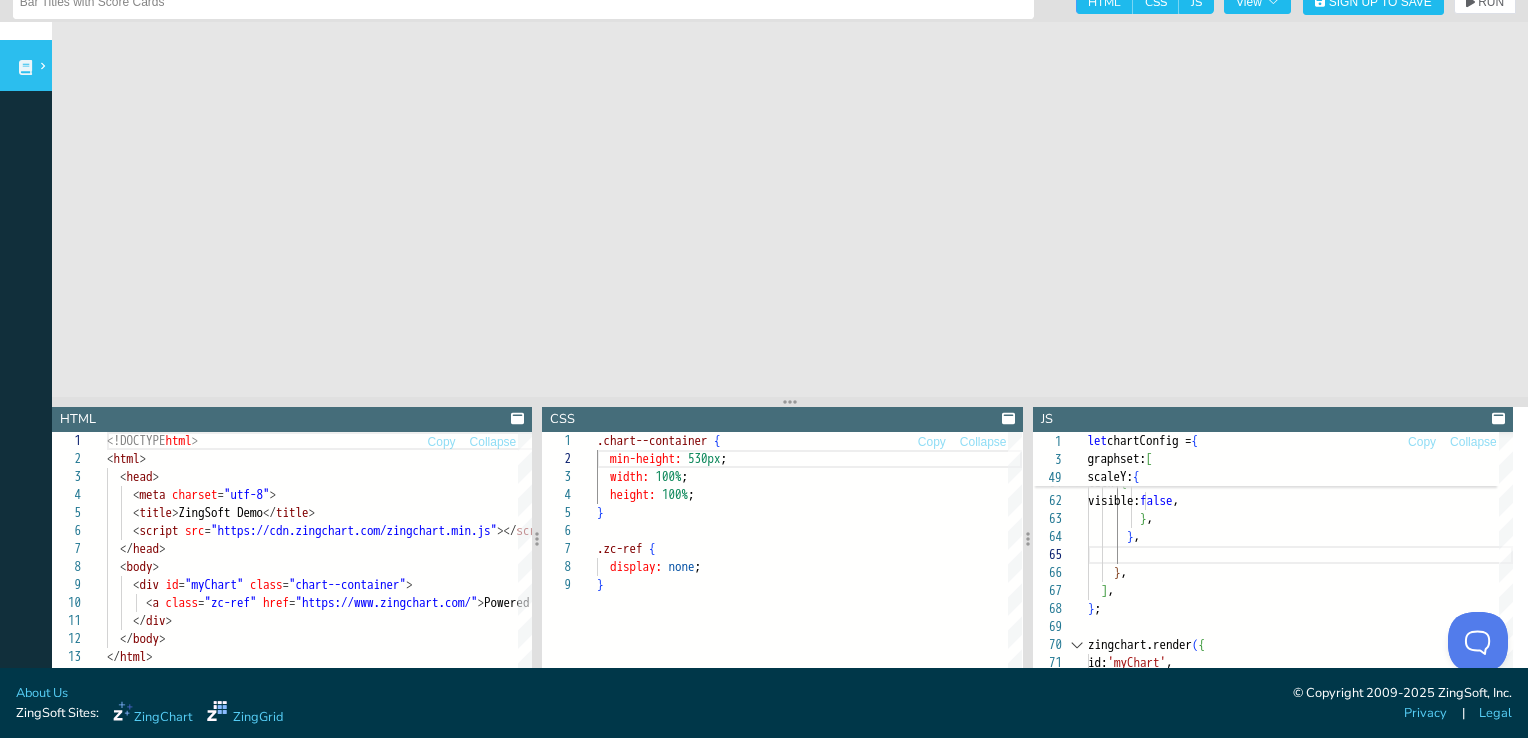 scroll, scrollTop: 0, scrollLeft: 0, axis: both 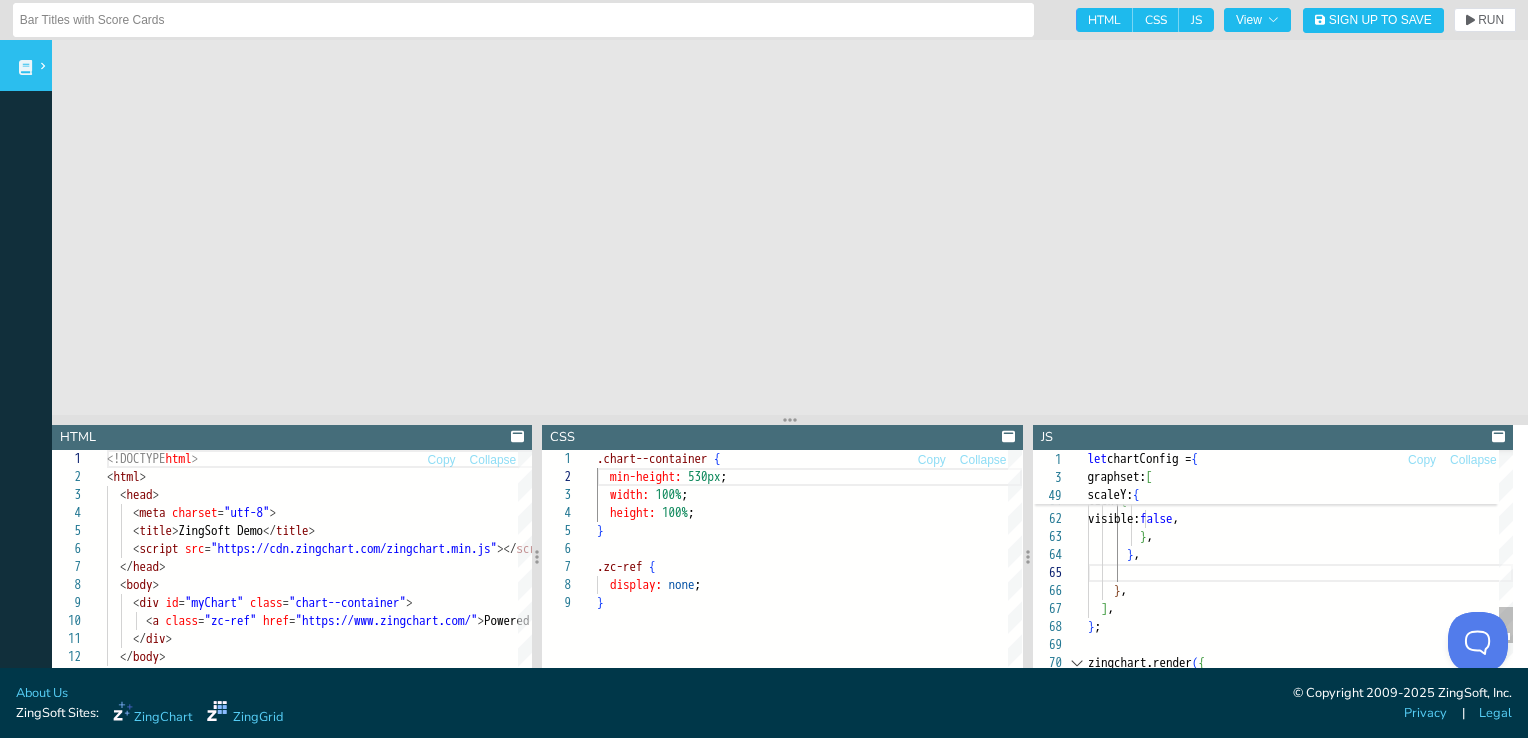 click on "} ,           lineColor:  '[PII]' ,         lineWidth:  '[PII]' ,         tick:  {           visible:  false ,         } ,       } ,           } ,   ] , } ; zingchart.render ( {   id:  'myChart' ," at bounding box center (1300, 197) 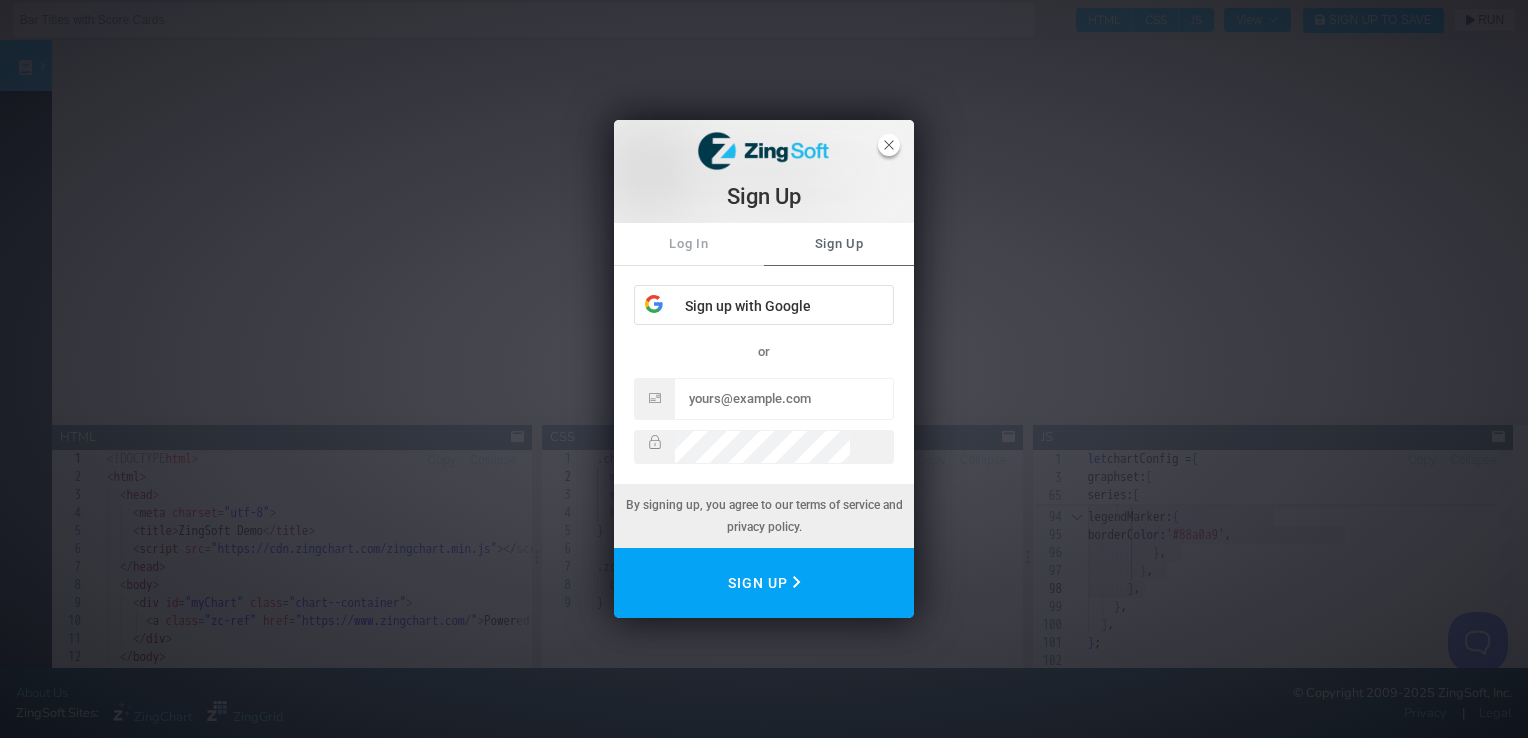 click 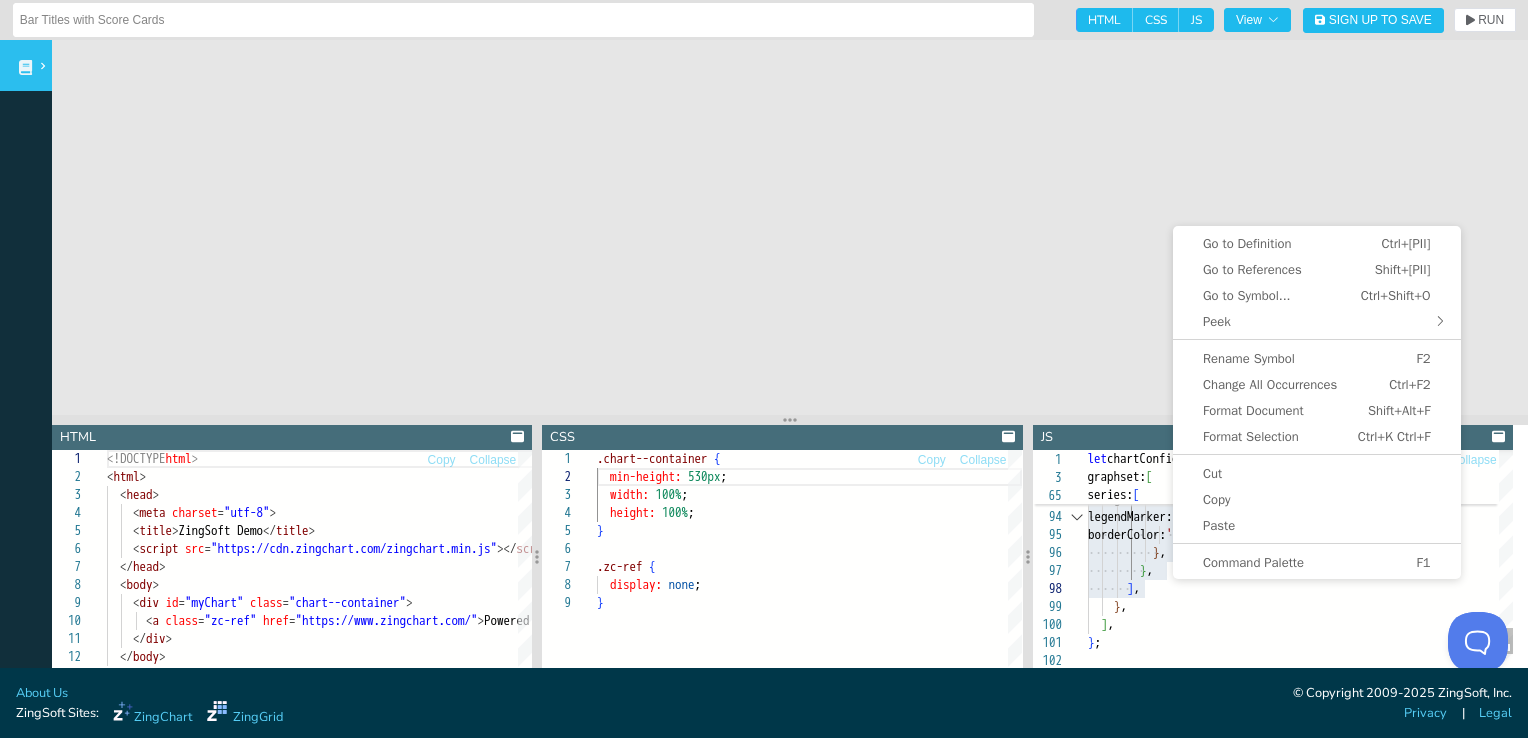 click on "{           text:  'Aisle 4' ,           values:  [ 11 ,  21 ,  17 ,  44 ,  22 ,  16 ] ,           backgroundColor:  '#88a0a9' ,           legendMarker:  {
borderColor:  '#88a0a9' ,
},
},
],
},
],
};
zingchart.render ( {" at bounding box center (1300, -84) 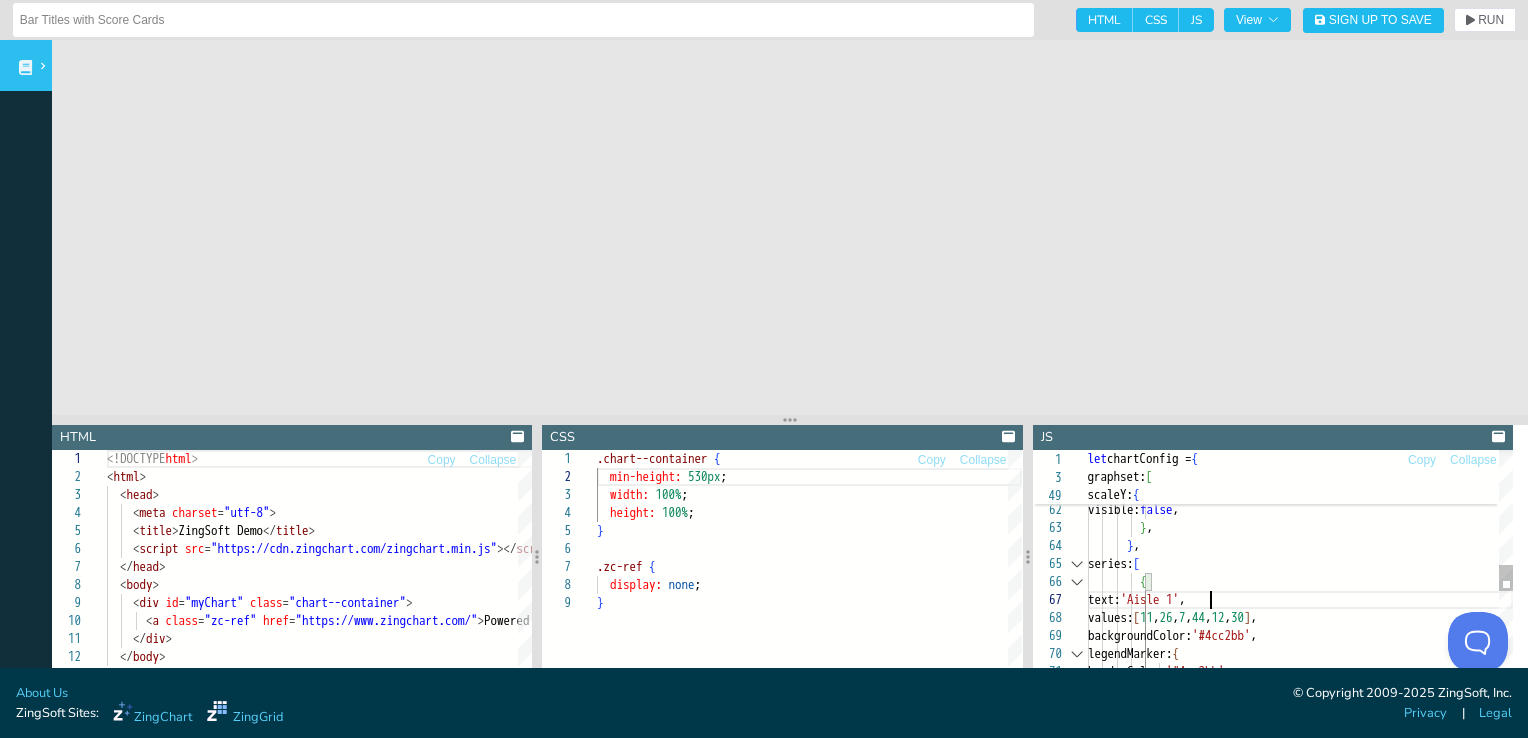click on "backgroundColor:  '#4cc2bb' ,           values:  [ 11 ,  26 ,  7 ,  44 ,  12 ,  30 ] ,           text:  'Aisle 1' ,          {       series:  [        } ,          } ,           visible:  false ,         tick:  {         lineWidth:  '1px' ,         lineColor:  '#FFFFFF' ,           legendMarker:  {             borderColor:  '#4cc2bb' ,            } ," at bounding box center [1300, 485] 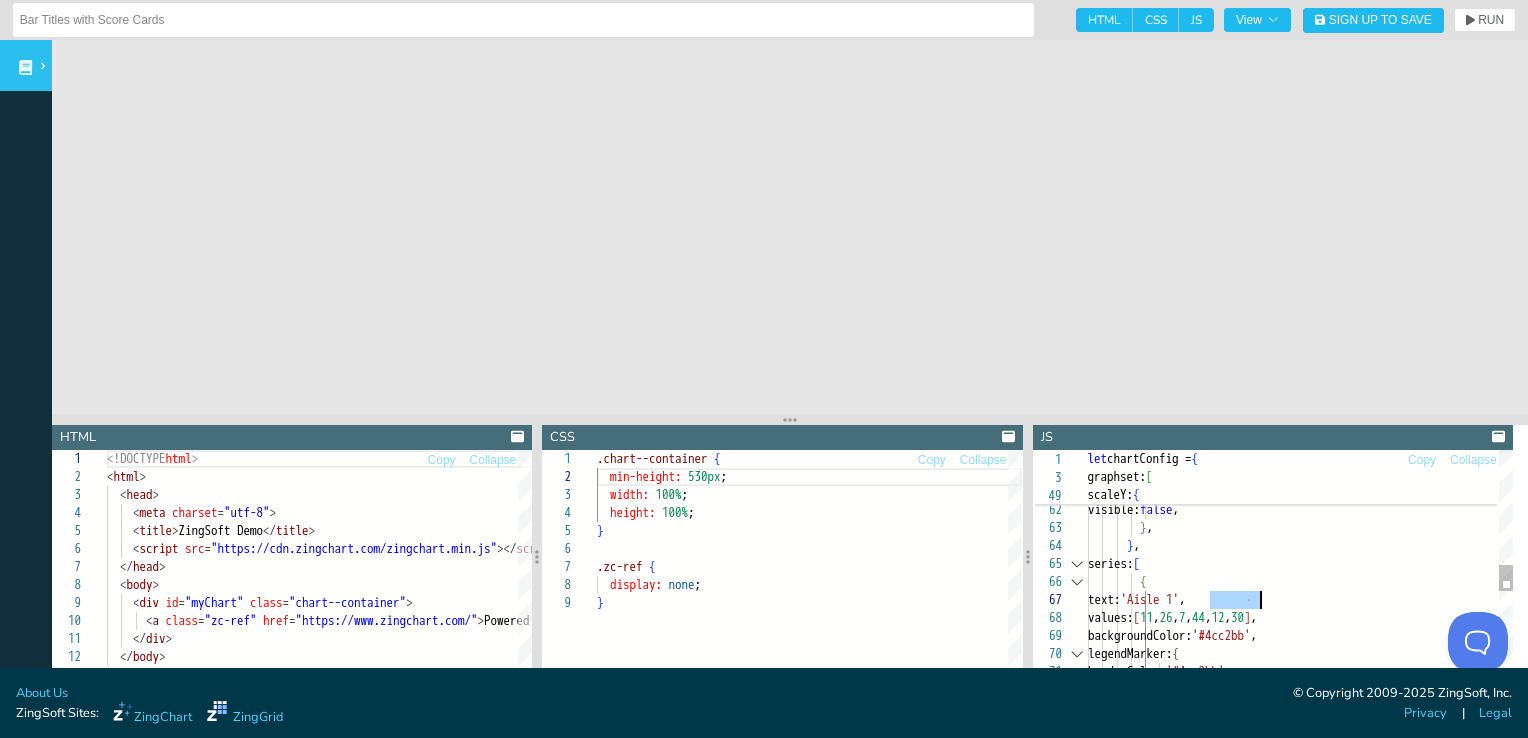 drag, startPoint x: 1210, startPoint y: 601, endPoint x: 1260, endPoint y: 599, distance: 50.039986 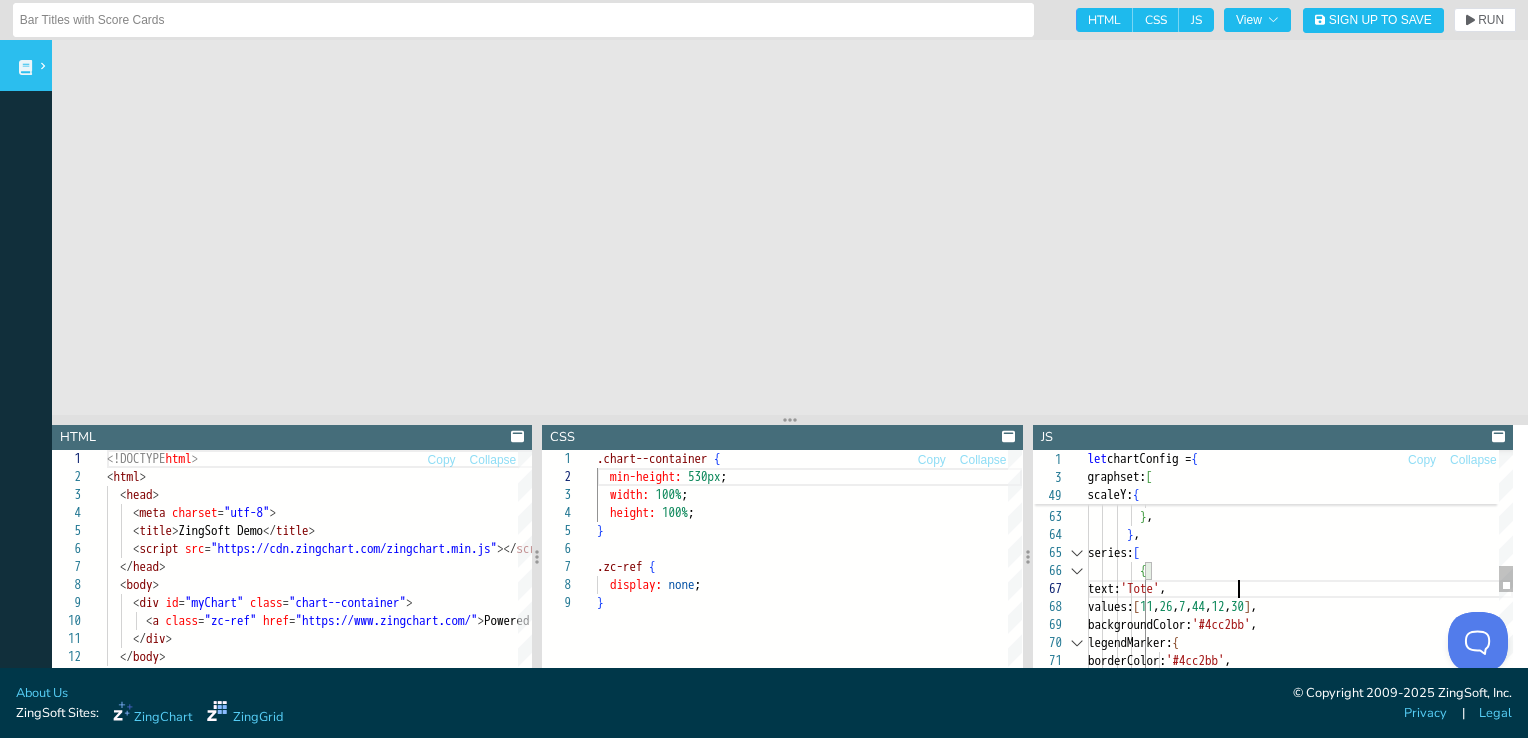 scroll, scrollTop: 108, scrollLeft: 156, axis: both 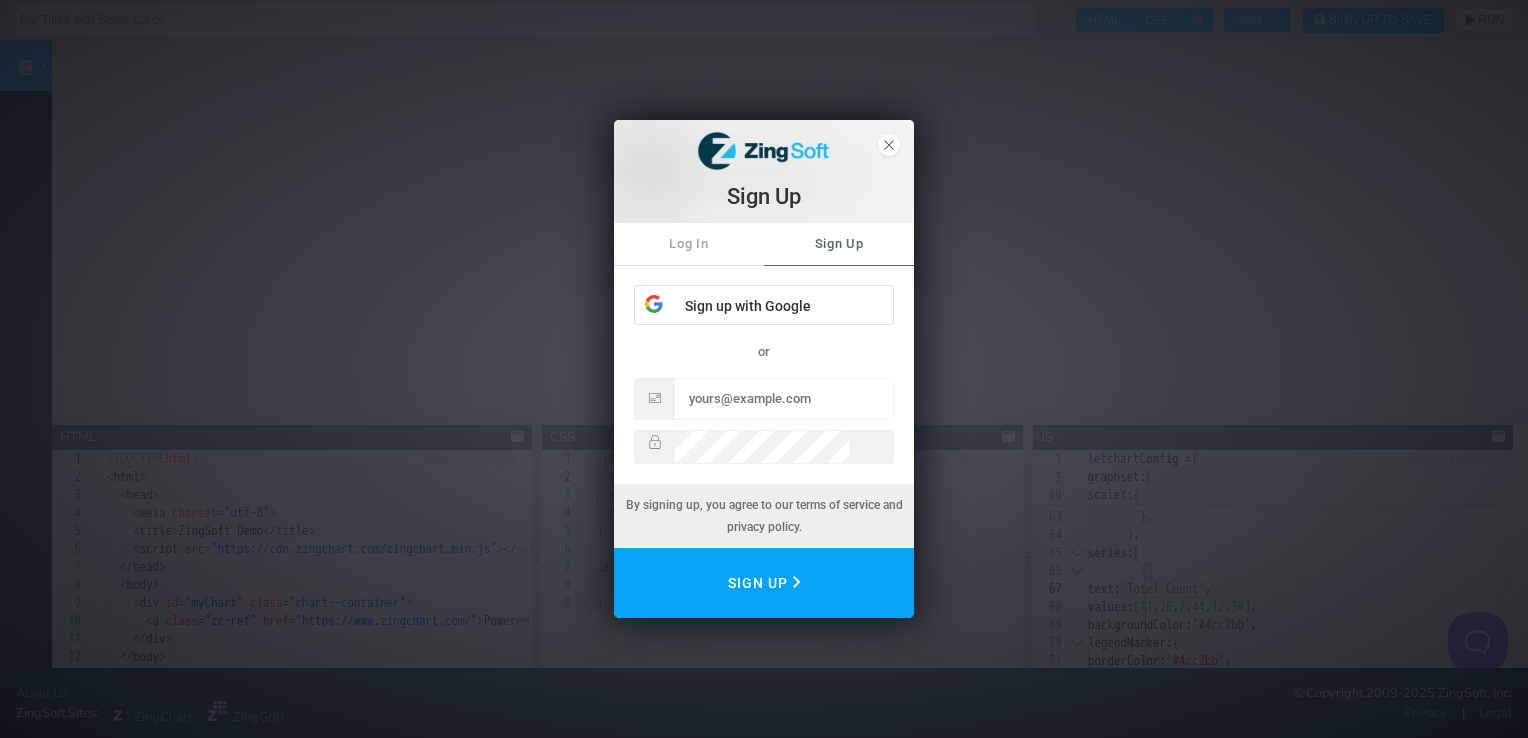 click on "Sign Up" at bounding box center [764, 171] 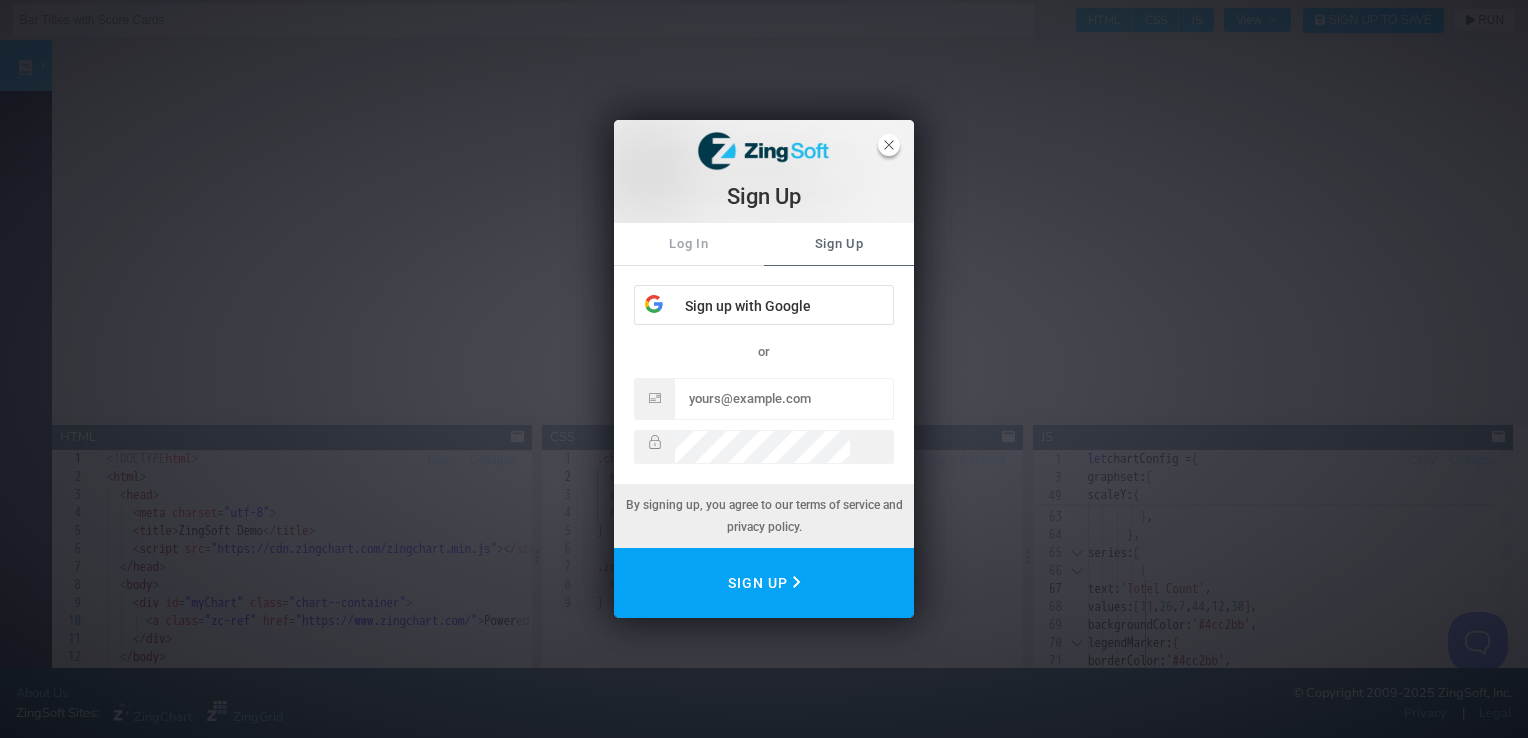 click 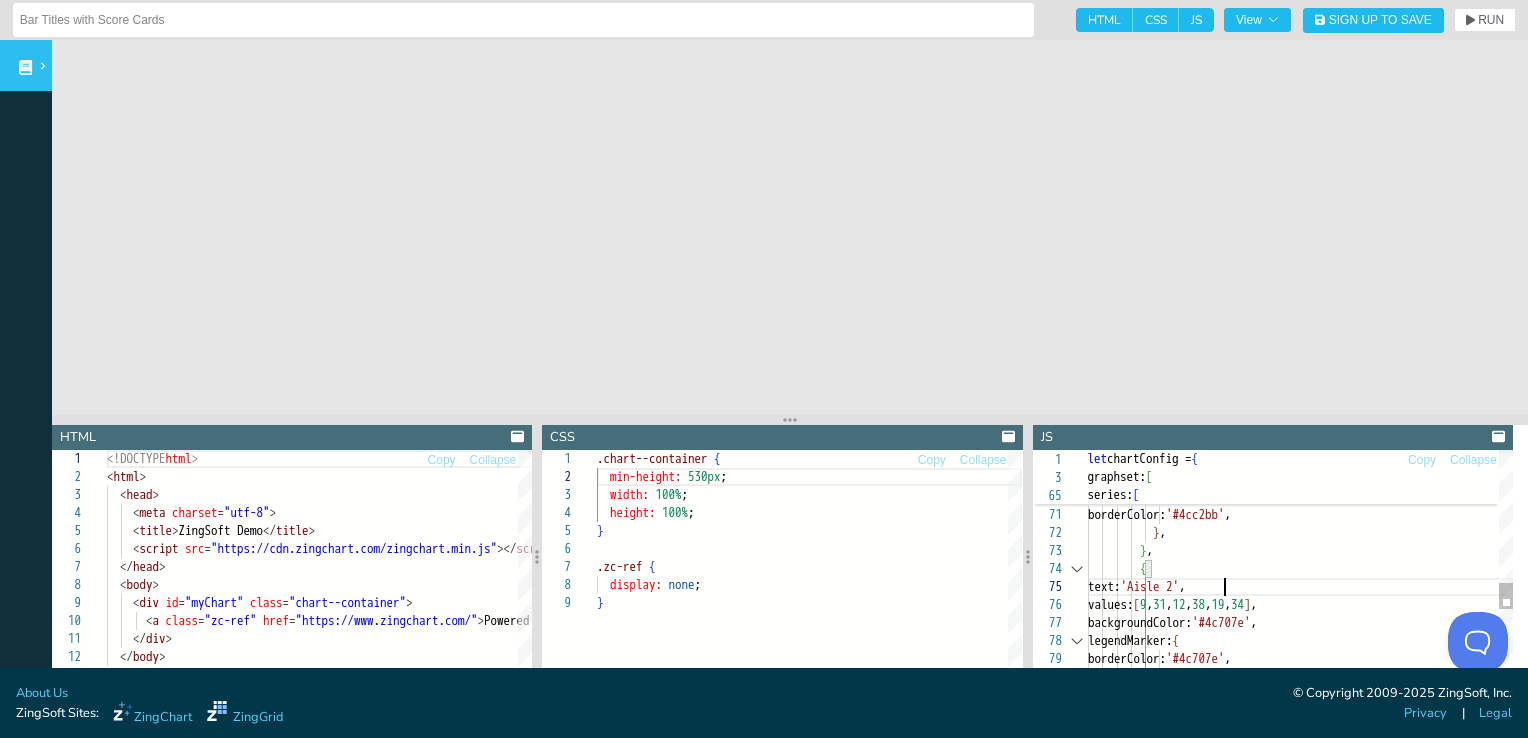 click on "backgroundColor:  '#4cc2bb' ,           values:  [ 11 ,  26 ,  7 ,  44 ,  12 ,  30 ] ,           text:  'Totel Count' ,           legendMarker:  {             borderColor:  '#4cc2bb' ,            } ,          } ,          {           text:  'Aisle 2' ,           values:  [ 9 ,  31 ,  12 ,  38 ,  19 ,  34 ] ,           backgroundColor:  '#4c707e' ,           legendMarker:  {             borderColor:  '#4c707e' ,            } ,          } ," at bounding box center [1300, 328] 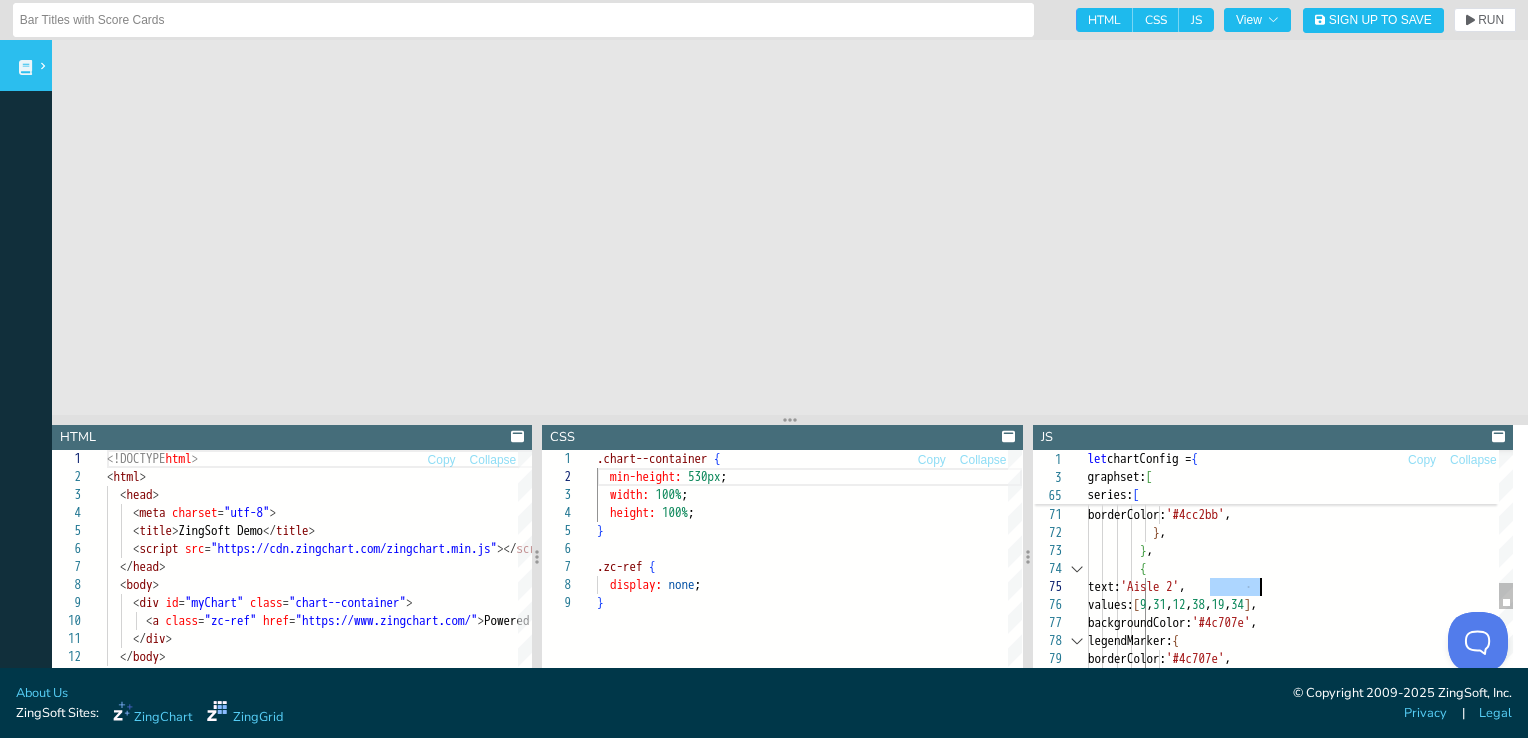 drag, startPoint x: 1223, startPoint y: 591, endPoint x: 1260, endPoint y: 588, distance: 37.12142 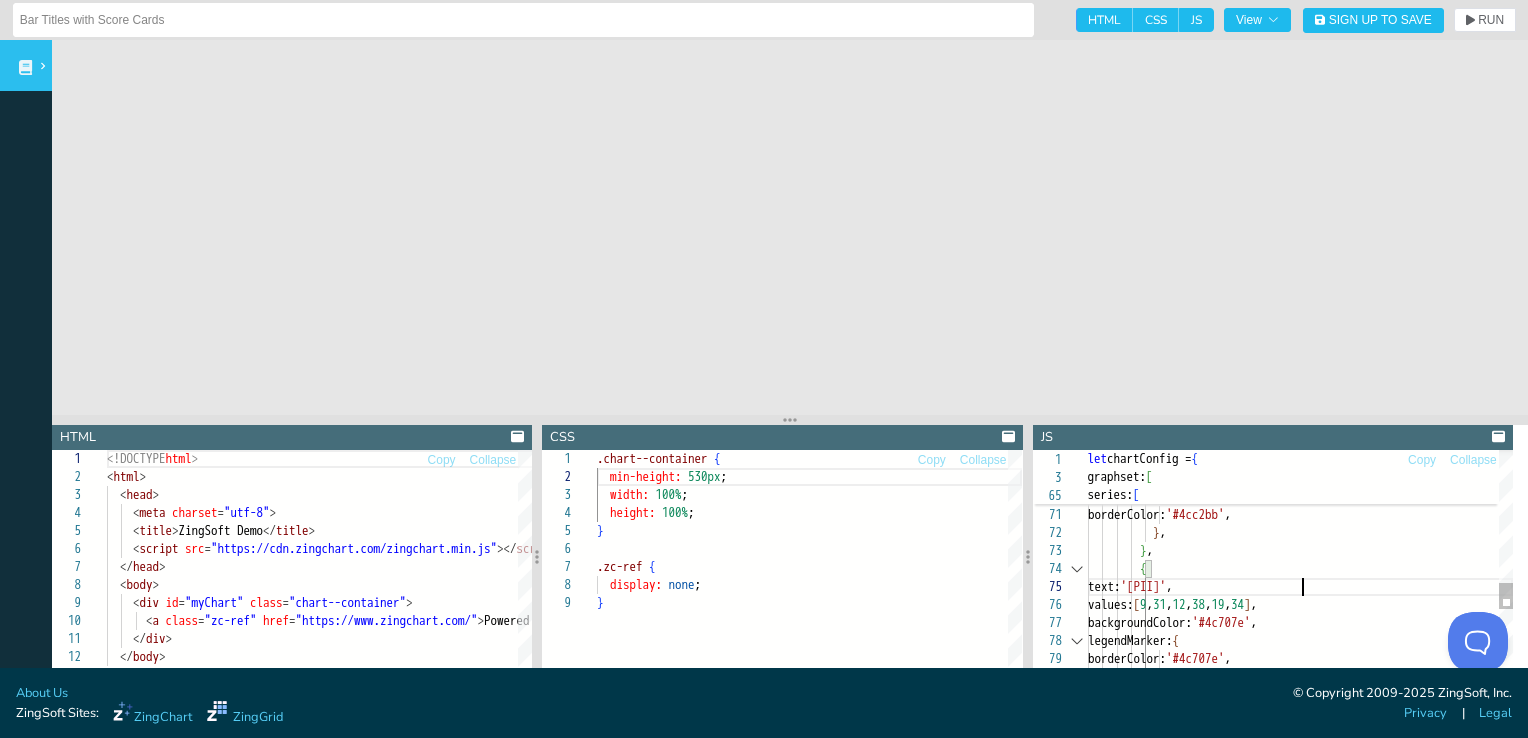 scroll, scrollTop: 87, scrollLeft: 220, axis: both 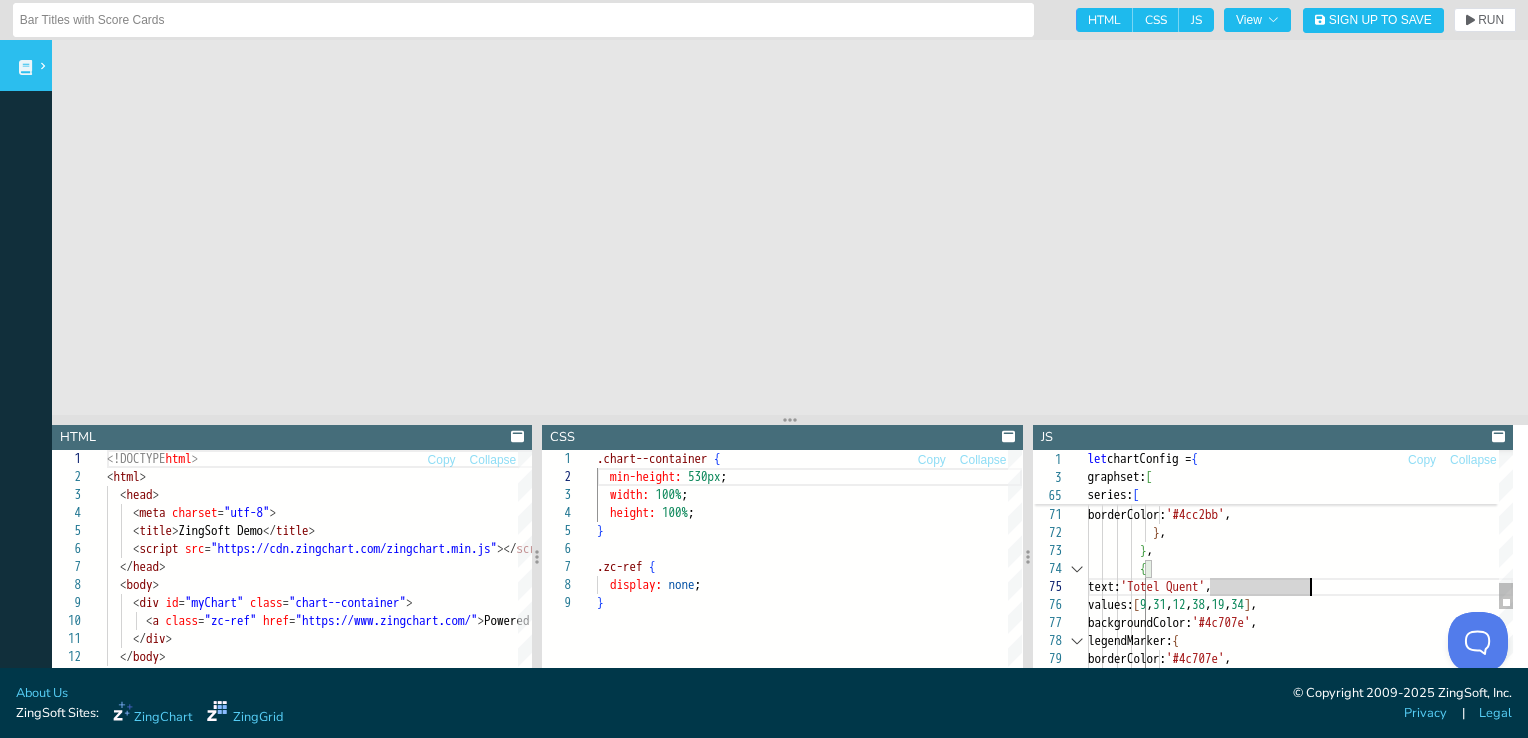 click on "backgroundColor:  '#4cc2bb' ,           values:  [ 11 ,  26 ,  7 ,  44 ,  12 ,  30 ] ,           text:  'Totel Count' ,           legendMarker:  {
borderColor:  '#4cc2bb' ,
},
},
{
text:  'Totel Quentity' ,
values:  [ 9 ,  31 ,  12 ,  38 ,  19 ,  34 ] ,
backgroundColor:  '#4c707e' ,
legendMarker:  {
borderColor:  '#4c707e' ,
},
}," at bounding box center [1300, 328] 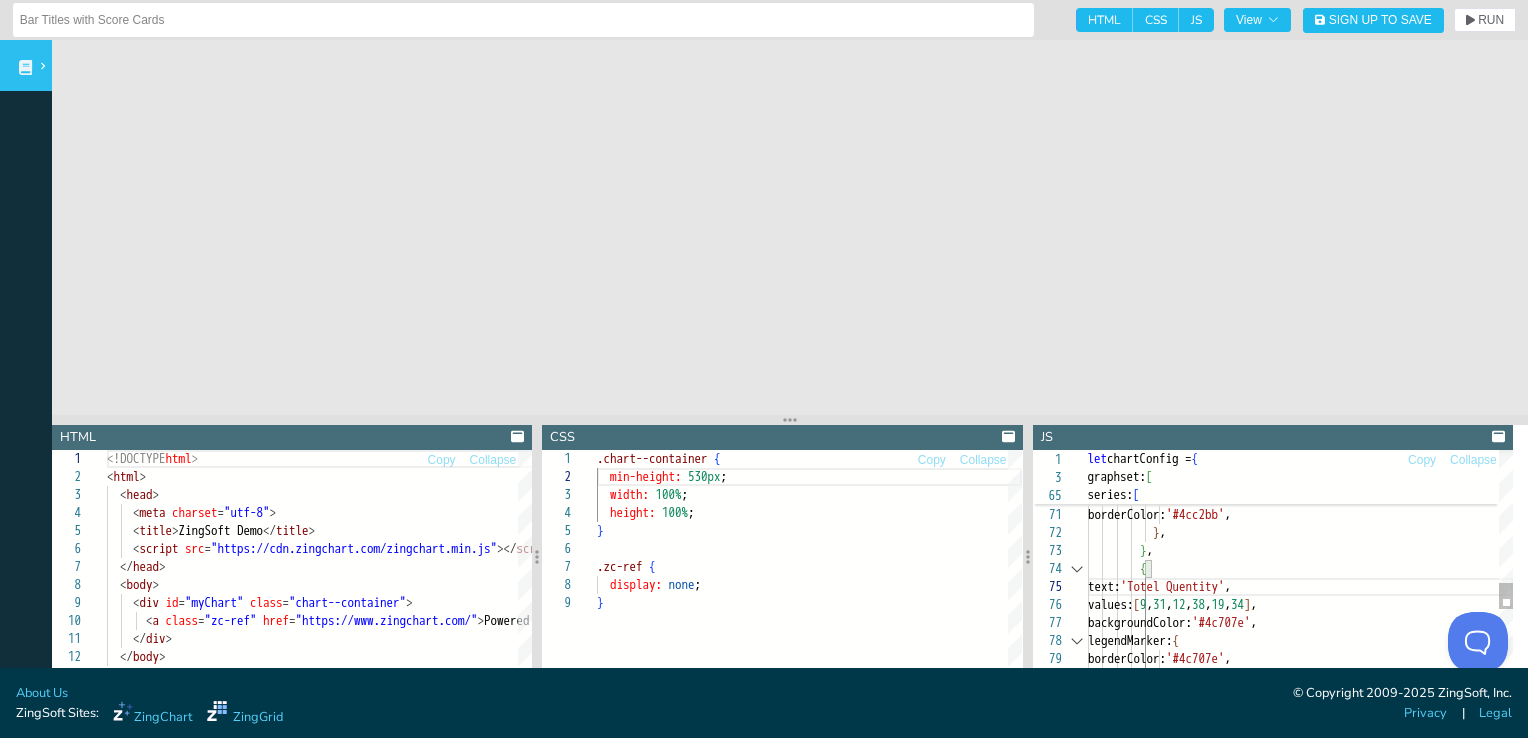 scroll, scrollTop: 87, scrollLeft: 186, axis: both 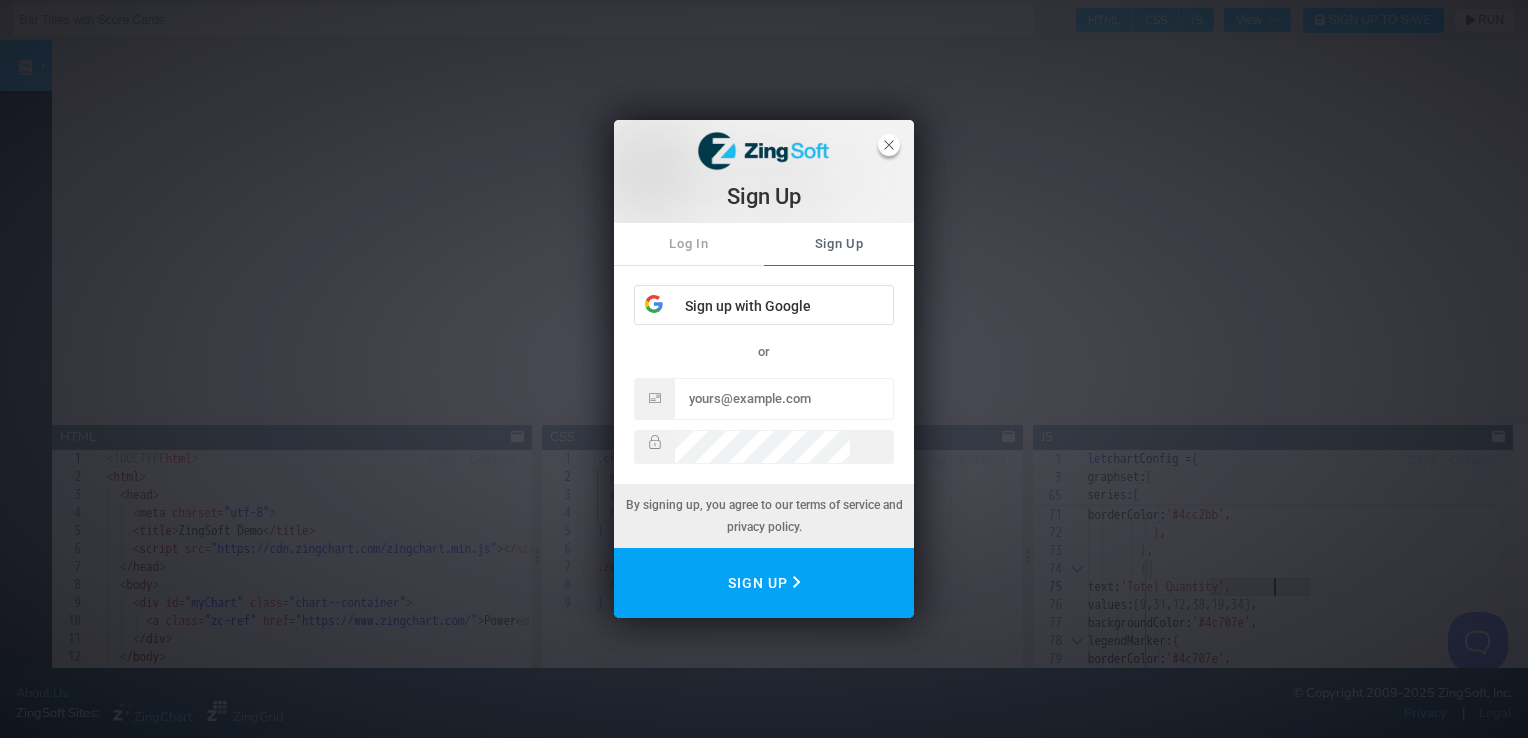 click 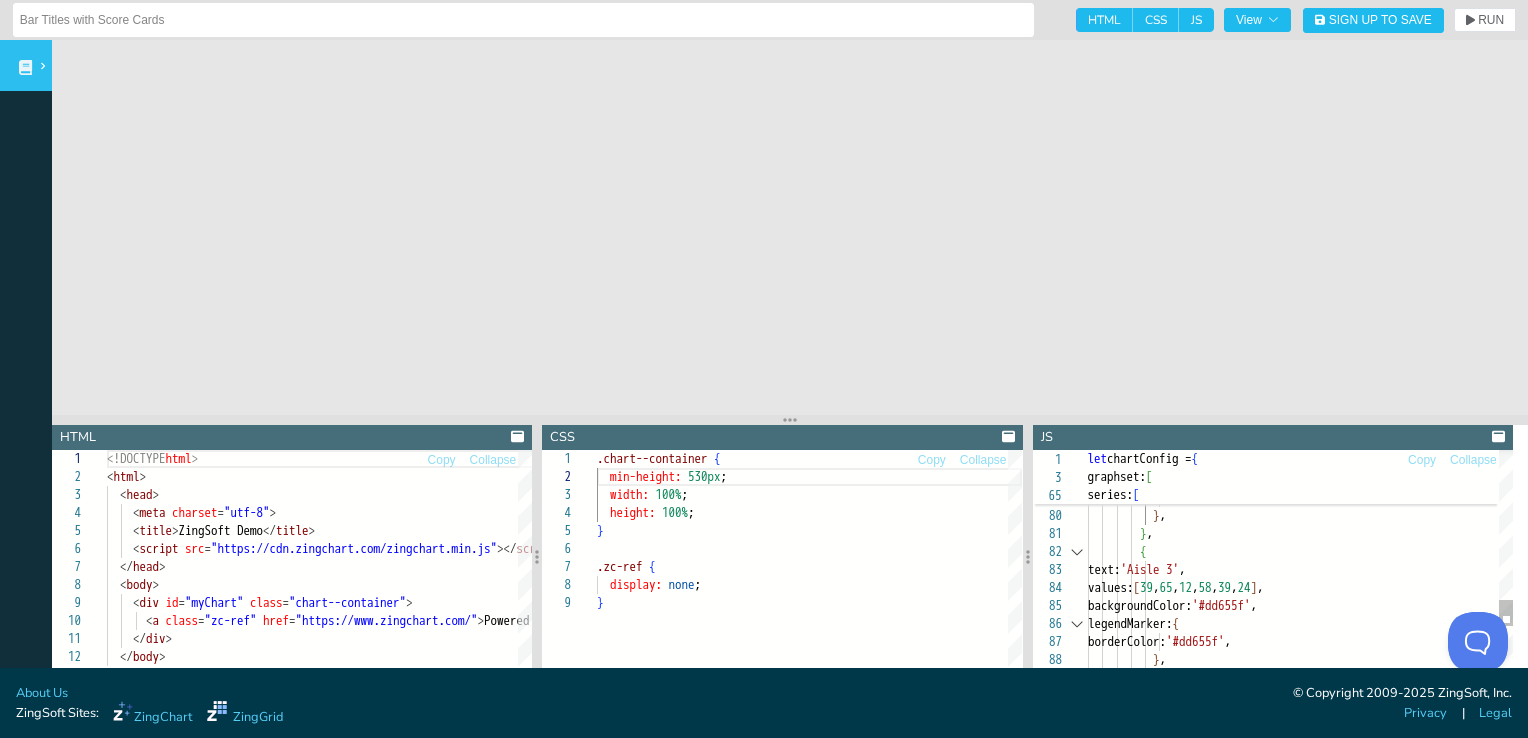 click at bounding box center (1077, 552) 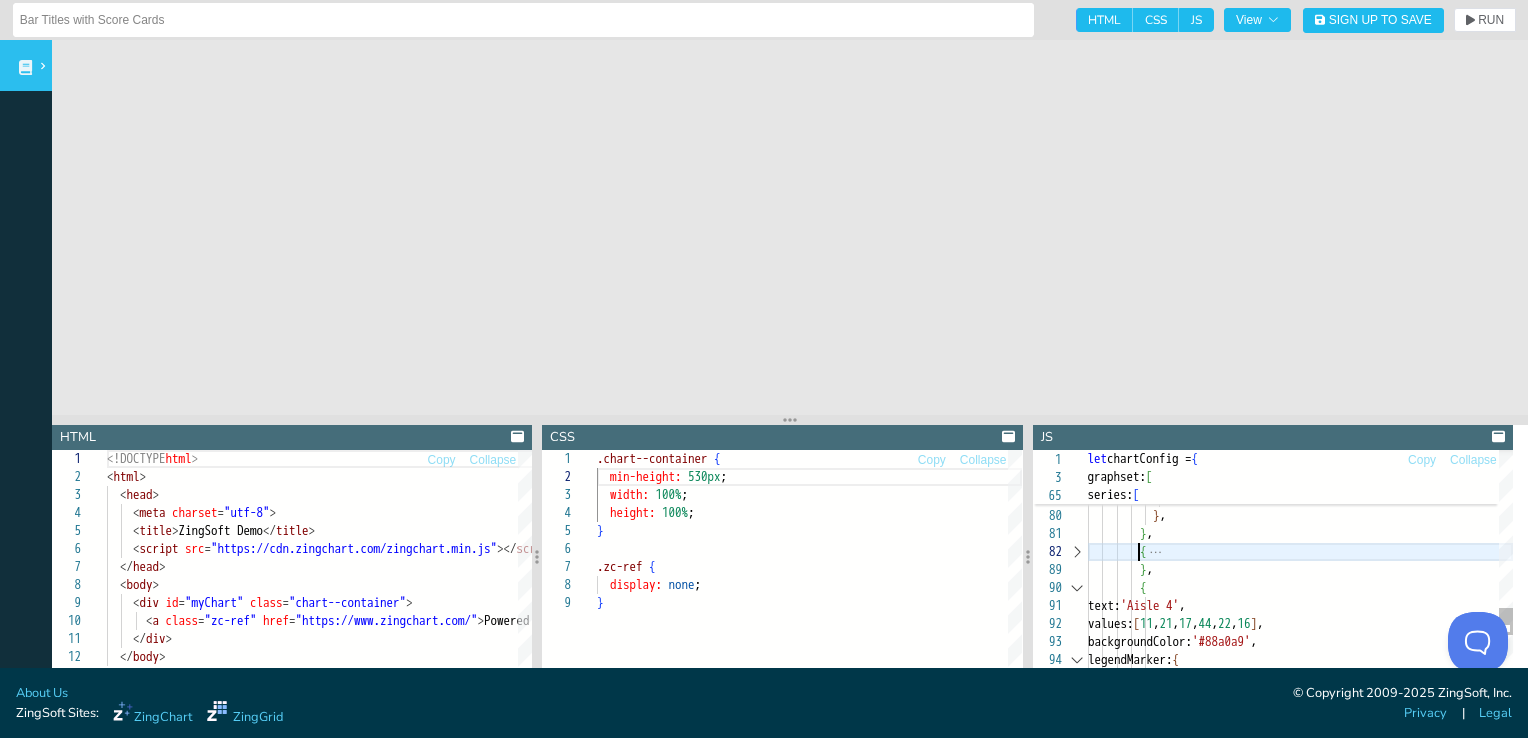 scroll, scrollTop: 87, scrollLeft: 185, axis: both 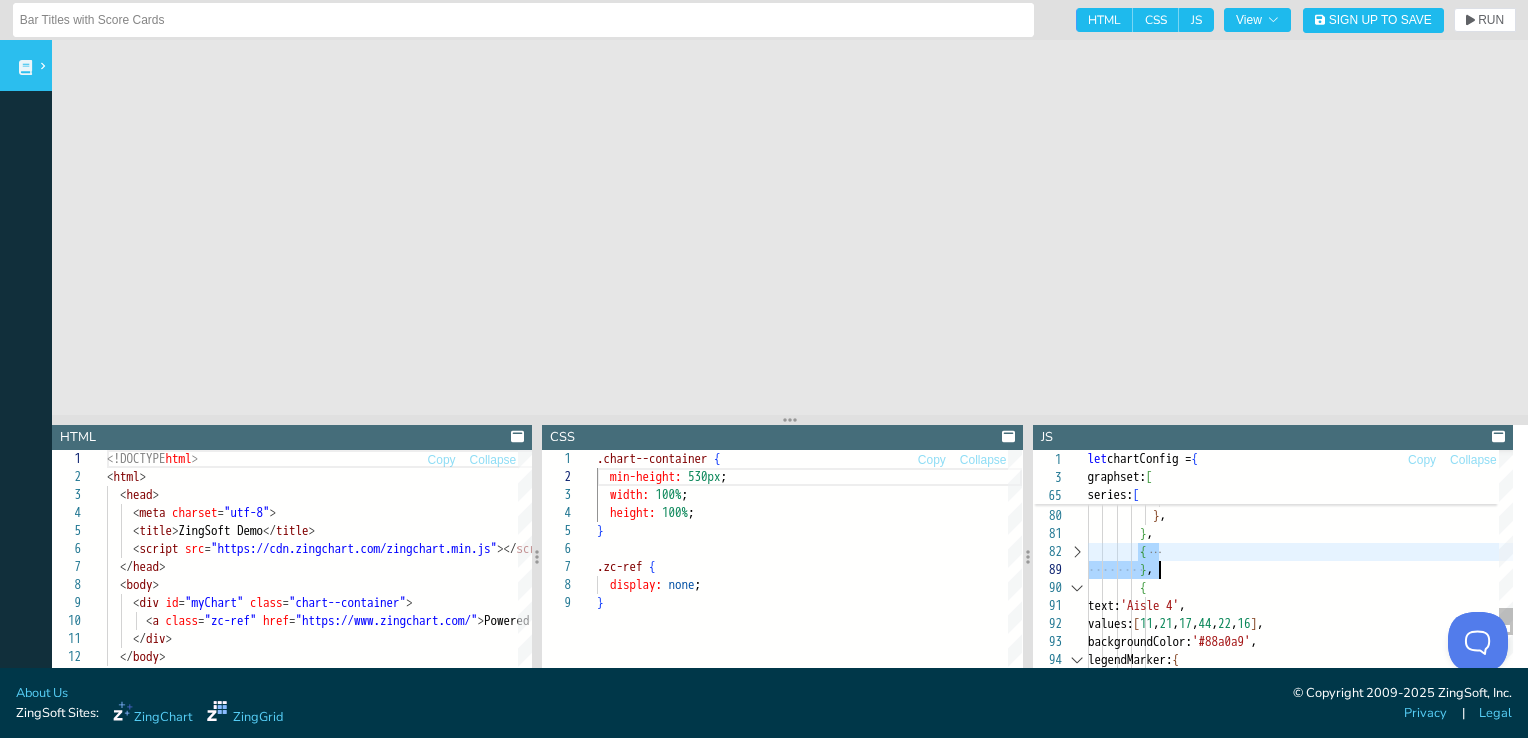 drag, startPoint x: 1135, startPoint y: 554, endPoint x: 1164, endPoint y: 566, distance: 31.38471 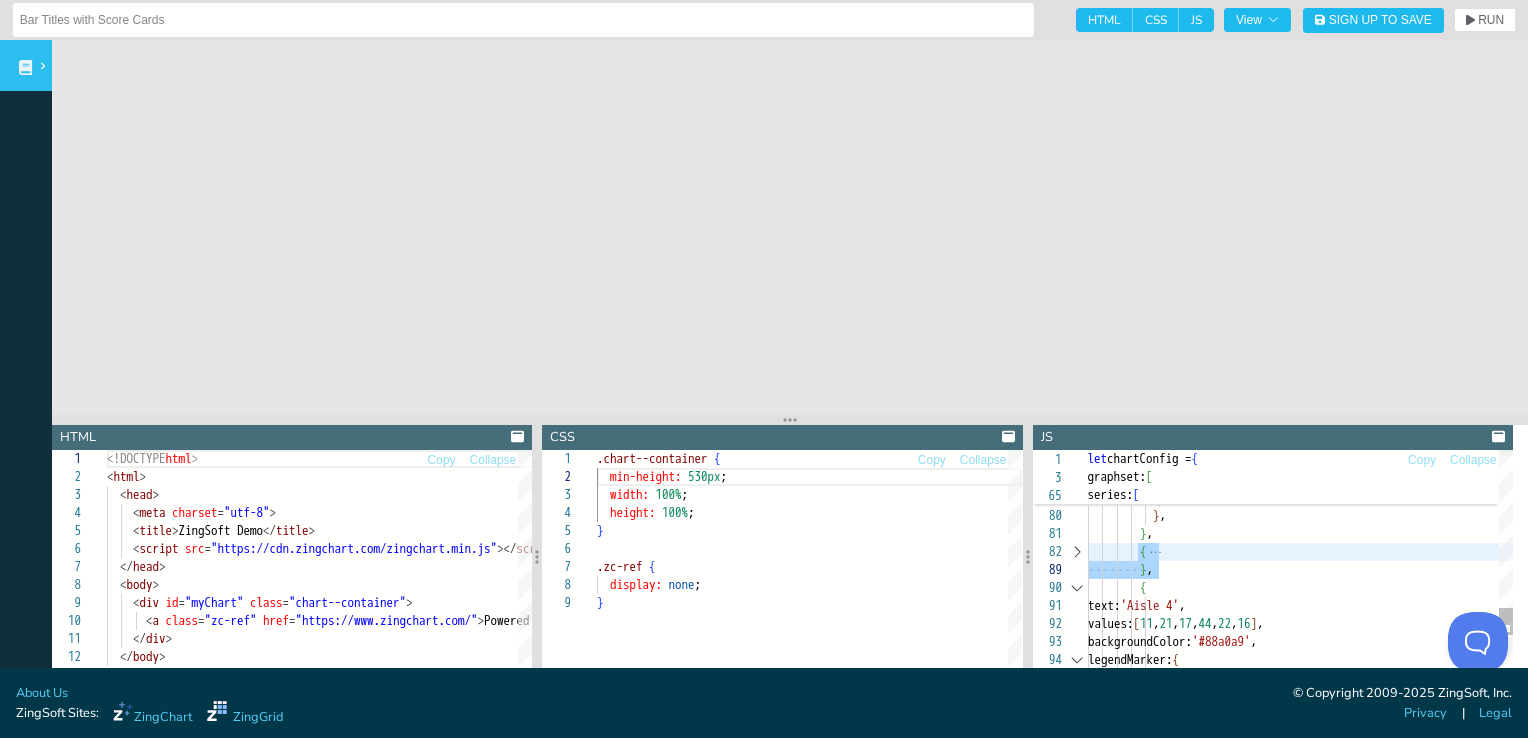 scroll, scrollTop: 33, scrollLeft: 56, axis: both 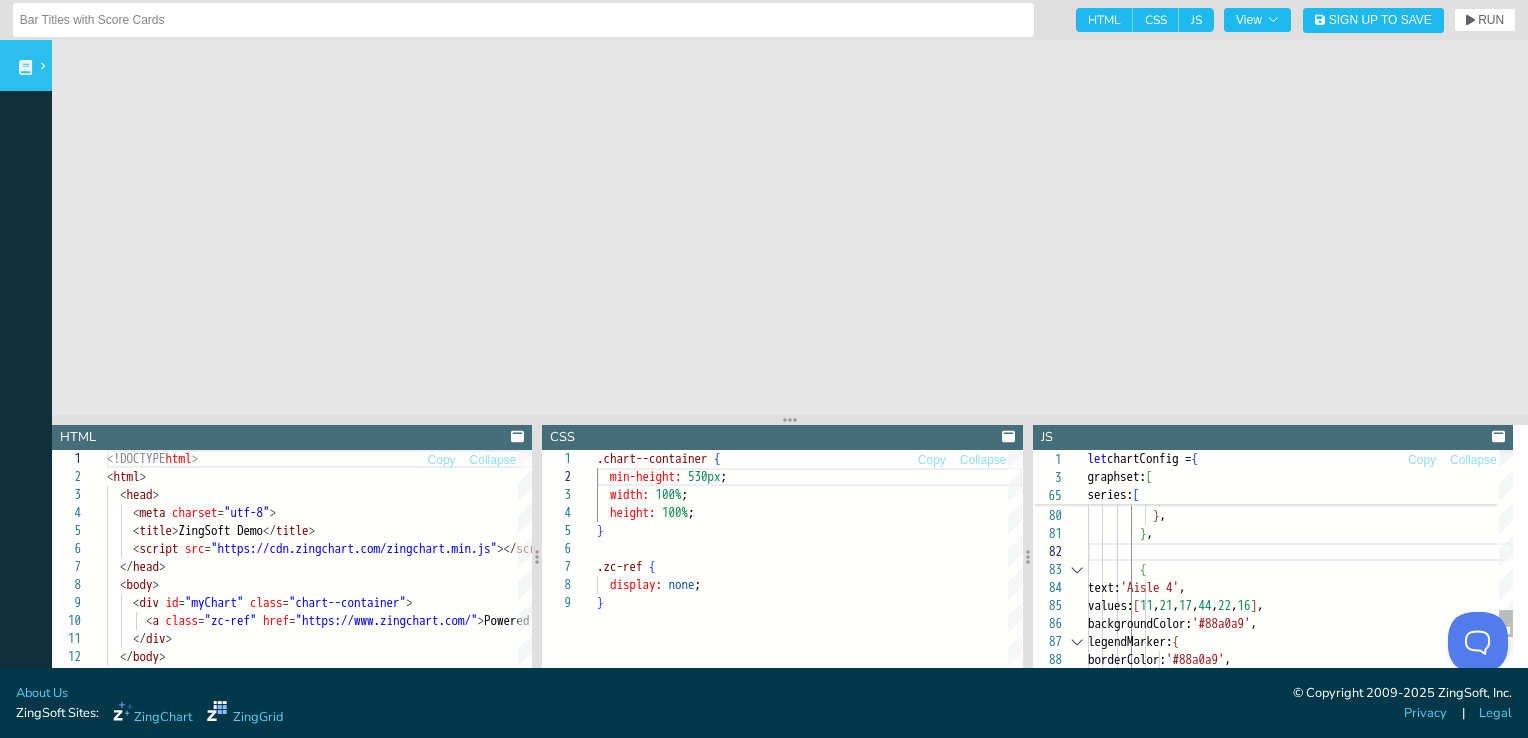 click at bounding box center [1077, 570] 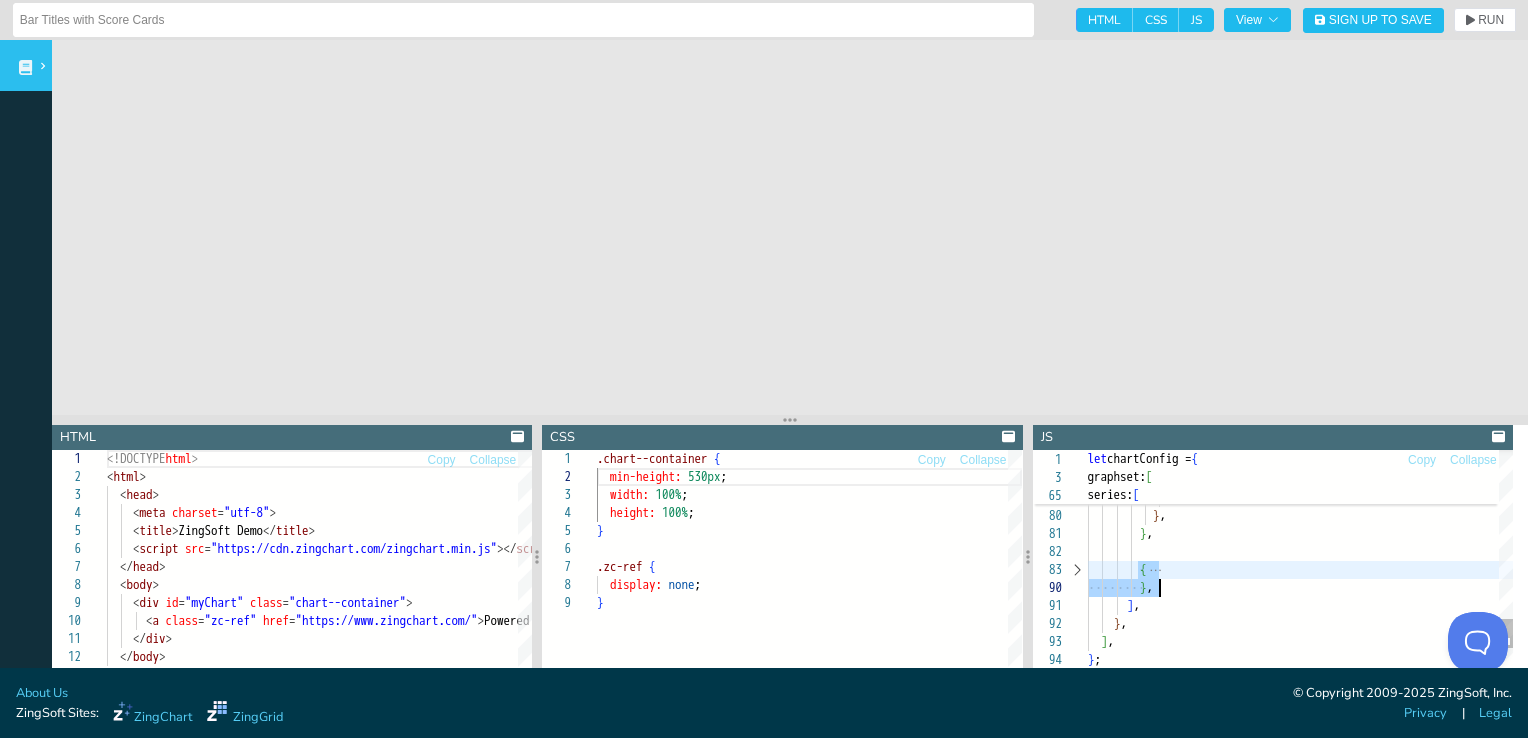 drag, startPoint x: 1135, startPoint y: 570, endPoint x: 1164, endPoint y: 585, distance: 32.649654 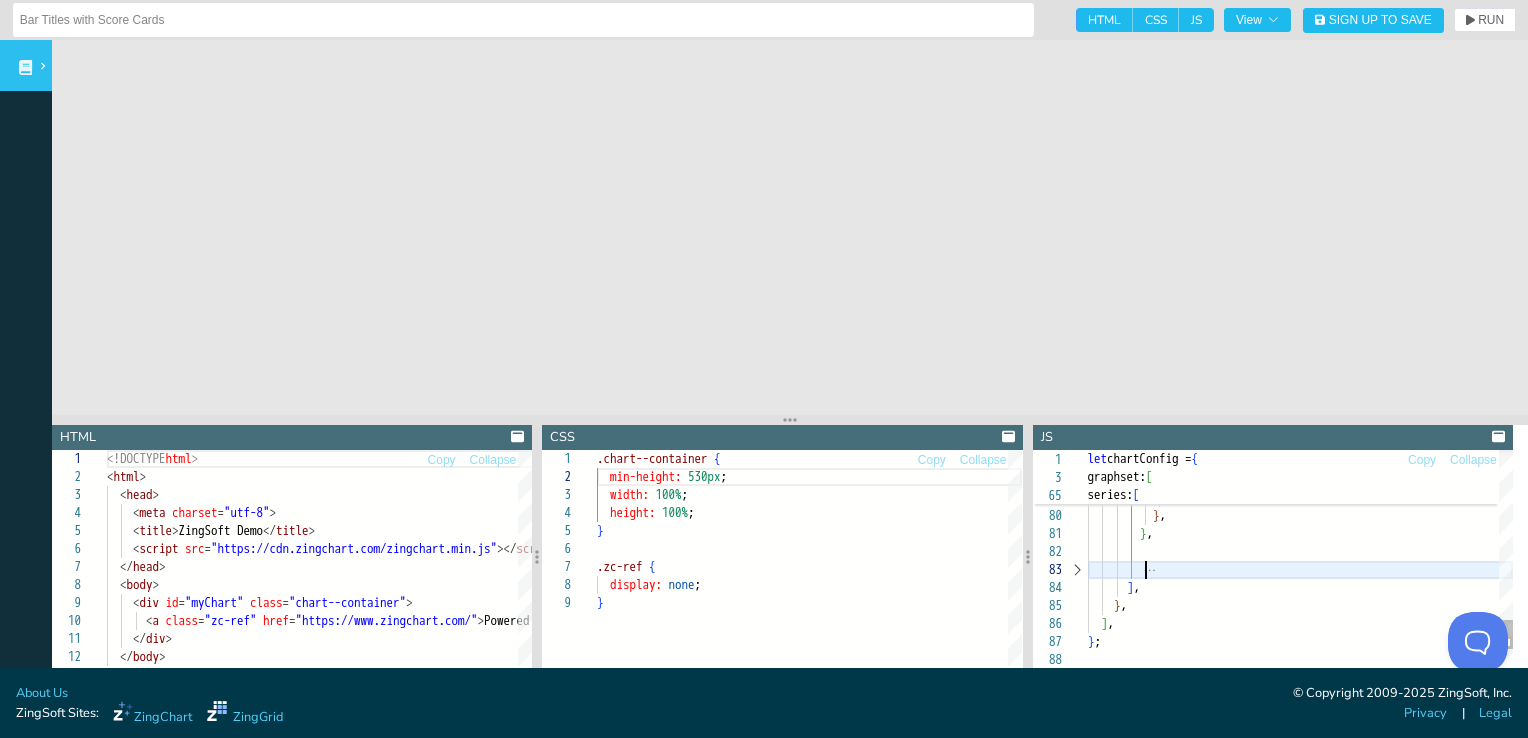 scroll, scrollTop: 36, scrollLeft: 56, axis: both 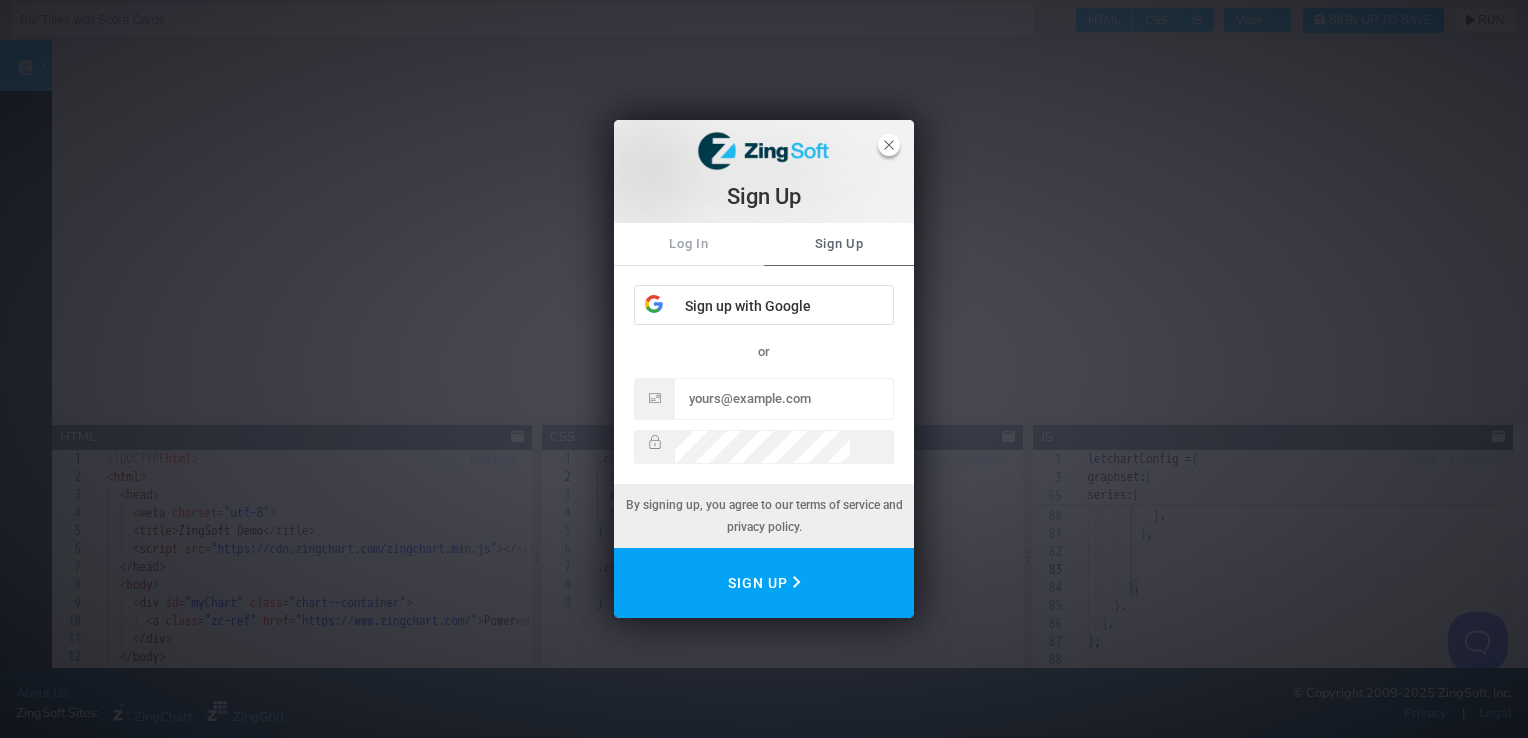 click 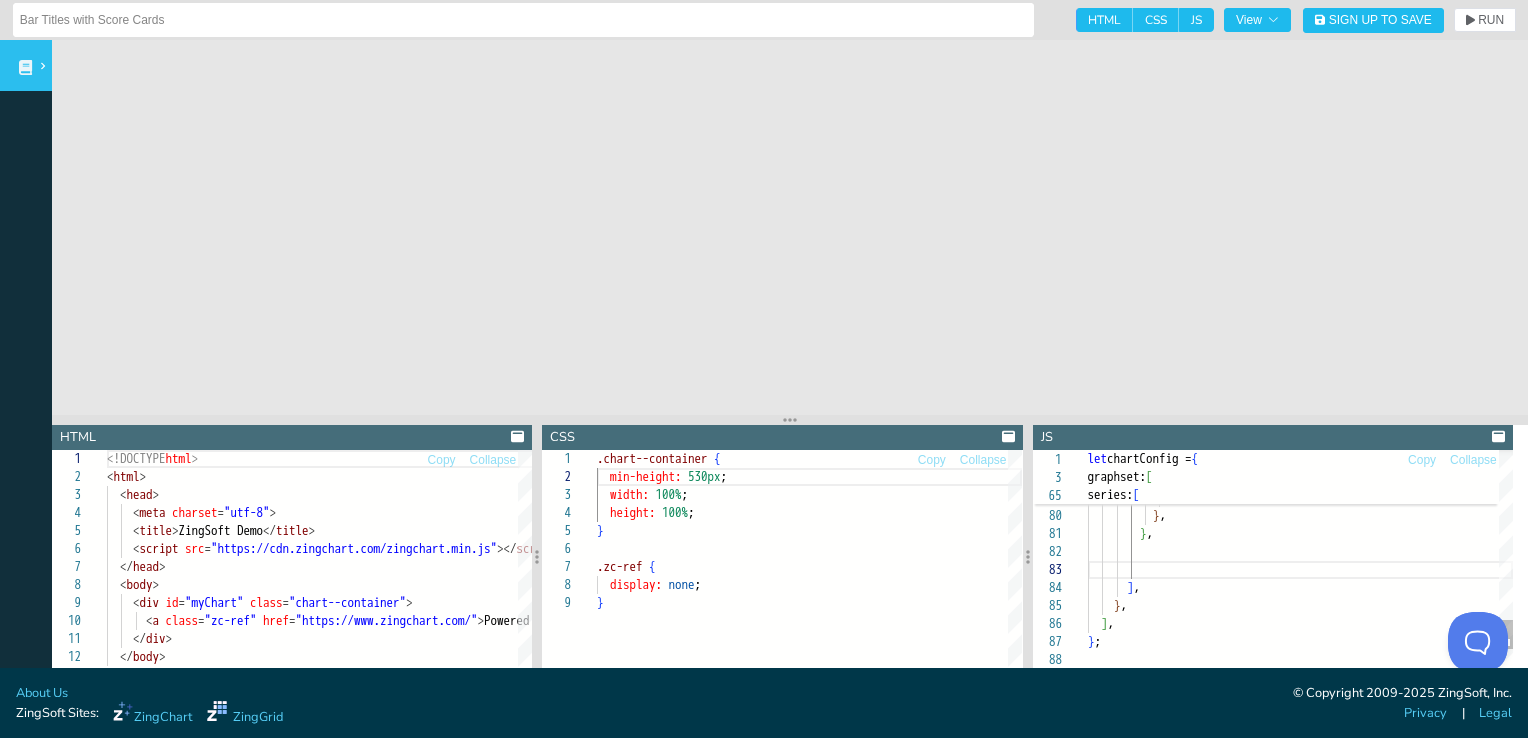 scroll, scrollTop: 36, scrollLeft: 56, axis: both 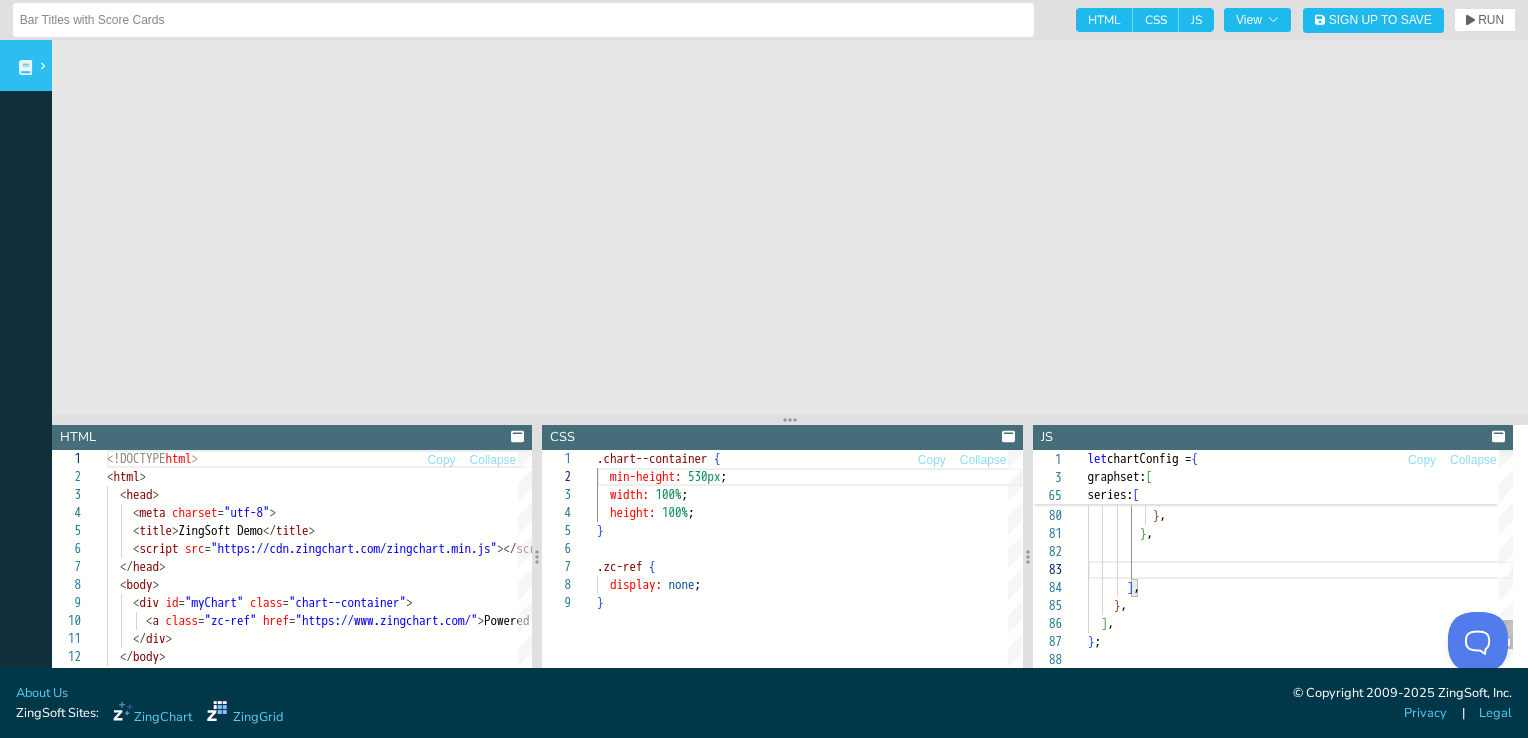 click on "values:  [ 9 ,  31 ,  12 ,  38 ,  19 ,  34 ] ,         backgroundColor:  '#4c707e' ,         legendMarker:  {           borderColor:  '#4c707e' ,         } ,       } ,           {     } ,         {           text:  'Aisle  4' ,           values:  [ 11 ,  21 ,  17 ,  44 ,  22 ,  16 ] ,           backgroundColor:  '#88a0a9' ,           legendMarker:  {             borderColor:  '#88a0a9' ,           } ," at bounding box center [1300, 41] 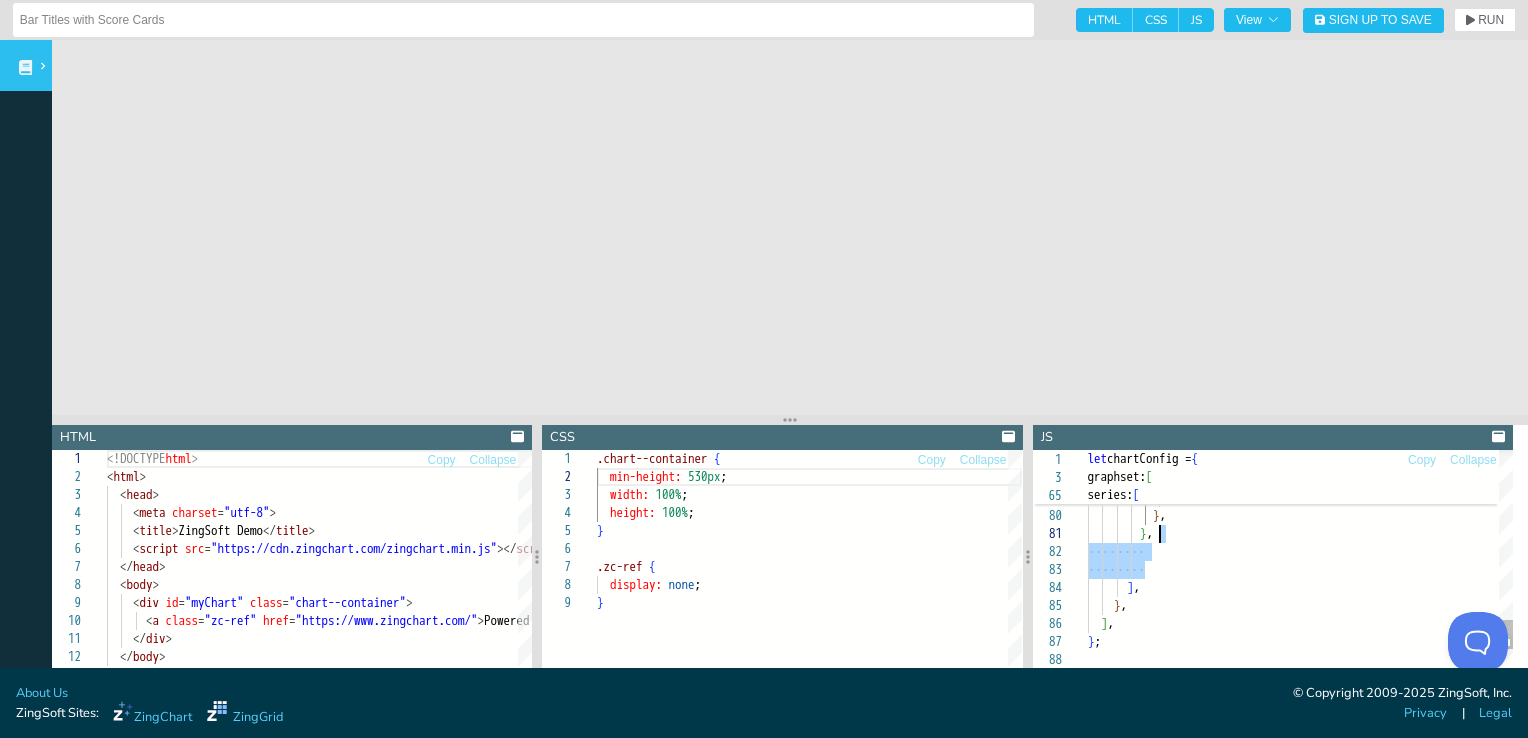 drag, startPoint x: 1170, startPoint y: 564, endPoint x: 1173, endPoint y: 538, distance: 26.172504 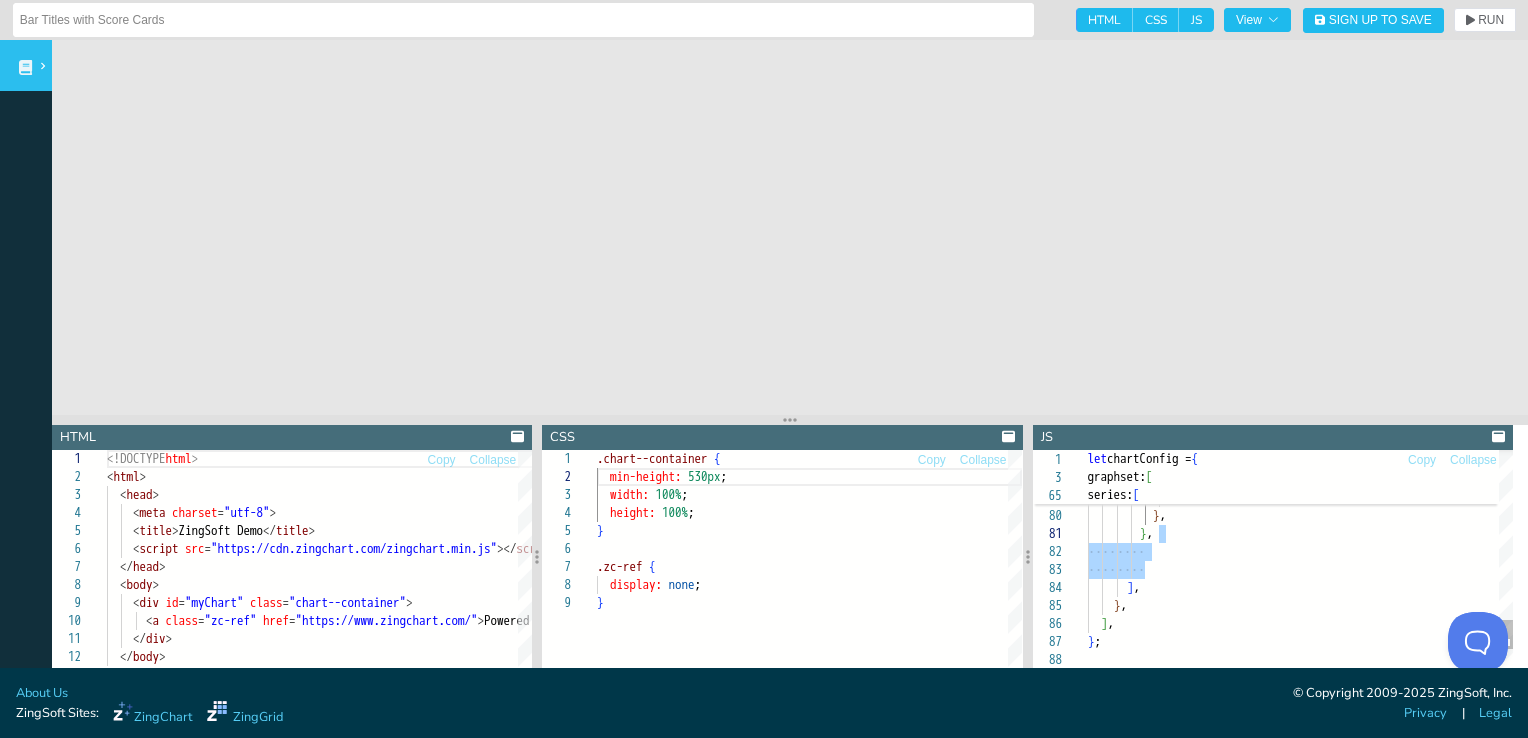 scroll, scrollTop: 16, scrollLeft: 77, axis: both 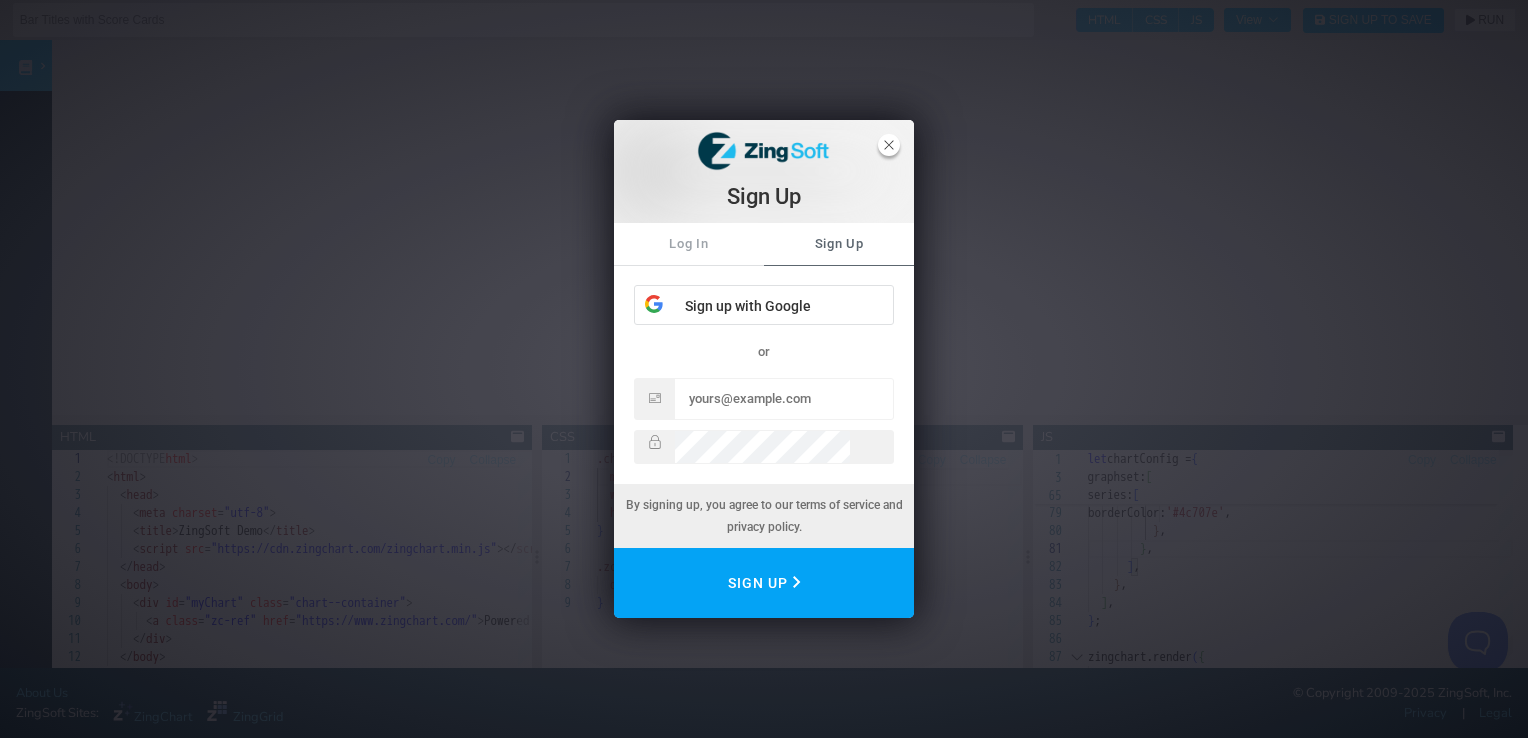 click at bounding box center [889, 145] 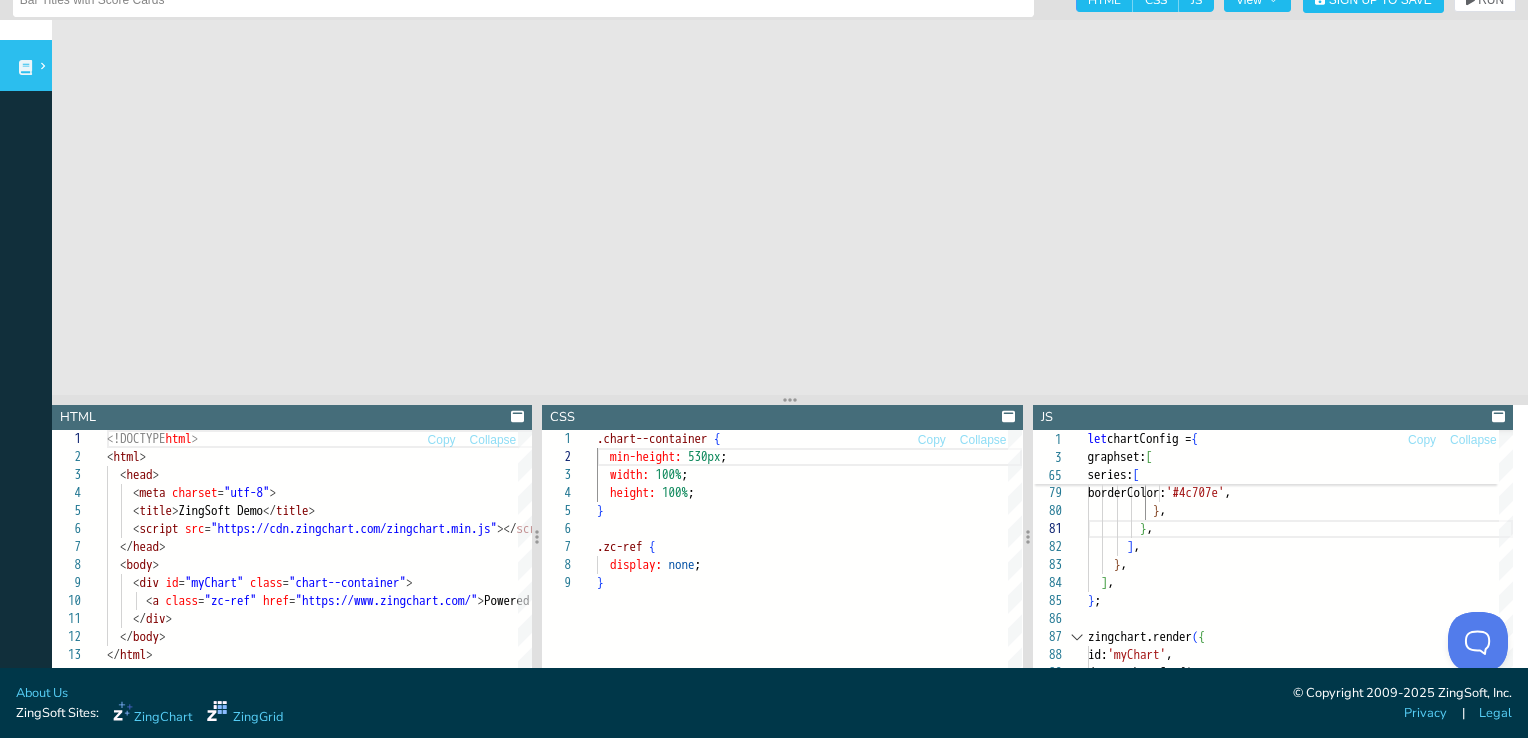 scroll, scrollTop: 0, scrollLeft: 0, axis: both 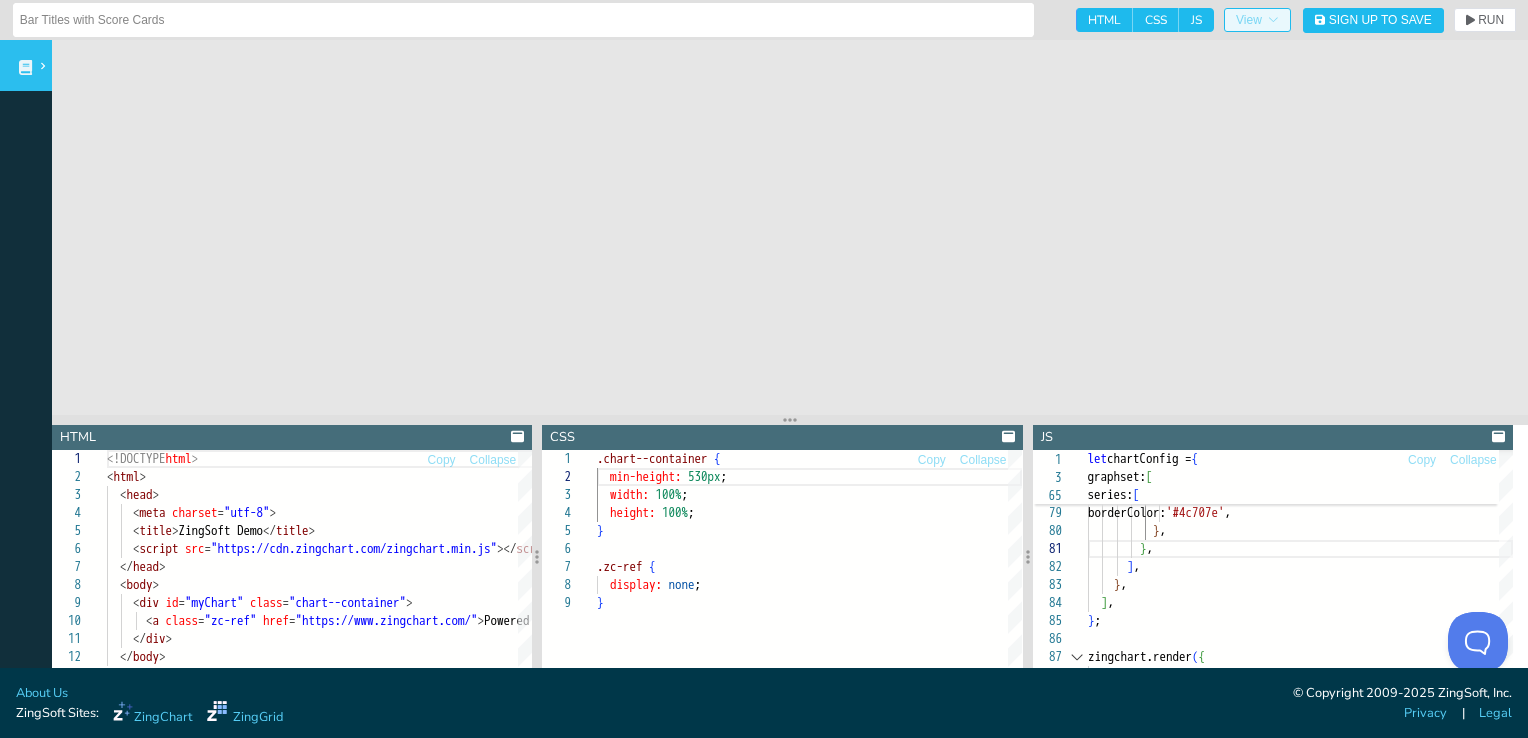click on "View" at bounding box center [1257, 20] 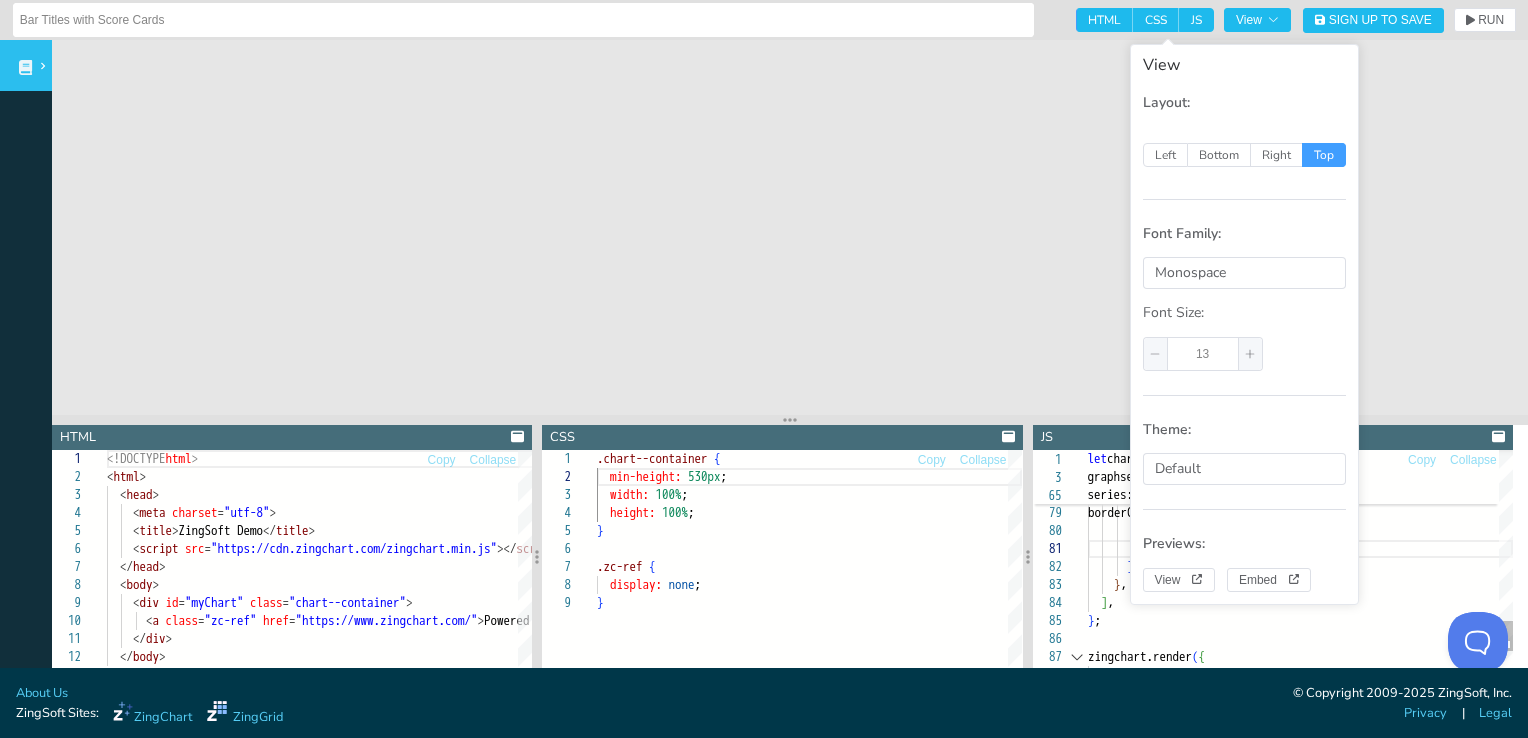 scroll, scrollTop: 16, scrollLeft: 70, axis: both 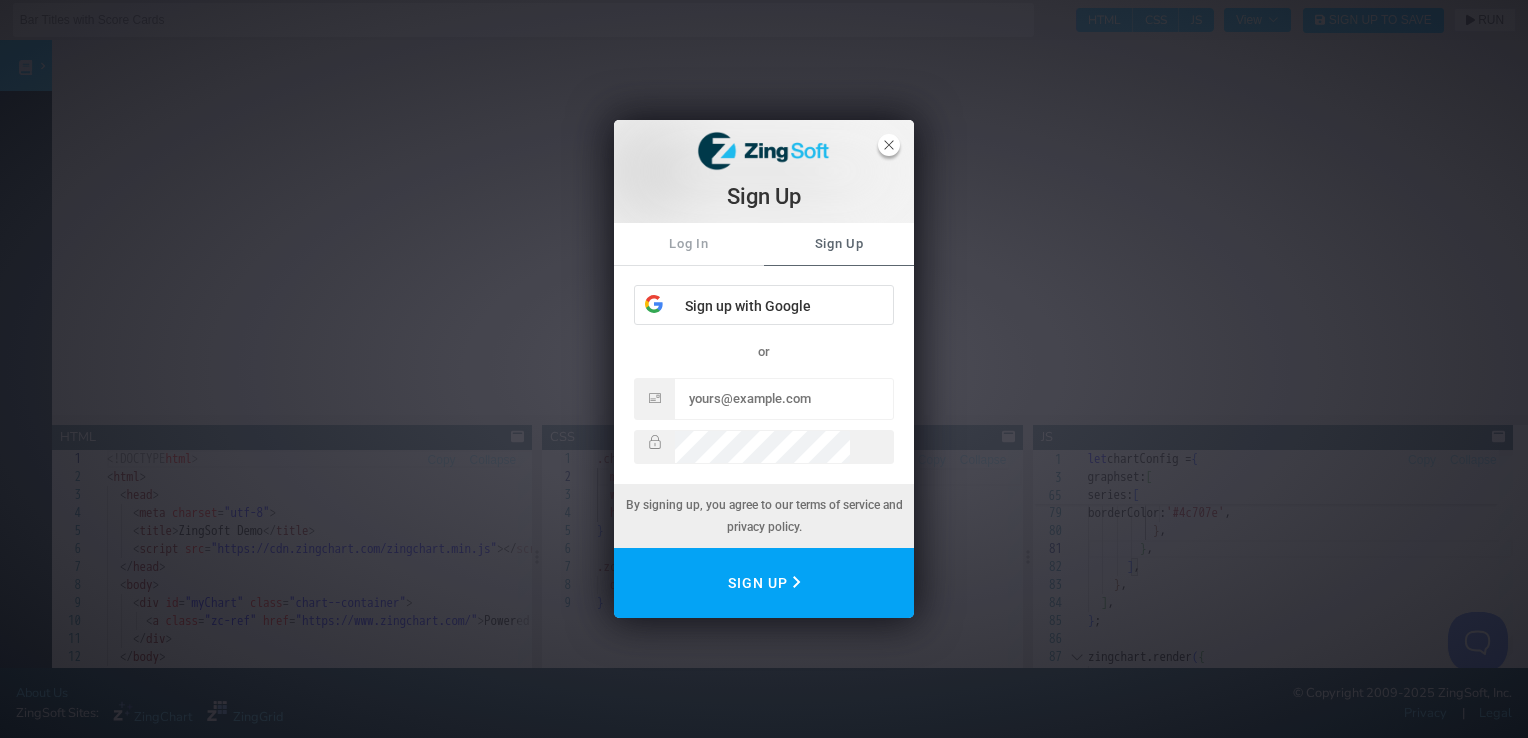 click at bounding box center (889, 145) 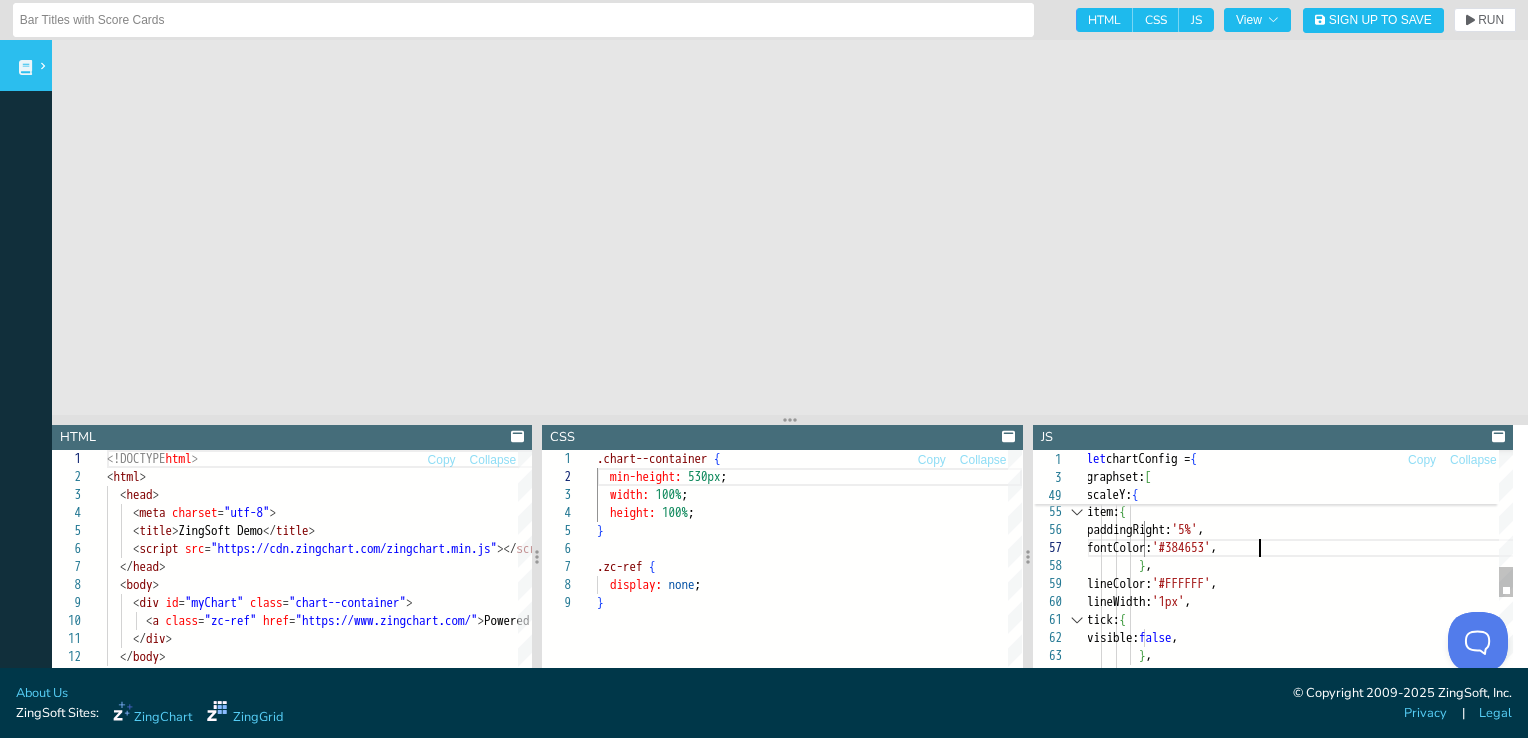 click on "lineStyle:  'solid' ,           visible:  true ,          } ,         item:  {           paddingRight:  '5%' ,           fontColor:  '#384653' ,          } ,         lineColor:  '#FFFFFF' ,         lineWidth:  '1px' ,         tick:  {           visible:  false ,          } ,        } ,       series:  [" at bounding box center [1376, 469] 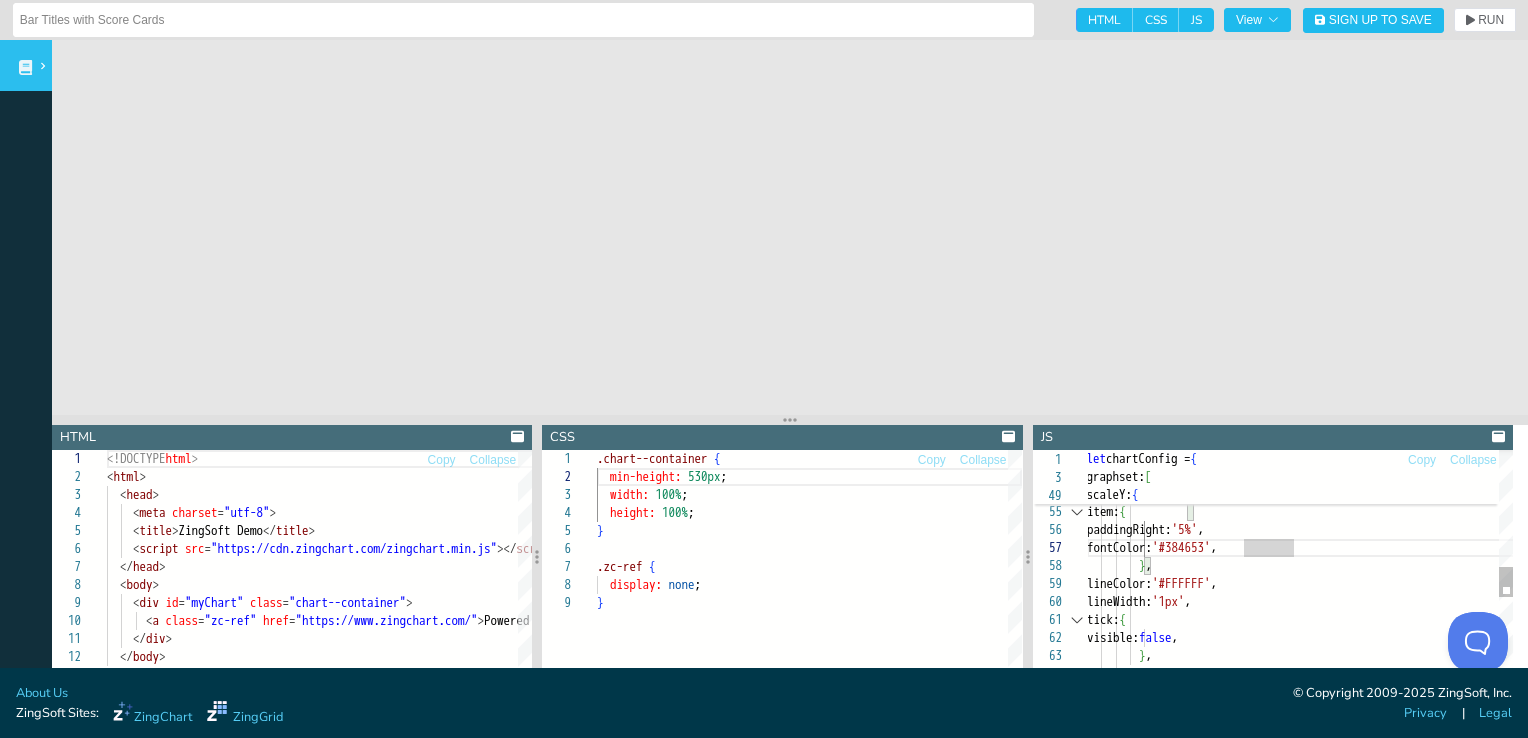 click on "lineStyle:  'solid' ,           visible:  true ,          } ,         item:  {           paddingRight:  '5%' ,           fontColor:  '#384653' ,          } ,         lineColor:  '#FFFFFF' ,         lineWidth:  '1px' ,         tick:  {           visible:  false ,          } ,        } ,       series:  [" at bounding box center [1376, 469] 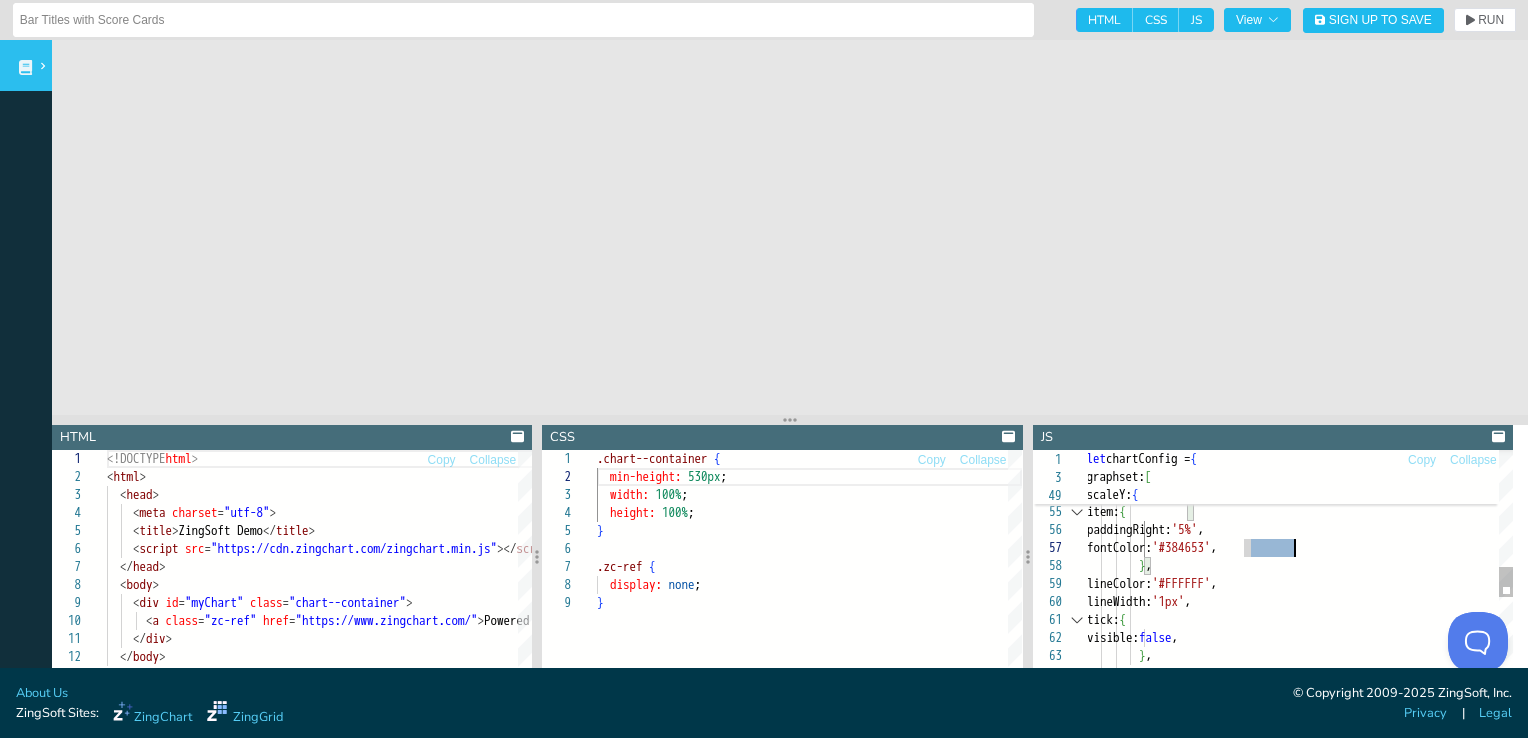 click on "lineStyle:  'solid' ,           visible:  true ,          } ,         item:  {           paddingRight:  '5%' ,           fontColor:  '#384653' ,          } ,         lineColor:  '#FFFFFF' ,         lineWidth:  '1px' ,         tick:  {           visible:  false ,          } ,        } ,       series:  [" at bounding box center [1376, 469] 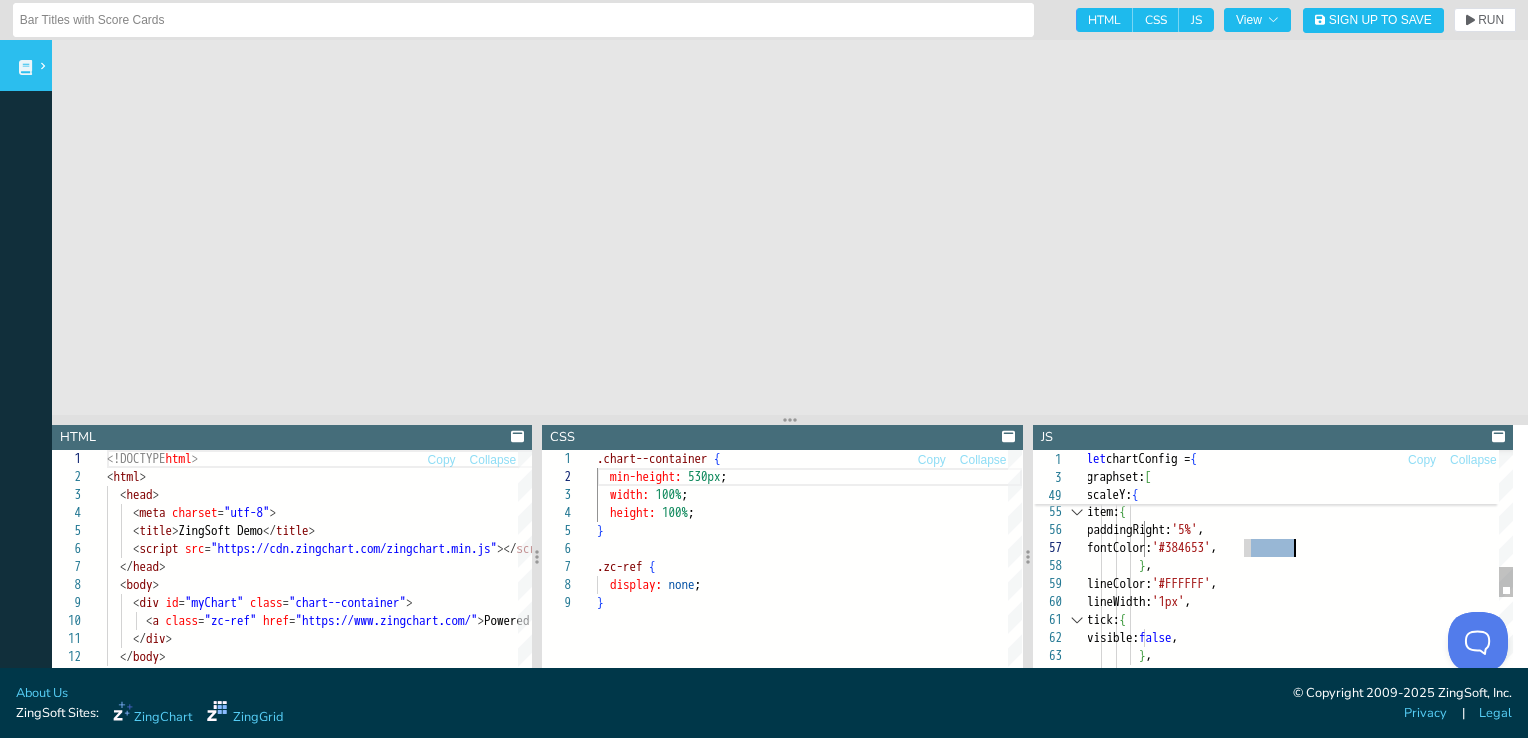 click on "lineStyle:  'solid' ,           visible:  true ,          } ,         item:  {           paddingRight:  '5%' ,           fontColor:  '#384653' ,          } ,         lineColor:  '#FFFFFF' ,         lineWidth:  '1px' ,         tick:  {           visible:  false ,          } ,        } ,       series:  [" at bounding box center (1376, 469) 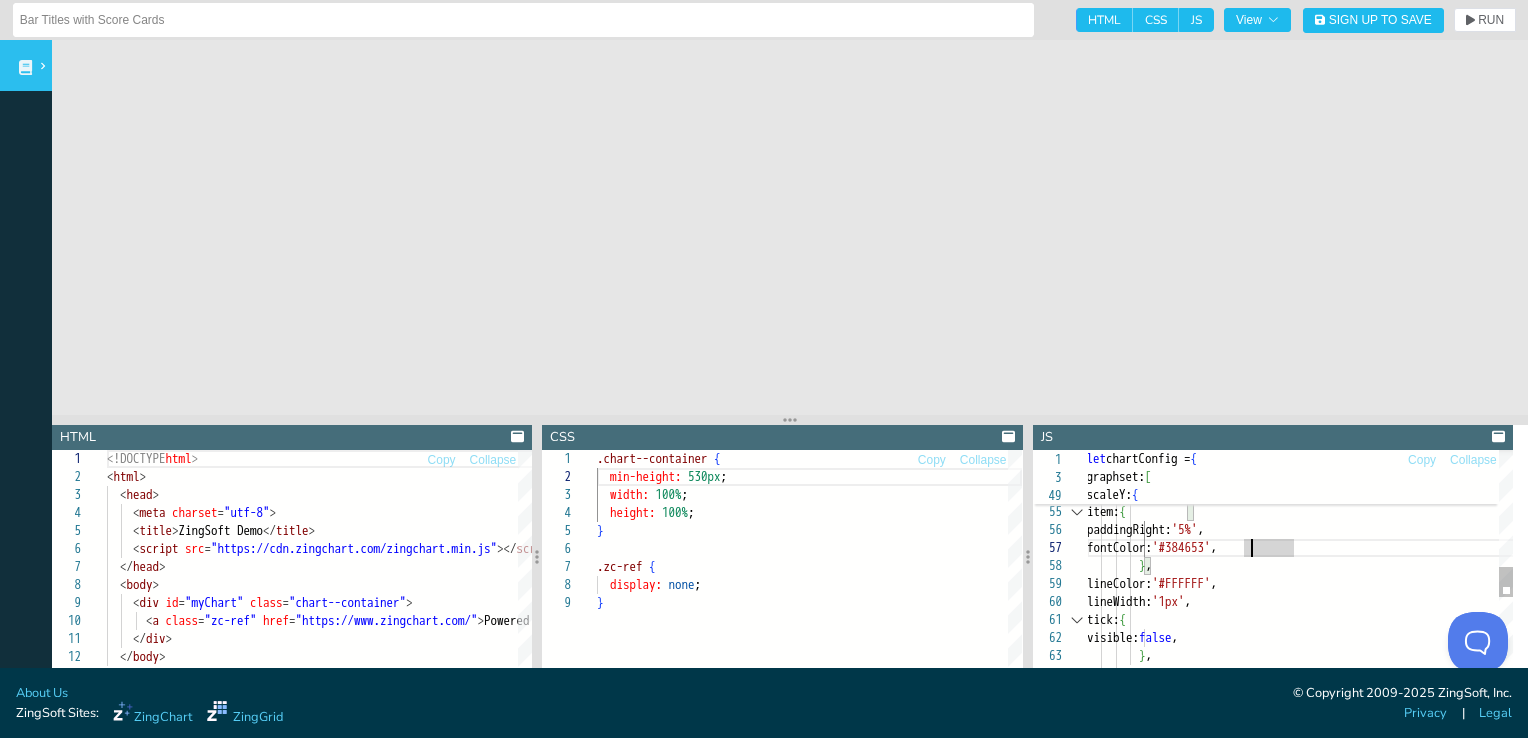 click on "lineStyle:  'solid' ,           visible:  true ,          } ,         item:  {           paddingRight:  '5%' ,           fontColor:  '#384653' ,          } ,         lineColor:  '#FFFFFF' ,         lineWidth:  '1px' ,         tick:  {           visible:  false ,          } ,        } ,       series:  [" at bounding box center [1376, 469] 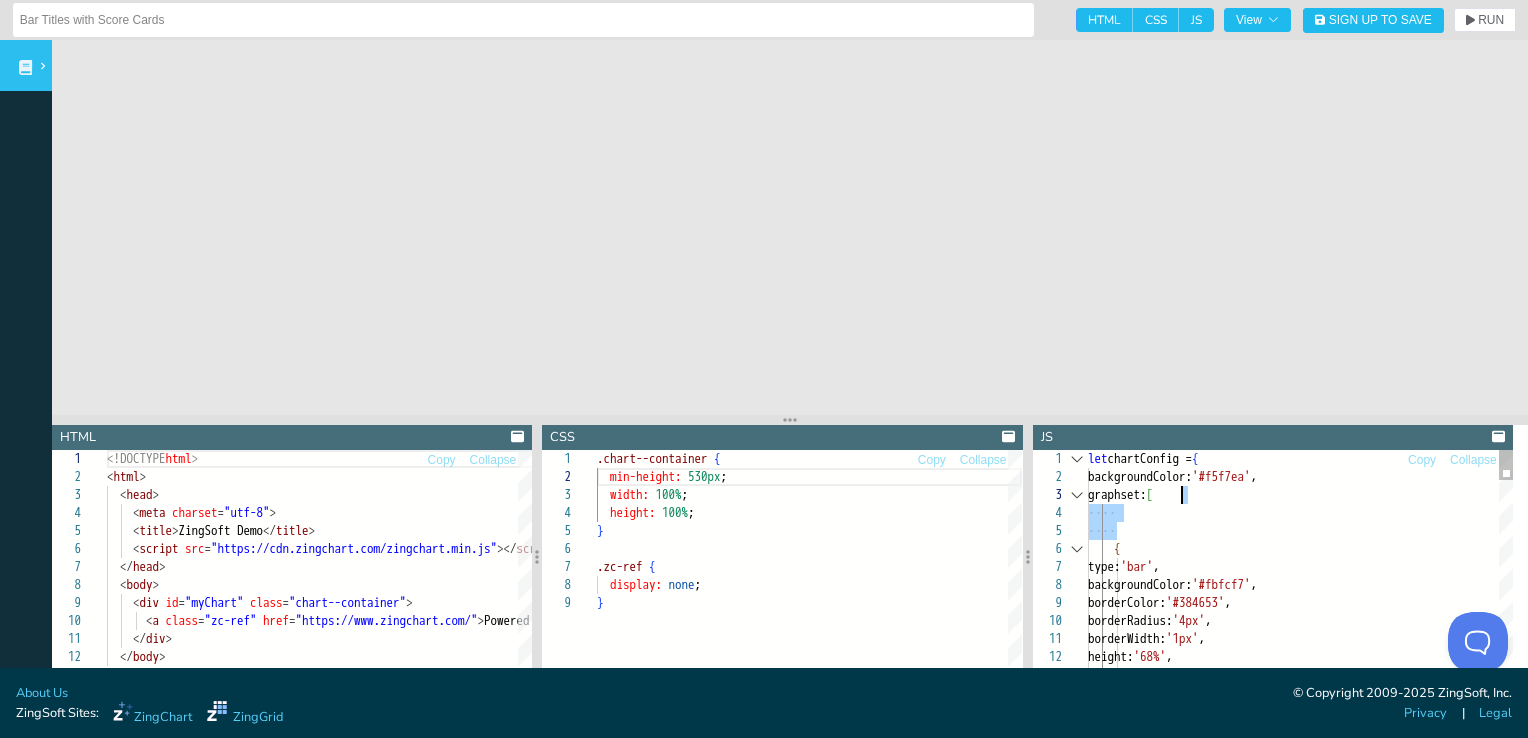 drag, startPoint x: 1143, startPoint y: 534, endPoint x: 1194, endPoint y: 501, distance: 60.74537 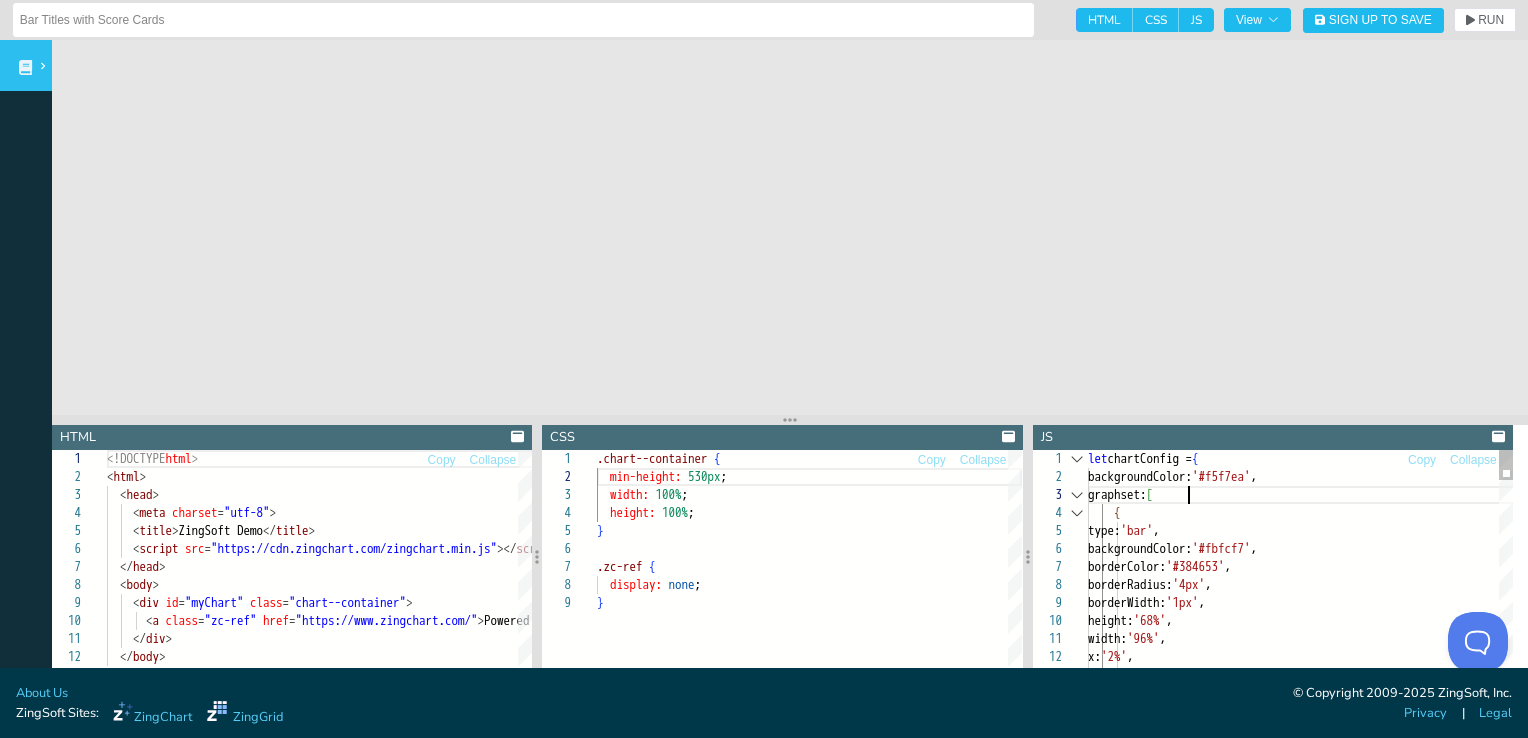 scroll, scrollTop: 36, scrollLeft: 97, axis: both 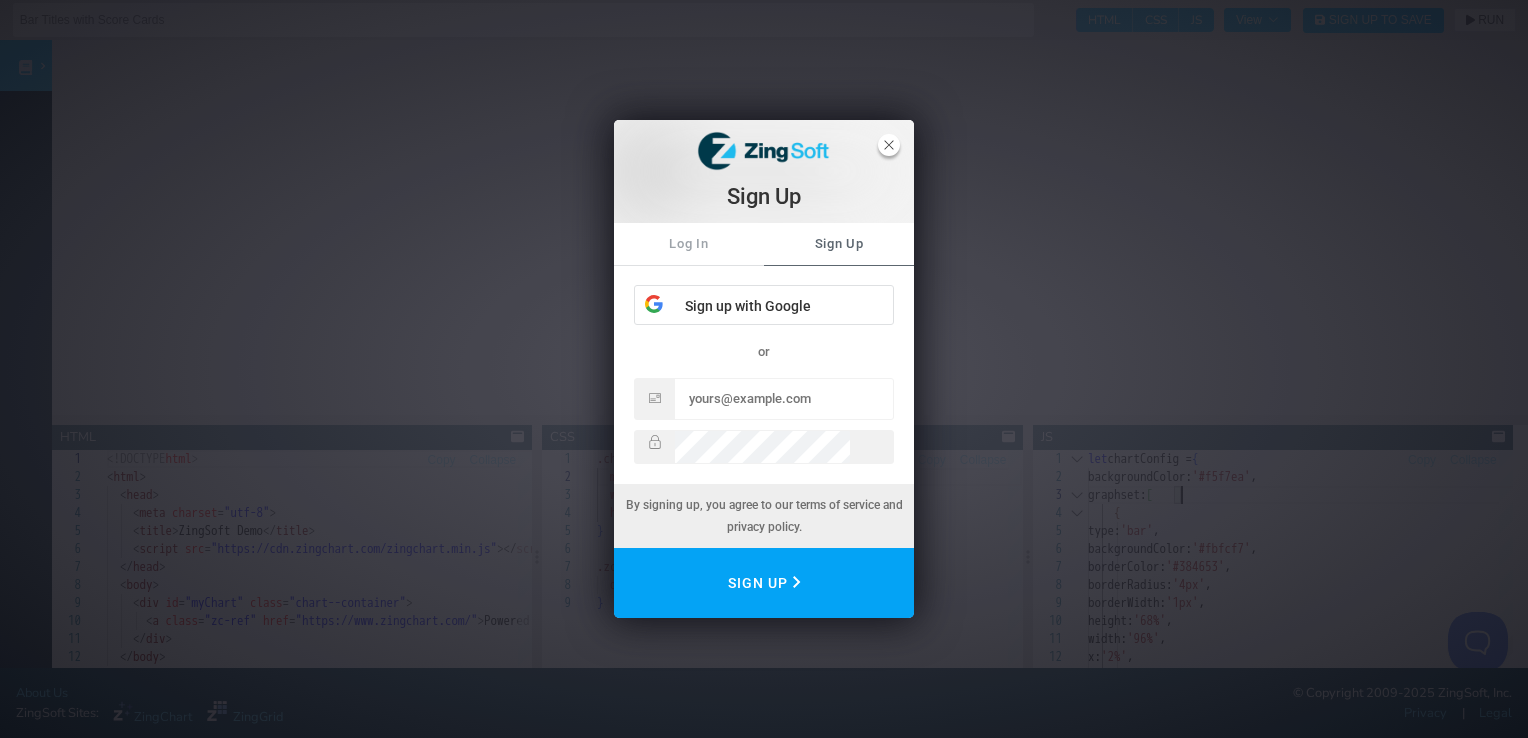 click at bounding box center [889, 145] 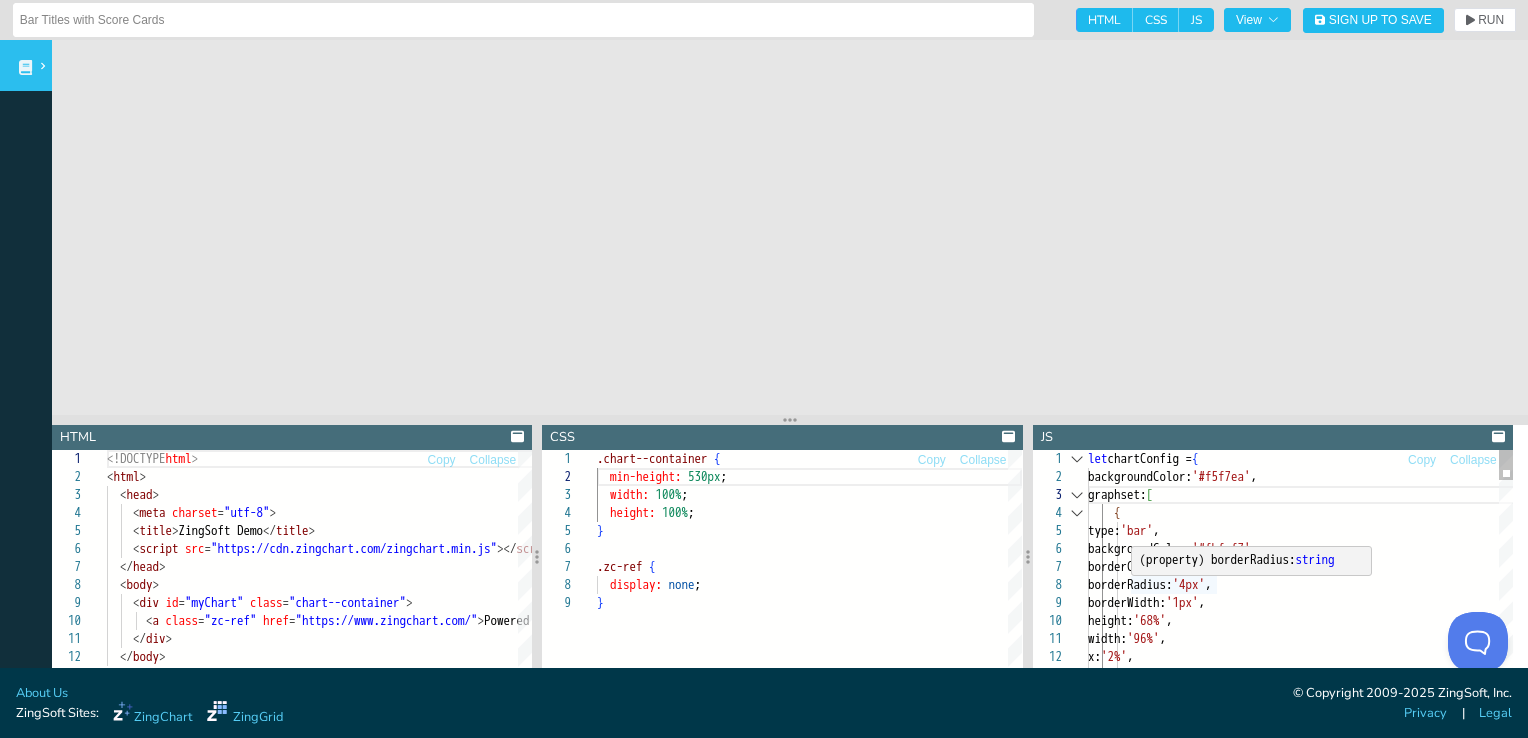 scroll, scrollTop: 36, scrollLeft: 91, axis: both 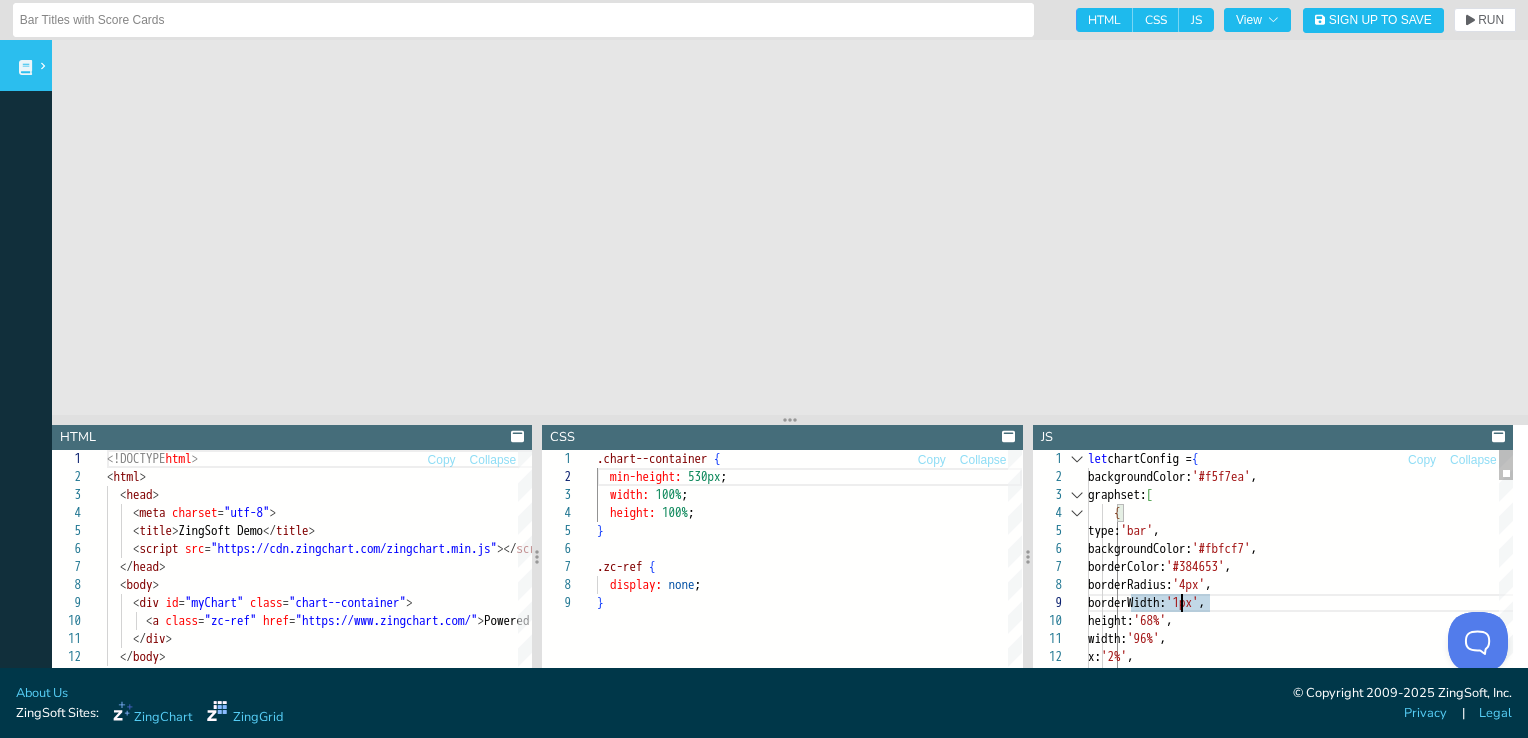 click on "x:  '2%' ,       width:  '96%' ,       height:  '68%' ,       borderWidth:  '1px' ,       borderRadius:  '4px' ,       borderColor:  '#384653' ,       backgroundColor:  '#fbfcf7' ,       type:  'bar' ,      {
graphset:  [
backgroundColor:  '#f5f7ea' ,
let  chartConfig =  {" at bounding box center [1377, 1370] 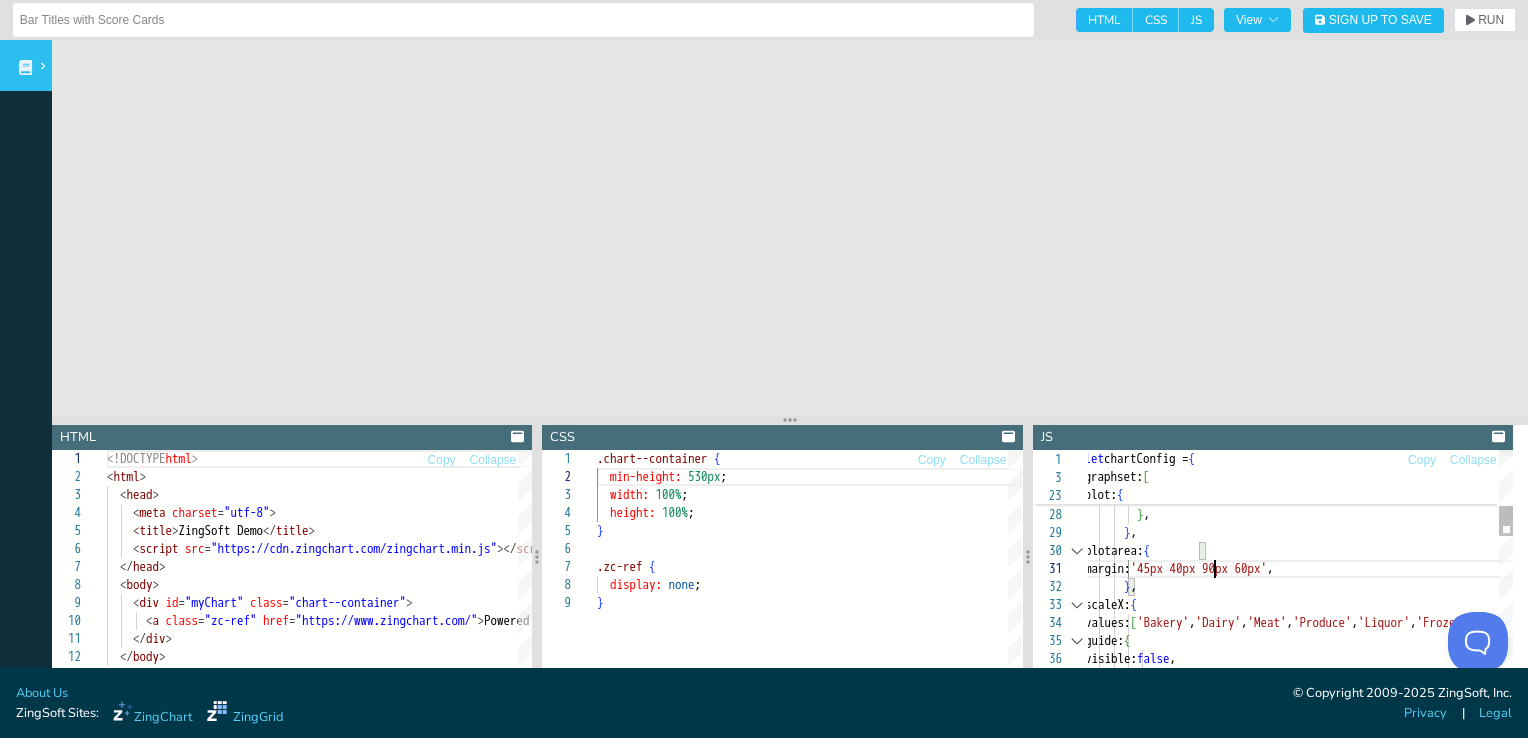 click on "tooltip:  {
text:  '%v %k in %t' ,
borderRadius:  '4px' ,
shadow:  false ,
},
},
plotarea:  {
margin:  '45px 40px 90px 60px' ,
},
scaleX:  {
values:  [ 'Bakery' ,  'Dairy' ,  'Meat' ,  'Produce' ,  'Liquor' ,  'Frozen' ] ,
guide:  {
visible:  false ,
},
item:  {" at bounding box center (1374, 940) 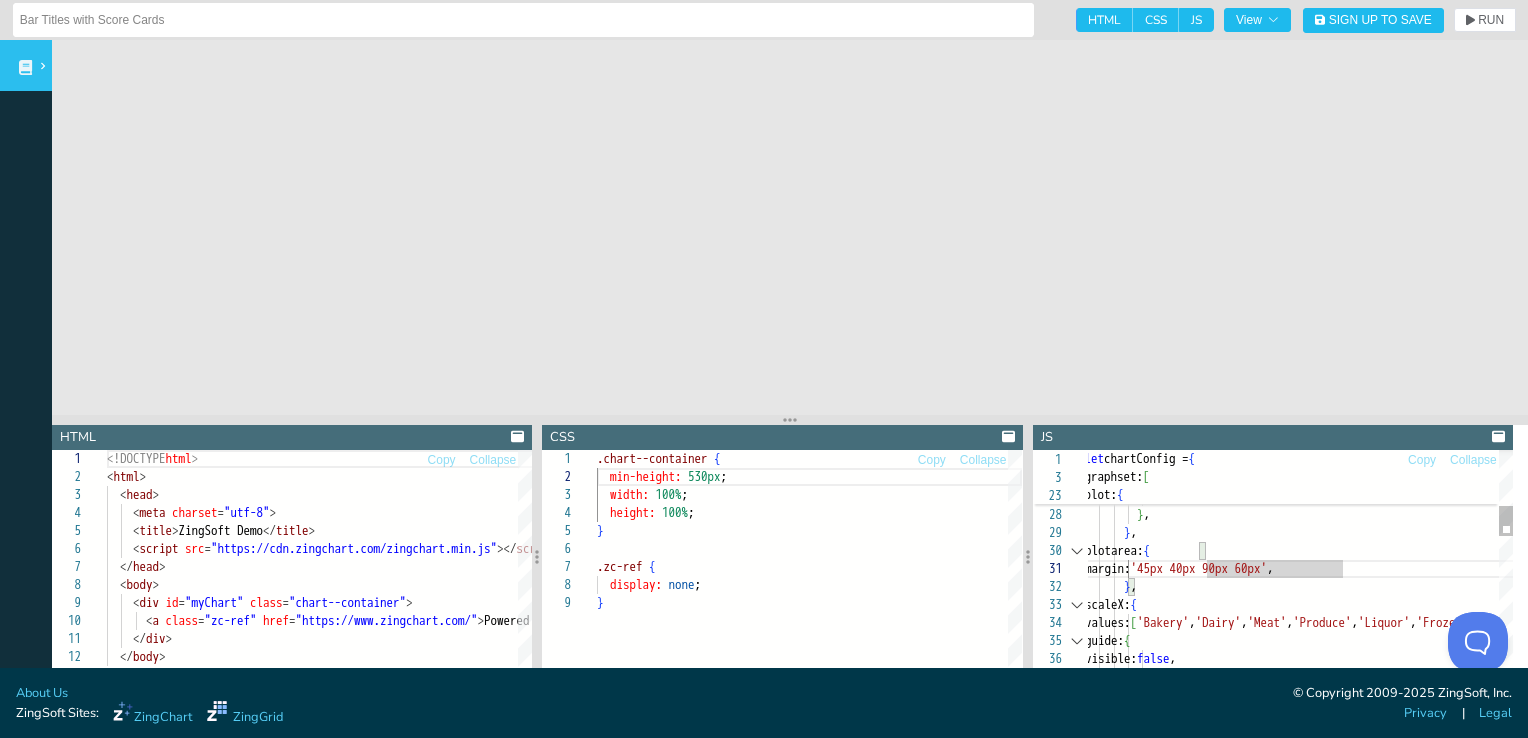 click on "tooltip:  {
text:  '%v %k in %t' ,
borderRadius:  '4px' ,
shadow:  false ,
},
},
plotarea:  {
margin:  '45px 40px 90px 60px' ,
},
scaleX:  {
values:  [ 'Bakery' ,  'Dairy' ,  'Meat' ,  'Produce' ,  'Liquor' ,  'Frozen' ] ,
guide:  {
visible:  false ,
},
item:  {" at bounding box center (1374, 940) 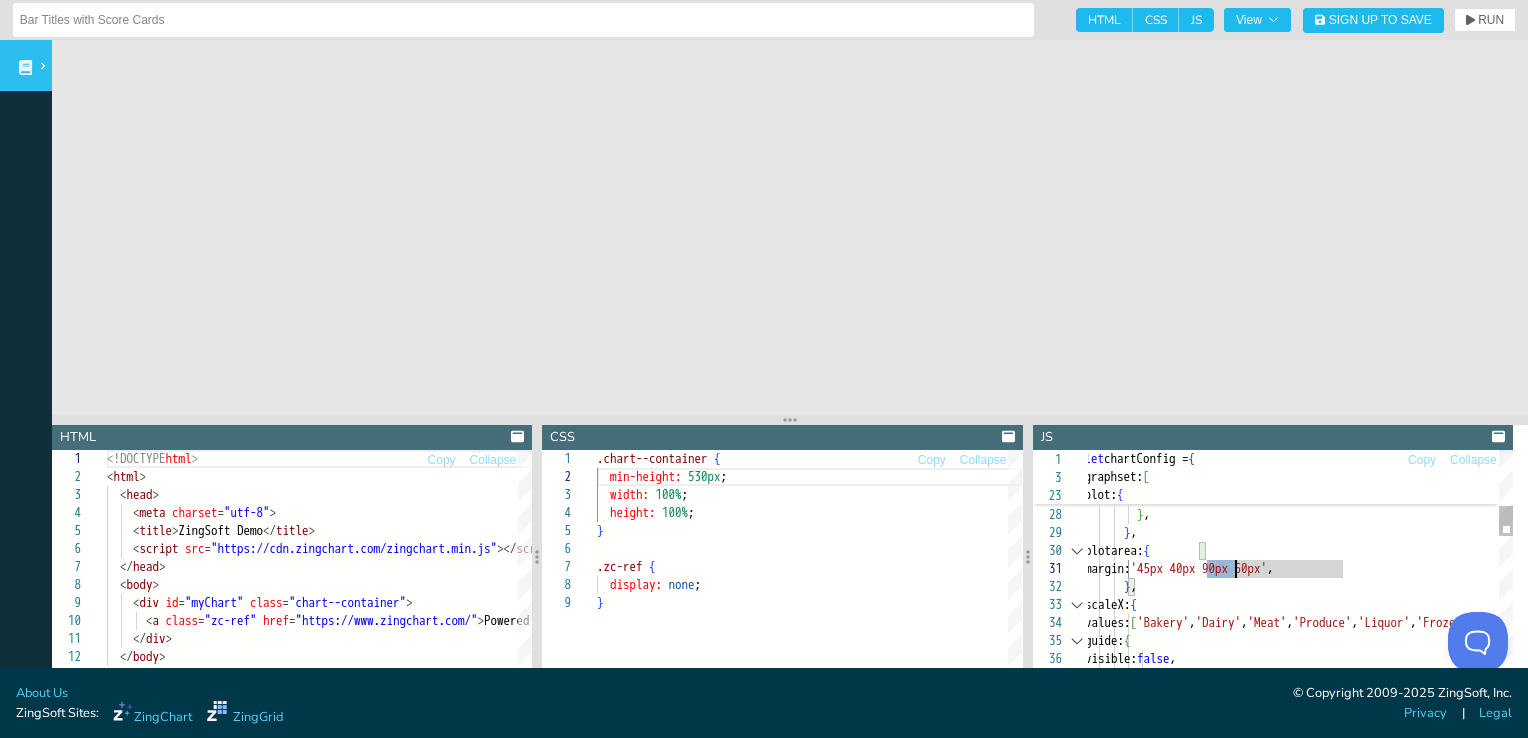 click on "tooltip:  {
text:  '%v %k in %t' ,
borderRadius:  '4px' ,
shadow:  false ,
},
},
plotarea:  {
margin:  '45px 40px 90px 60px' ,
},
scaleX:  {
values:  [ 'Bakery' ,  'Dairy' ,  'Meat' ,  'Produce' ,  'Liquor' ,  'Frozen' ] ,
guide:  {
visible:  false ,
},
item:  {" at bounding box center (1374, 940) 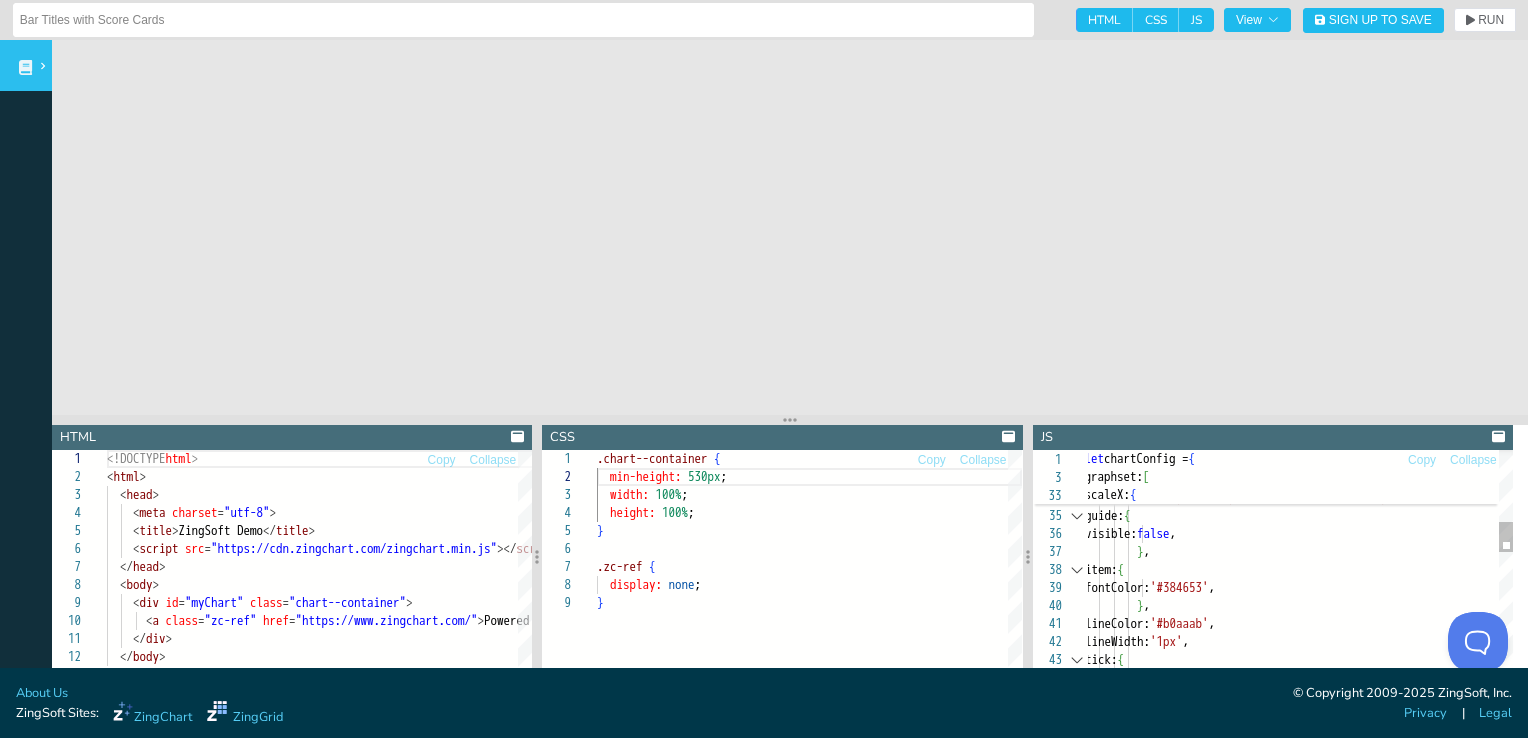 click on "margin:  '45px 40px 90px 60px' ,
},
scaleX:  {
values:  [ 'Bakery' ,  'Dairy' ,  'Meat' ,  'Produce' ,  'Liquor' ,  'Frozen' ] ,
guide:  {
visible:  false ,
},
item:  {
fontColor:  '#384653' ,
},
lineColor:  '#b0aaab' ,
lineWidth:  '1px' ,
tick:  {
visible:  false ,
}," at bounding box center (1374, 815) 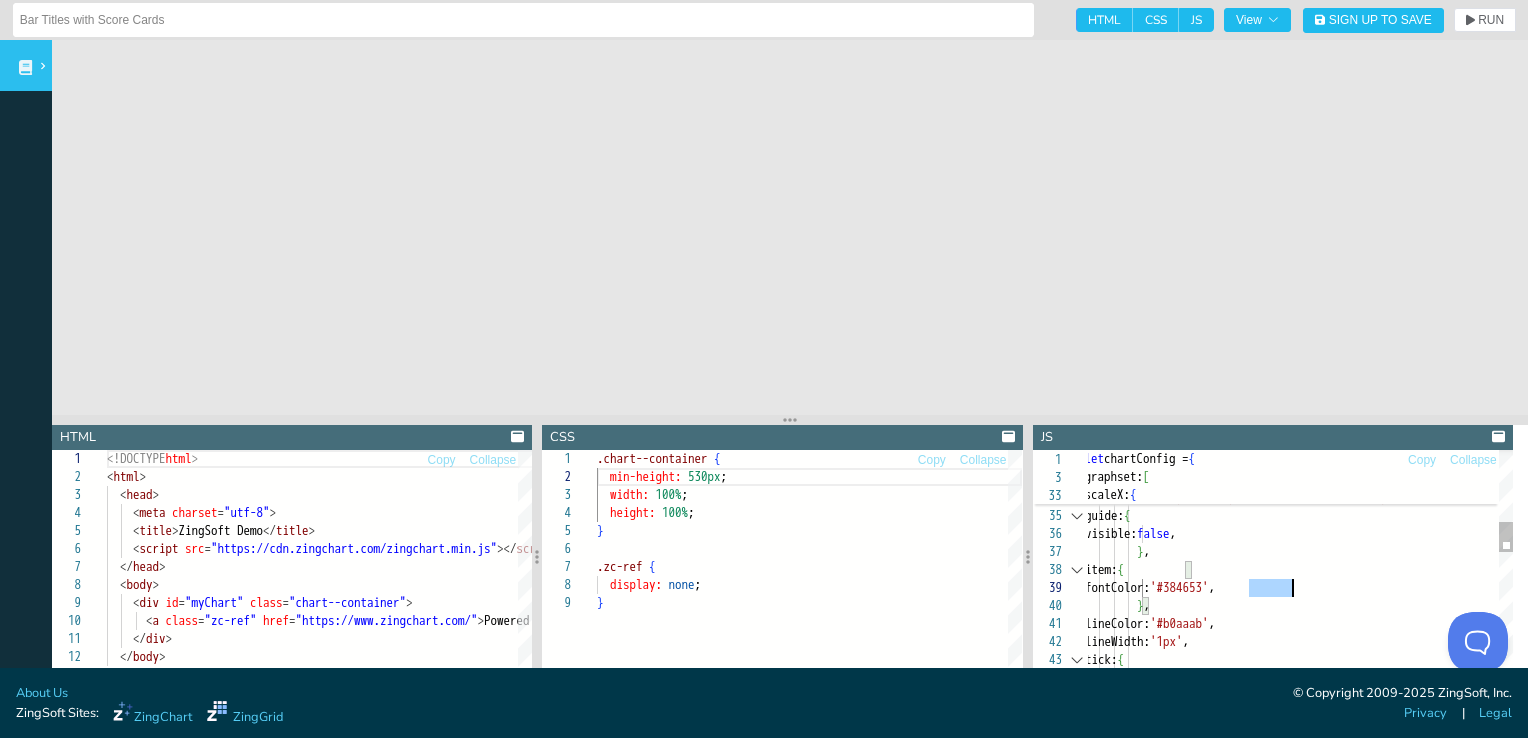 click on "margin:  '45px 40px 90px 60px' ,
},
scaleX:  {
values:  [ 'Bakery' ,  'Dairy' ,  'Meat' ,  'Produce' ,  'Liquor' ,  'Frozen' ] ,
guide:  {
visible:  false ,
},
item:  {
fontColor:  '#384653' ,
},
lineColor:  '#b0aaab' ,
lineWidth:  '1px' ,
tick:  {
visible:  false ,
}," at bounding box center [1374, 815] 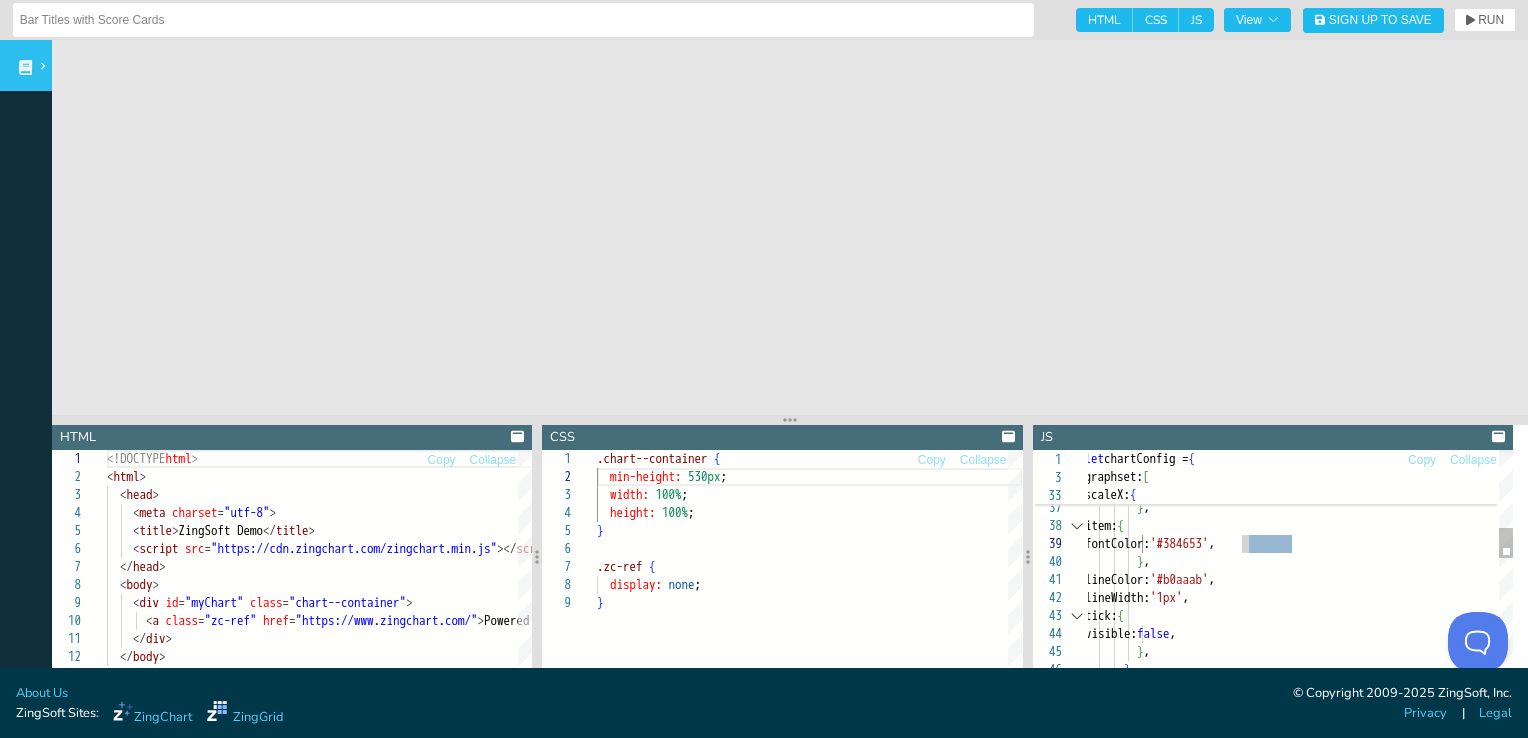click on "values:  [ 'Bakery' ,  'Dairy' ,  'Meat' ,  'Produce' ,  'Liquor' ,  'Frozen' ] ,
guide:  {
visible:  false ,
},
item:  {
fontColor:  '#384653' ,
},
lineColor:  '#b0aaab' ,
lineWidth:  '1px' ,
tick:  {
visible:  false ,
},
},
scaleY:  {" at bounding box center [1374, 771] 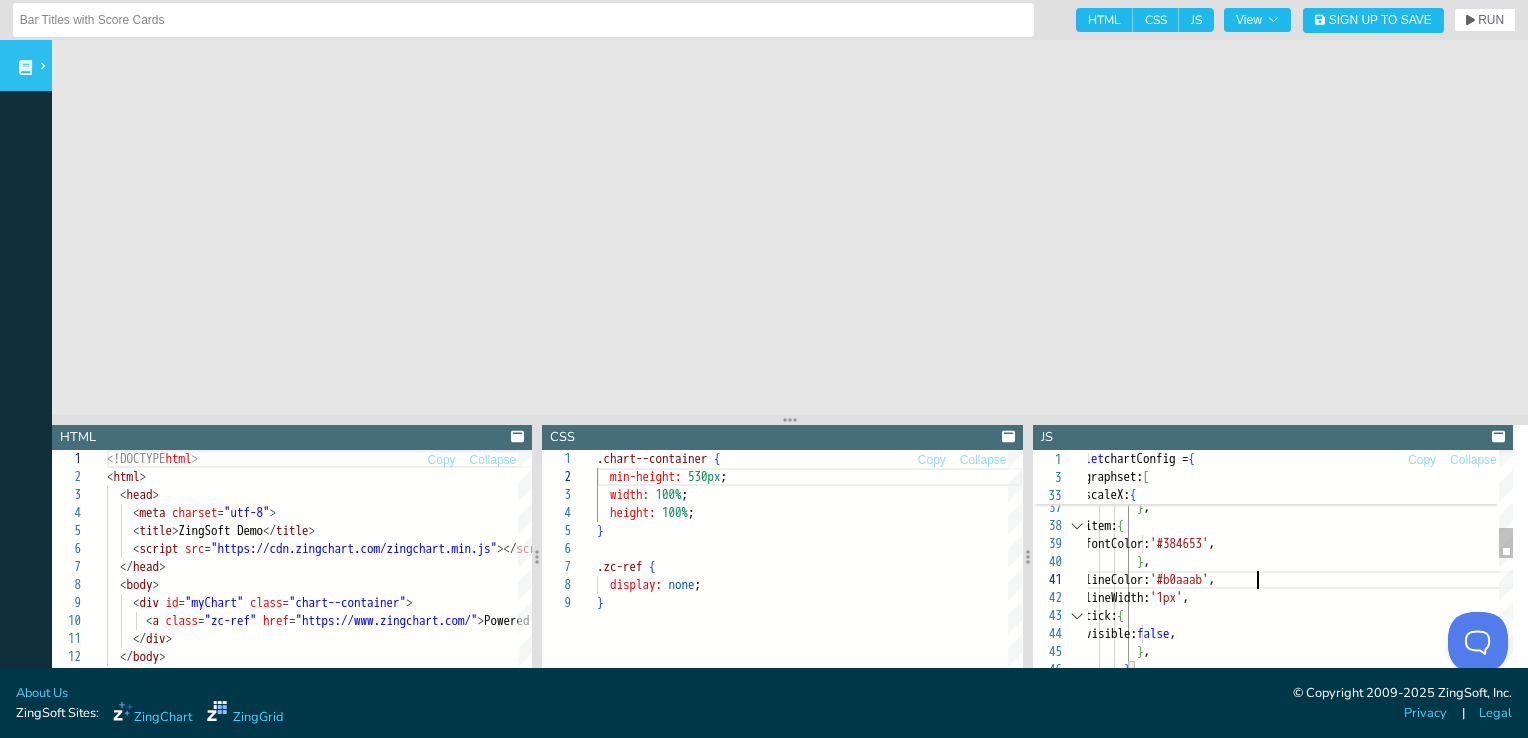 click on "values:  [ 'Bakery' ,  'Dairy' ,  'Meat' ,  'Produce' ,  'Liquor' ,  'Frozen' ] ,
guide:  {
visible:  false ,
},
item:  {
fontColor:  '#384653' ,
},
lineColor:  '#b0aaab' ,
lineWidth:  '1px' ,
tick:  {
visible:  false ,
},
},
scaleY:  {" at bounding box center [1374, 771] 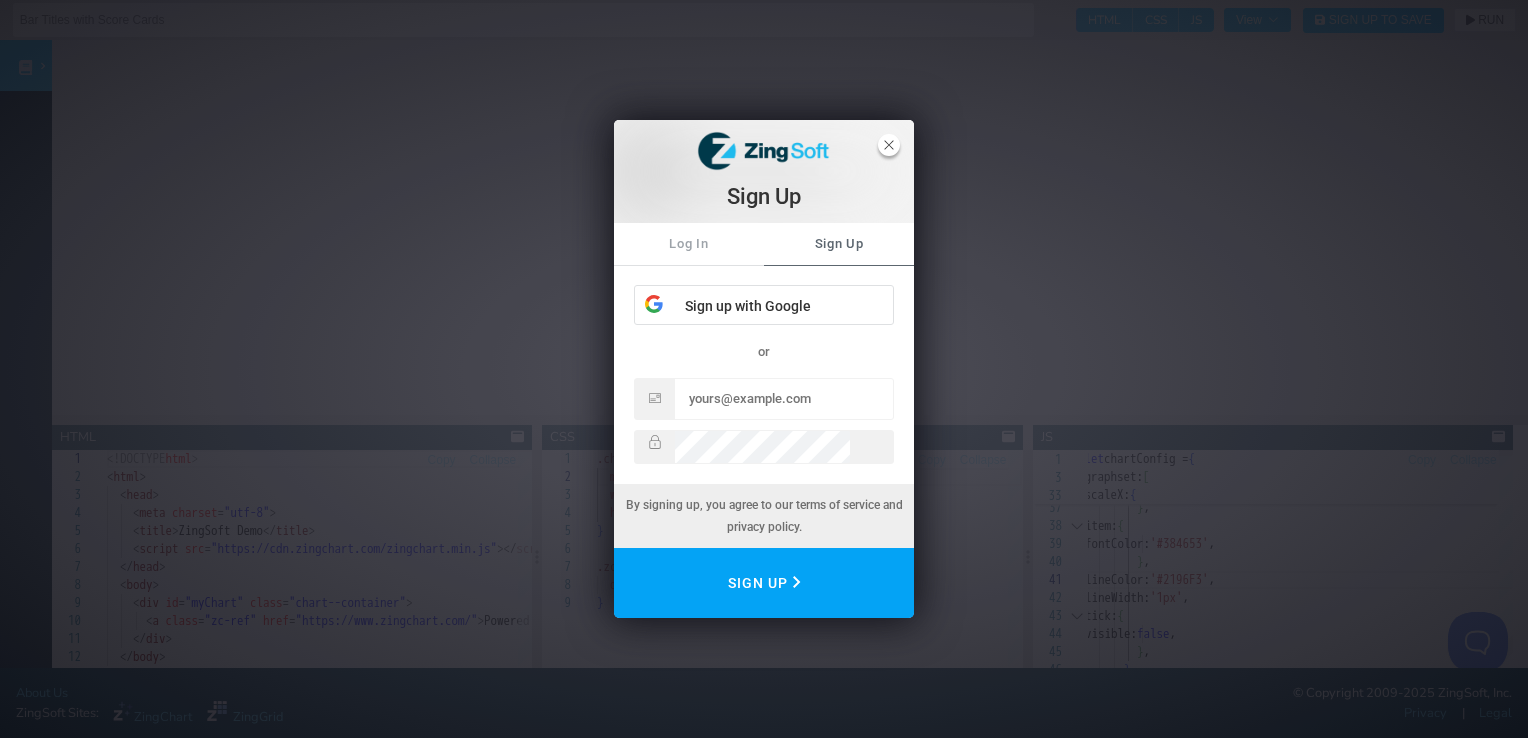 click 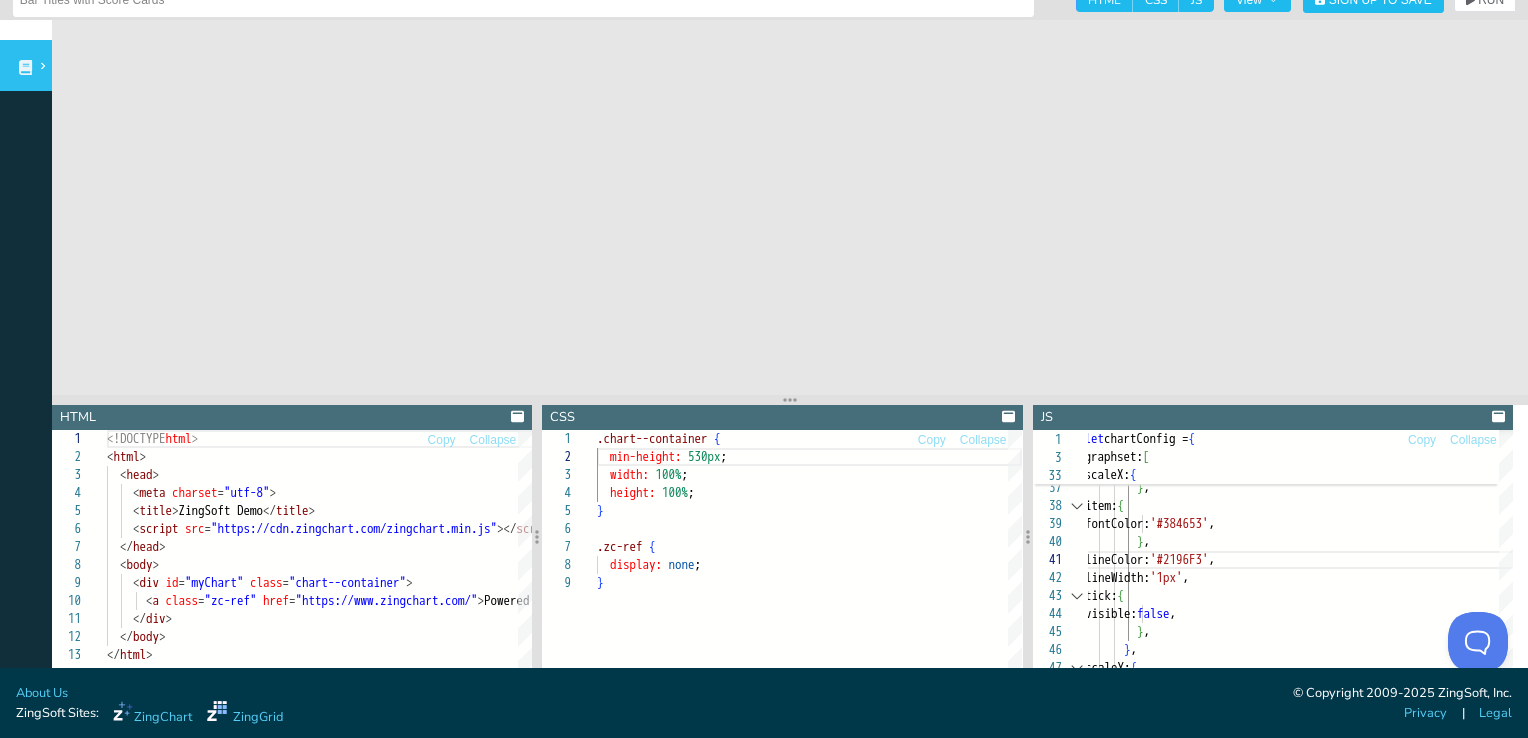 scroll, scrollTop: 0, scrollLeft: 0, axis: both 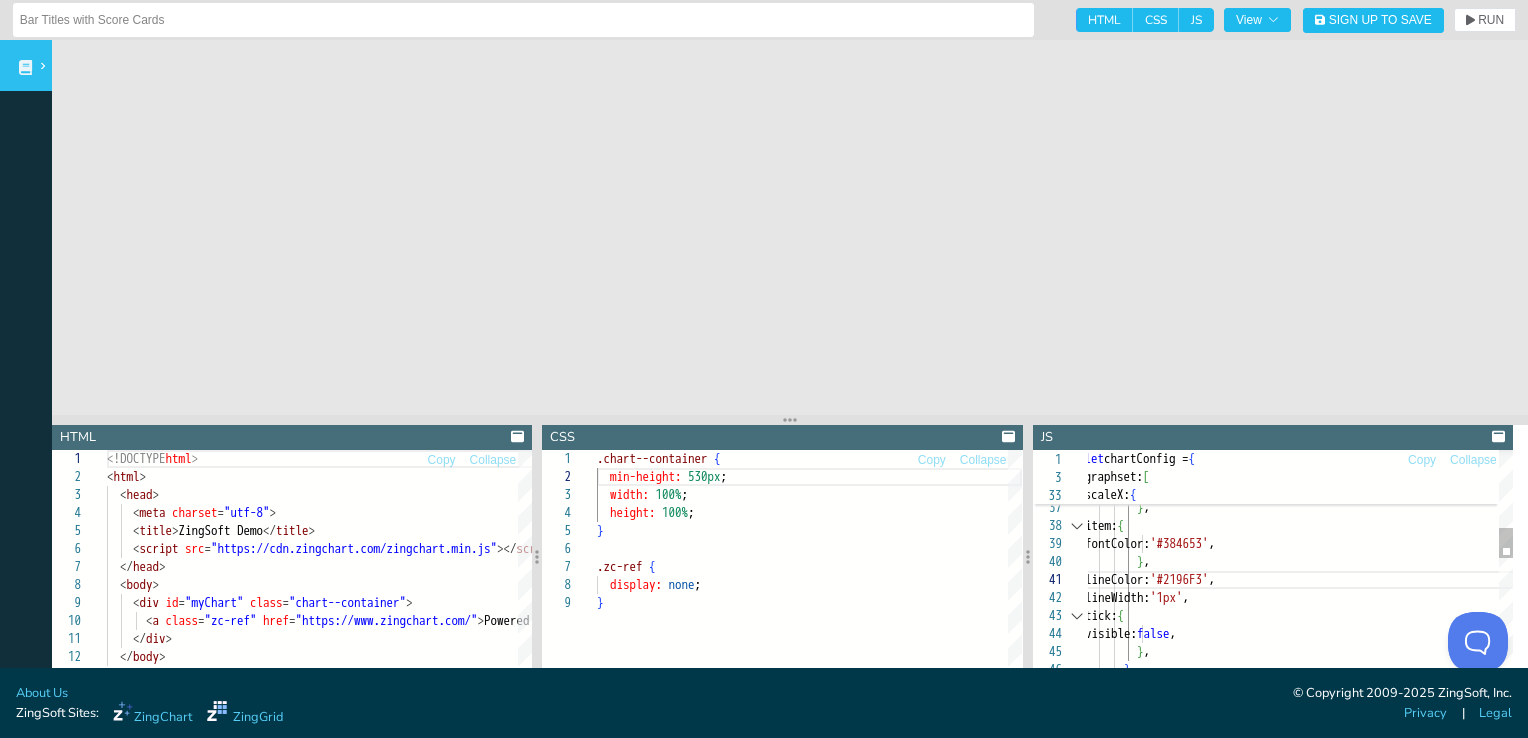 click on "values:  [ 'Bakery' ,  'Dairy' ,  'Meat' ,  'Produce' ,  'Liquor' ,  'Frozen' ] ,         guide:  {           visible:  false ,         } ,         item:  {           fontColor:  '#384653' ,         } ,         lineColor:  '#2196F3' ,         lineWidth:  '[PII]' ,         tick:  {           visible:  false ,         } ,       } ,       scaleY:  {" at bounding box center [1374, 771] 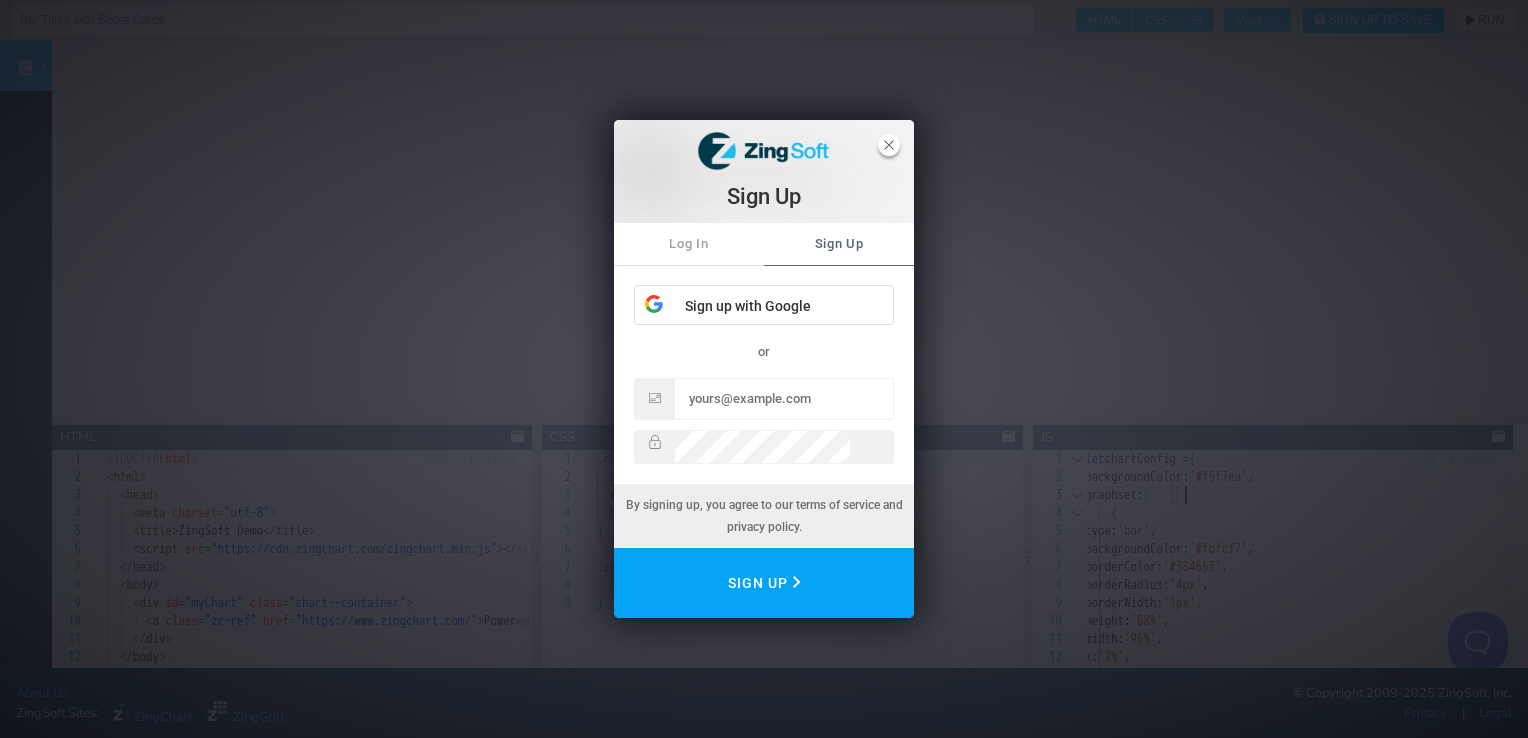 click at bounding box center [889, 145] 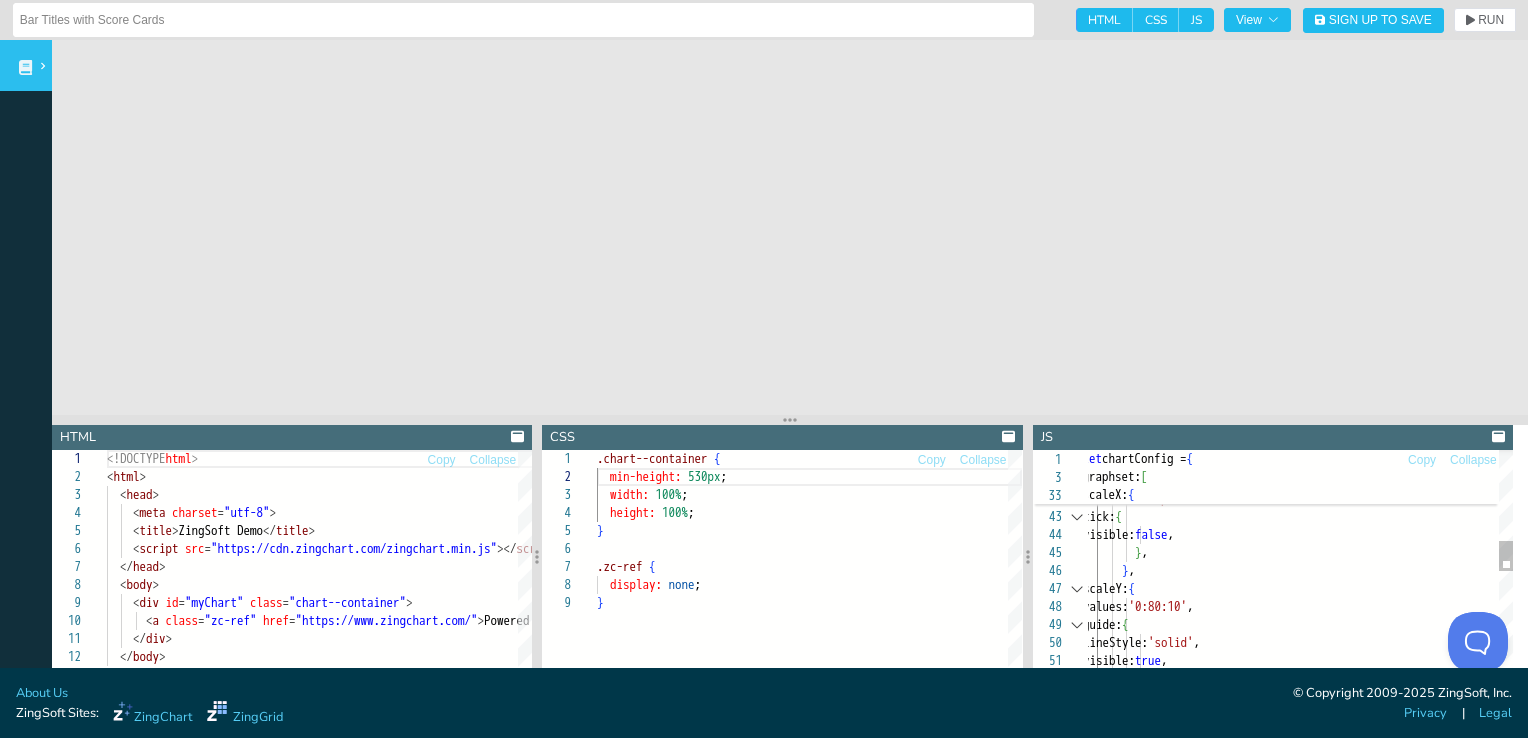 click at bounding box center [1077, 589] 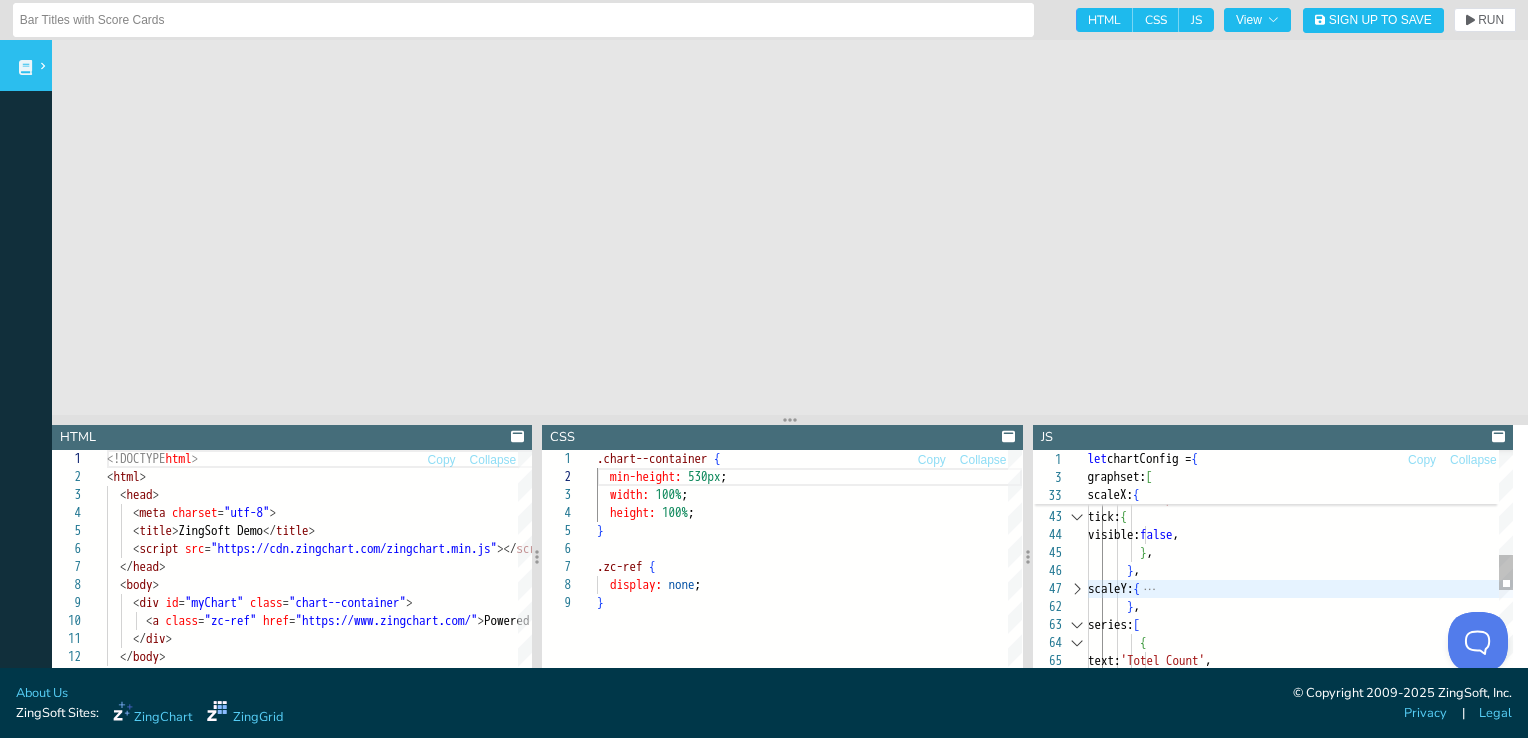 scroll, scrollTop: 36, scrollLeft: 98, axis: both 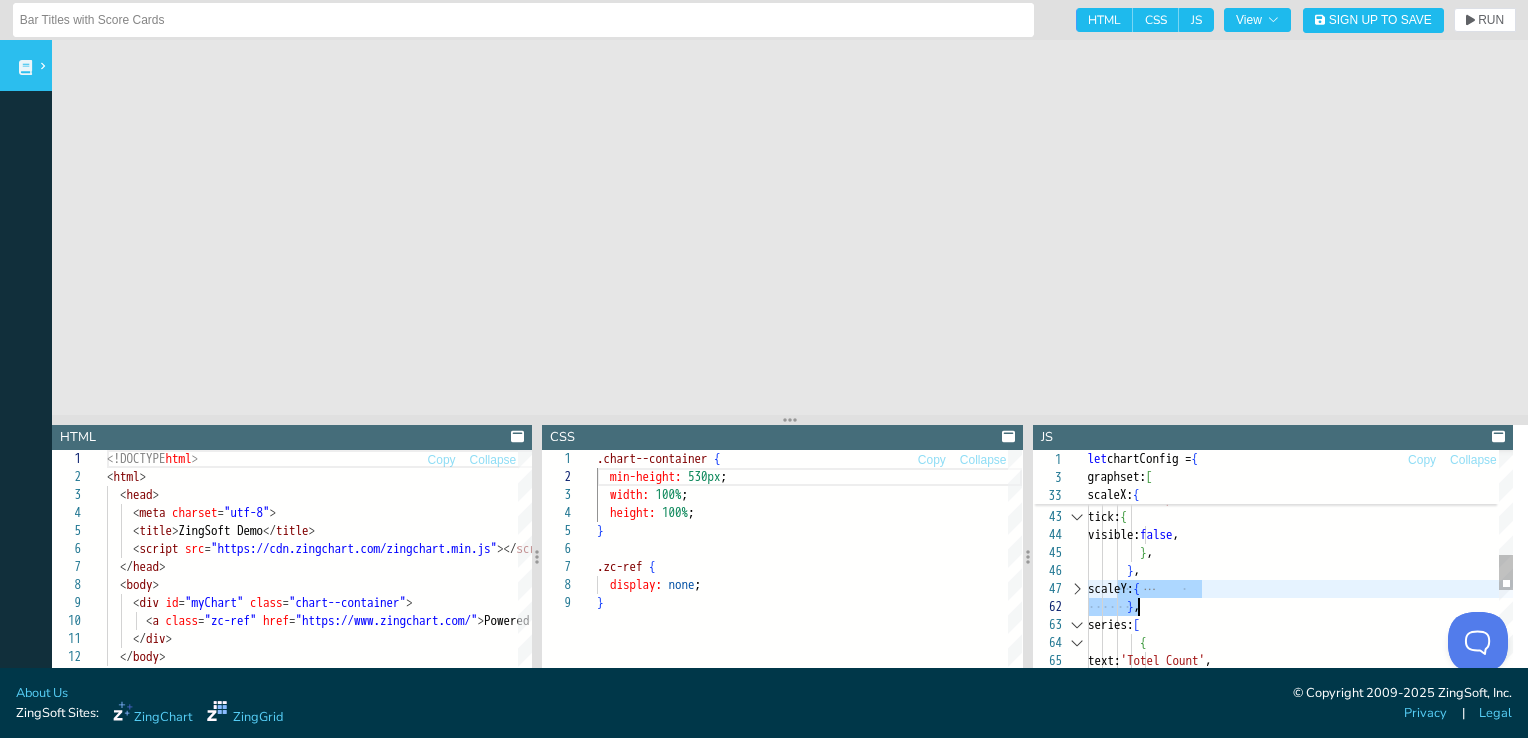 drag, startPoint x: 1116, startPoint y: 595, endPoint x: 1144, endPoint y: 606, distance: 30.083218 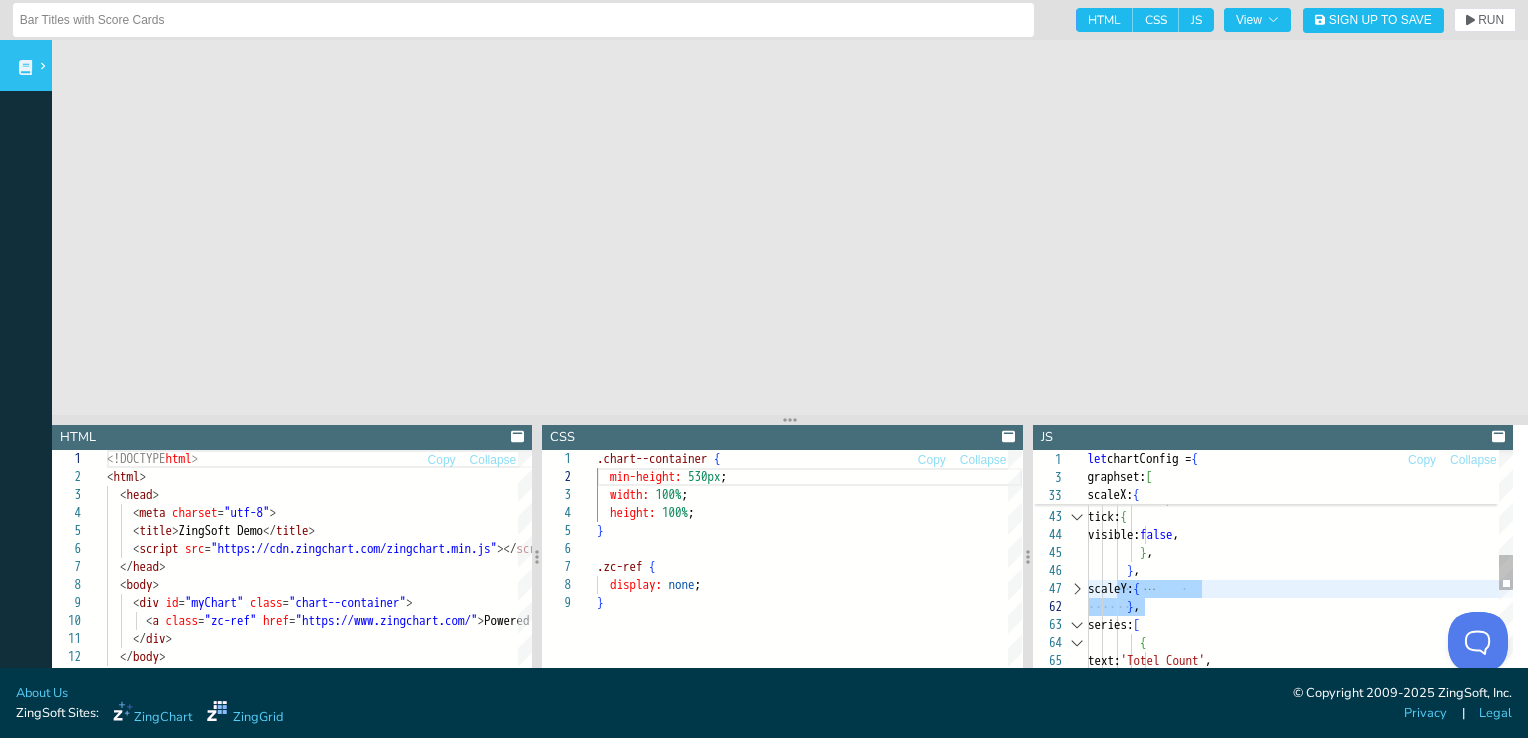 click on "fontColor: '#384653' ,
},
lineColor: '#b0aaab' ,
lineWidth: '1px' ,
tick: {
visible: false,
},
},
scaleY: {
},
series: [
{
text: 'Totel Count',
values: [11, 26, 7, 44, 12, 30]," at bounding box center [1300, 546] 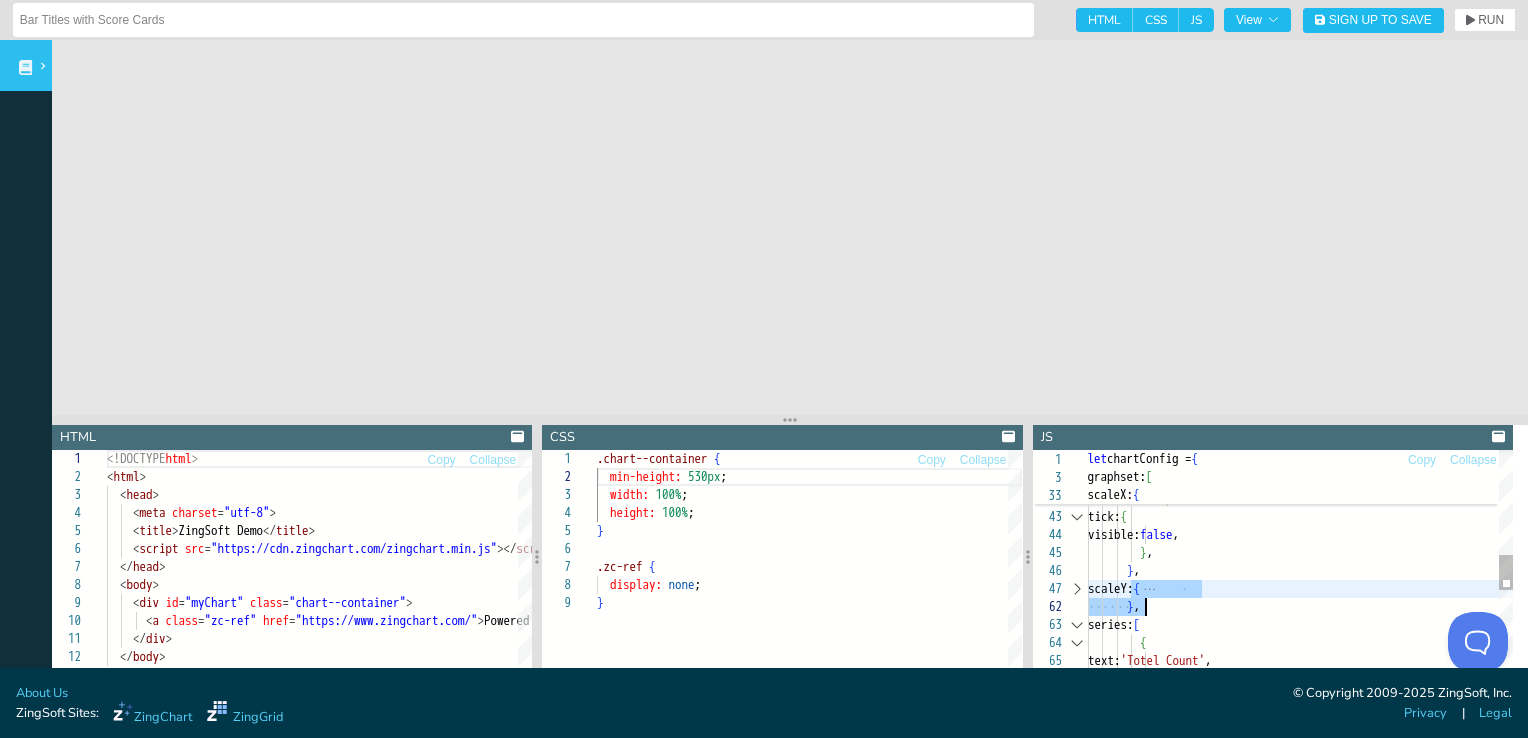 drag, startPoint x: 1131, startPoint y: 594, endPoint x: 1153, endPoint y: 604, distance: 24.166092 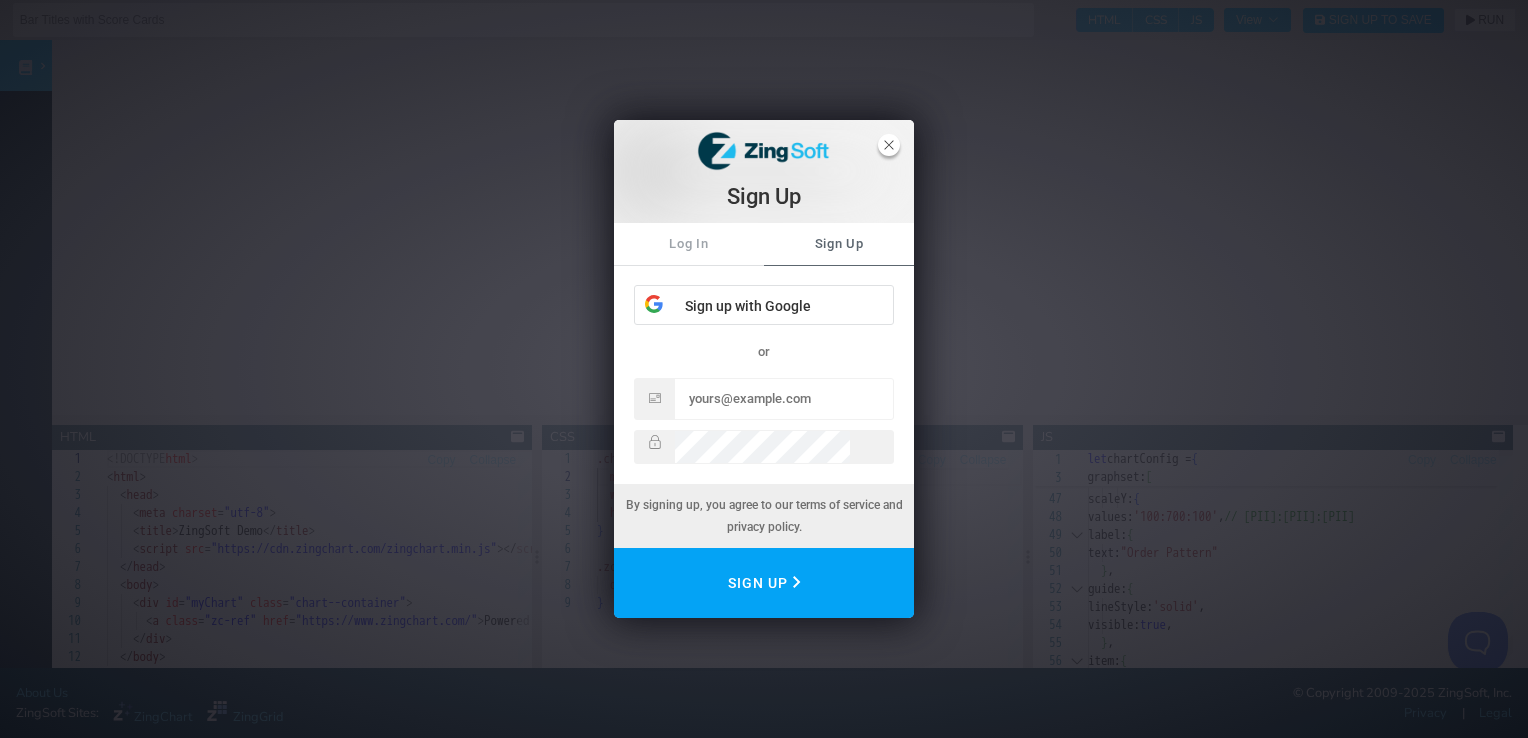 click 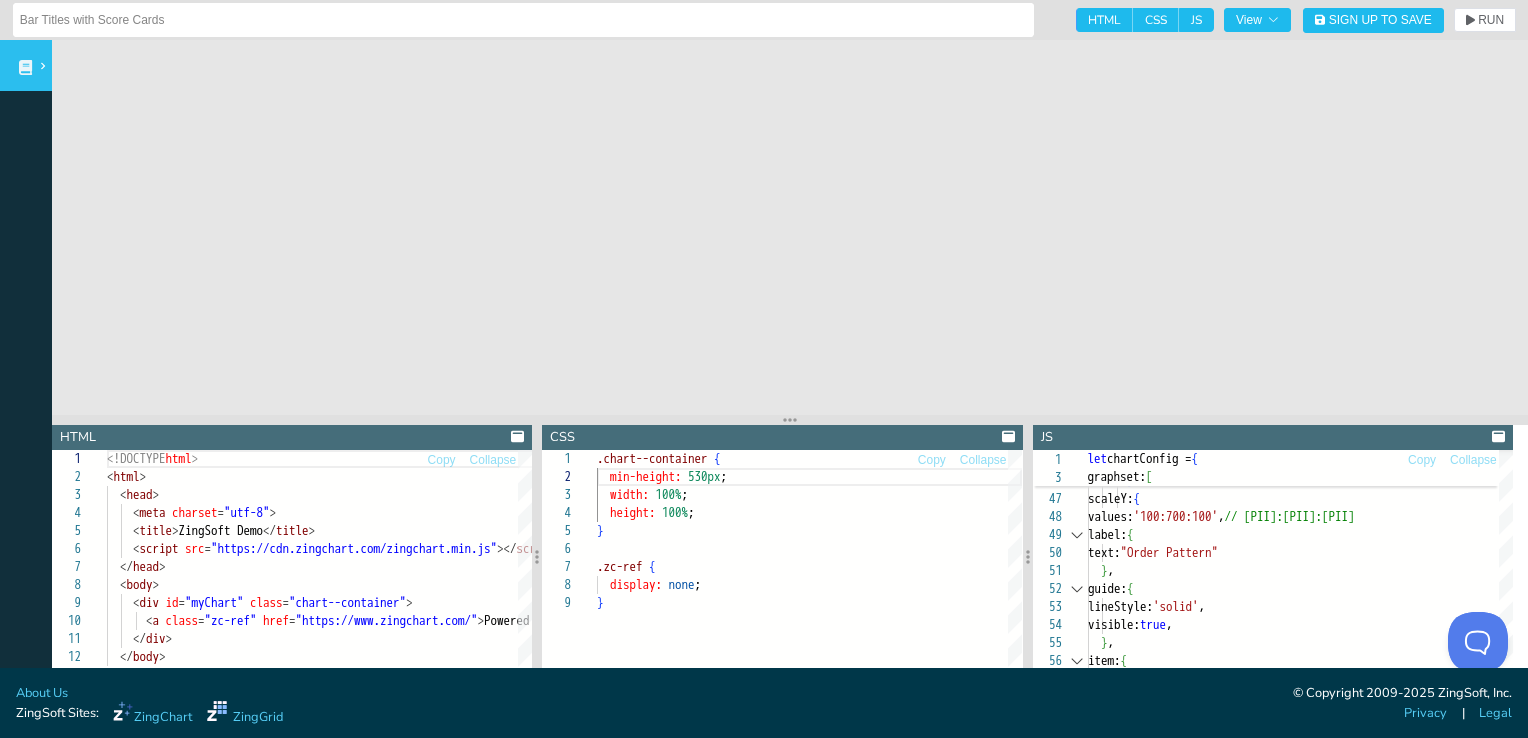 scroll, scrollTop: 20, scrollLeft: 0, axis: vertical 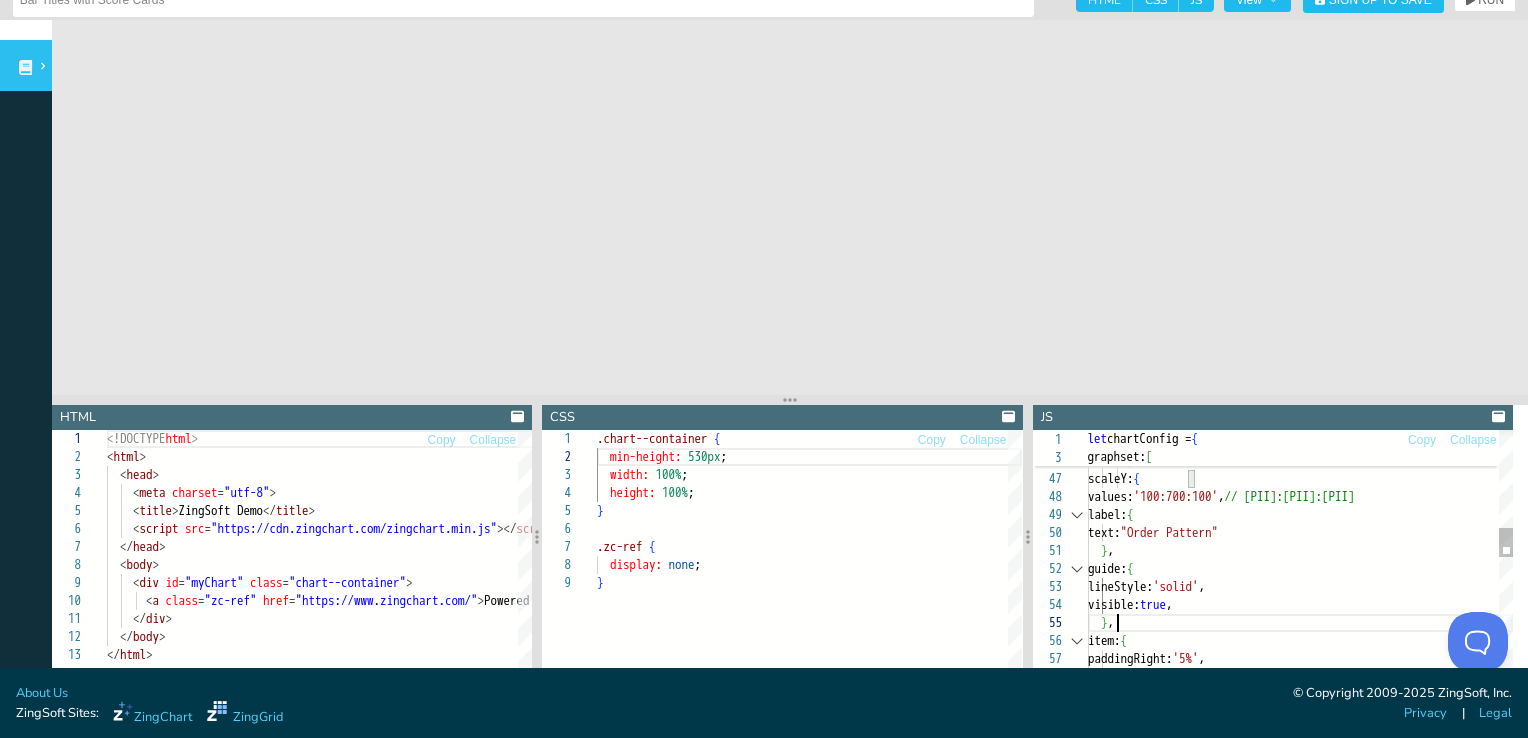 click on "visible:  false ,          }
},
scaleY:  {
values:  '100:700:100' ,   // Start:End:Step
label:  {
text:  "Order Pattern"
},
guide:  {
lineStyle:  'solid' ,
visible:  true ,
},
item:  {
paddingRight:  '5%' ," at bounding box center [1300, 598] 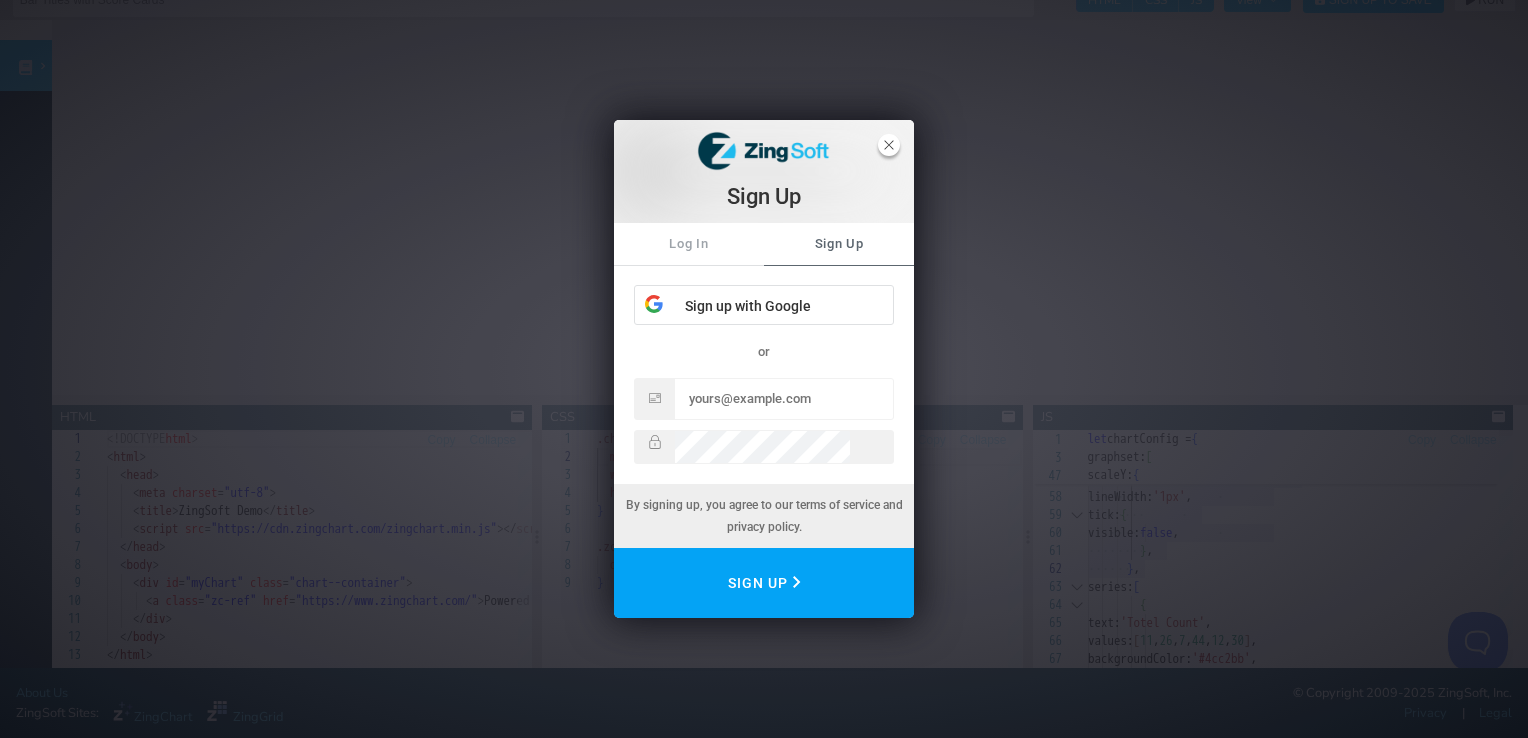 click 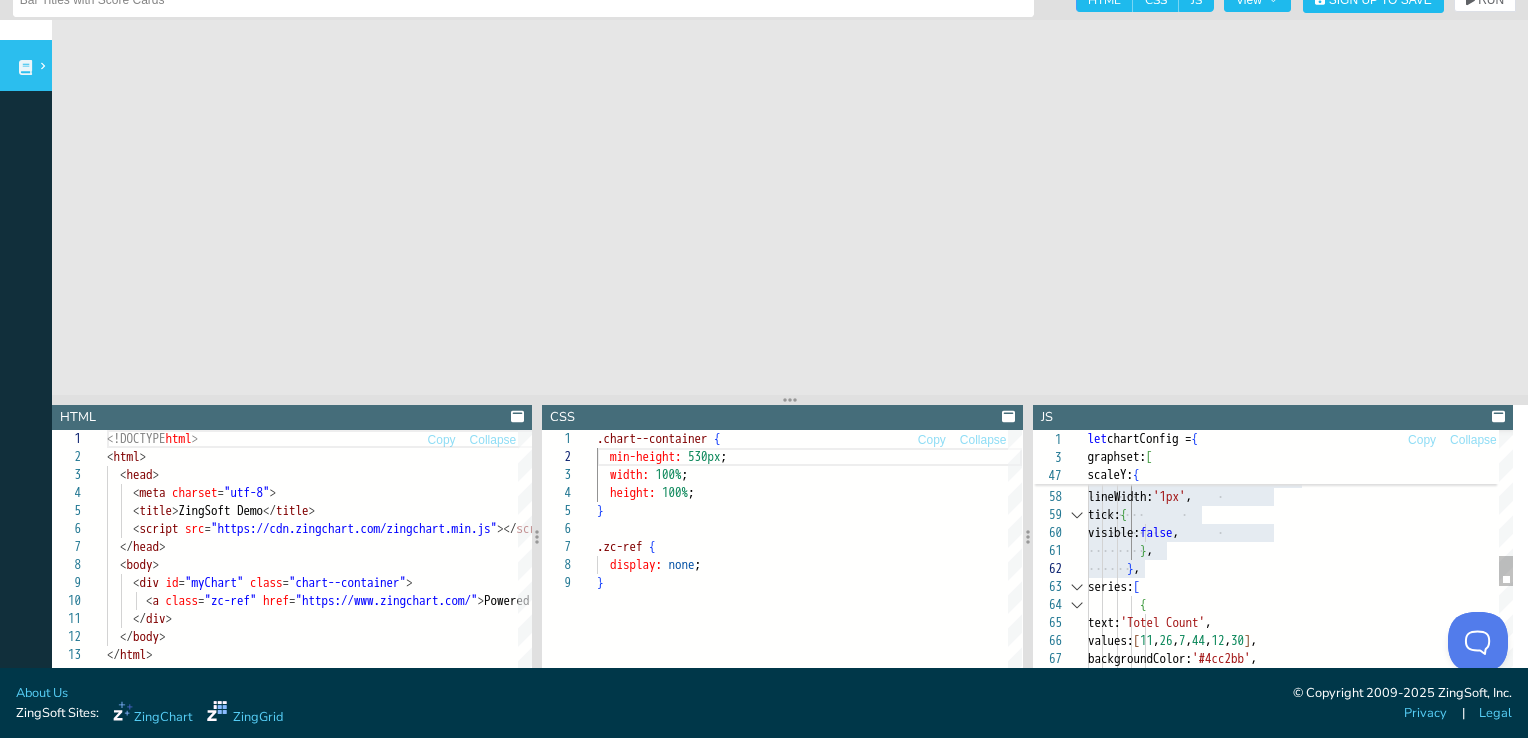 click on "paddingRight:  '5%' ,           fontColor:  '#384653' ,          } ,         lineColor:  '#FFFFFF' ,         lineWidth:  '1px' ,         tick:  {           visible:  false ,          } ,        } ,       series:  [          {           text:  'Totel Count' ,           values:  [ 11 ,  26 ,  7 ,  44 ,  12 ,  30 ] ,           backgroundColor:  '#4cc2bb' ," at bounding box center (1300, 382) 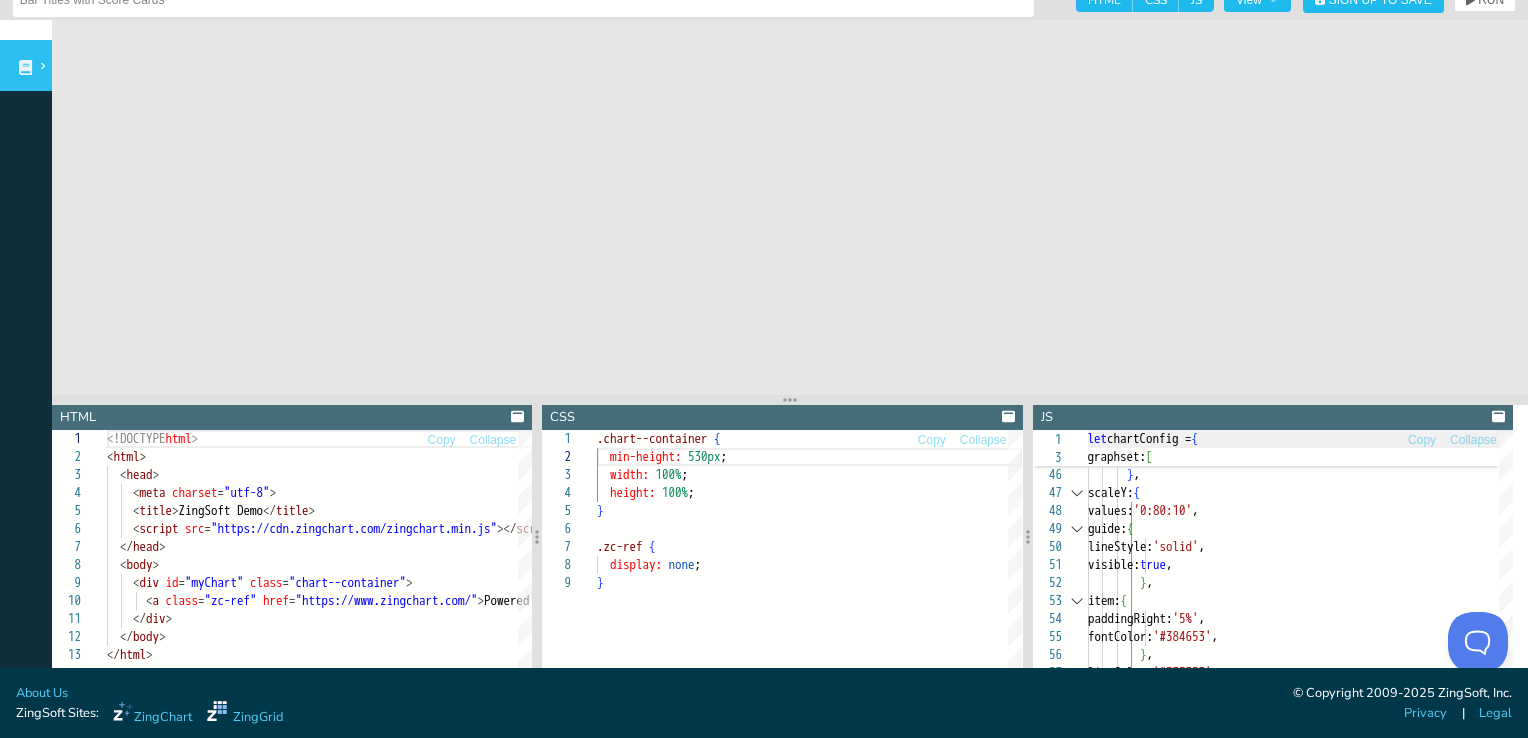 scroll, scrollTop: 0, scrollLeft: 0, axis: both 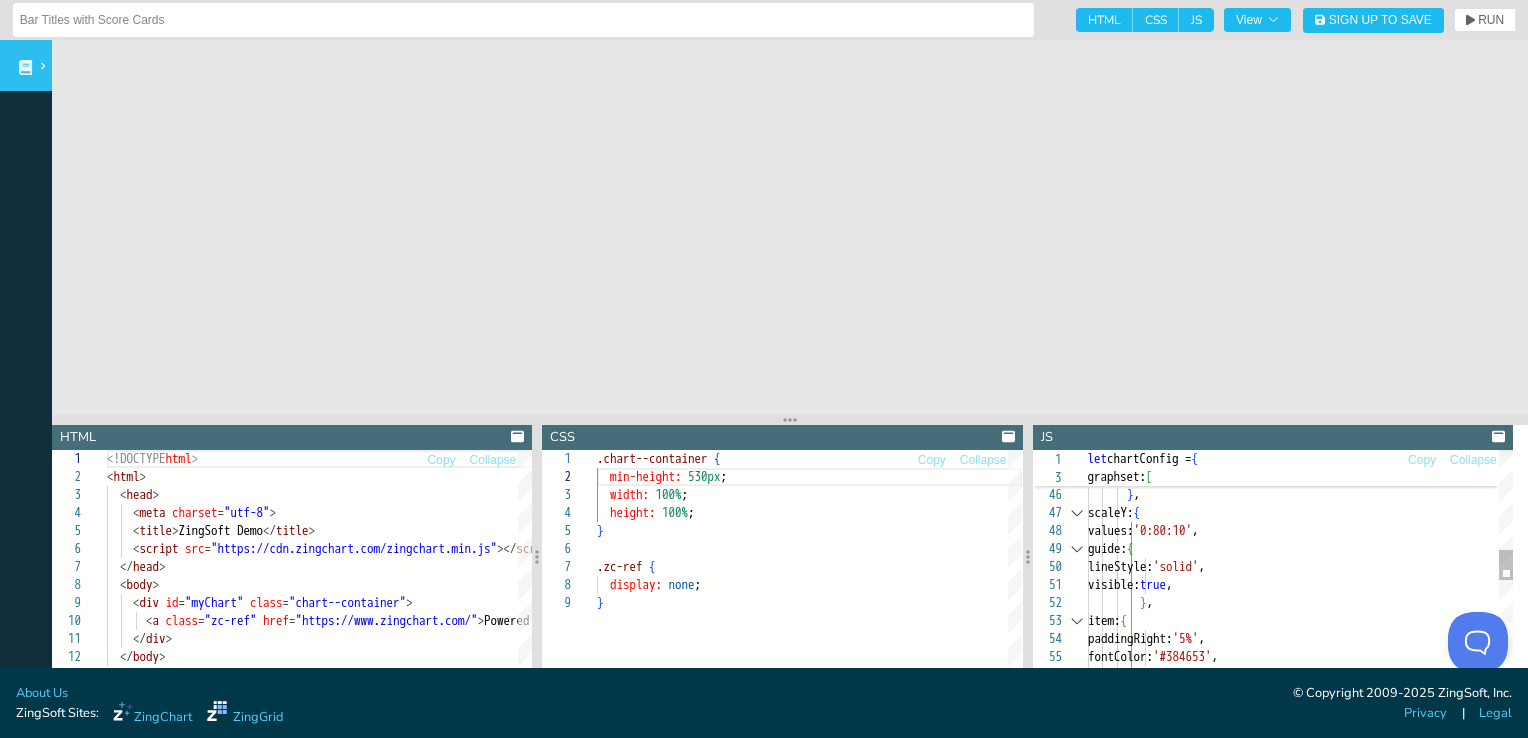 click on "paddingRight:  '5%' ,           fontColor:  '#384653' ,          } ,         lineColor:  '#FFFFFF' ,          } ,         item:  {           visible:  true ,         guide:  {           lineStyle:  'solid' ,         values:  '0:80:10' ,        } ,       scaleY:  {          } ,           visible:  false ," at bounding box center [1300, 596] 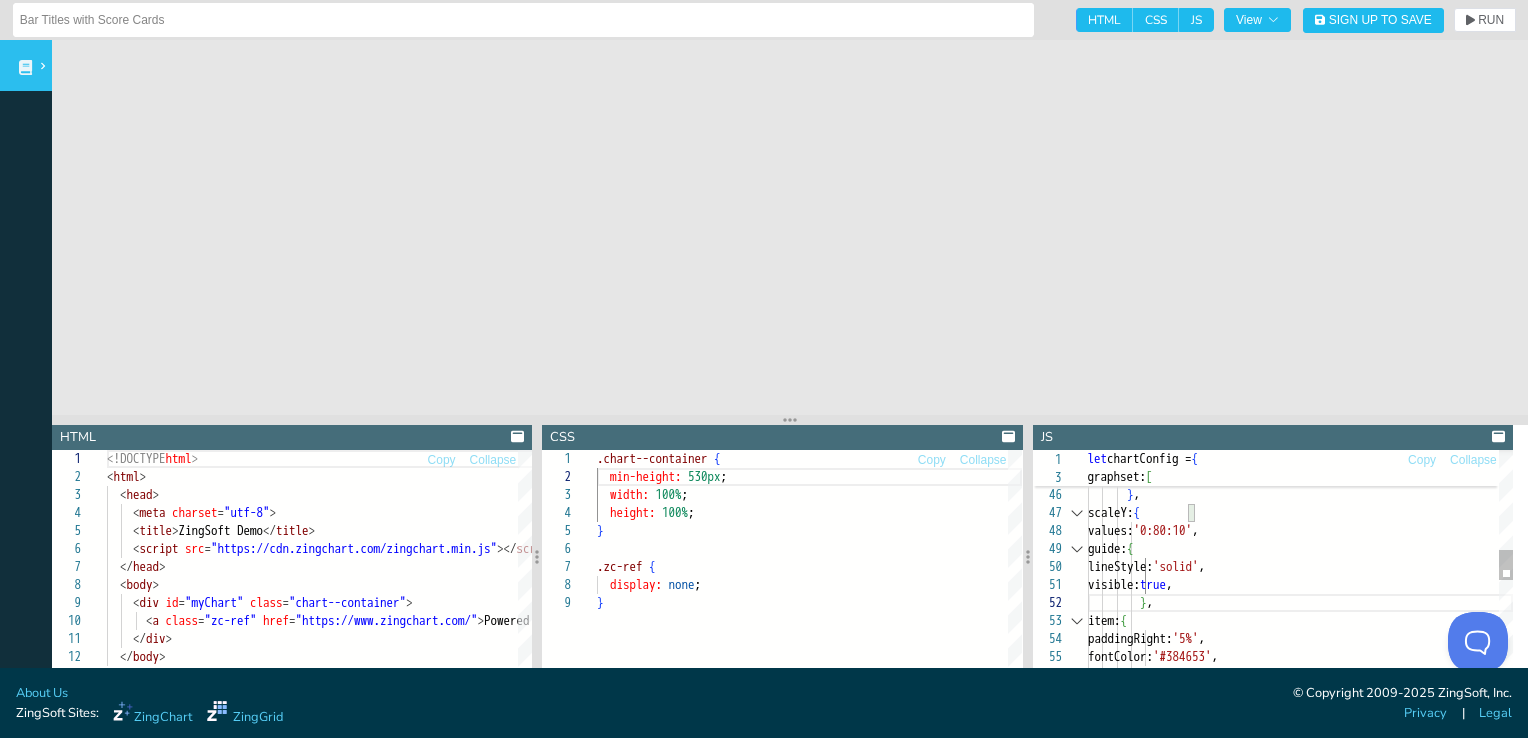 type on "let chartConfig = {
backgroundColor: '#f5f7ea',
graphset: [
{
type: 'bar',
backgroundColor: '#fbfcf7',
borderColor: '#384653',
borderRadius: '4px'," 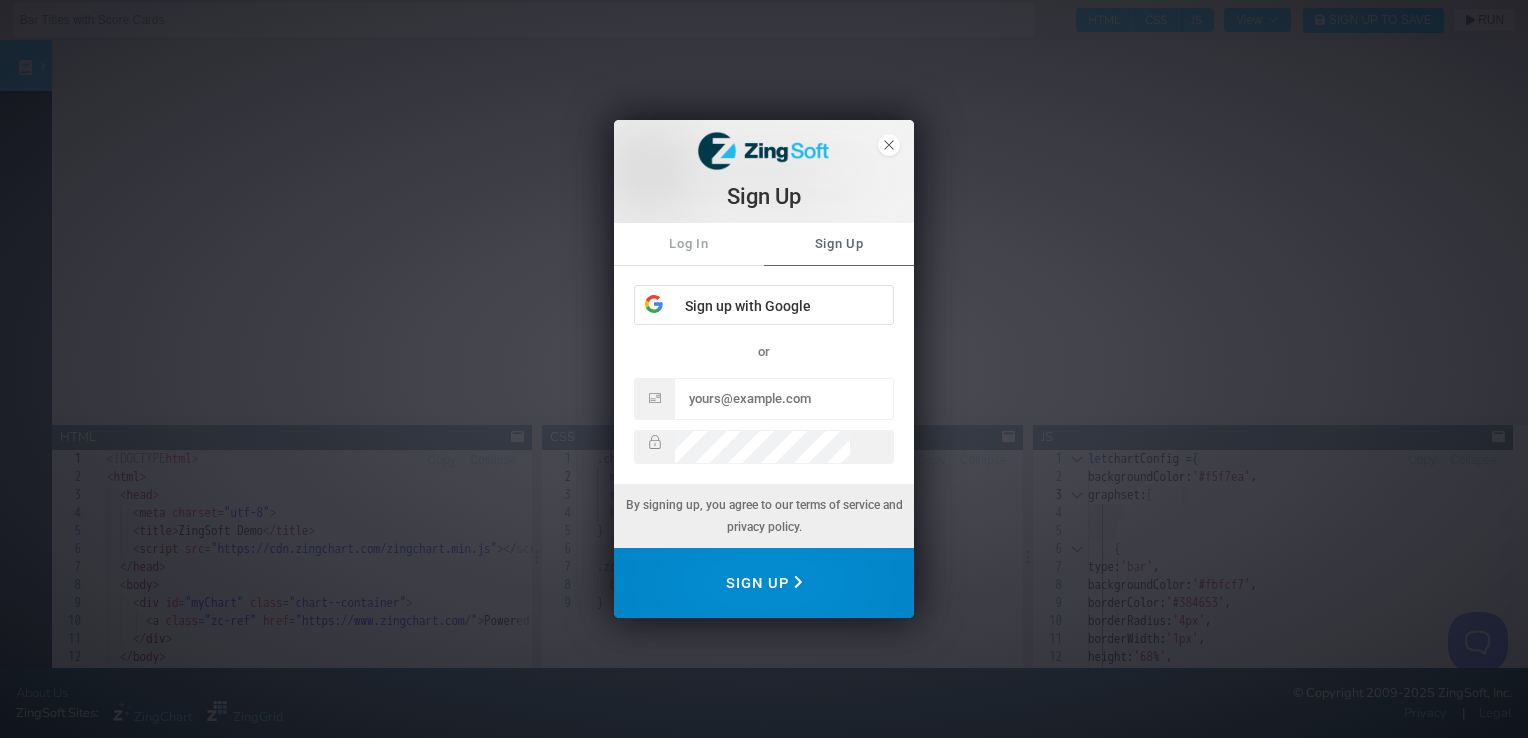 click on "Sign Up" at bounding box center [764, 583] 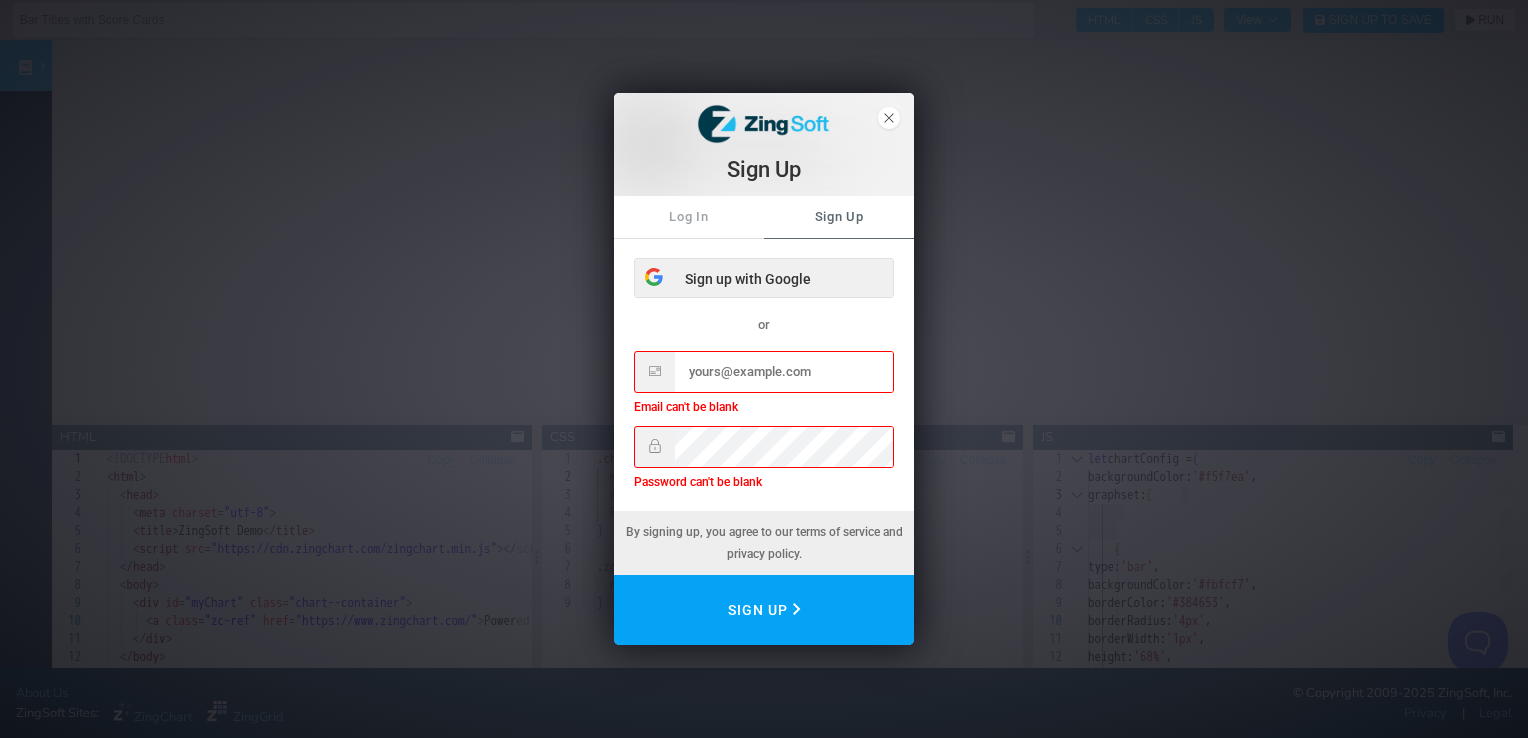 click on "Sign up with Google" at bounding box center [764, 279] 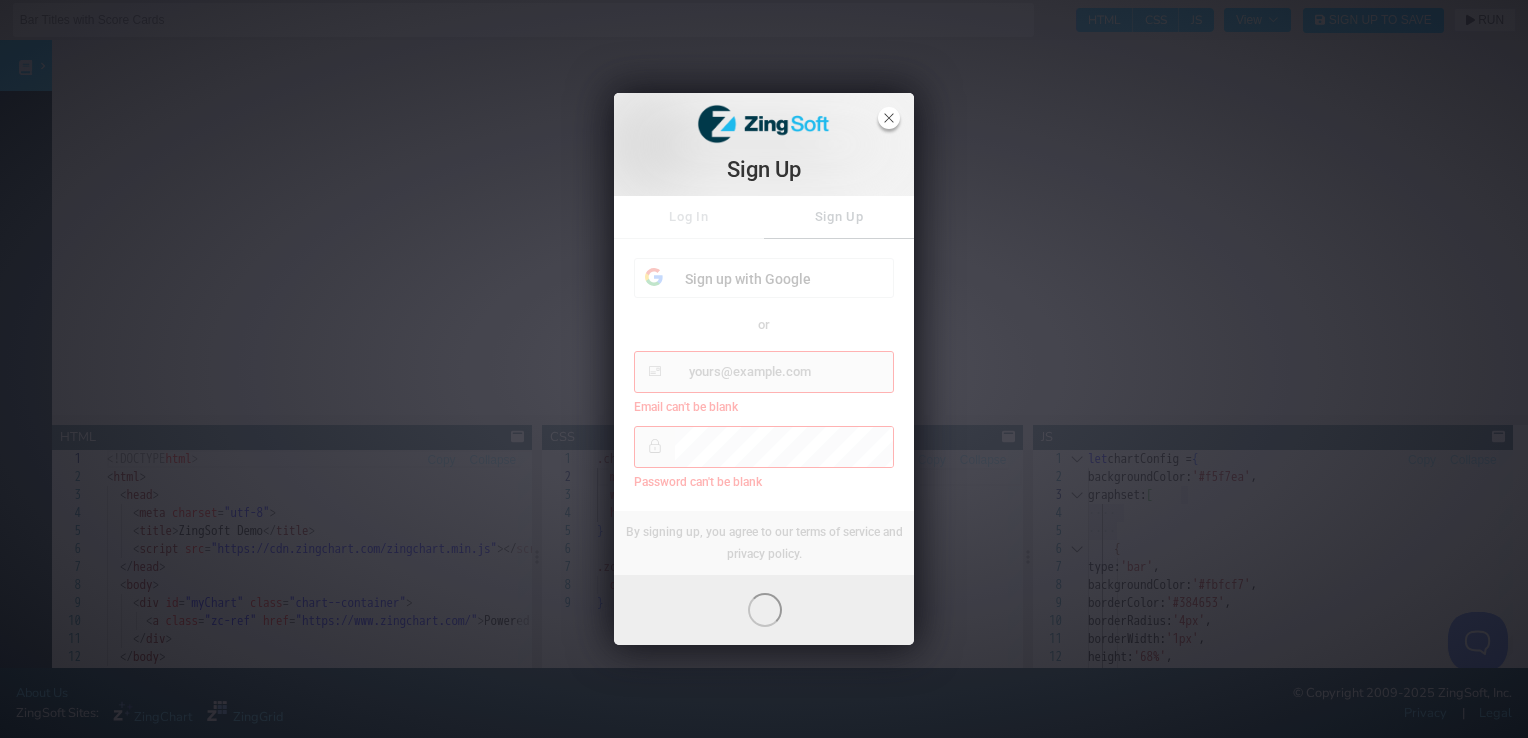 click at bounding box center (889, 118) 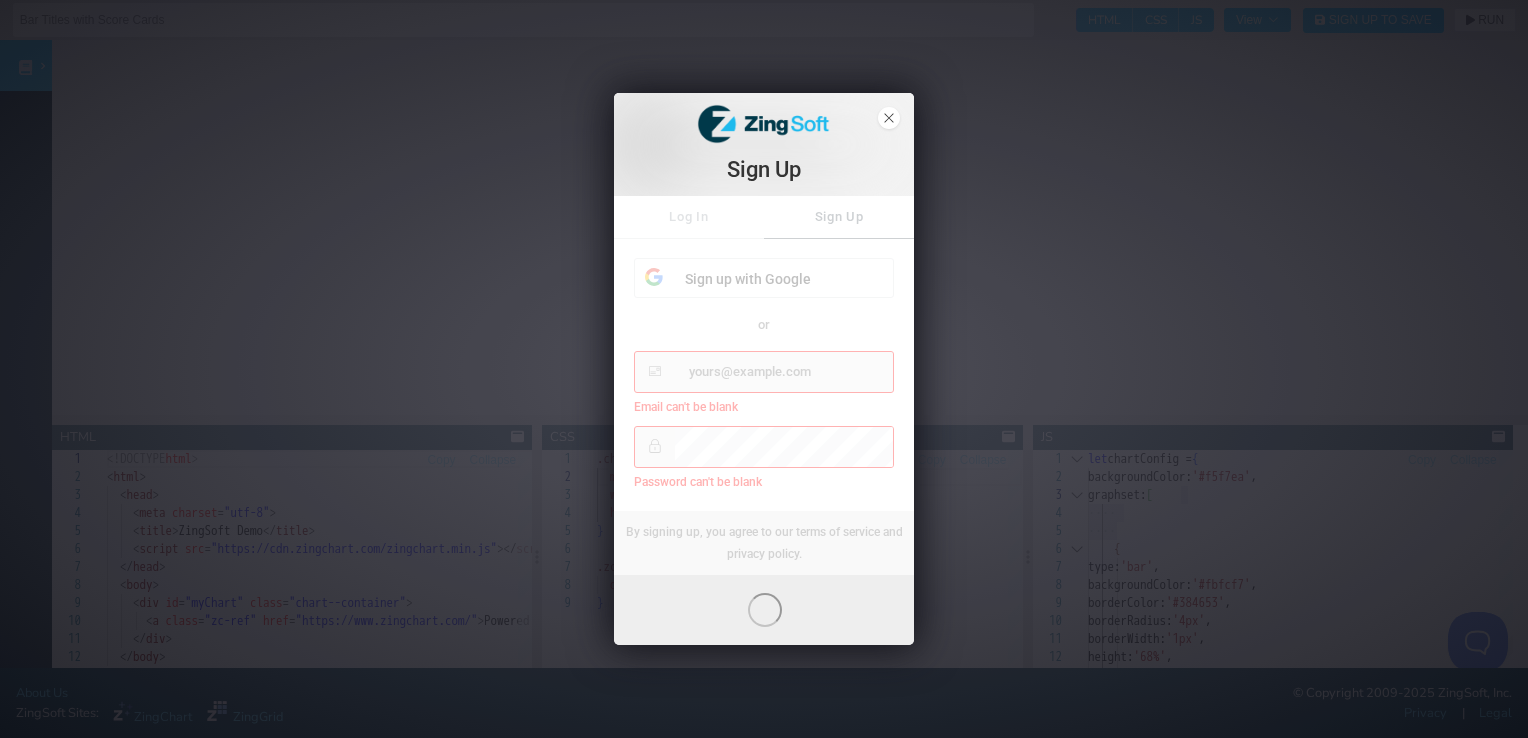 click on "Command Palette Sign Up Log In Sign Up Sign up with Google or Email can't be blank Password can't be blank By signing up, you agree to our terms of service and privacy policy. Sign Up" at bounding box center [764, 369] 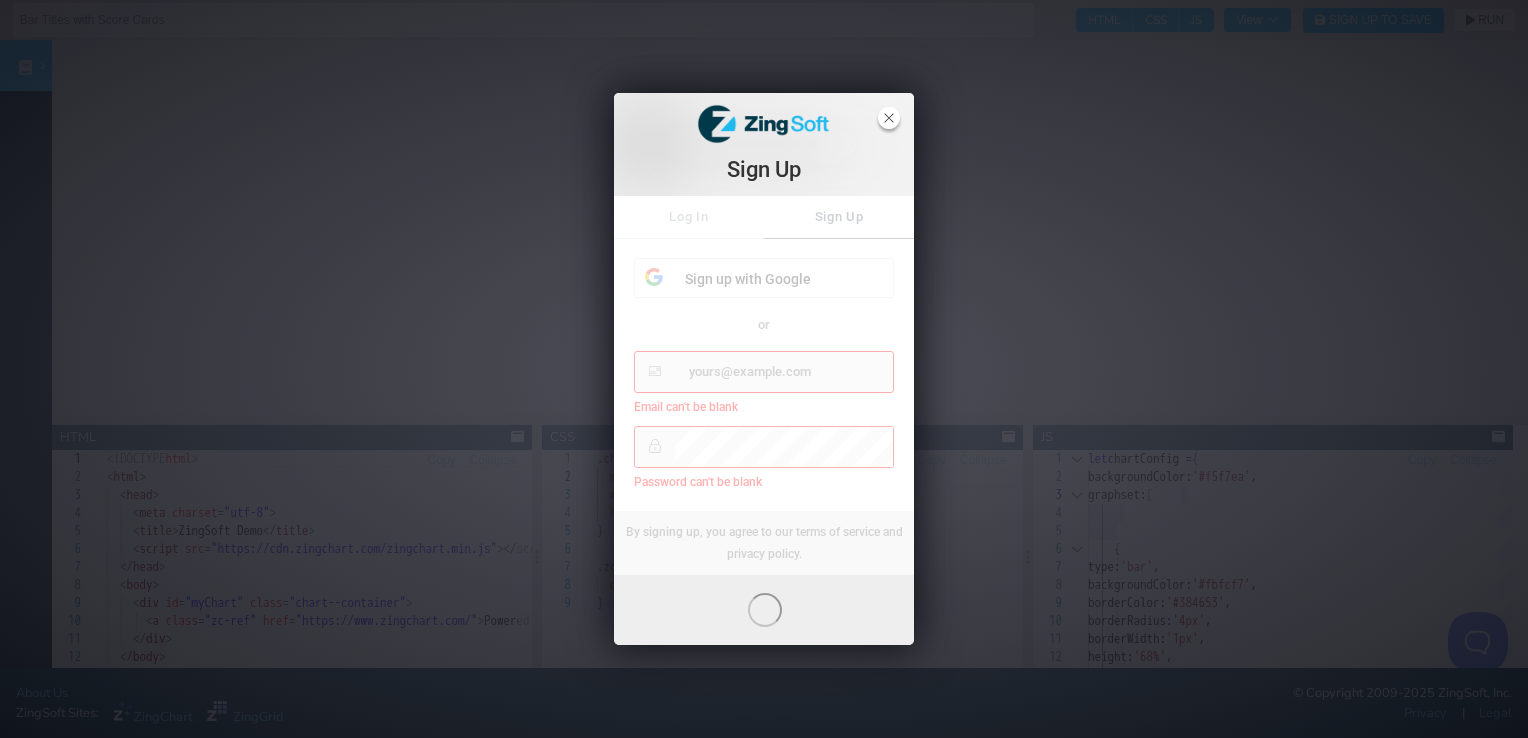 click 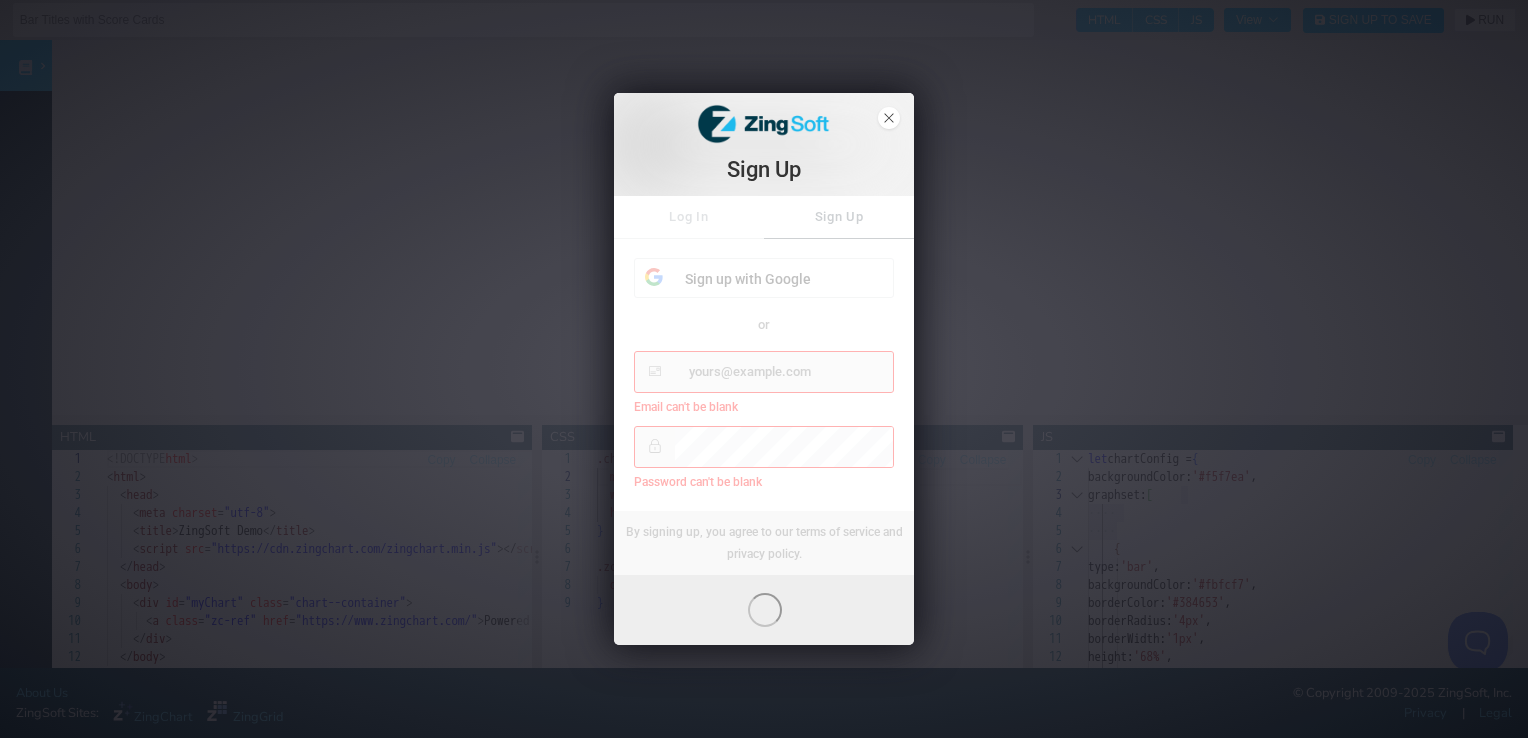 click on "Log In Sign Up Sign up with Google or Email can't be blank Password can't be blank By signing up, you agree to our terms of service and privacy policy." at bounding box center (764, 385) 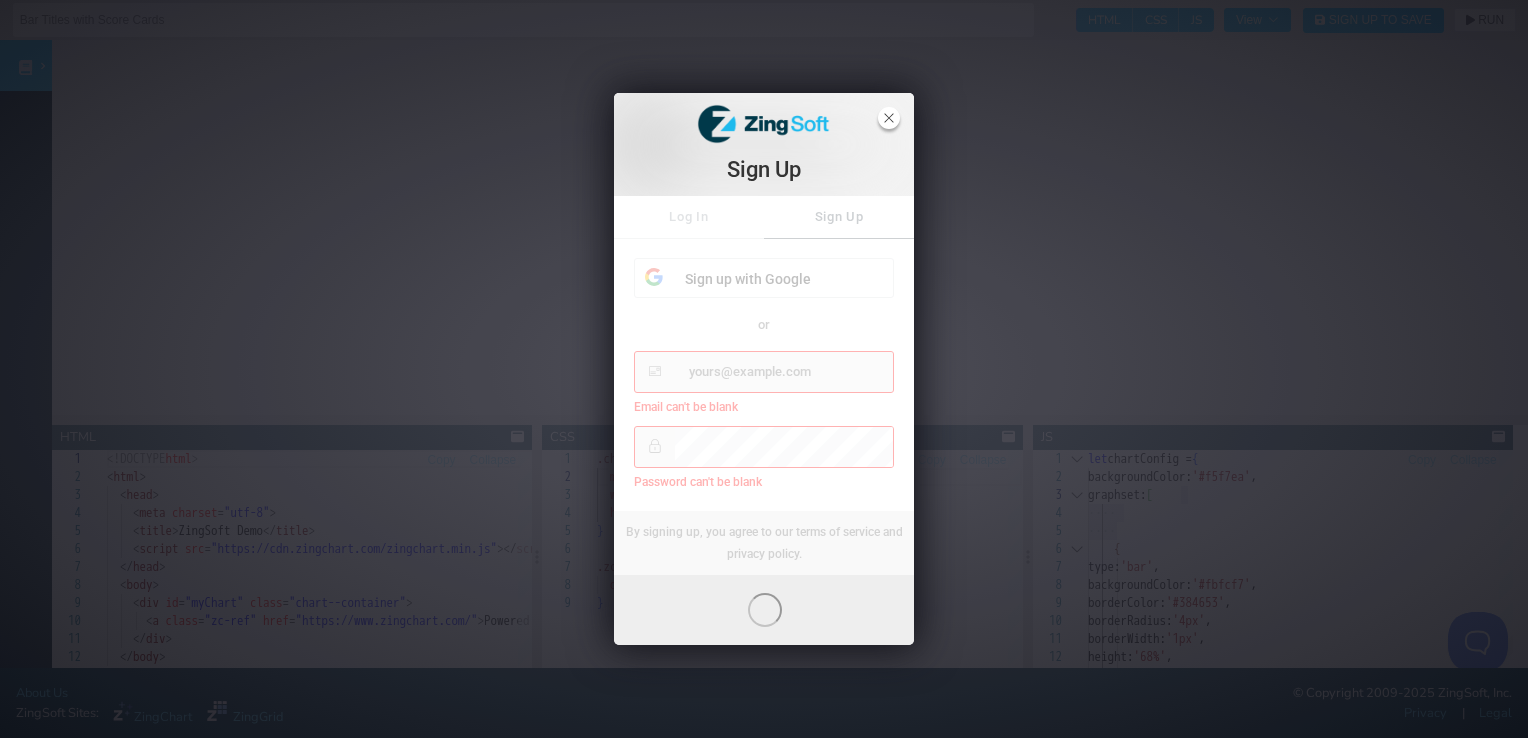 click 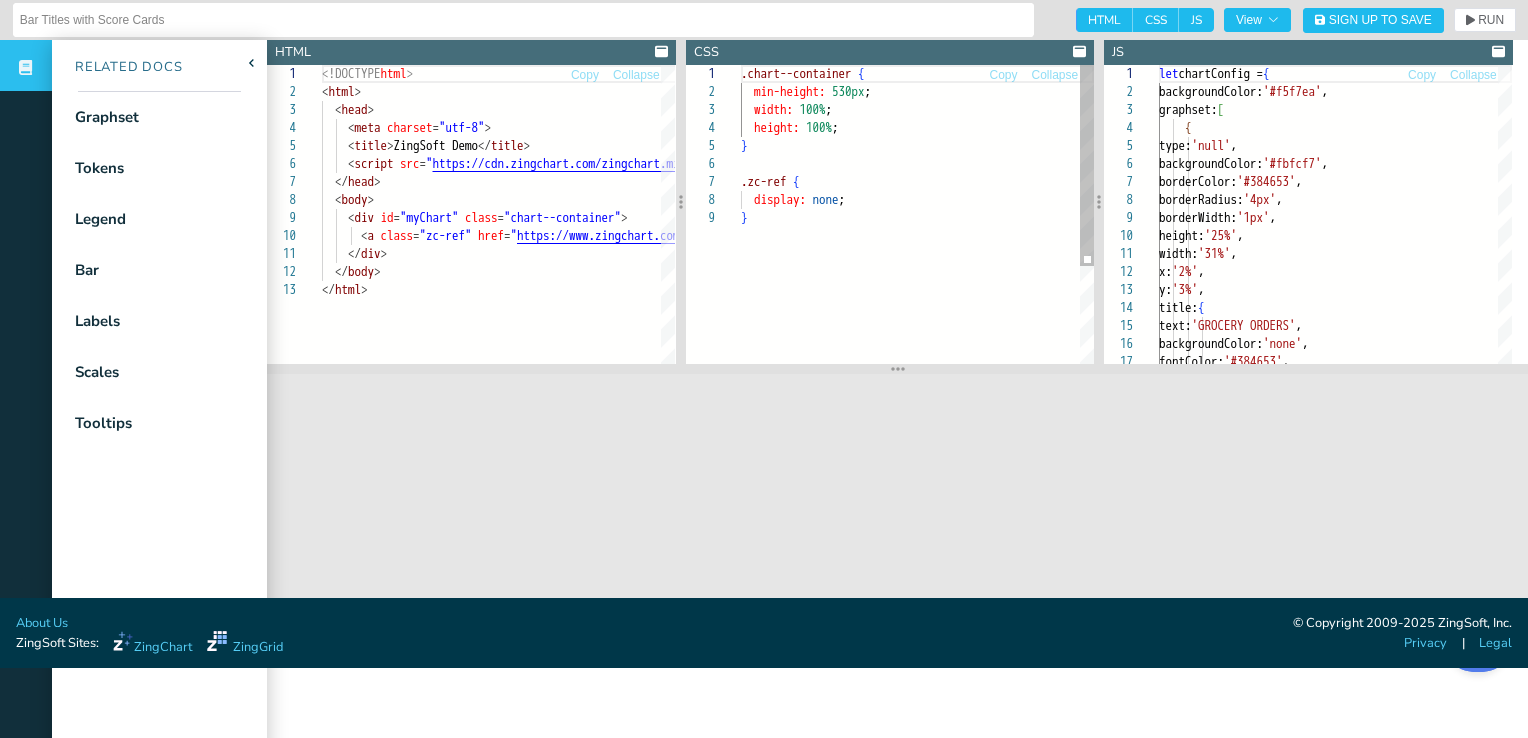 scroll, scrollTop: 0, scrollLeft: 0, axis: both 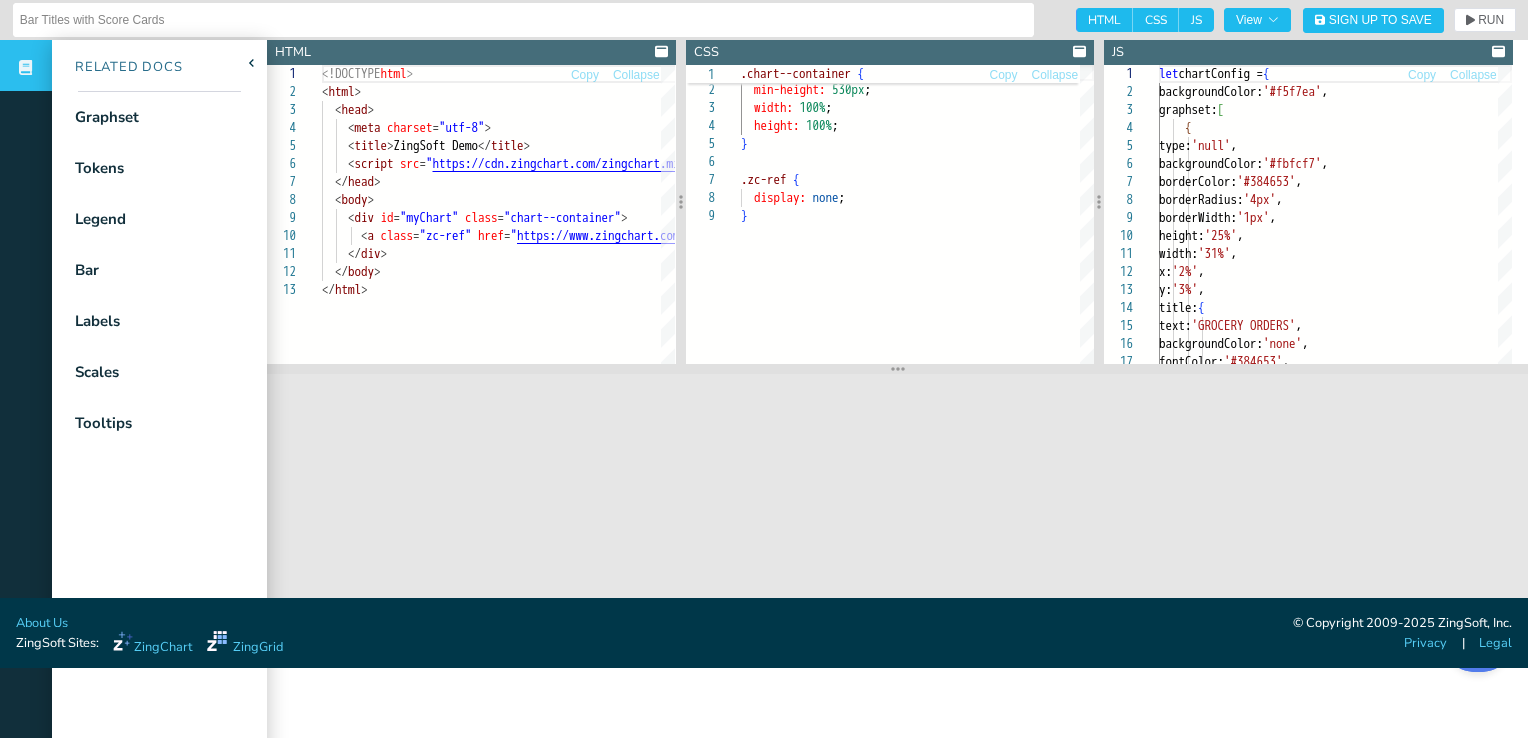 click 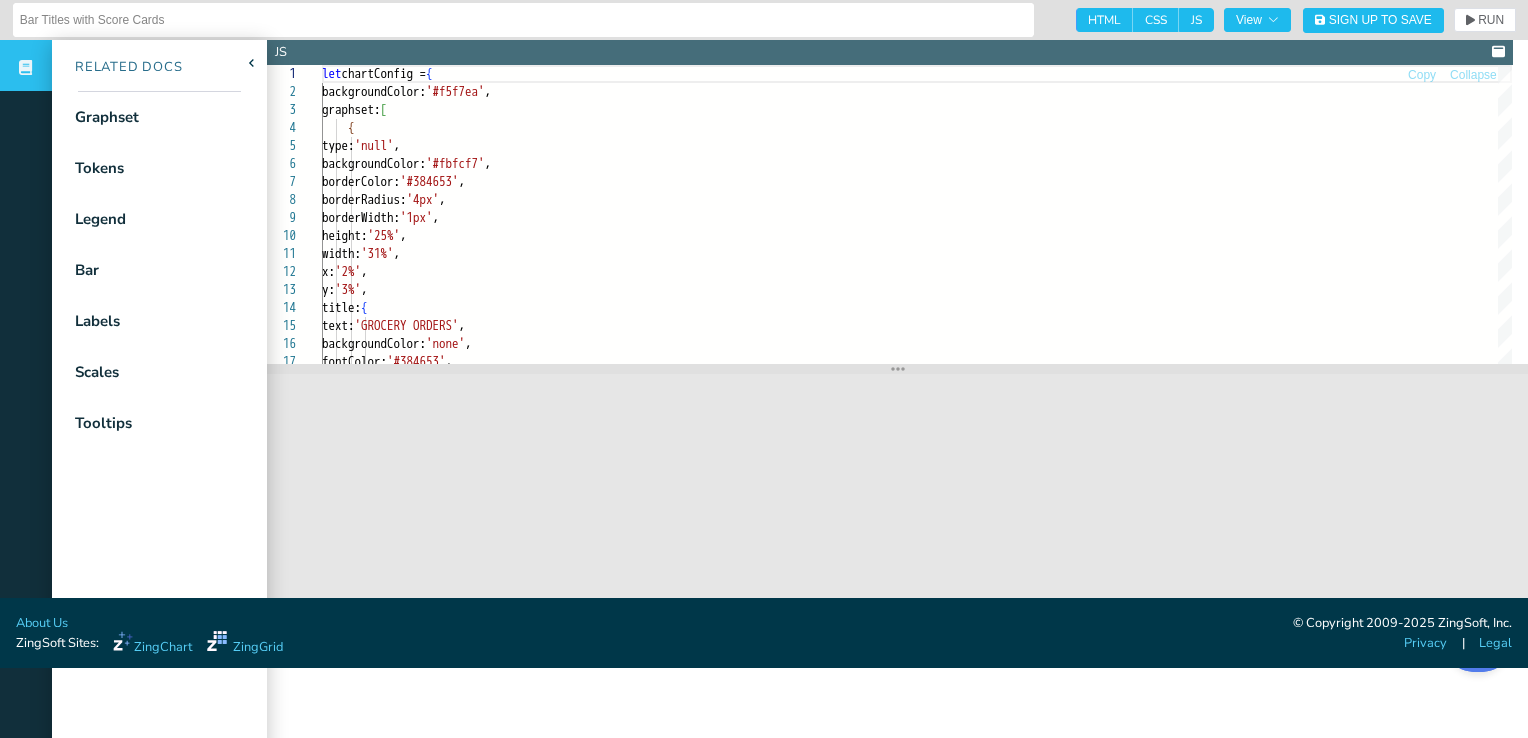 click 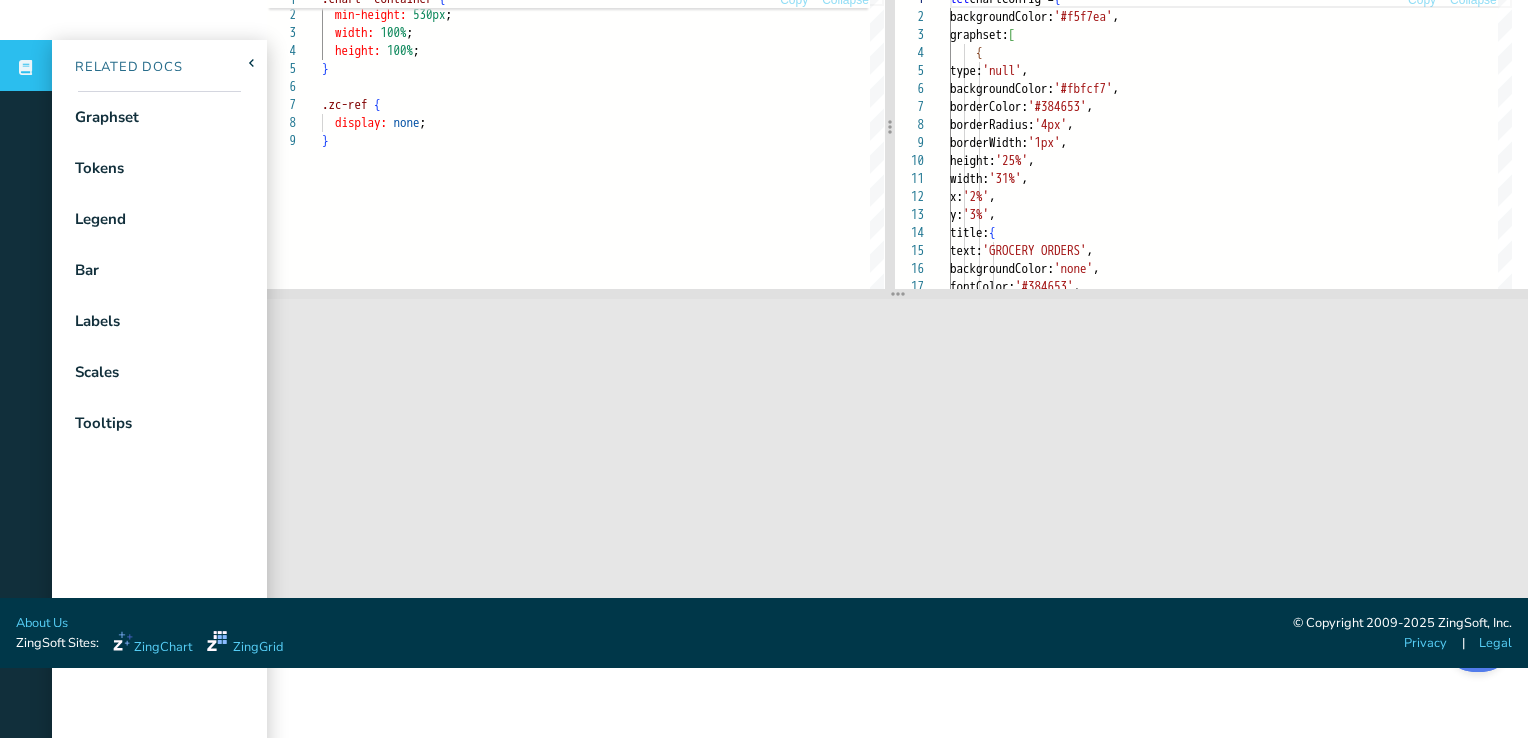 scroll, scrollTop: 0, scrollLeft: 0, axis: both 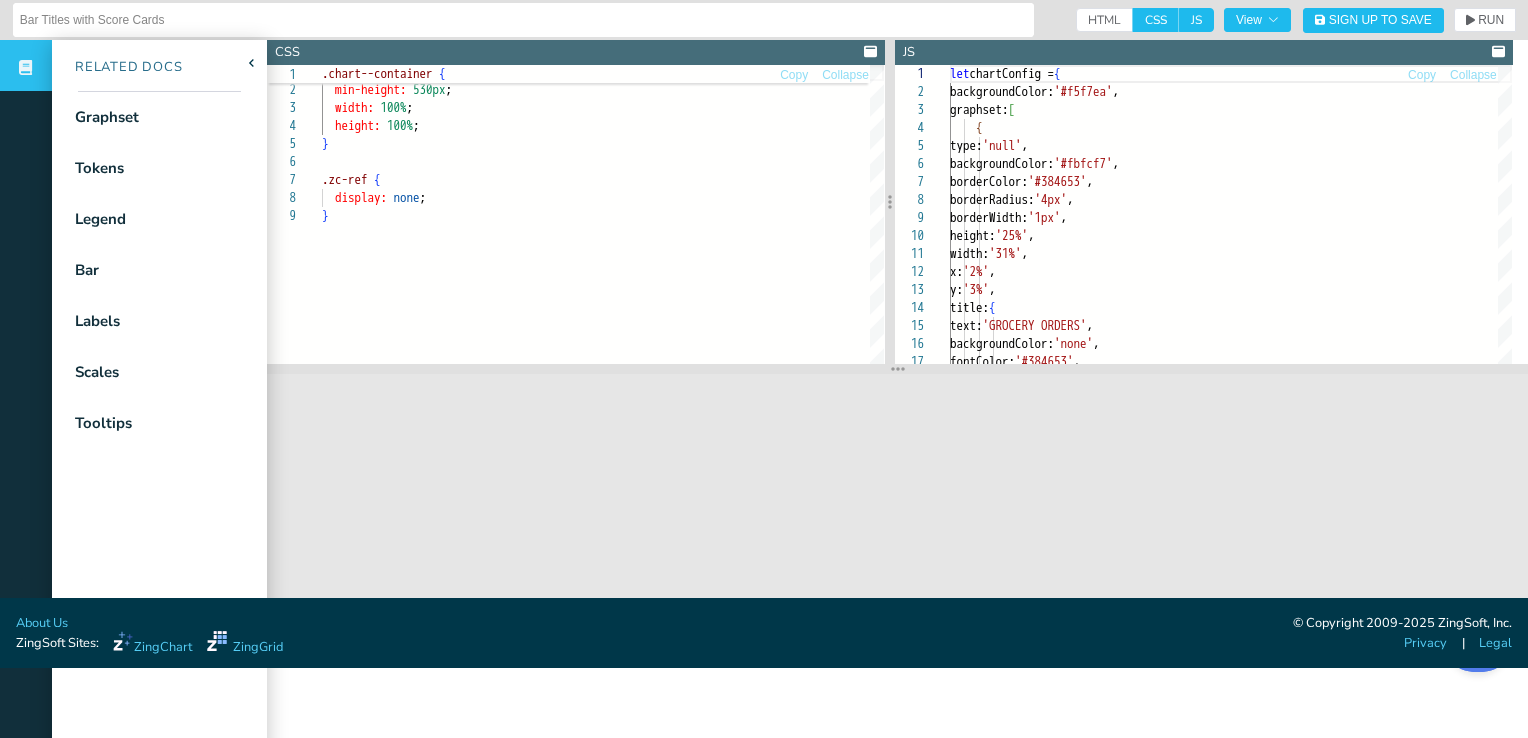 click 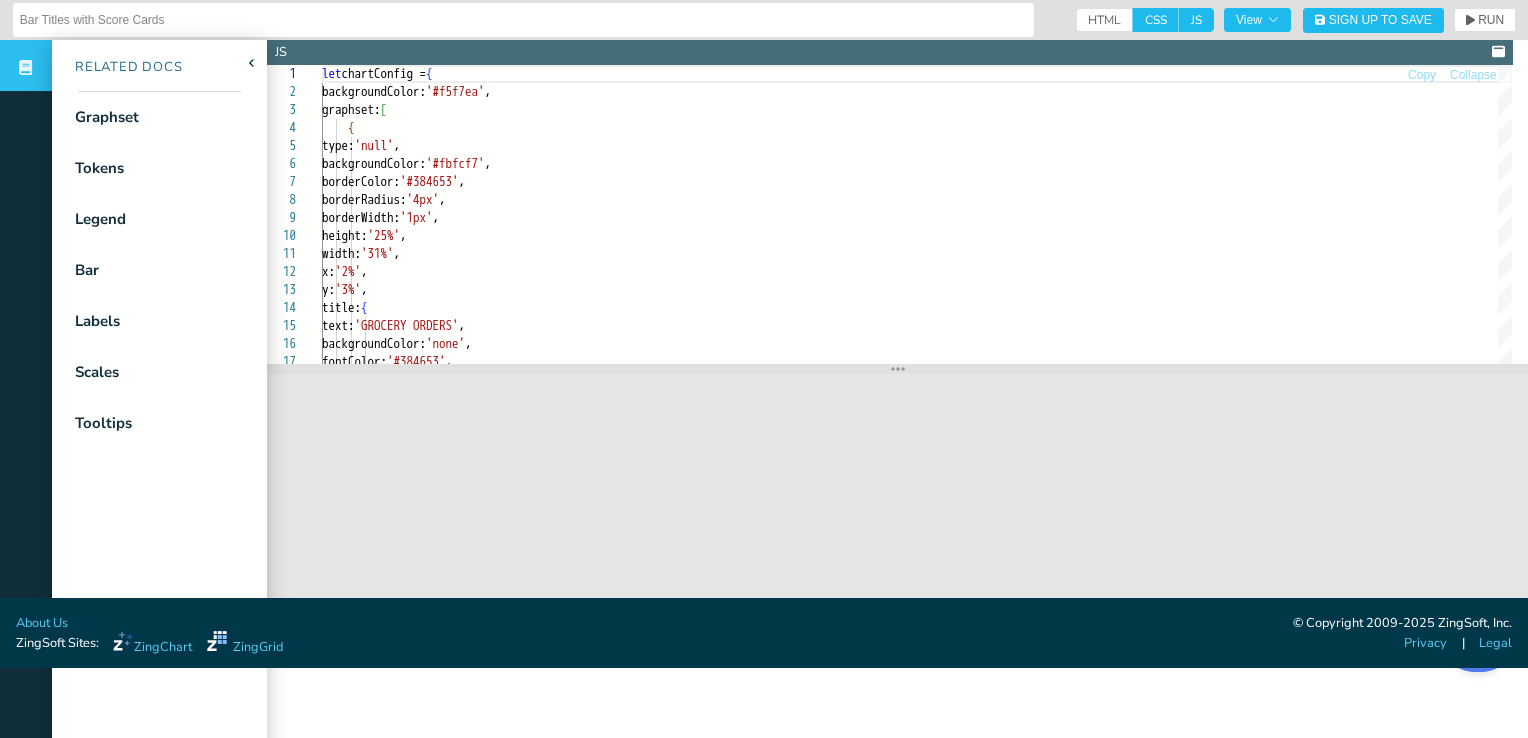 click 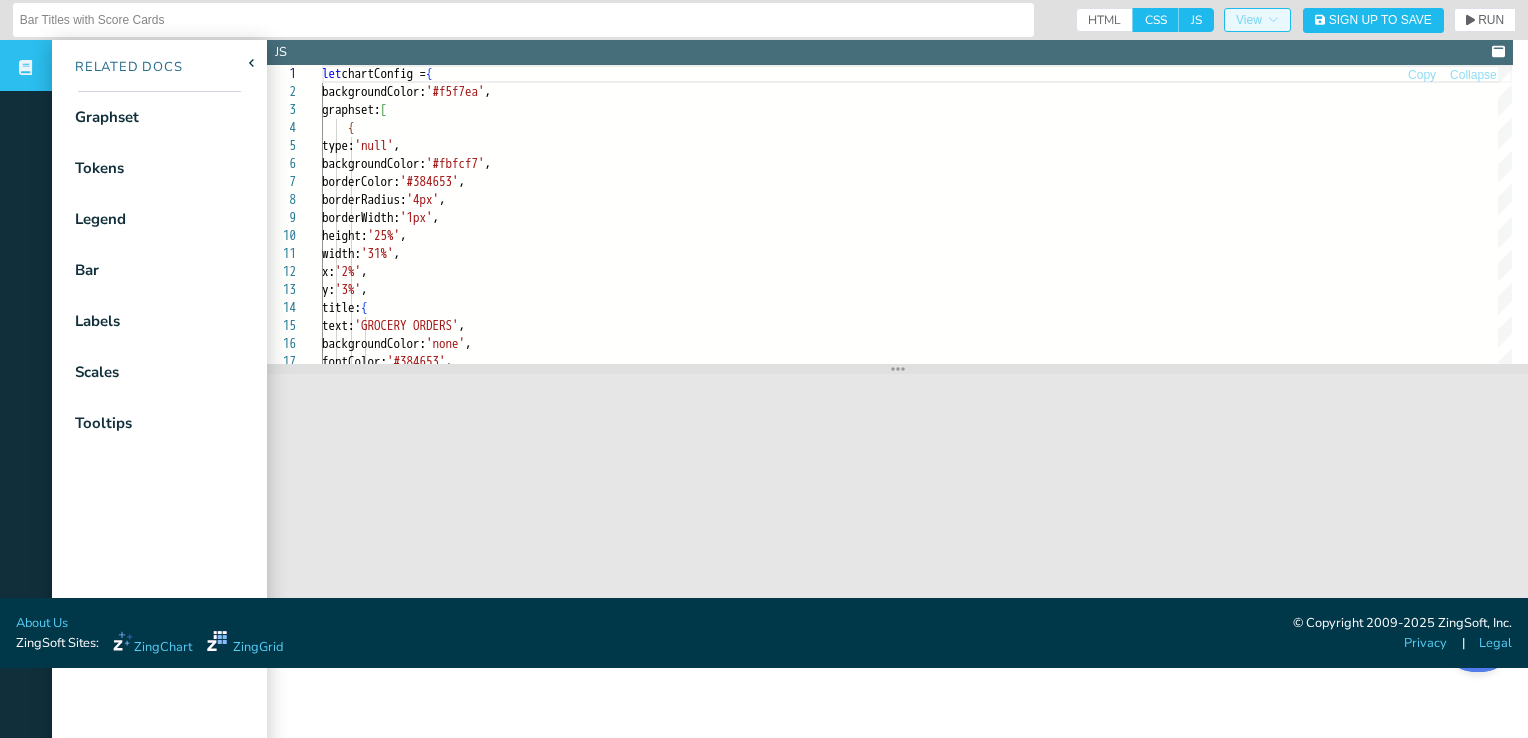 click on "View" 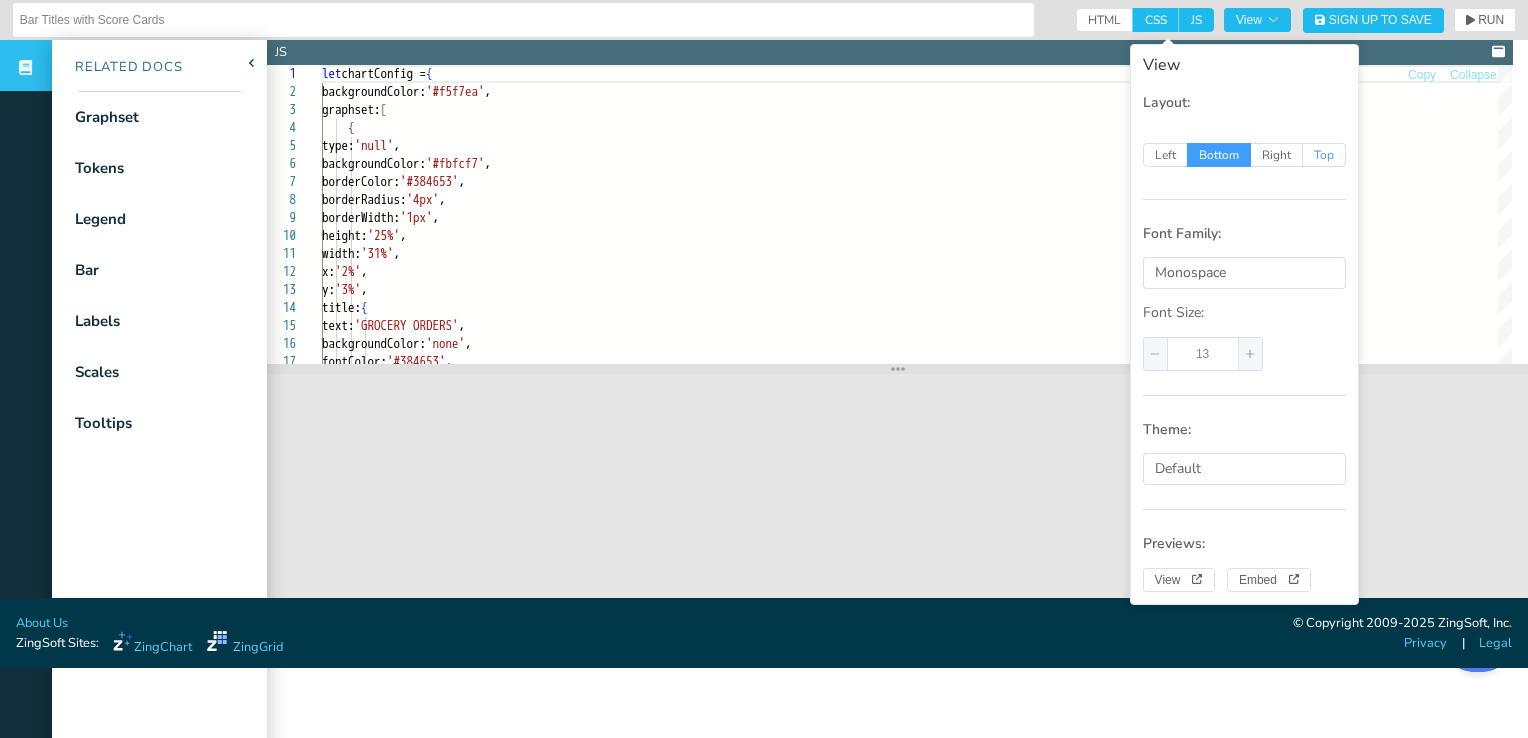 click on "Top" at bounding box center [1324, 155] 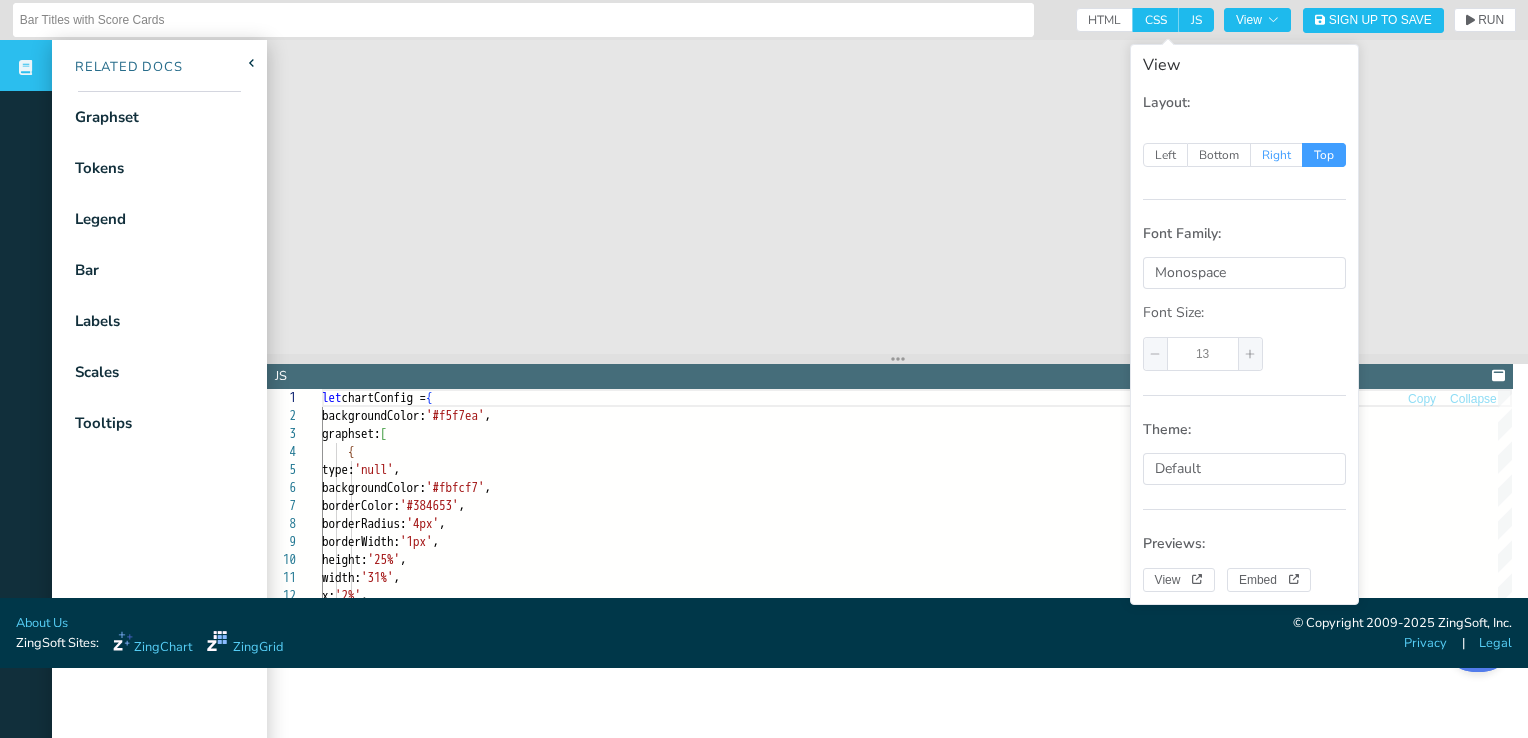 click on "Right" at bounding box center (1277, 155) 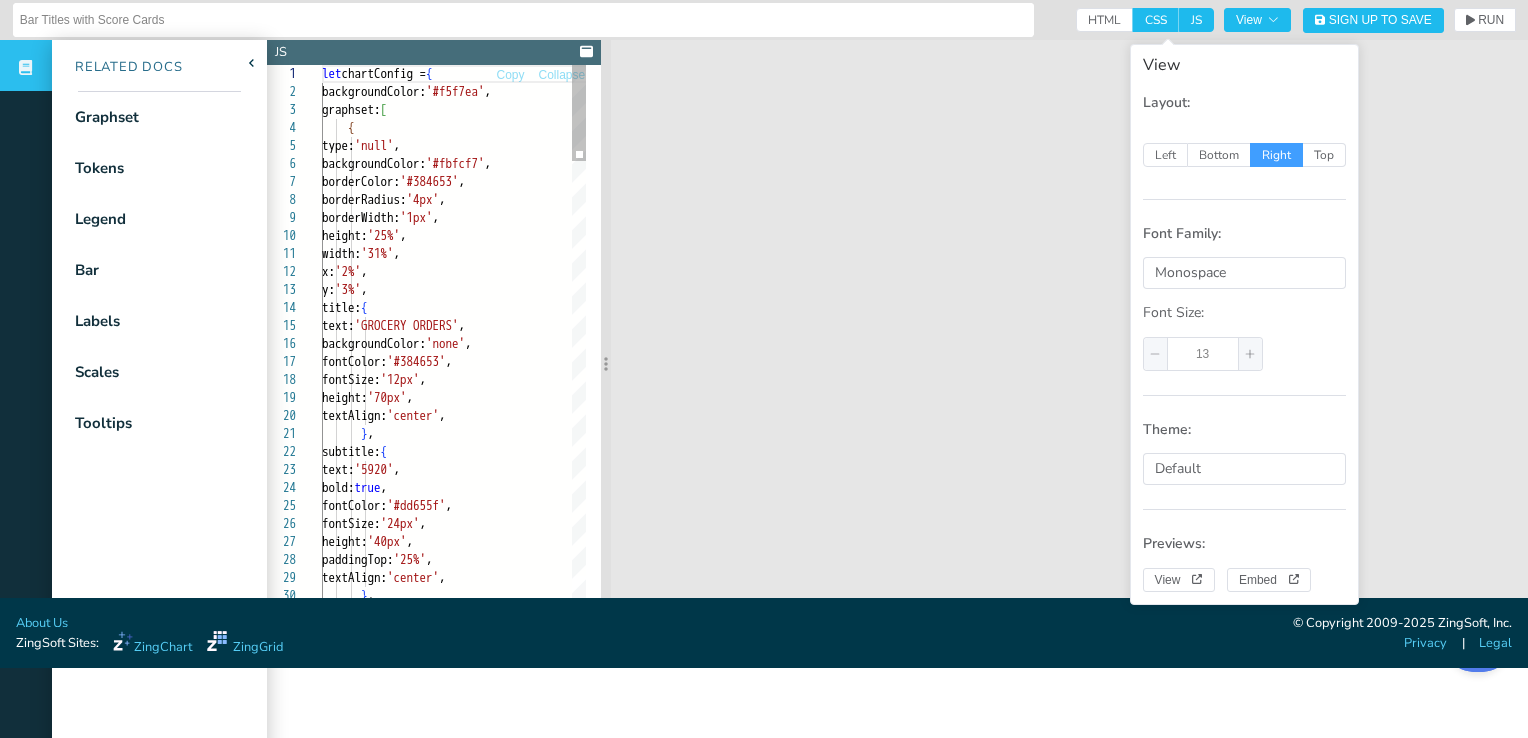 scroll, scrollTop: 0, scrollLeft: 0, axis: both 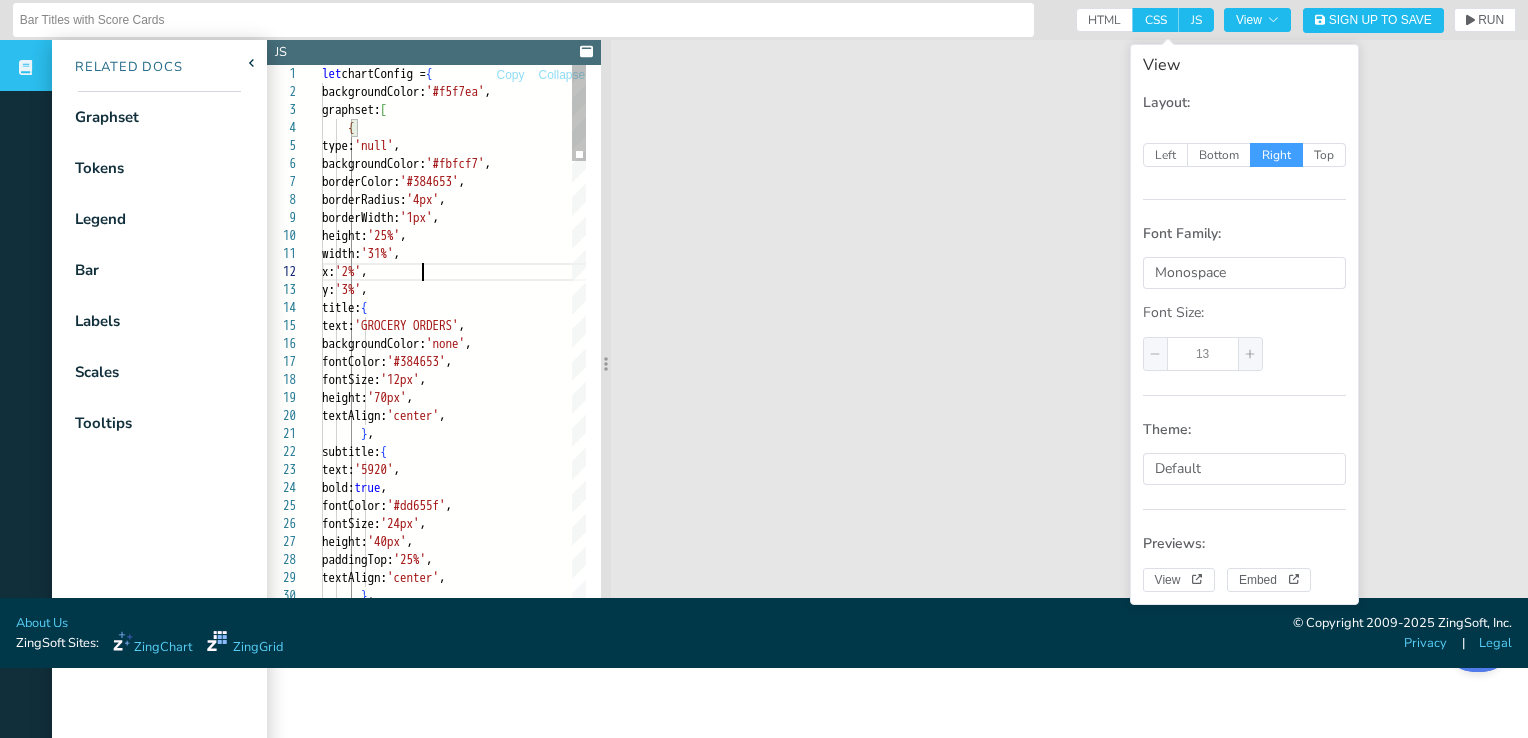 click on "let  chartConfig =  {   backgroundColor:  '#f5f7ea' ,   graphset:  [      {       type:  'null' ,       backgroundColor:  '#fbfcf7' ,       borderColor:  '#384653' ,       borderRadius:  '4px' ,       borderWidth:  '1px' ,       height:  '25%' ,       width:  '31%' ,       x:  '2%' ,       y:  '3%' ,       title:  {         text:  'GROCERY ORDERS' ,         backgroundColor:  'none' ,         fontColor:  '#384653' ,         fontSize:  '12px' ,         height:  '70px' ,         textAlign:  'center' ,        } ,       subtitle:  {         text:  '5920' ,         bold:  true ,         fontColor:  '#dd655f' ,         fontSize:  '24px' ,         height:  '40px' ,         paddingTop:  '25%' ,         textAlign:  'center' ,        } ,      } ,      {       type:  'null' , '#fbfcf7' , ," at bounding box center (461, 2077) 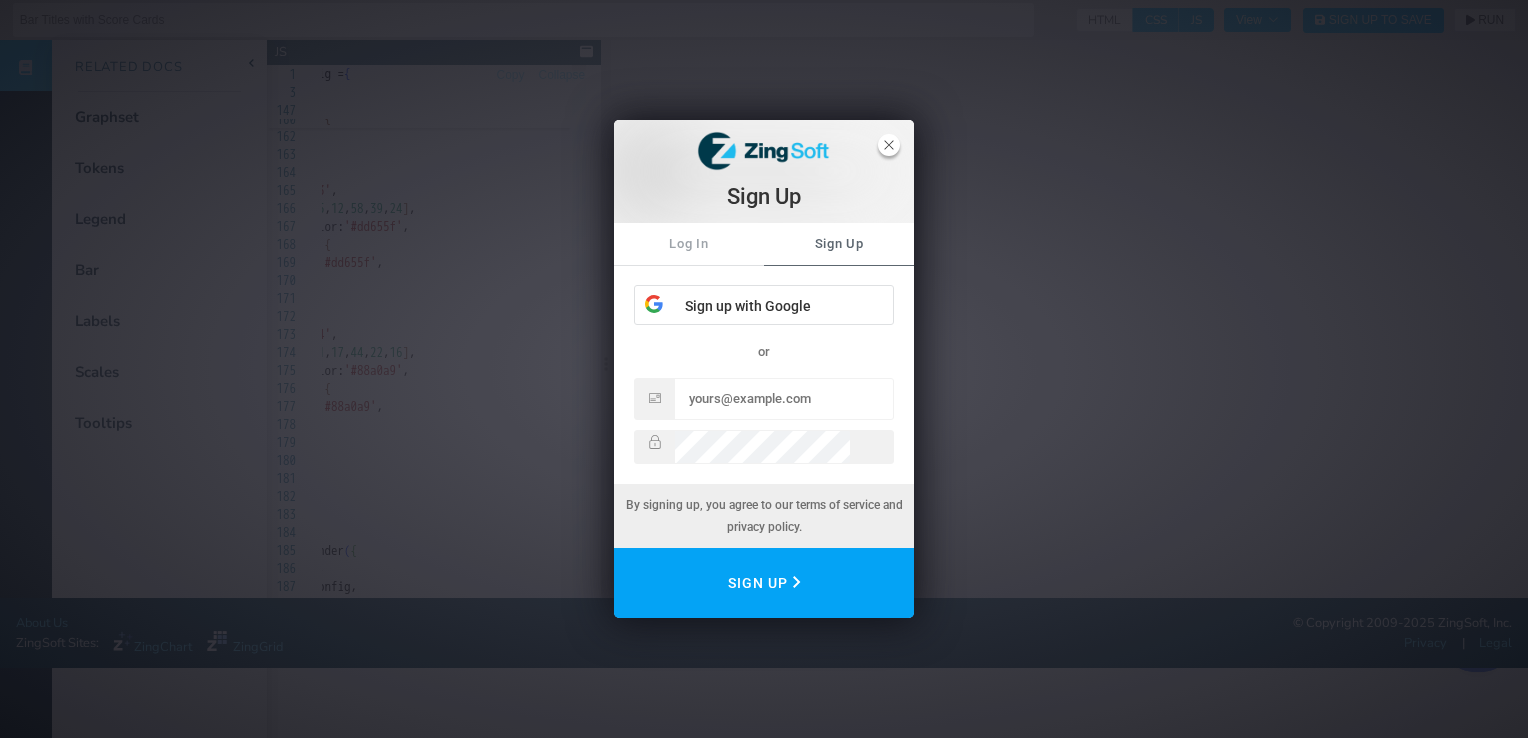 click 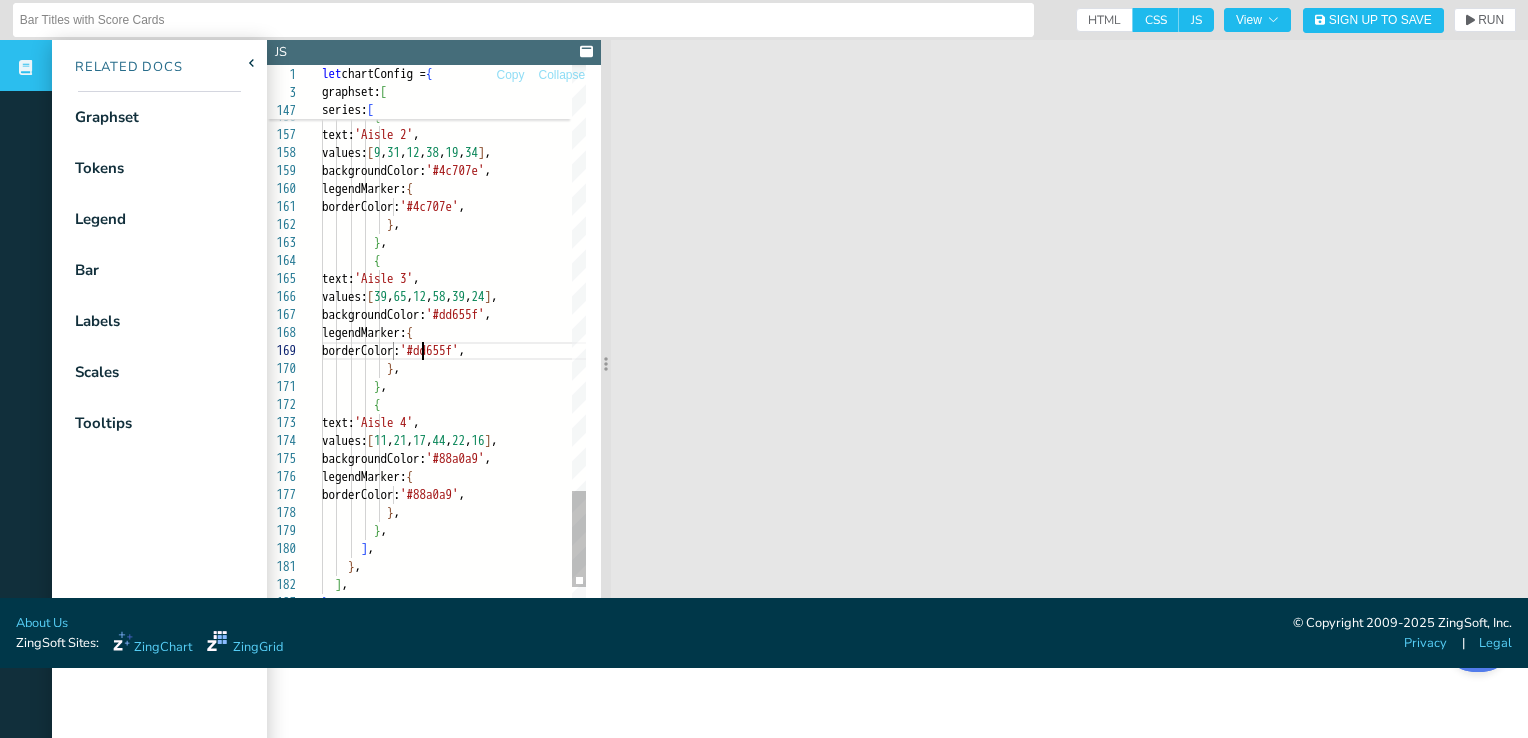 click on "text:  'Aisle 4' ,           values:  [ 11 ,  21 ,  17 ,  44 ,  22 ,  16 ] ,           backgroundColor:  '#88a0a9' ,           legendMarker:  {             borderColor:  '#88a0a9' ,            } ,          } ,        ] ,      } ,    ] , } ; zingchart.render ( {   id:  'myChart' ,   data: chartConfig,   height:  '100%' ,          } ,          {             borderColor:  '#dd655f' ,            } ,           legendMarker:  {           backgroundColor:  '#dd655f' ,           values:  [ 39 ,  65 ,  12 ,  58 ,  39 ,  24 ] ,           text:  'Aisle 3' ,          {          } ,            } ,             borderColor:  '#4c707e' ,           legendMarker:  {           backgroundColor:  '#4c707e' ,           values:  [ 9 ,  31 ,  12 ,  38 ,  19 ," at bounding box center (611, -670) 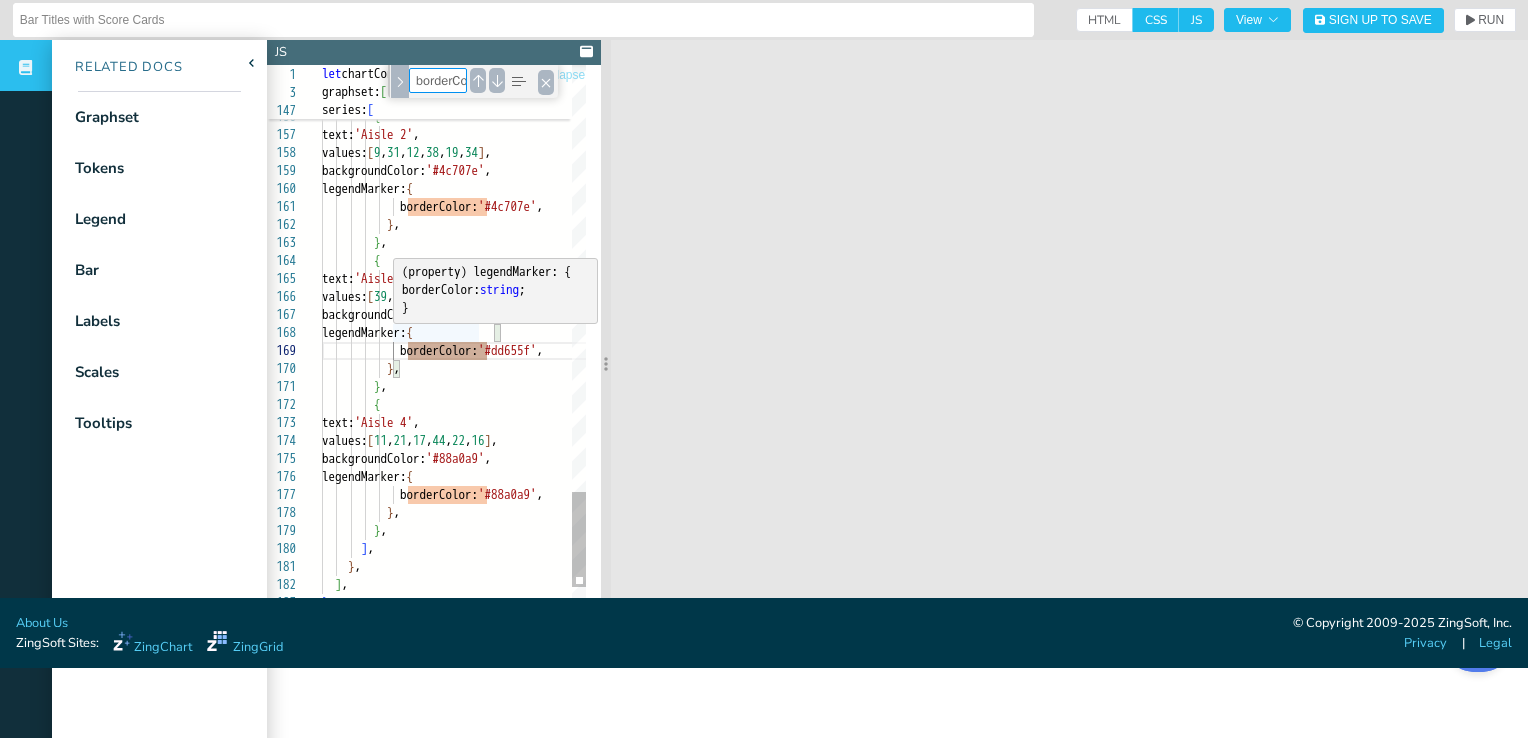 type on "},
{
text: 'Aisle 4',
values: [11, 21, 17, 44, 22, 16],
backgroundColor: '#88a0a9',
legendMarker: {
borderColor: '#88a0a9',
},
},
]," 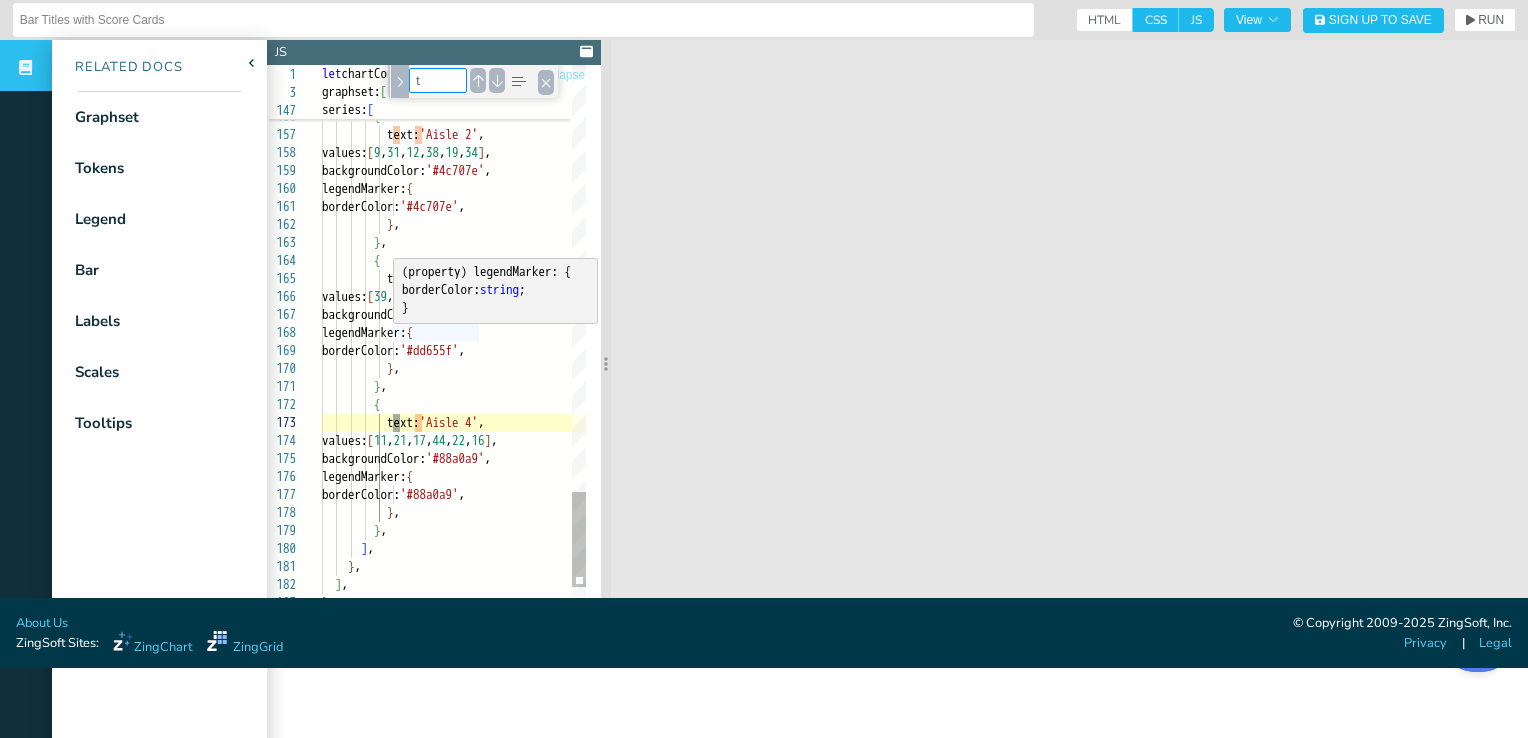 type on "},
subtitle: {
text: '5920',
bold: true,
fontColor: '#dd655f',
fontSize: '24px',
height: '40px',
paddingTop: '25%',
textAlign: 'center',
}," 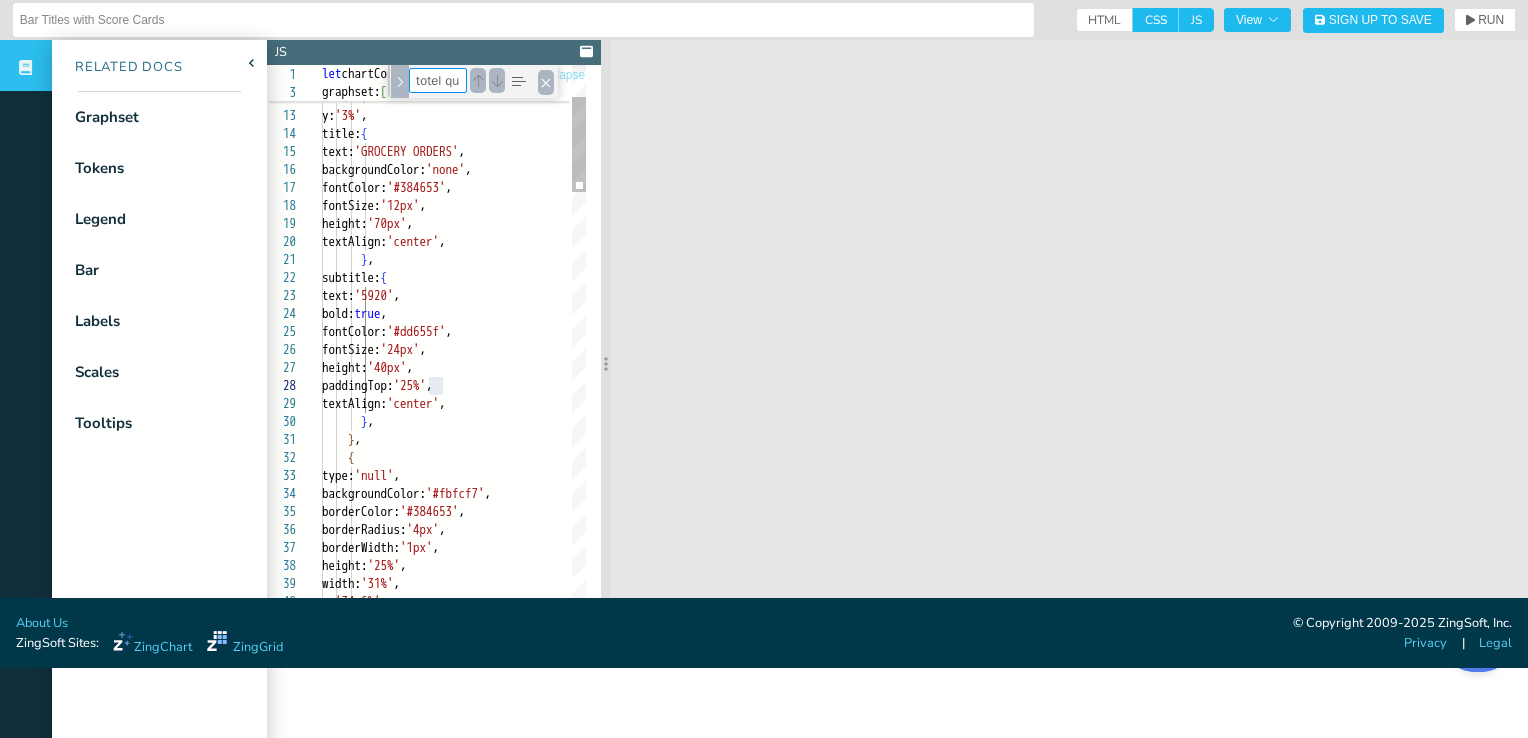 type on "totel qu" 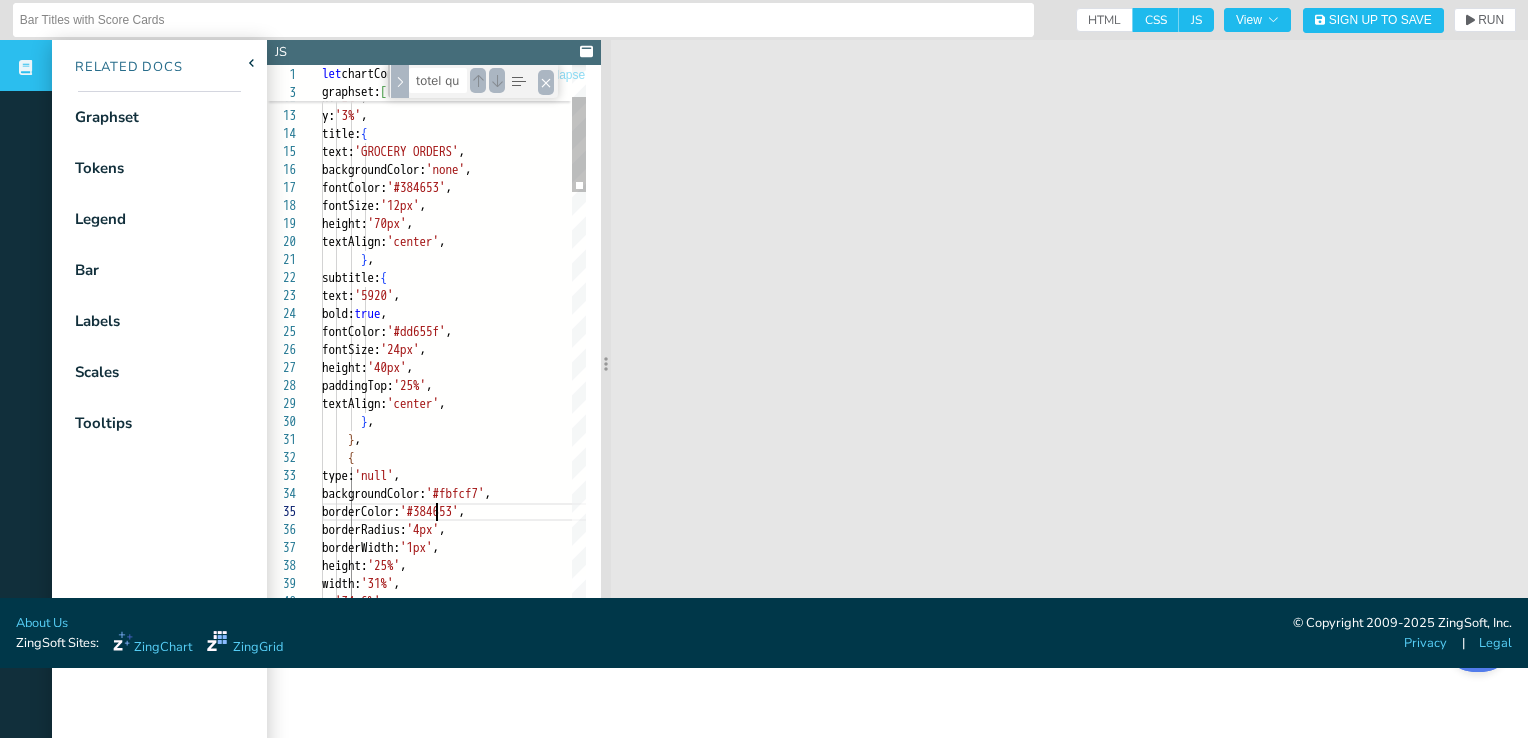 scroll, scrollTop: 0, scrollLeft: 0, axis: both 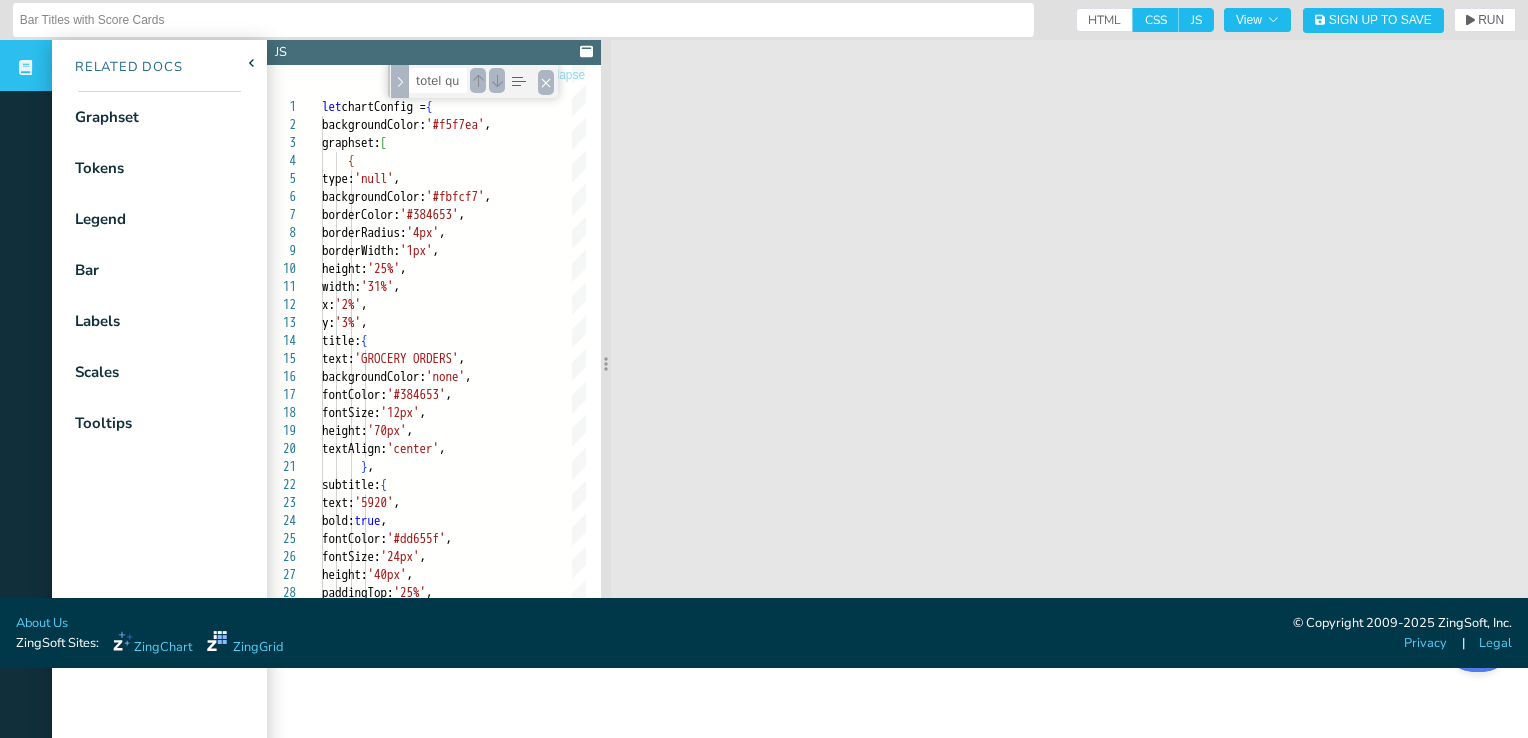 click on "JS" at bounding box center (1196, 20) 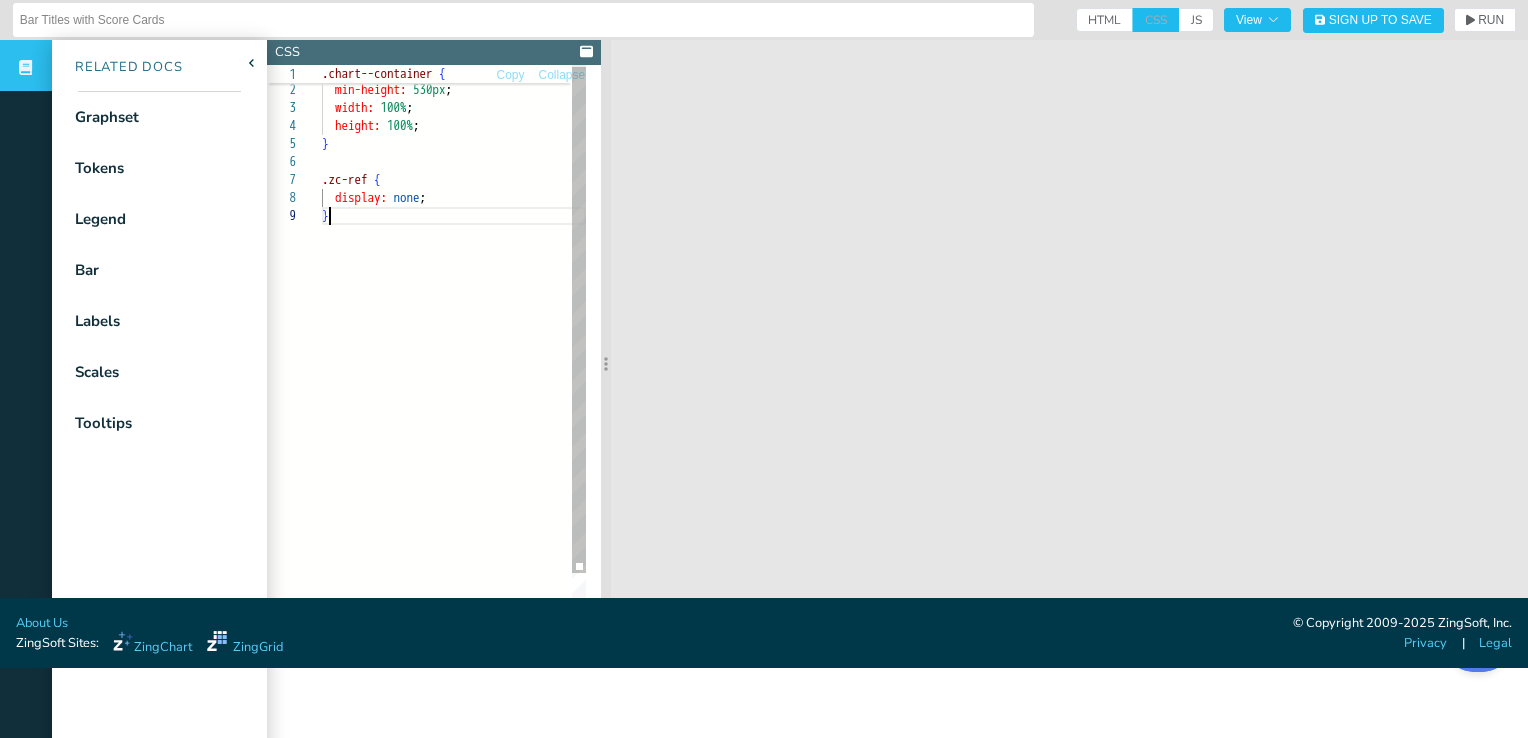 scroll, scrollTop: 0, scrollLeft: 5, axis: horizontal 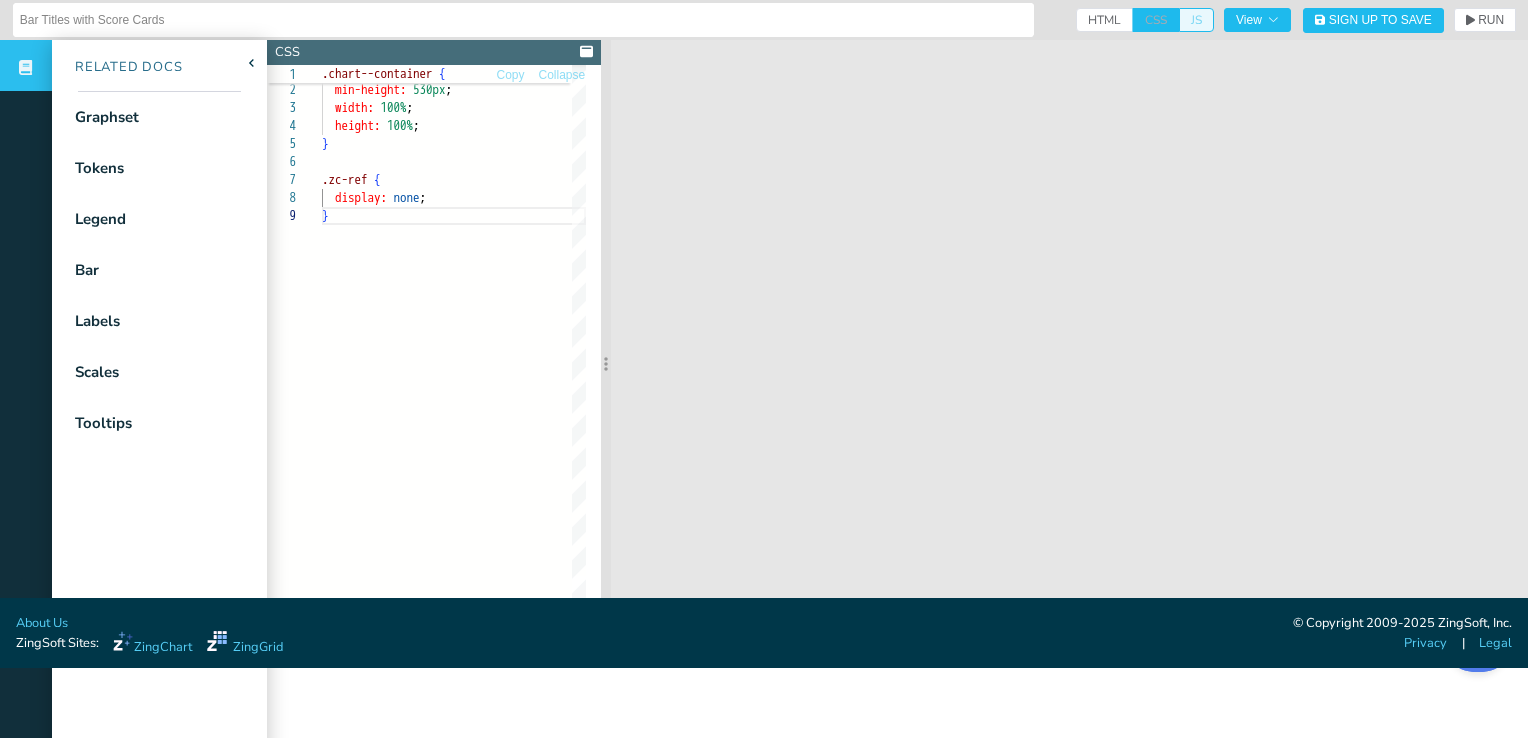 click on "JS" at bounding box center [1196, 20] 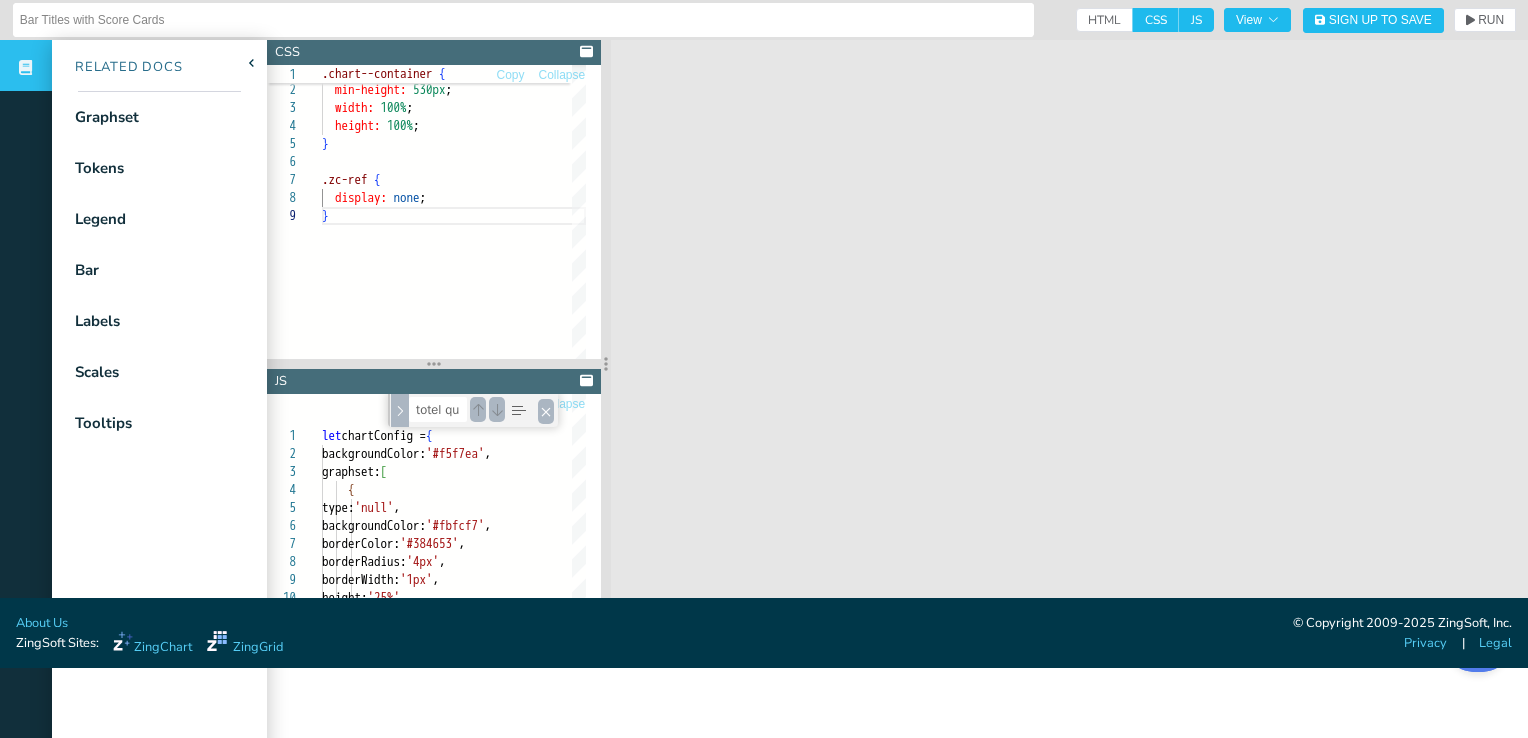 click 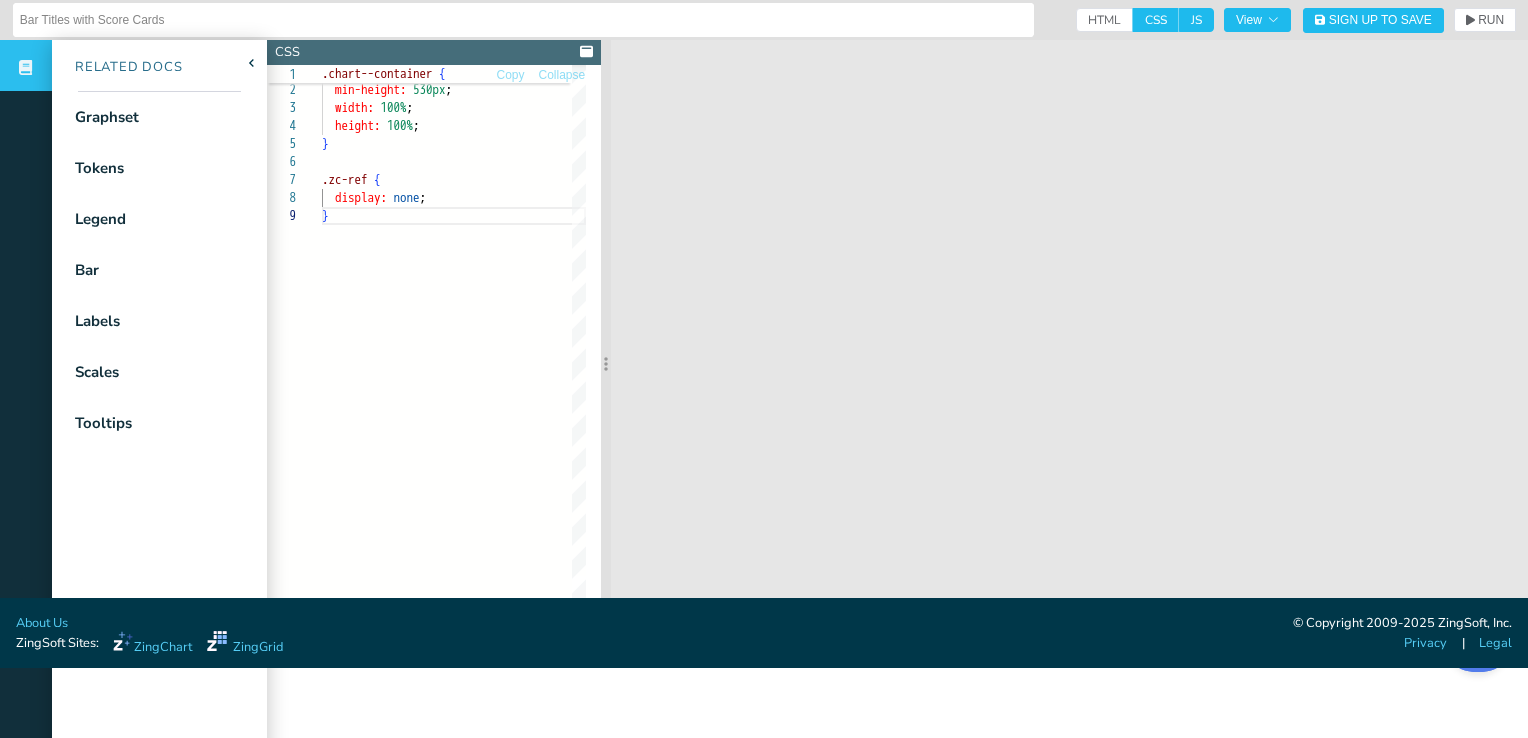 click 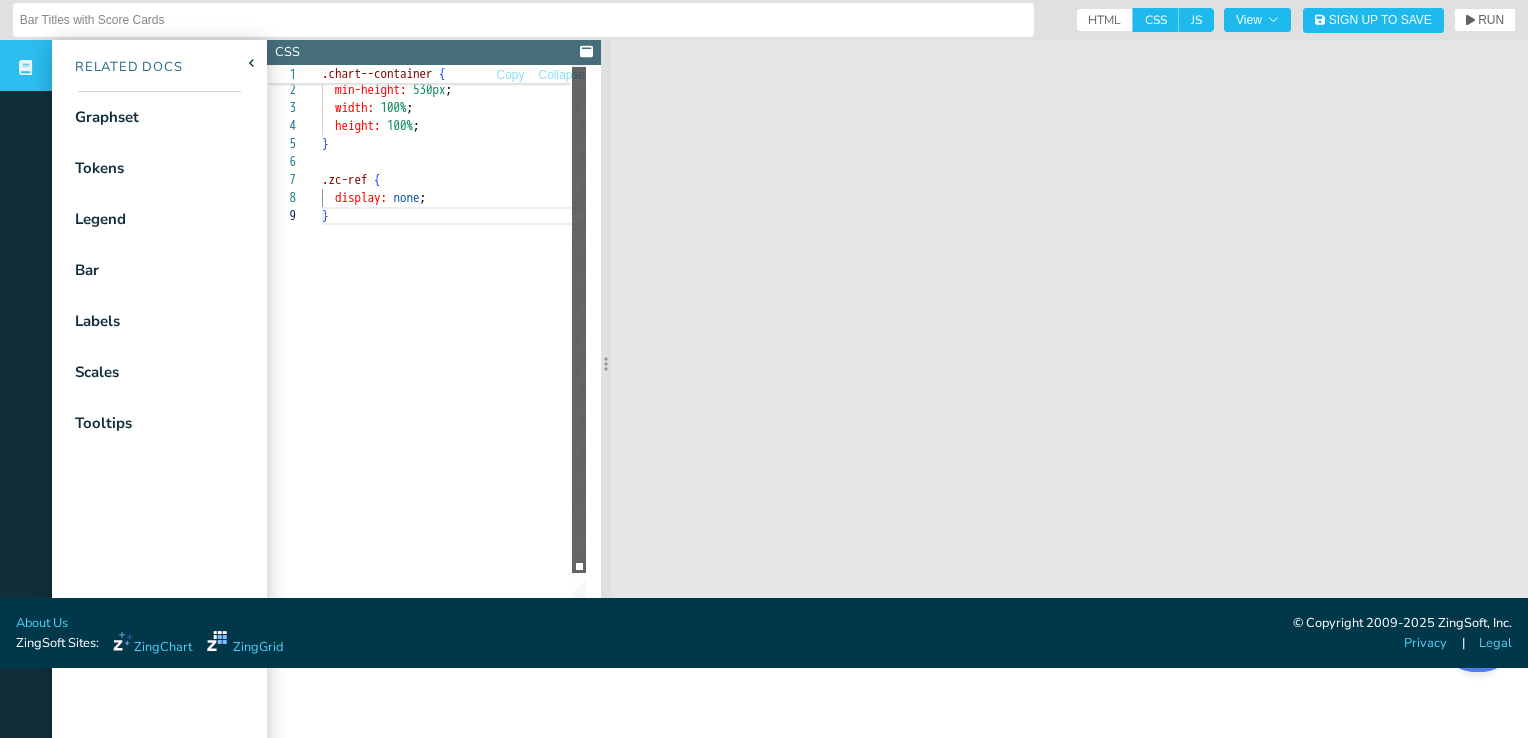 click at bounding box center (579, 320) 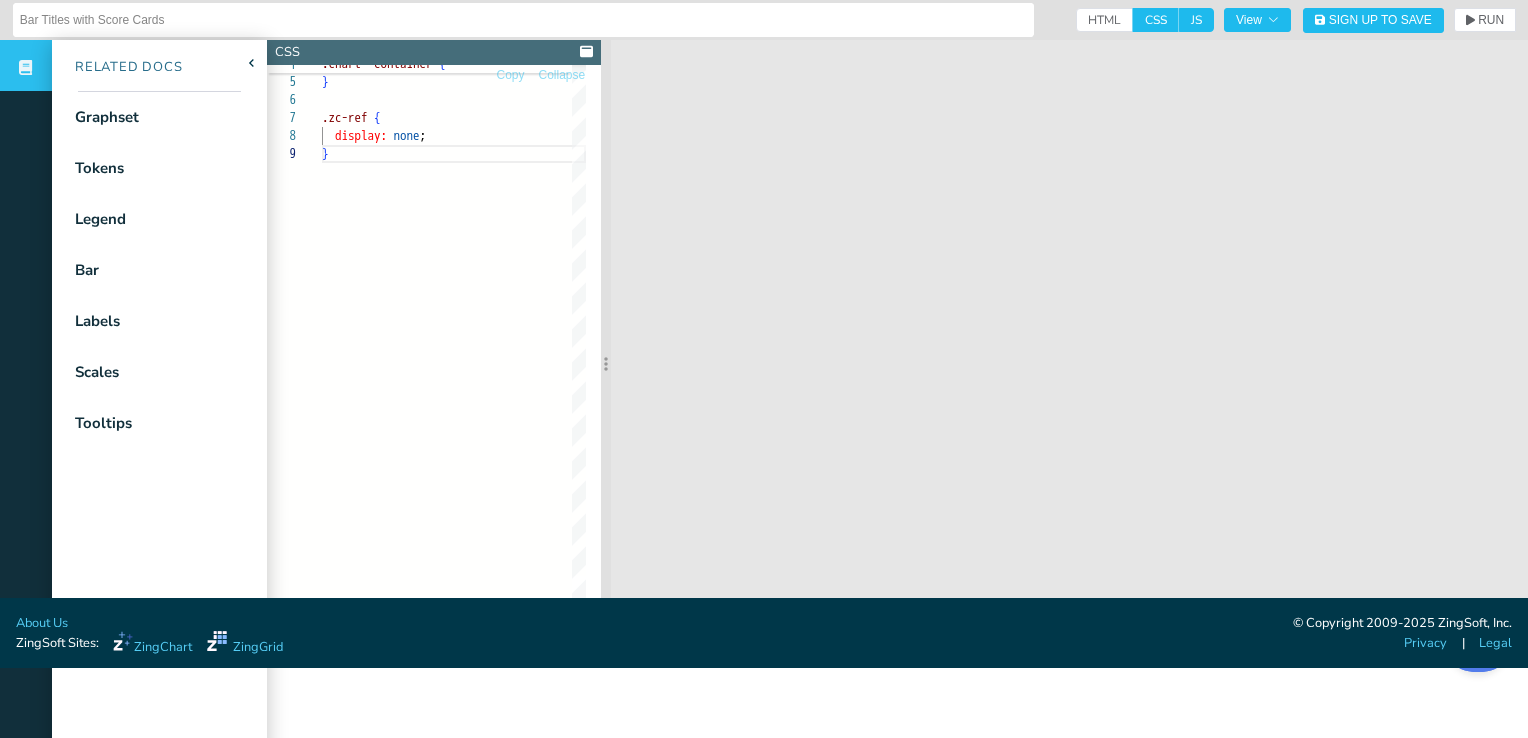 click at bounding box center [606, 364] 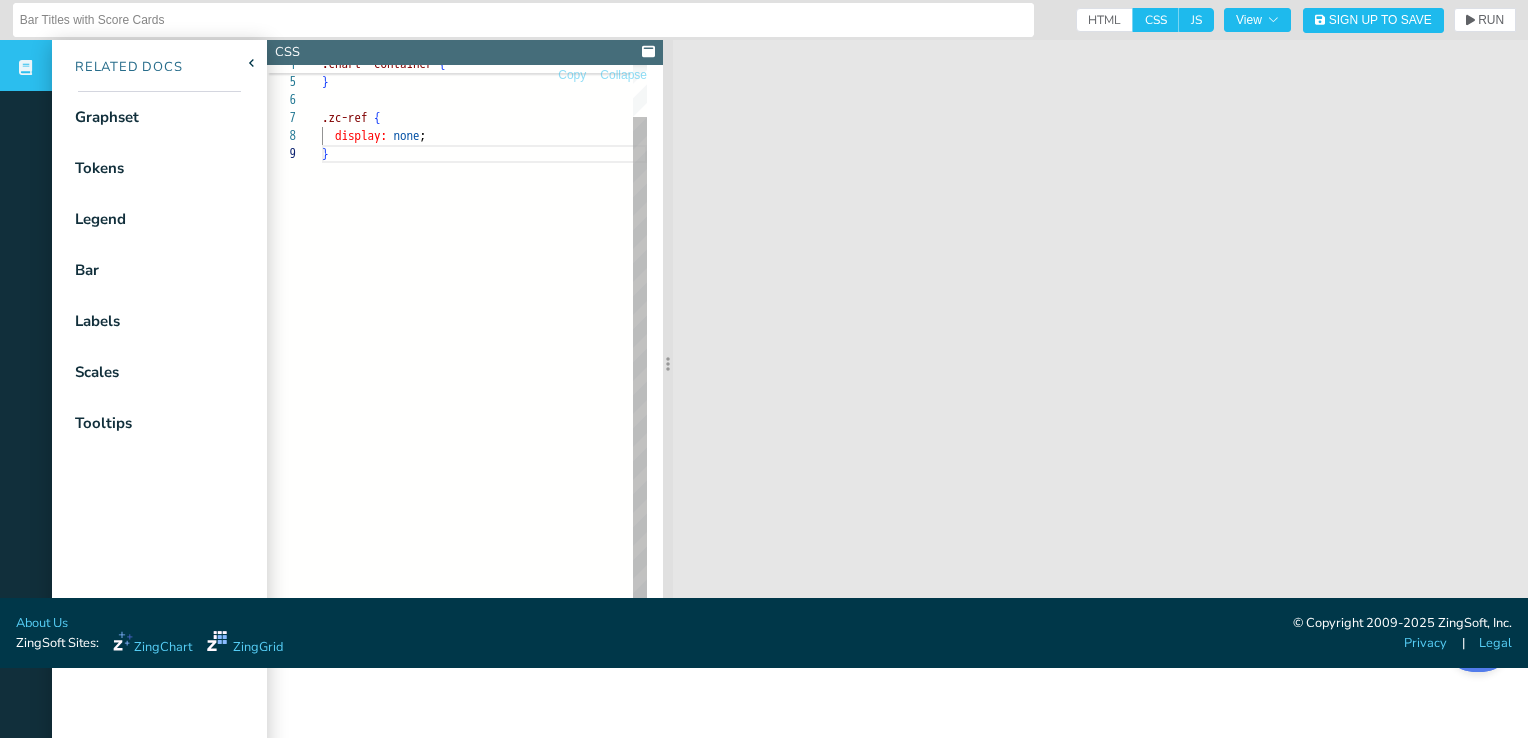 drag, startPoint x: 586, startPoint y: 364, endPoint x: 644, endPoint y: 374, distance: 58.855755 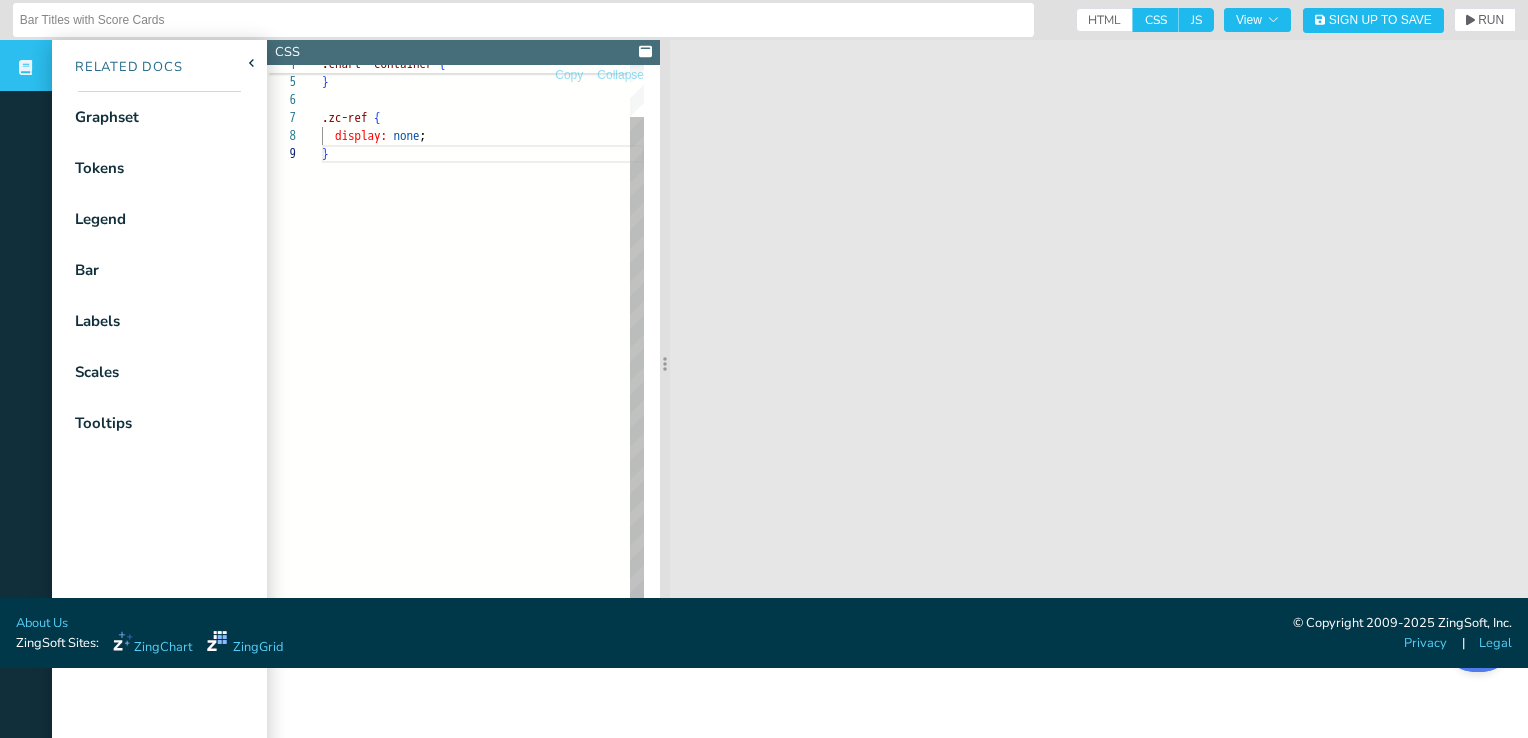 click on "4 5 6 7 8 9    height:   100% ; } .zc-ref   {    display:   none ; } .chart--container {
min-height: 530px;
width: 100%;
height: 100%;
}
.zc-ref {
display: none;
} 1 .chart--container   {" at bounding box center [463, 376] 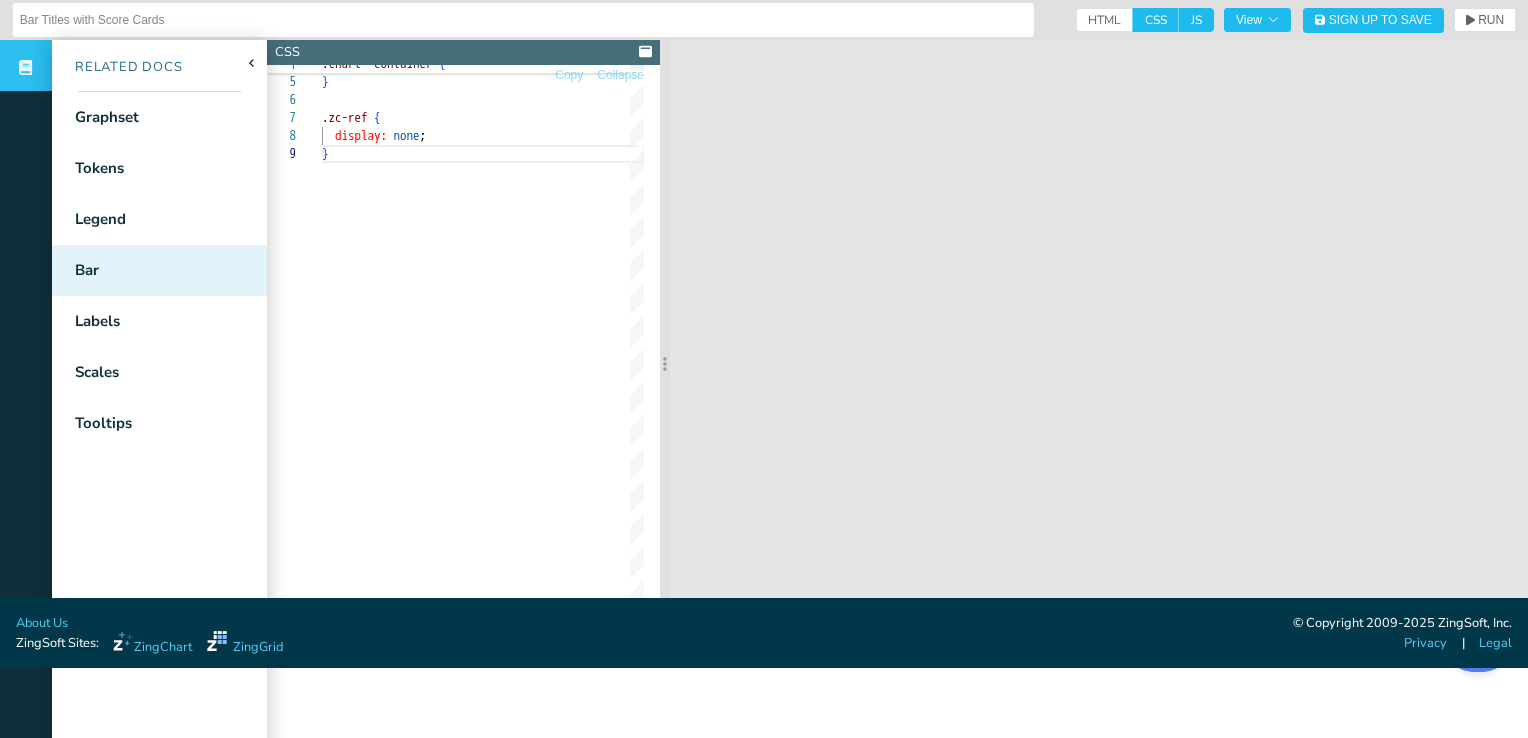 click on "Bar" at bounding box center (159, 270) 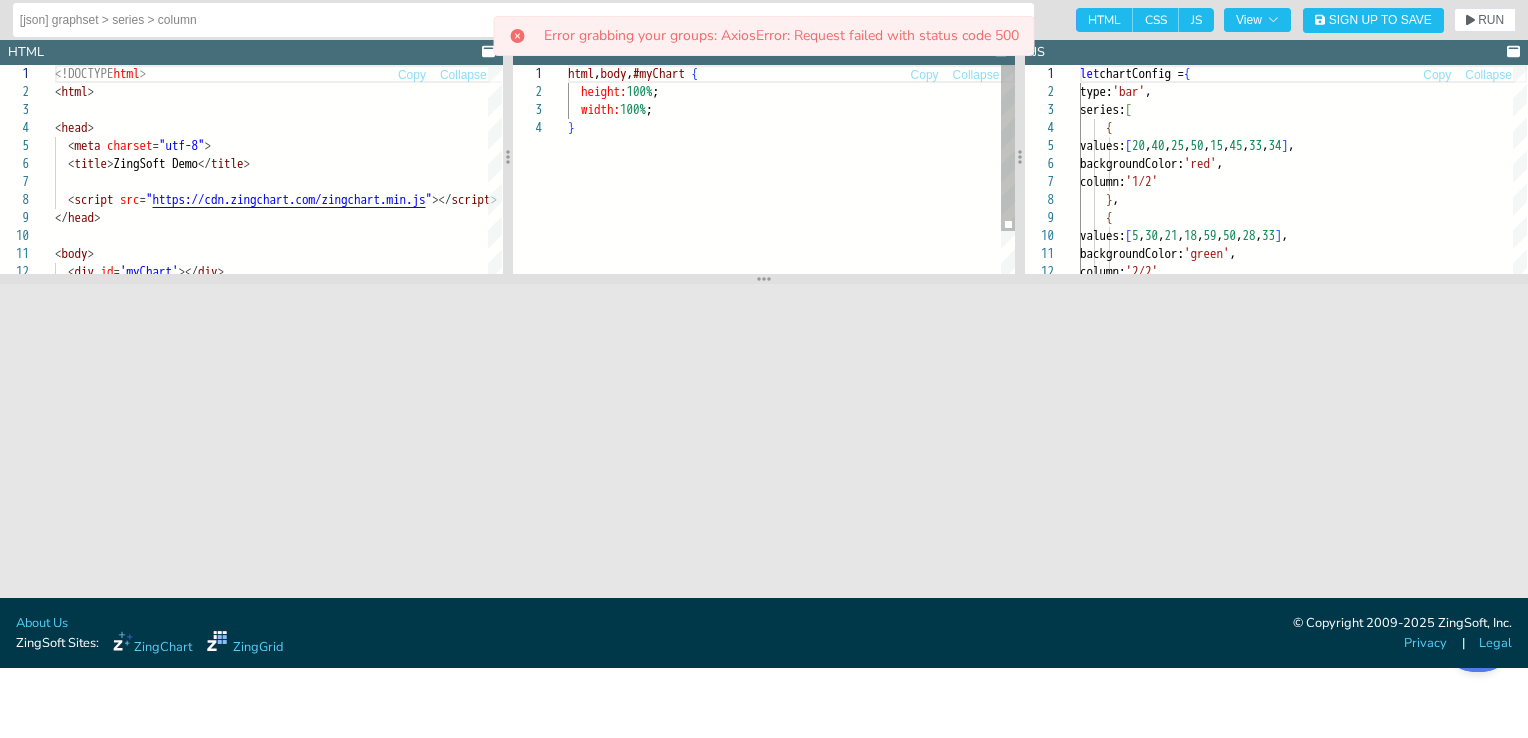 scroll, scrollTop: 0, scrollLeft: 0, axis: both 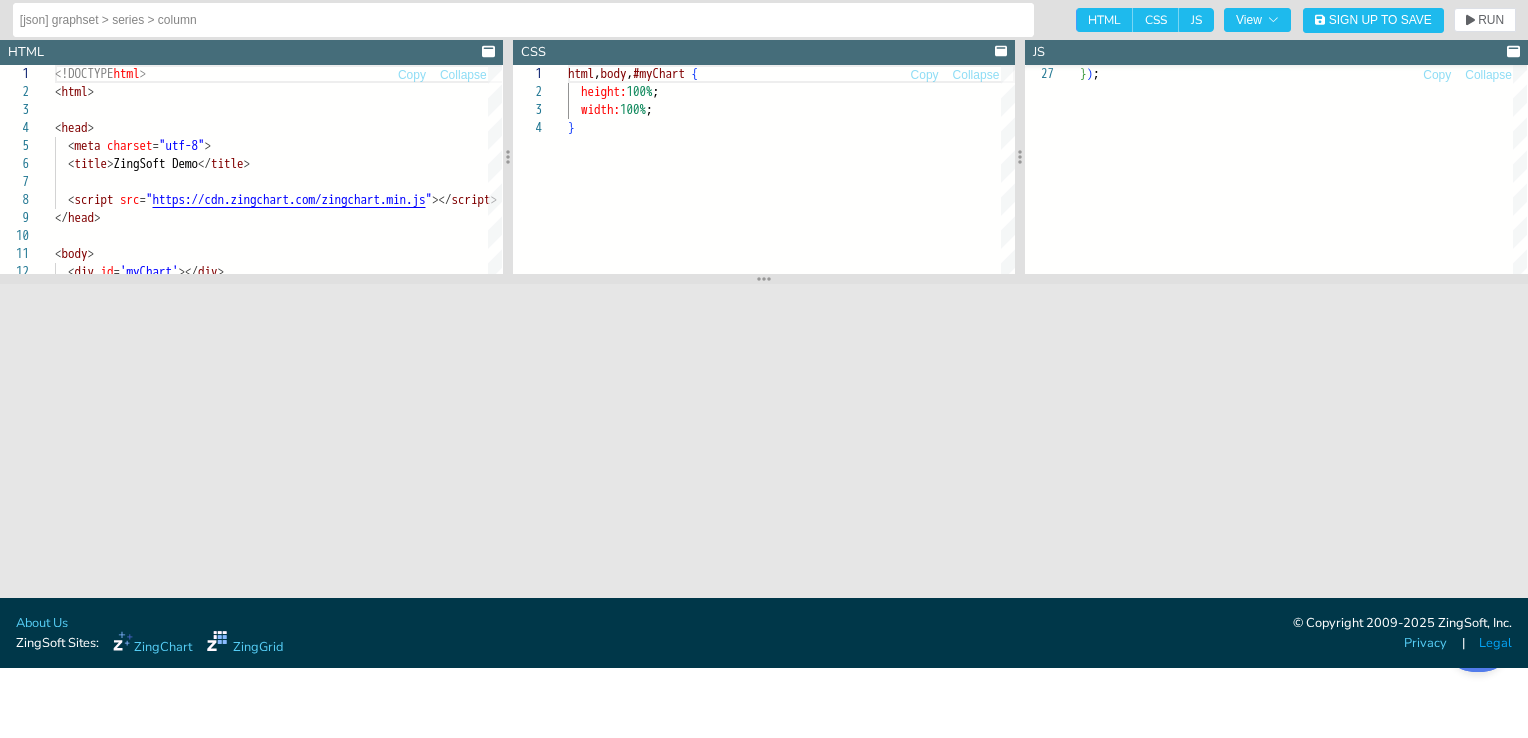 click on "Legal" at bounding box center (1495, 643) 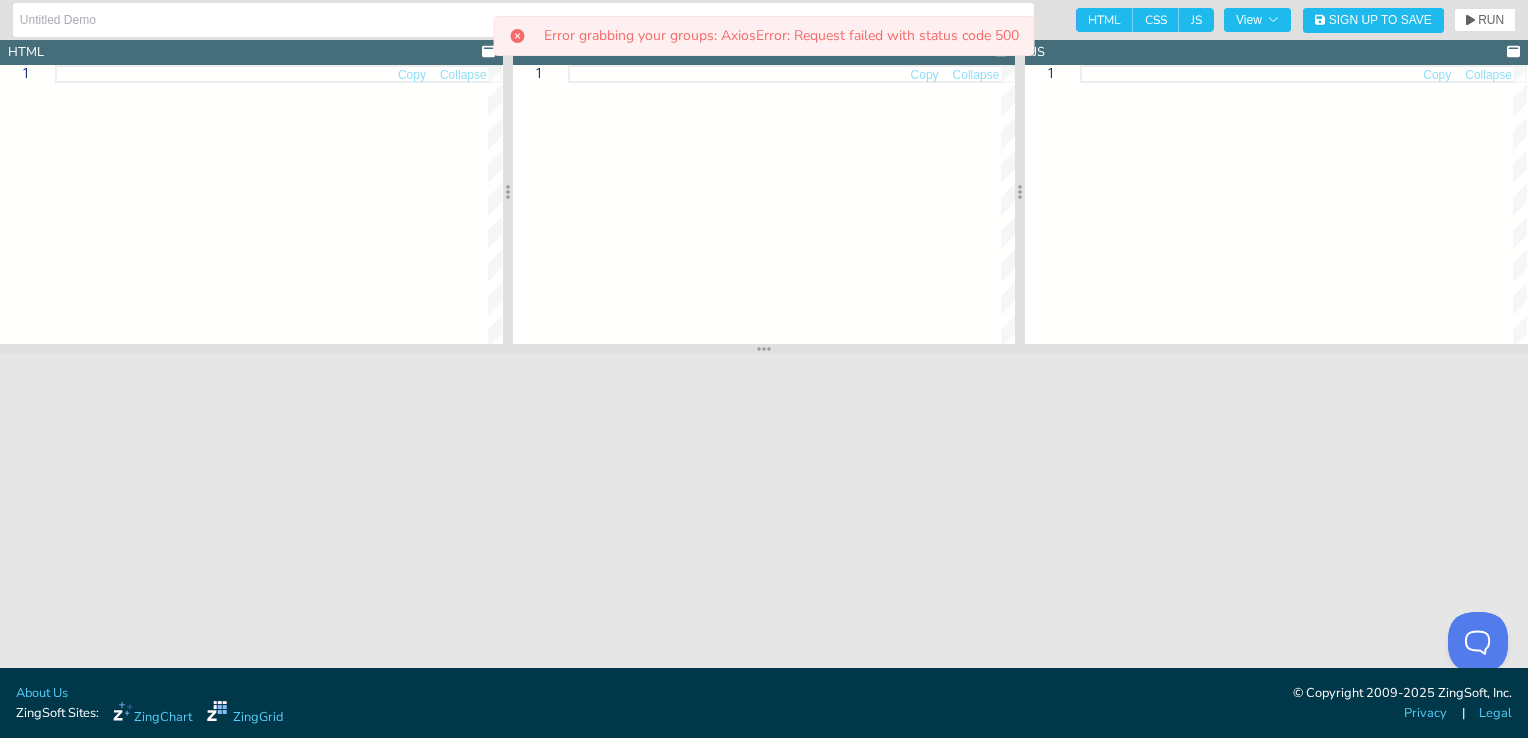 scroll, scrollTop: 0, scrollLeft: 0, axis: both 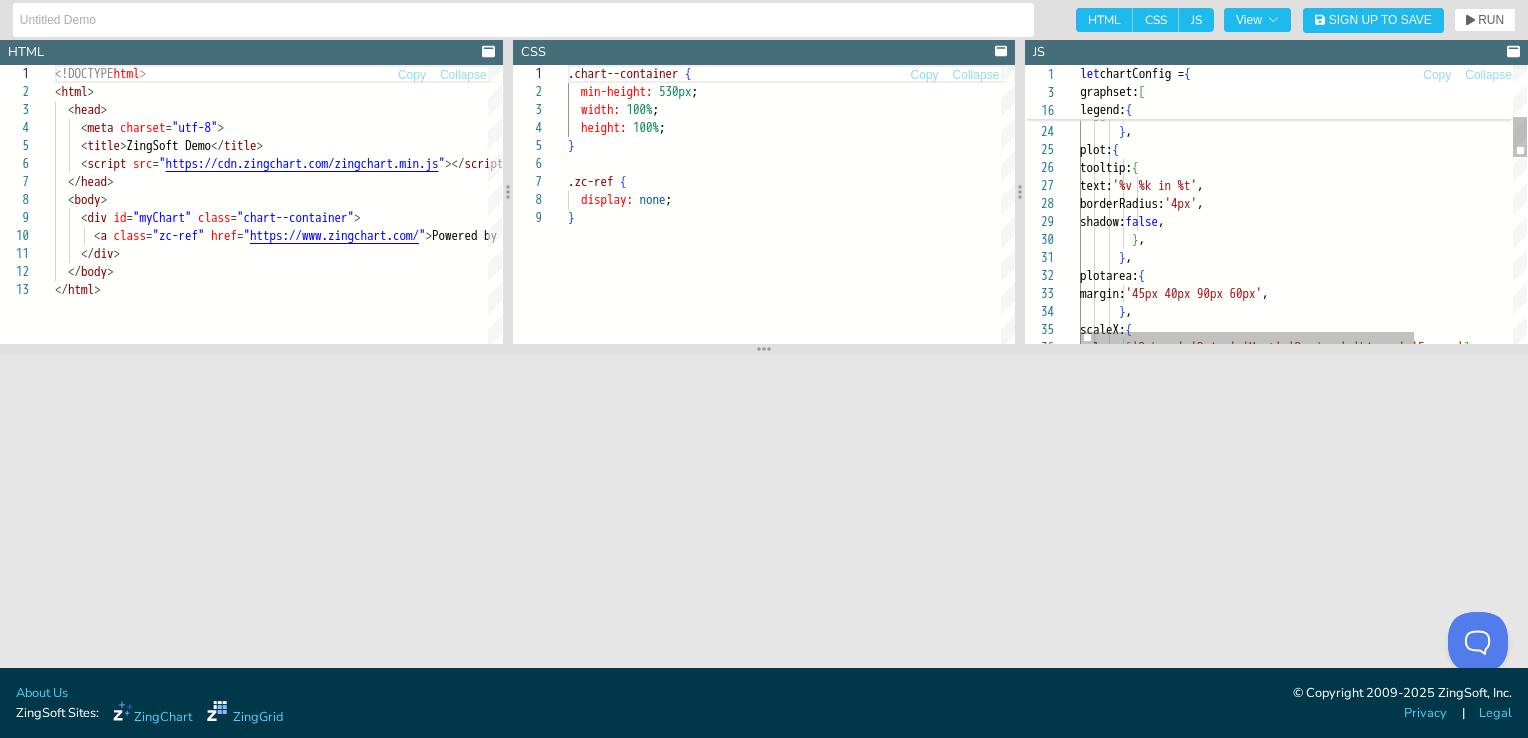 click on "layout:  'float' ,         margin:  'auto auto 10% auto' ,         shadow:  false ,         toggleAction:  'remove' ,        } ,       plot:  {         tooltip:  {           text:  '%v %k in %t' ,           borderRadius:  '4px' ,           shadow:  false ,          } ,        } ,       plotarea:  {         margin:  '45px 40px 90px 60px' ,        } ,       scaleX:  {         values:  [ 'Bakery' ,  'Dairy' ,  'Meat' ,  'Produce' ,  'Liquor' ,  'Frozen' ] ," at bounding box center [1369, 667] 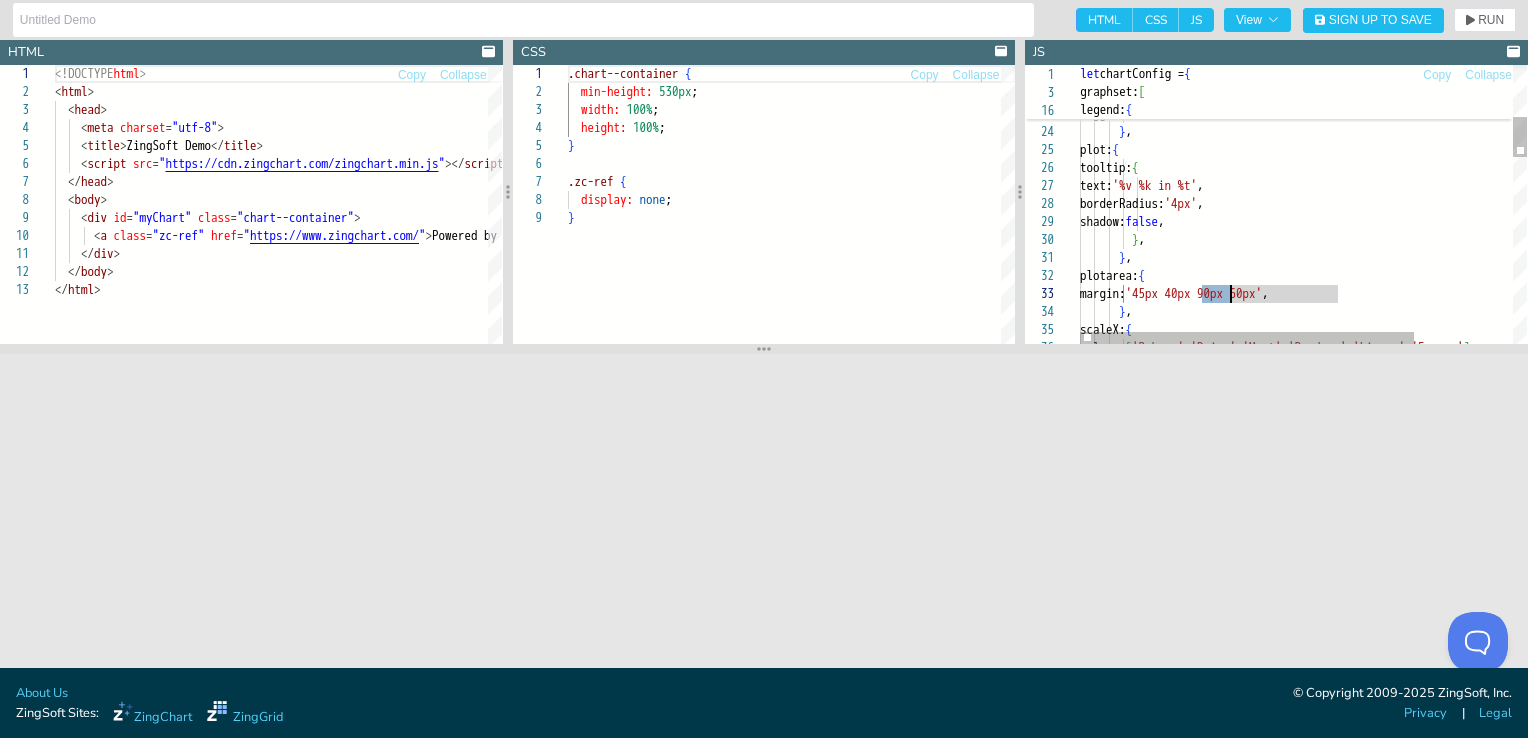 click on "layout:  'float' ,         margin:  'auto auto 10% auto' ,         shadow:  false ,         toggleAction:  'remove' ,        } ,       plot:  {         tooltip:  {           text:  '%v %k in %t' ,           borderRadius:  '4px' ,           shadow:  false ,          } ,        } ,       plotarea:  {         margin:  '45px 40px 90px 60px' ,        } ,       scaleX:  {         values:  [ 'Bakery' ,  'Dairy' ,  'Meat' ,  'Produce' ,  'Liquor' ,  'Frozen' ] ," at bounding box center (1369, 667) 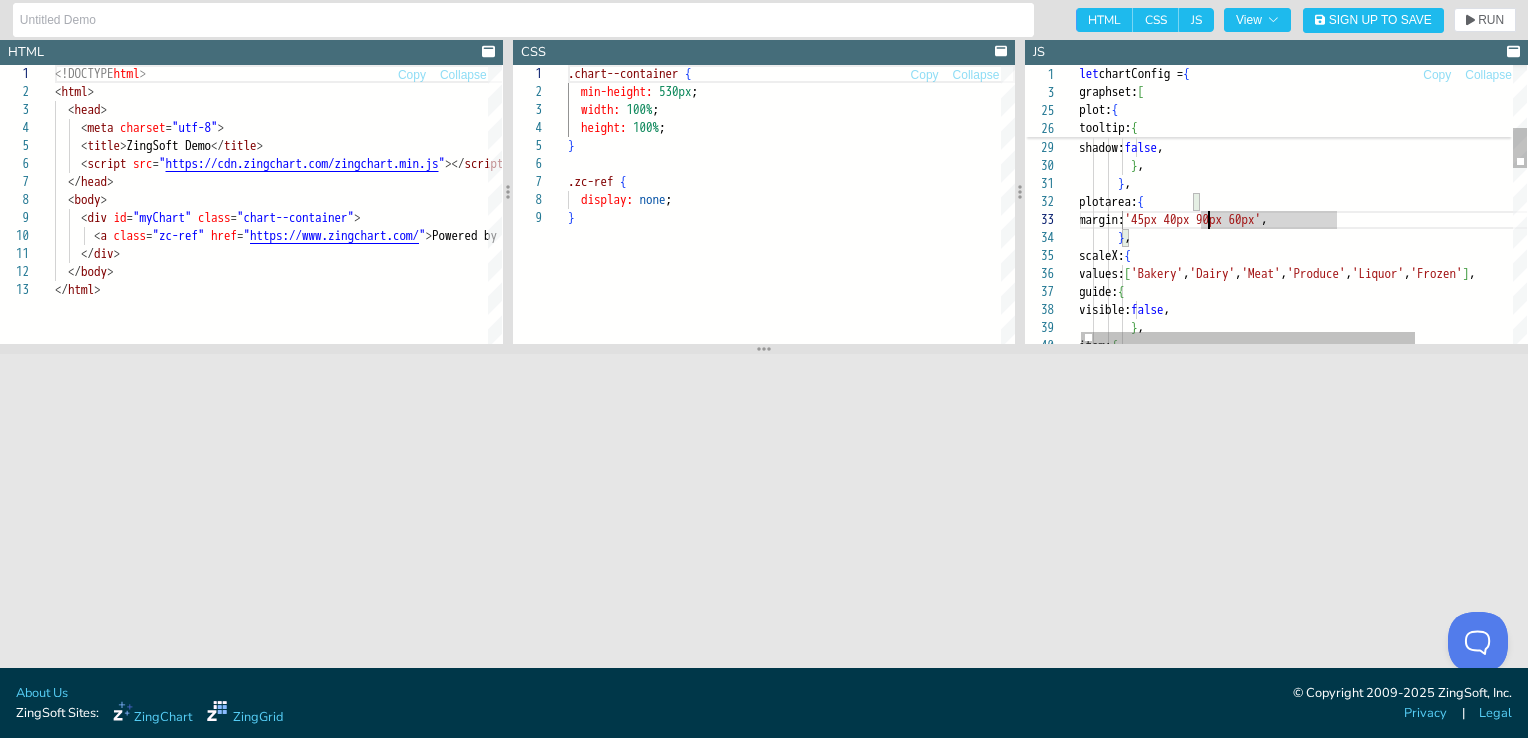 click on "} ,       plot:  {         tooltip:  {           text:  '%v %k in %t' ,           borderRadius:  '4px' ,           shadow:  false ,          } ,        } ,       plotarea:  {         margin:  '45px 40px 90px 60px' ,        } ,       scaleX:  {         values:  [ 'Bakery' ,  'Dairy' ,  'Meat' ,  'Produce' ,  'Liquor' ,  'Frozen' ] ,         guide:  {           visible:  false ,          } ,         item:  {" at bounding box center (1368, 593) 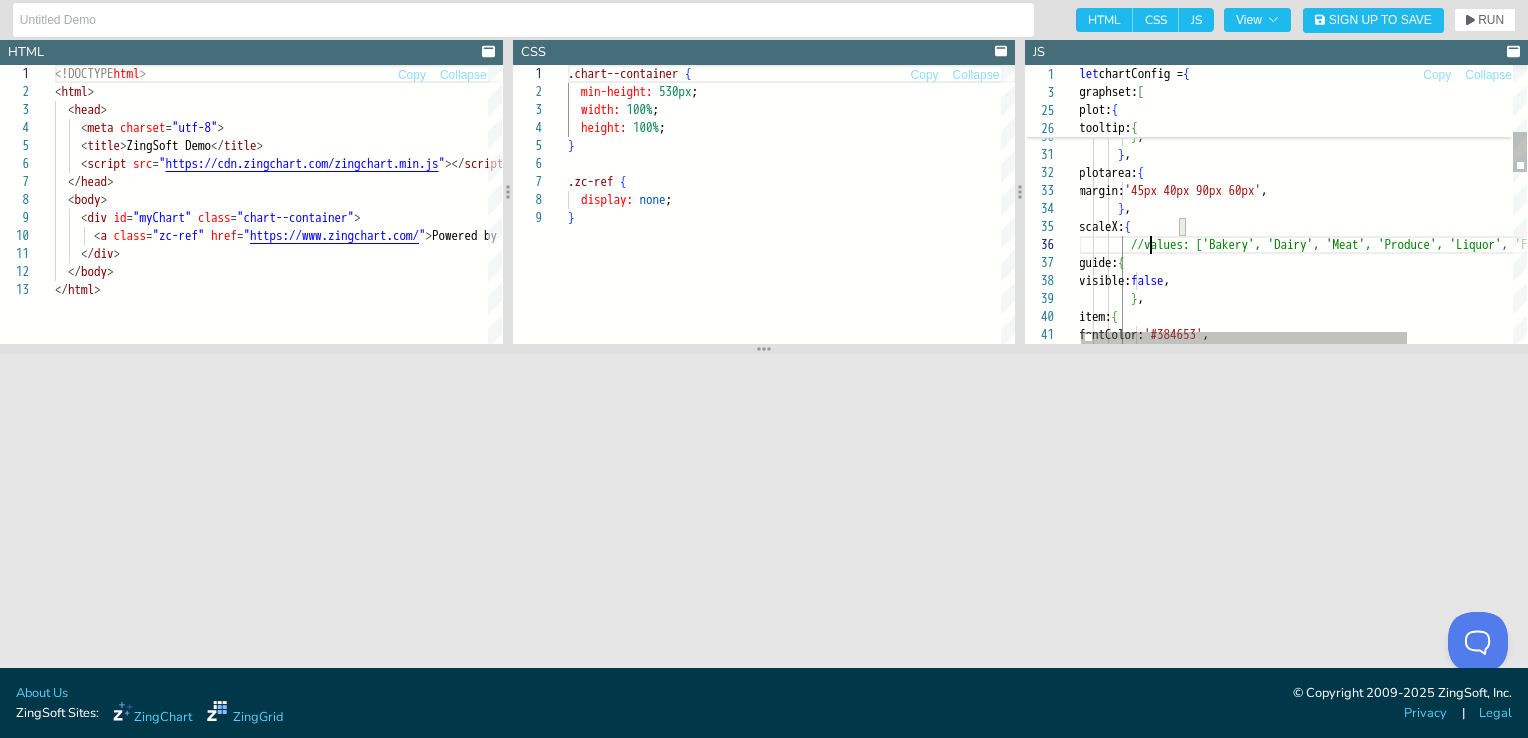 scroll, scrollTop: 90, scrollLeft: 71, axis: both 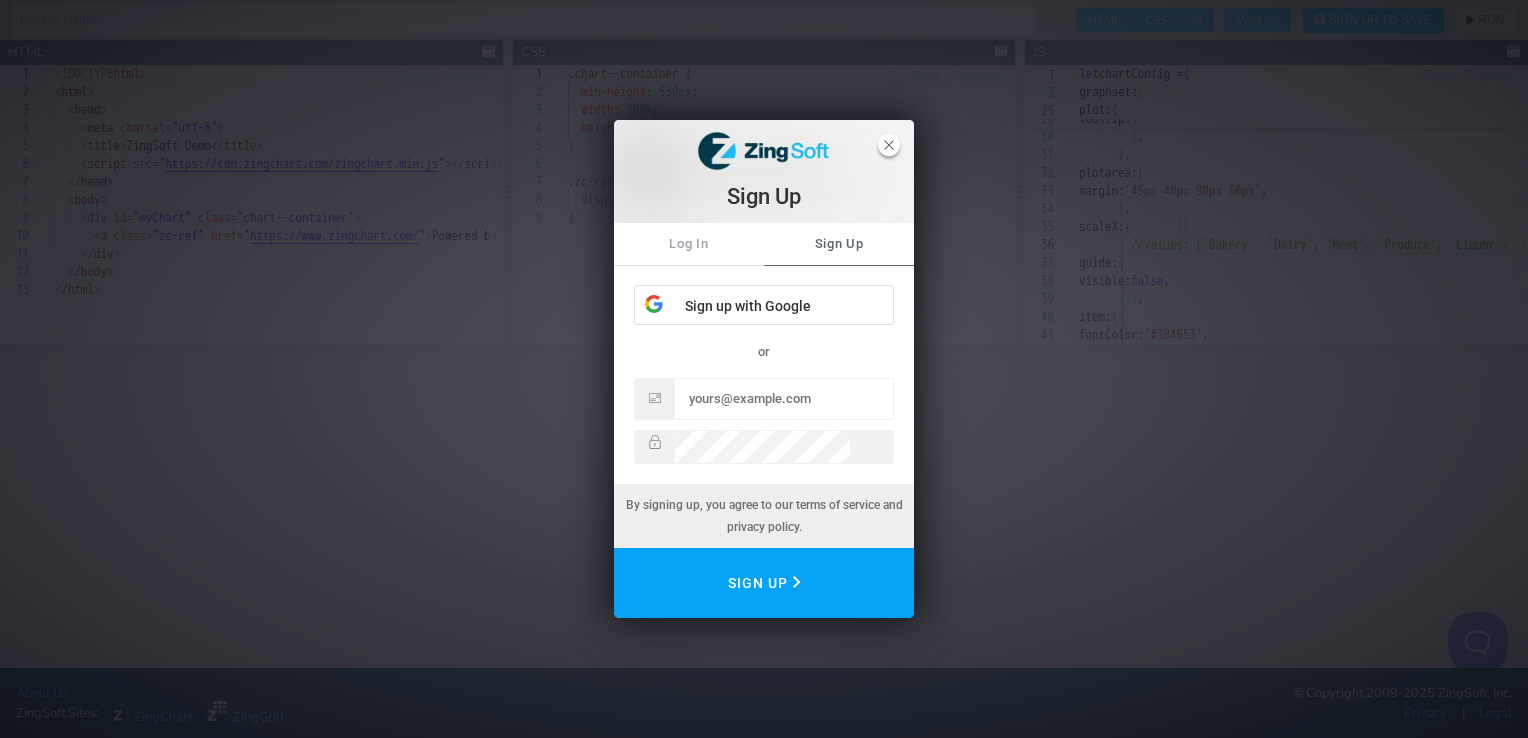 click at bounding box center (889, 145) 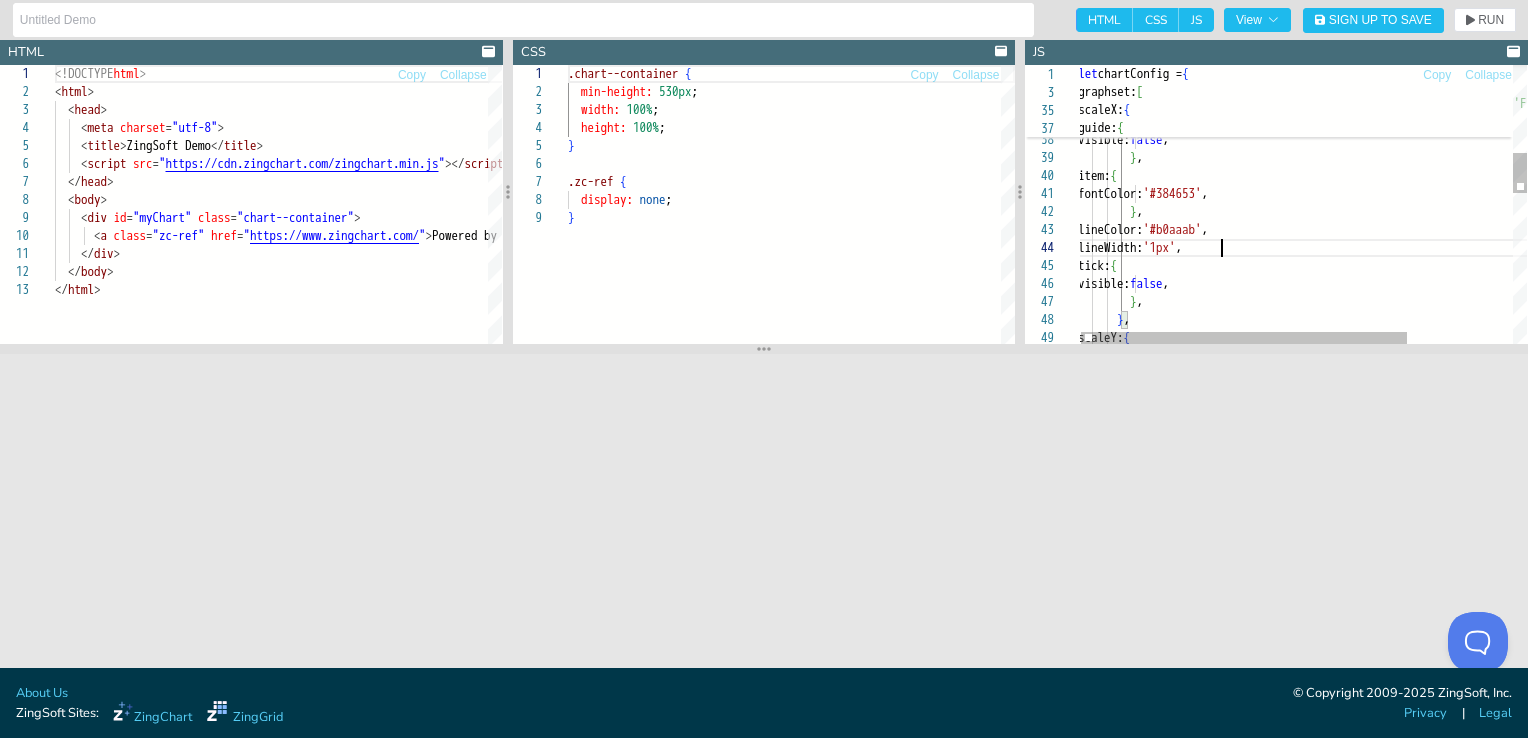 click on "} ,       scaleX:  {          //values: ['Bakery', 'Dairy', 'Meat', 'Produce', ' Liquor', 'Frozen'],         guide:  {           visible:  false ,          } ,         item:  {           fontColor:  '#384653' ,          } ,         lineColor:  '#b0aaab' ,         lineWidth:  '1px' ,         tick:  {           visible:  false ,          } ,        } ,       scaleY:  {" at bounding box center (1374, 423) 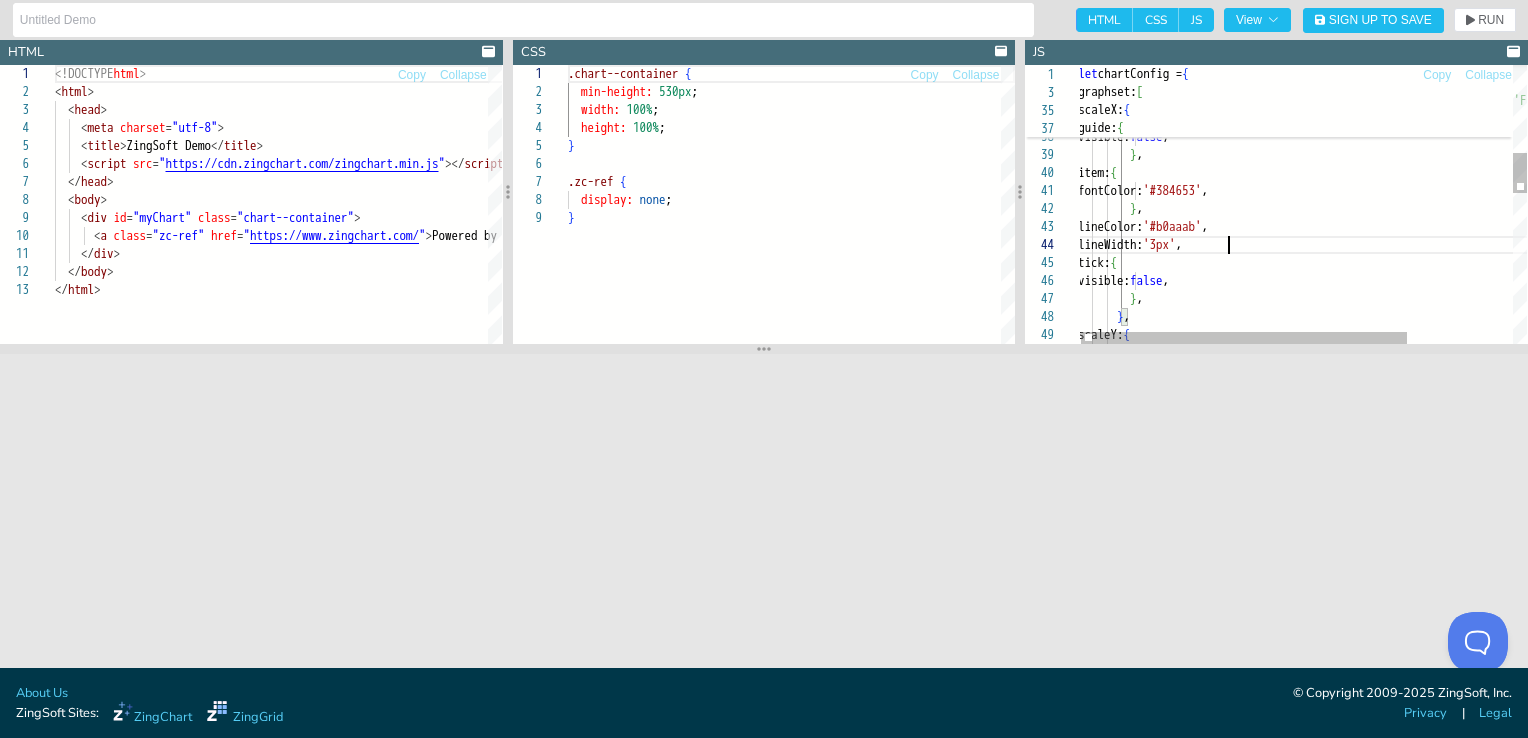 scroll, scrollTop: 69, scrollLeft: 149, axis: both 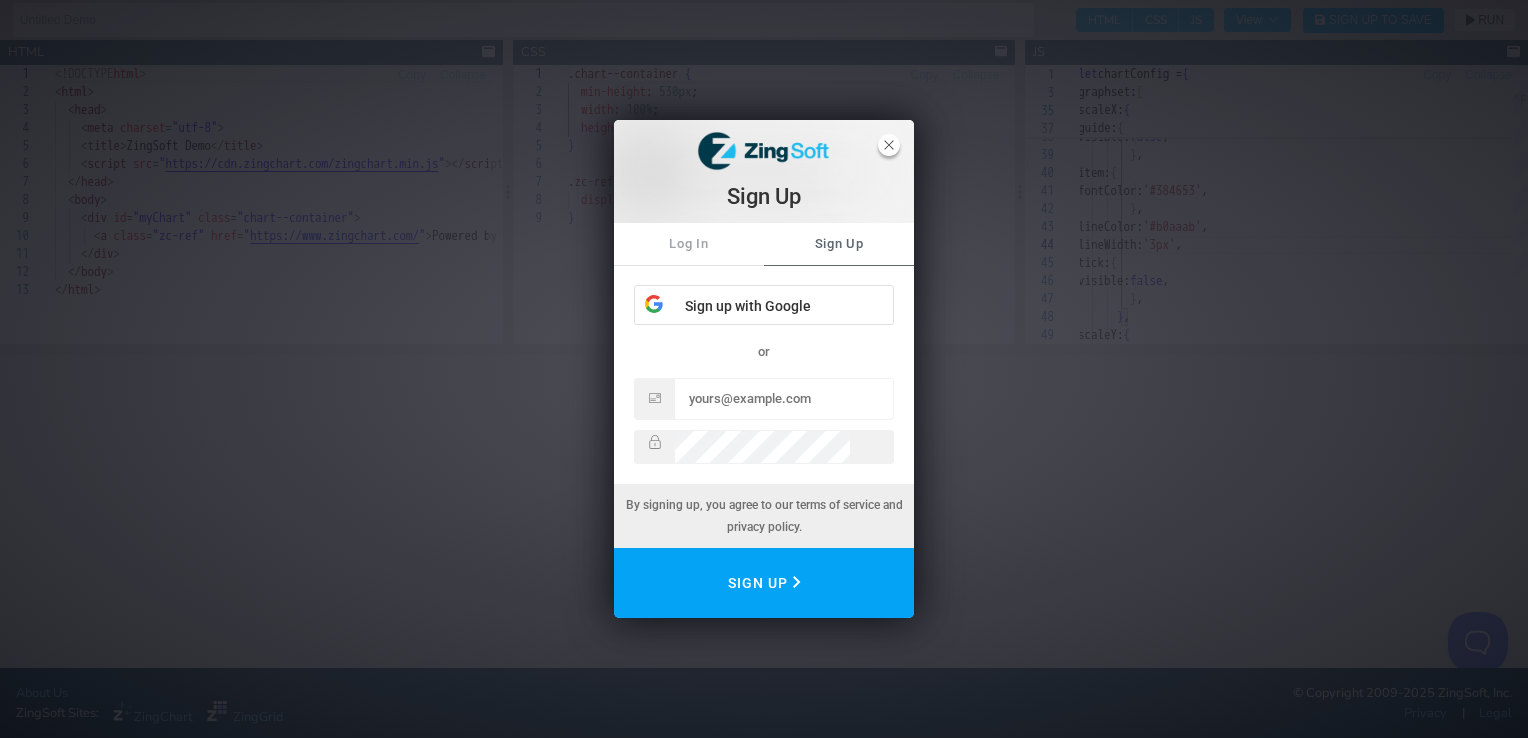 click 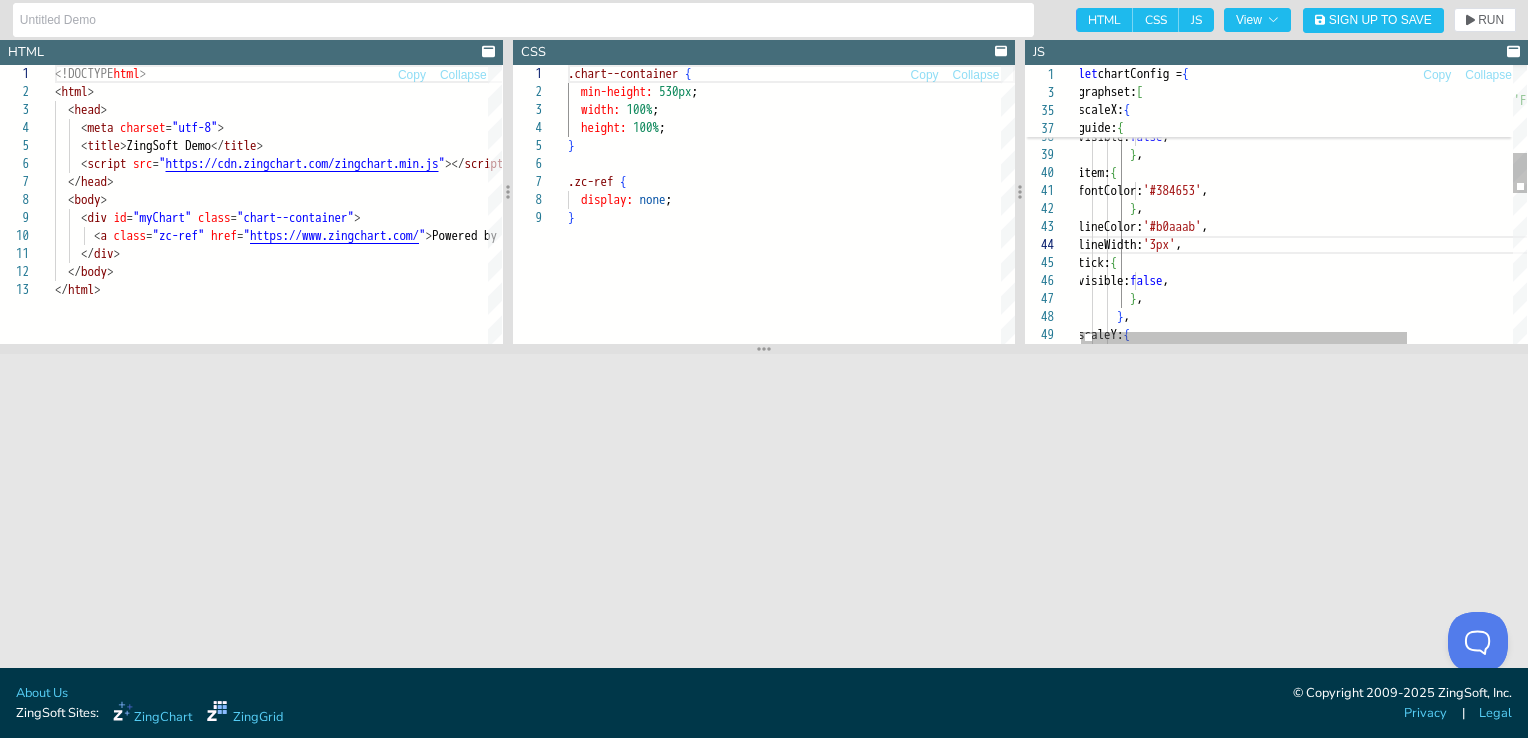 click on "} ,       scaleX:  {          //values: ['Bakery', 'Dairy', 'Meat', 'Produce', ' Liquor', 'Frozen'],         guide:  {           visible:  false ,          } ,         item:  {           fontColor:  '#384653' ,          } ,         lineColor:  '#b0aaab' ,         lineWidth:  '3px' ,         tick:  {           visible:  false ,          } ,        } ,       scaleY:  {" at bounding box center [1374, 420] 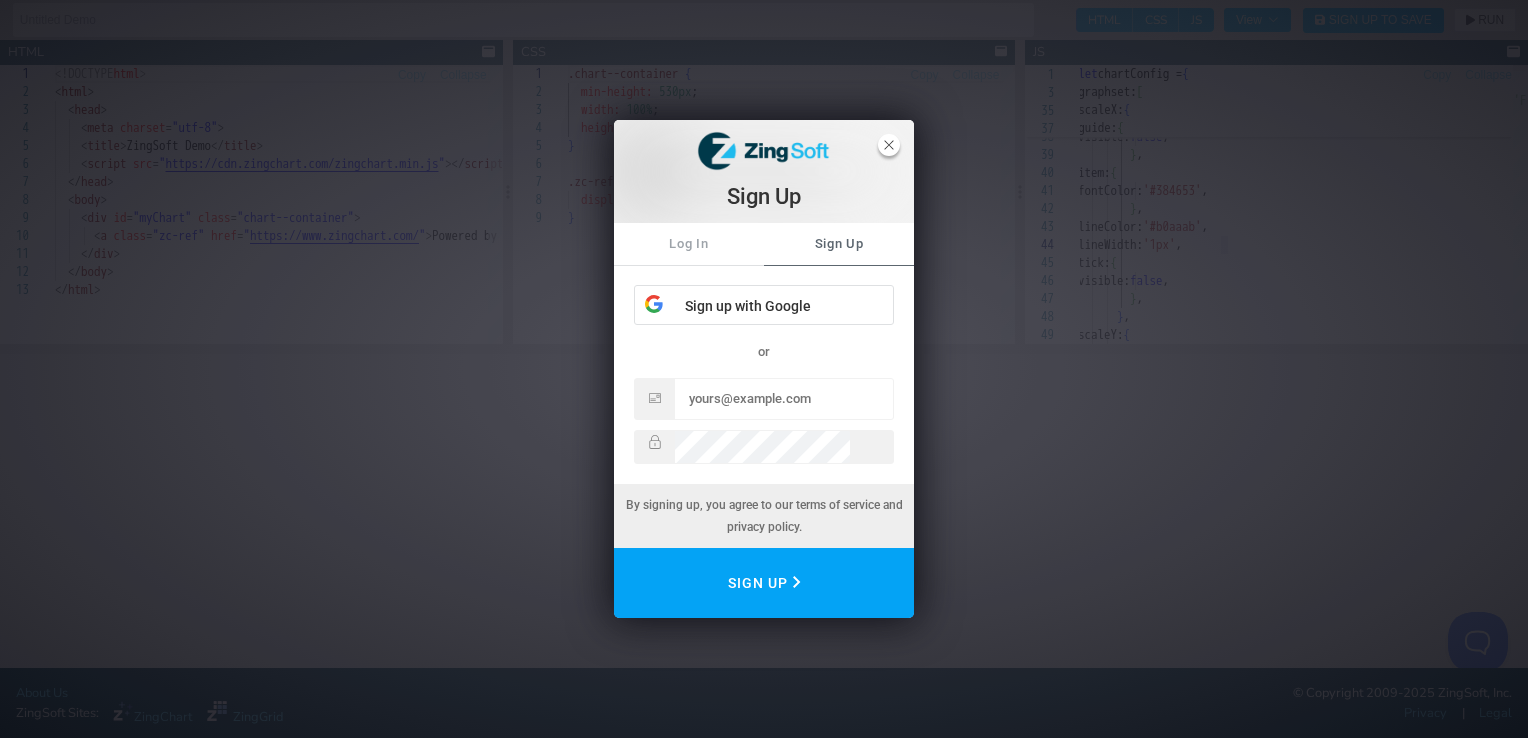 click at bounding box center [889, 145] 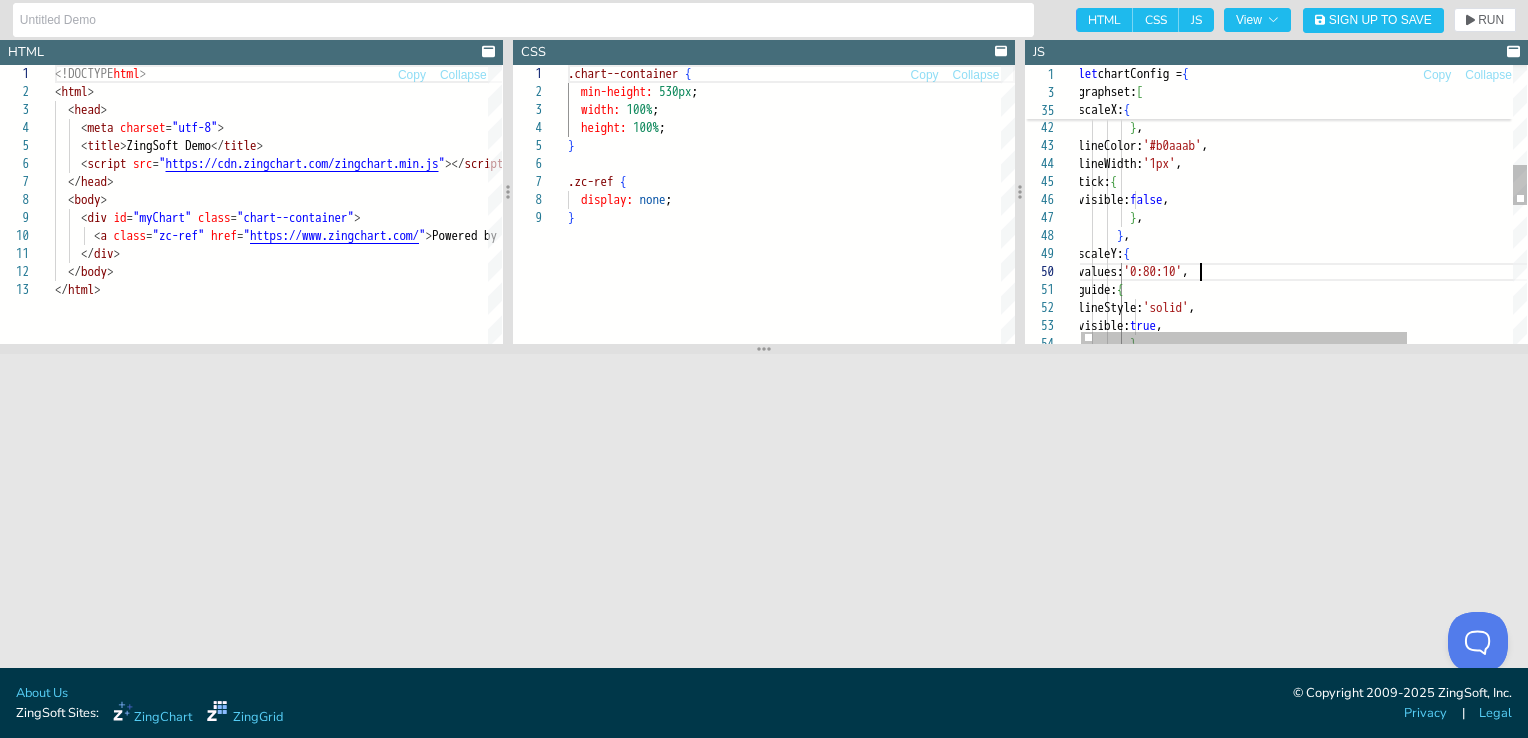 click on "} ,         item:  {           fontColor:  '#384653' ,          } ,         lineColor:  '#b0aaab' ,         lineWidth:  '1px' ,         tick:  {           visible:  false ,          } ,        } ,       scaleY:  {         values:  '0:80:10' ,         guide:  {           lineStyle:  'solid' ,           visible:  true ,          } ," at bounding box center (1374, 339) 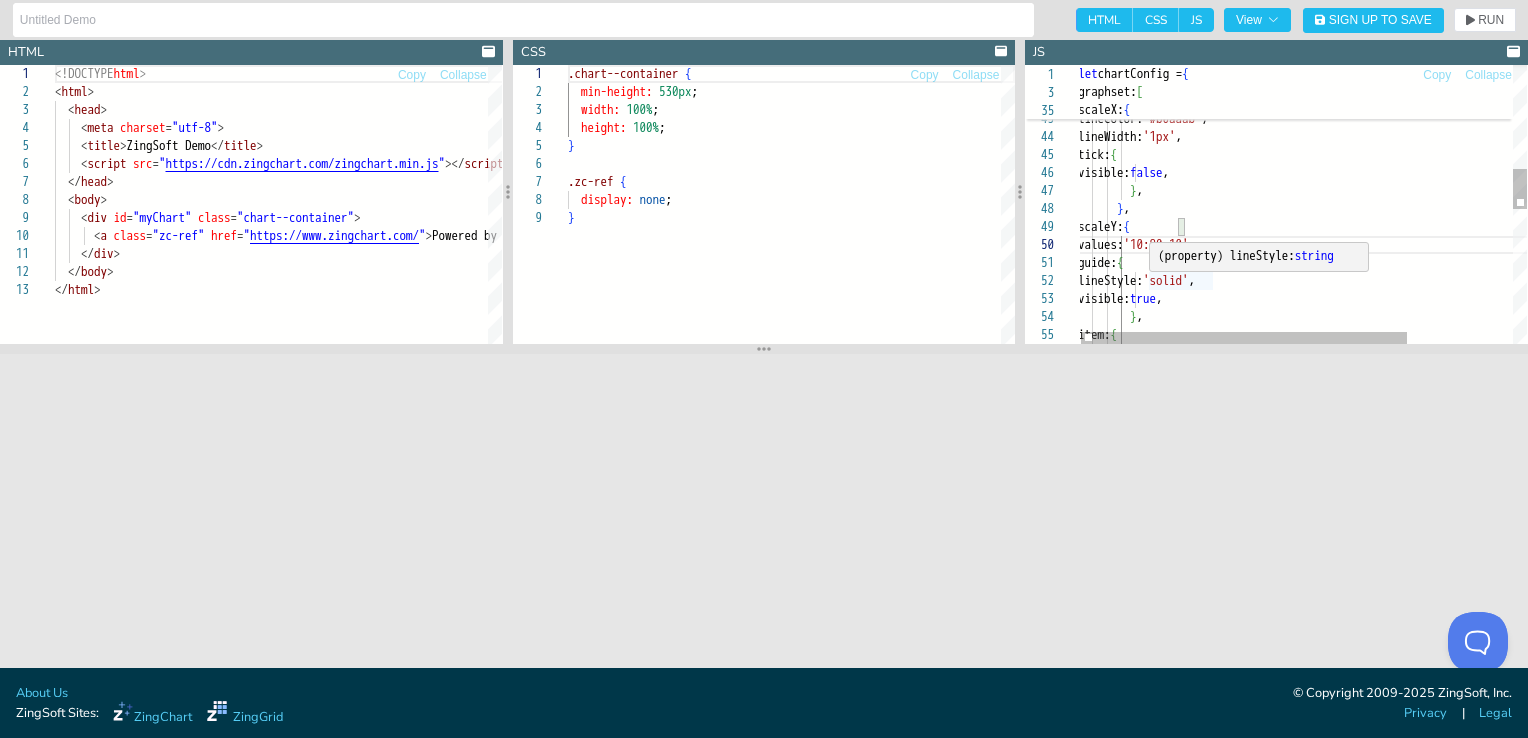 scroll, scrollTop: 162, scrollLeft: 135, axis: both 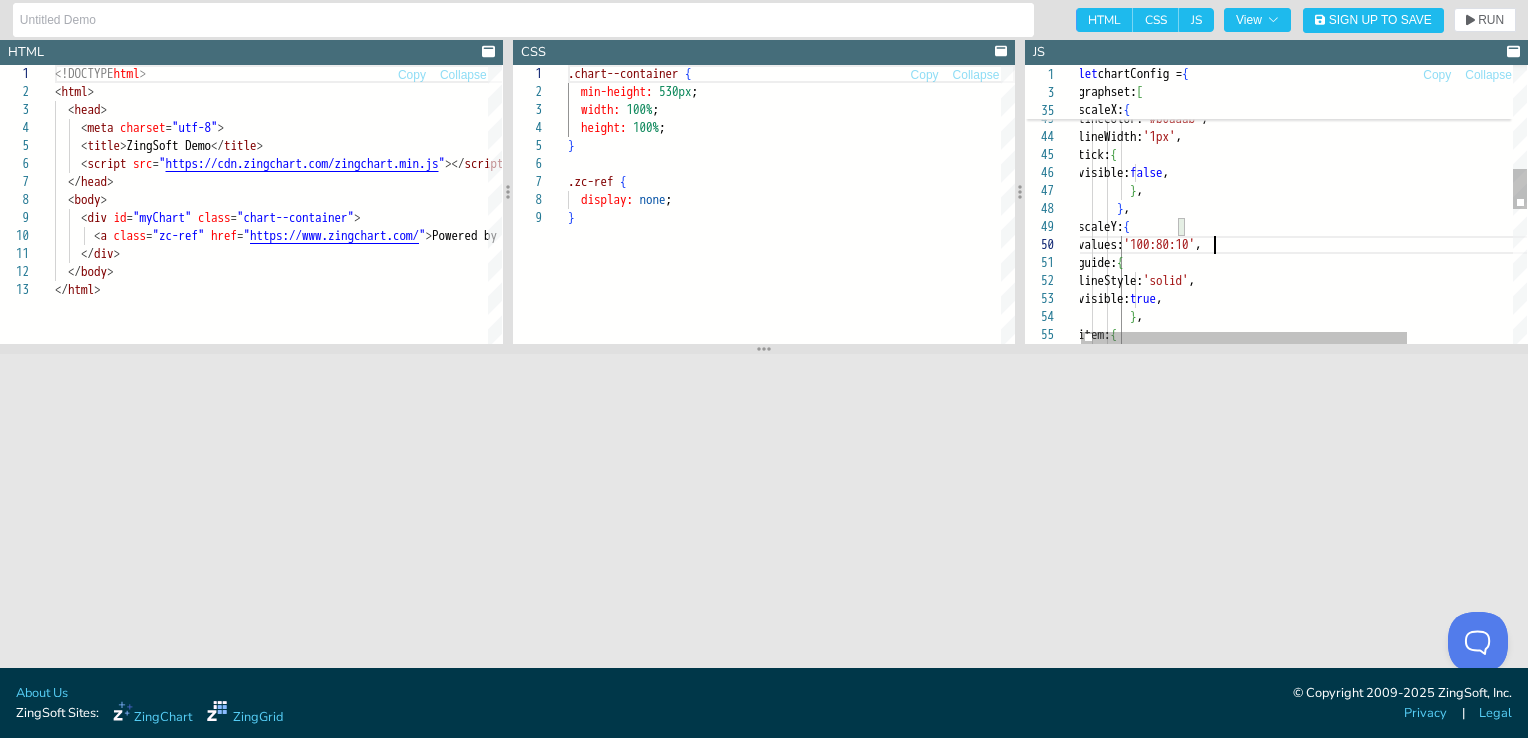 click on "item:  {           fontColor:  '#384653' ,          } ,         lineColor:  '#b0aaab' ,         lineWidth:  '1px' ,         tick:  {           visible:  false ,          } ,        } ,       scaleY:  {         values:  '100:80:10' ,         guide:  {           lineStyle:  'solid' ,           visible:  true ,          } ,         item:  {" at bounding box center (1374, 312) 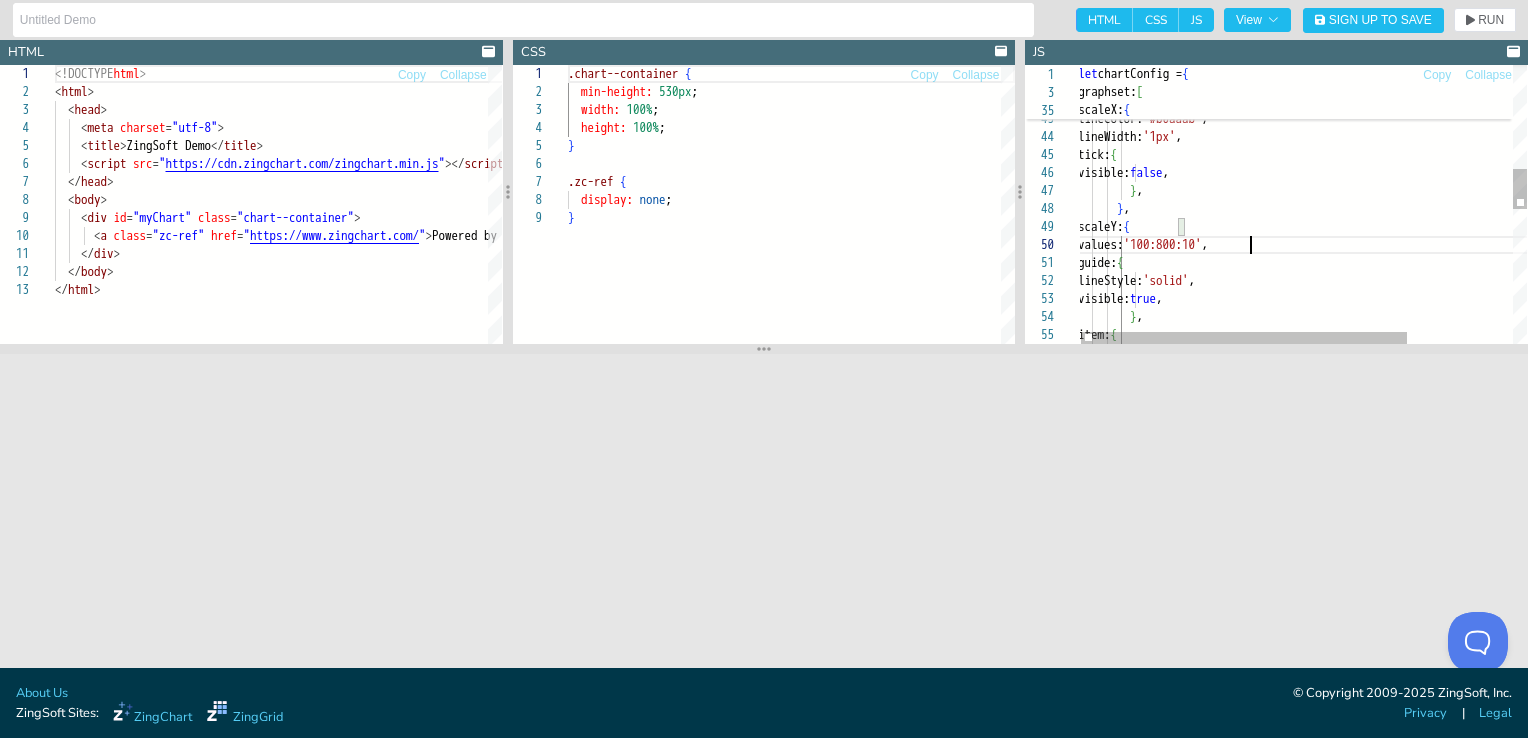 scroll, scrollTop: 162, scrollLeft: 170, axis: both 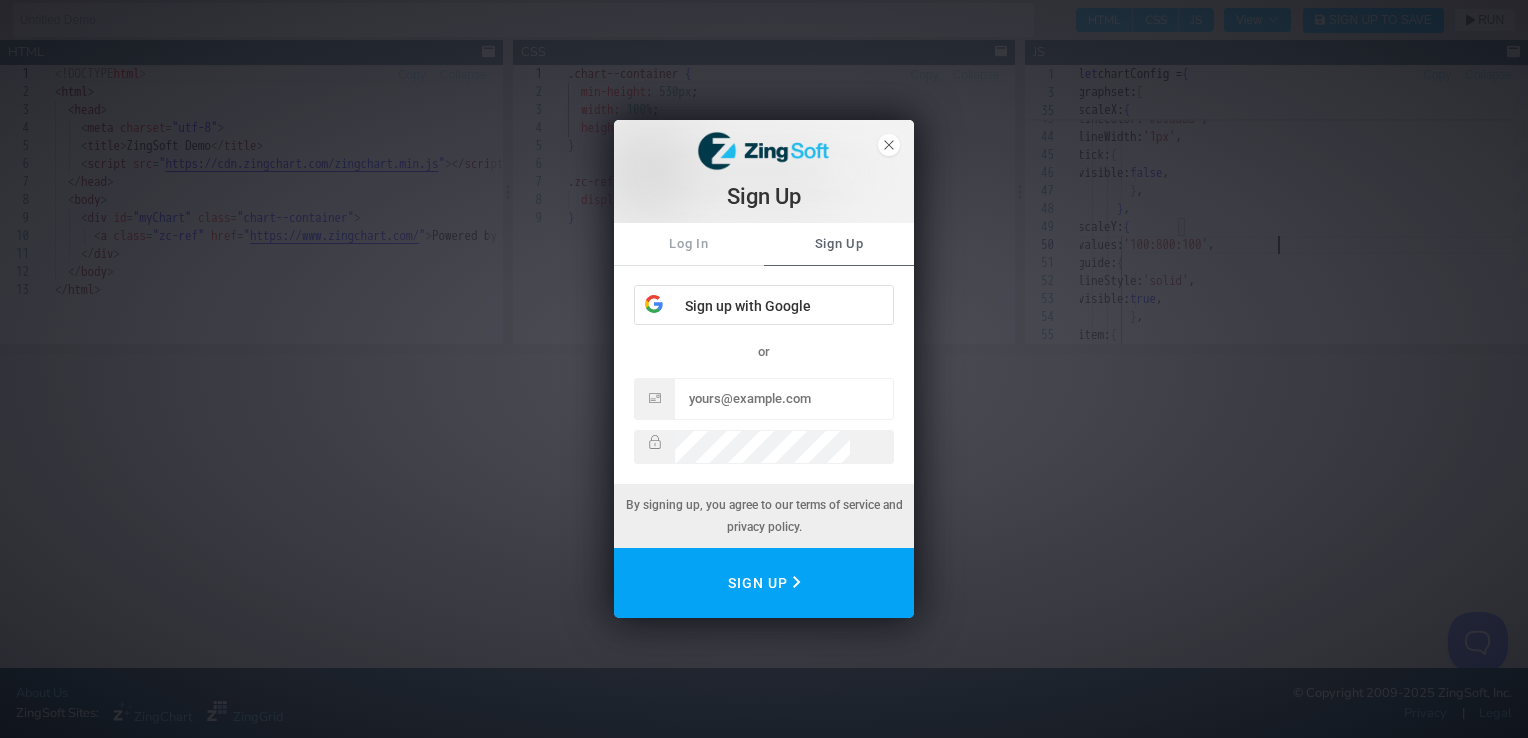 type on "fontColor: '#384653',
},
lineColor: '#b0aaab',
lineWidth: '1px',
tick: {
visible: false,
},
},
scaleY: {
values: '100:800:100'," 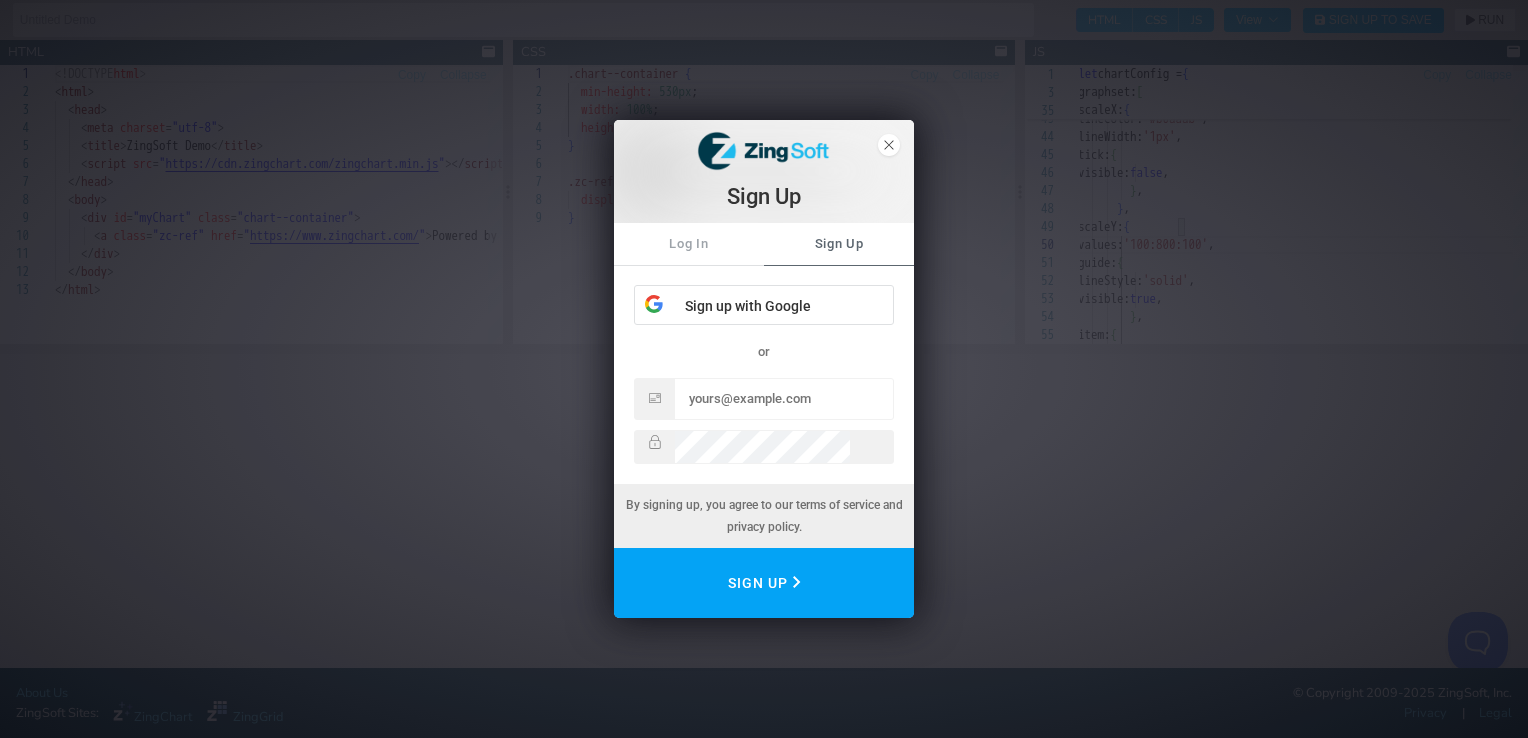 click on "Sign Up" at bounding box center [764, 171] 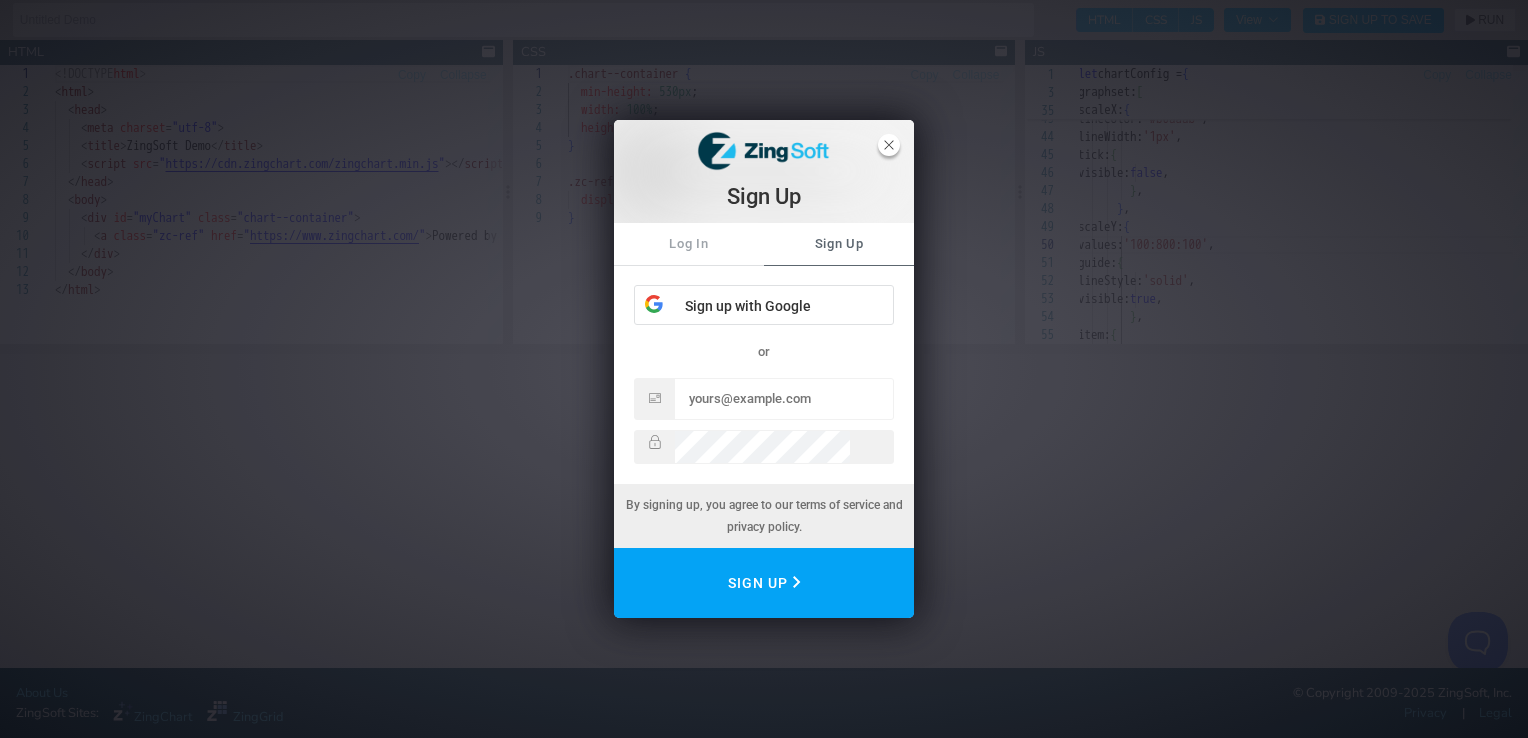 click at bounding box center [889, 145] 